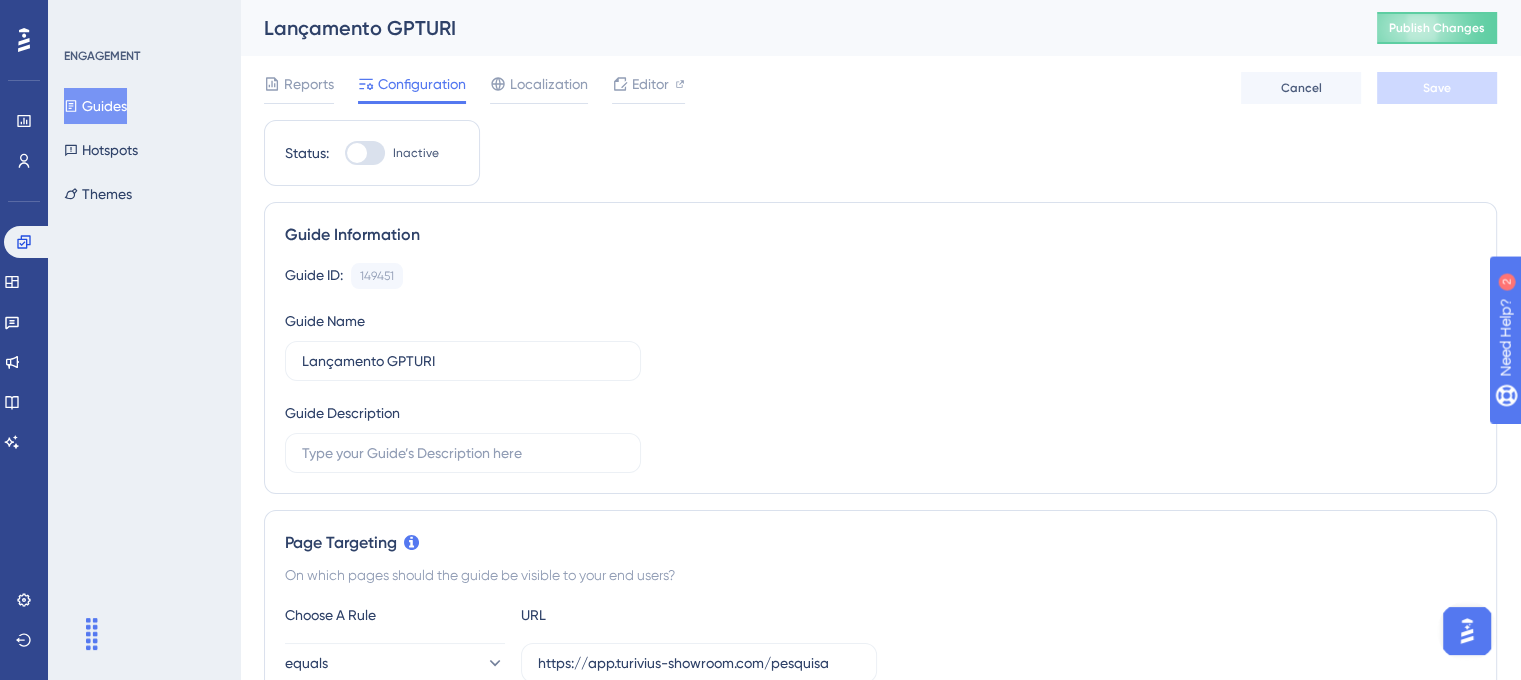scroll, scrollTop: 0, scrollLeft: 0, axis: both 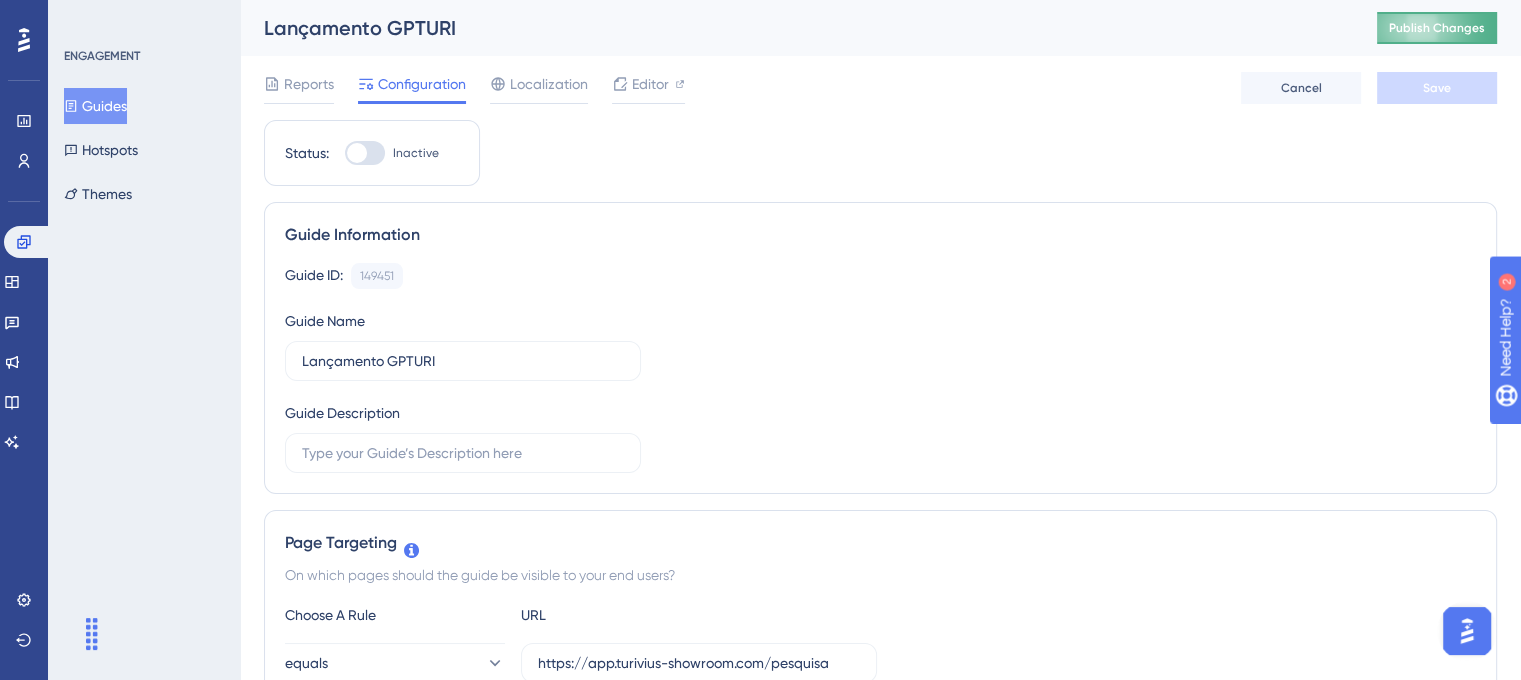 click on "Publish Changes" at bounding box center (1437, 28) 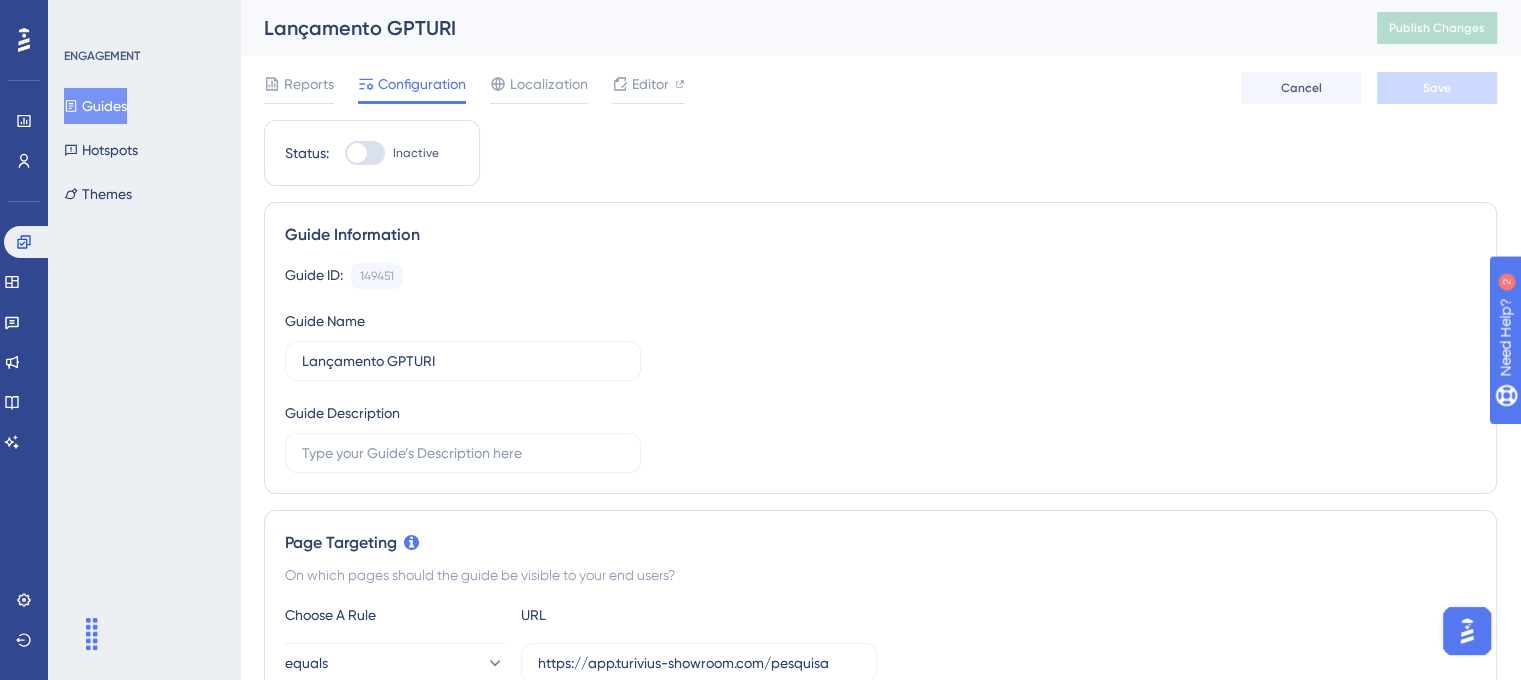 click on "Guides" at bounding box center [95, 106] 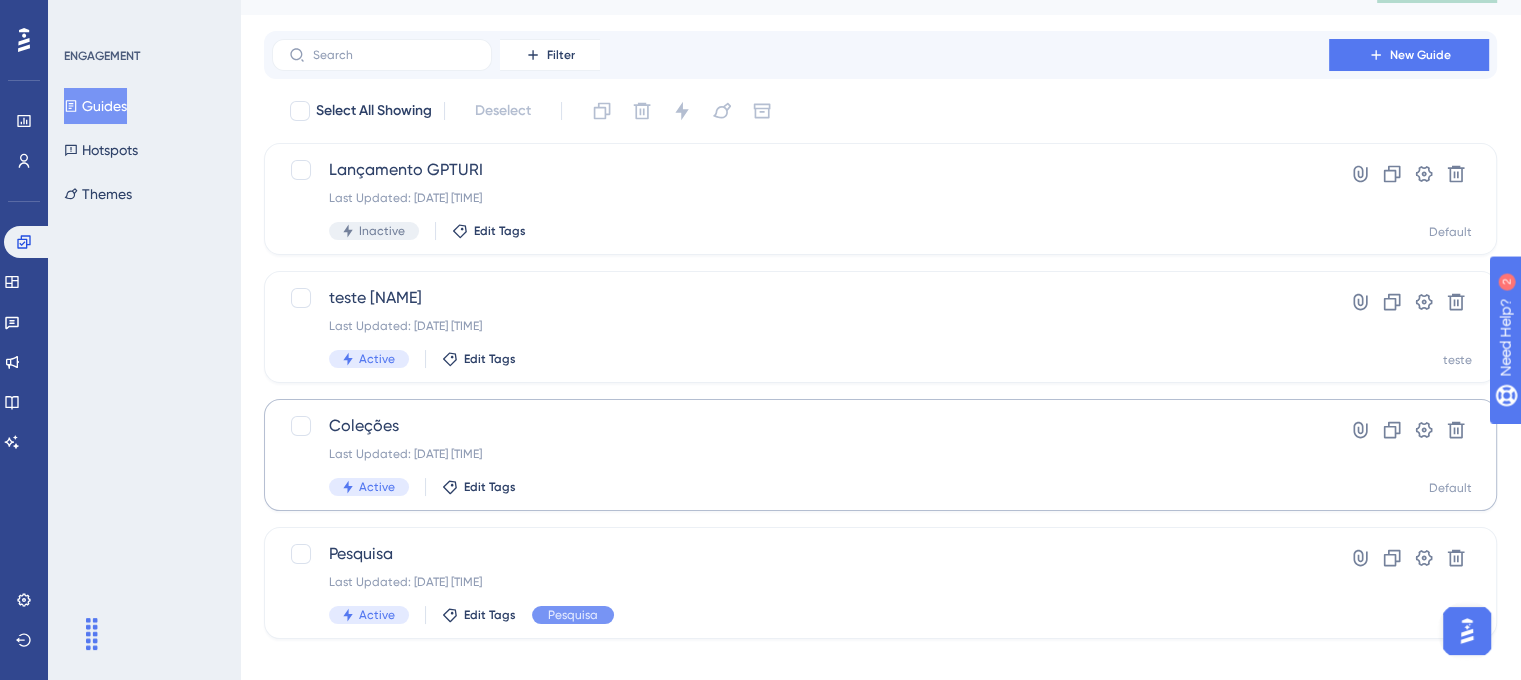 scroll, scrollTop: 64, scrollLeft: 0, axis: vertical 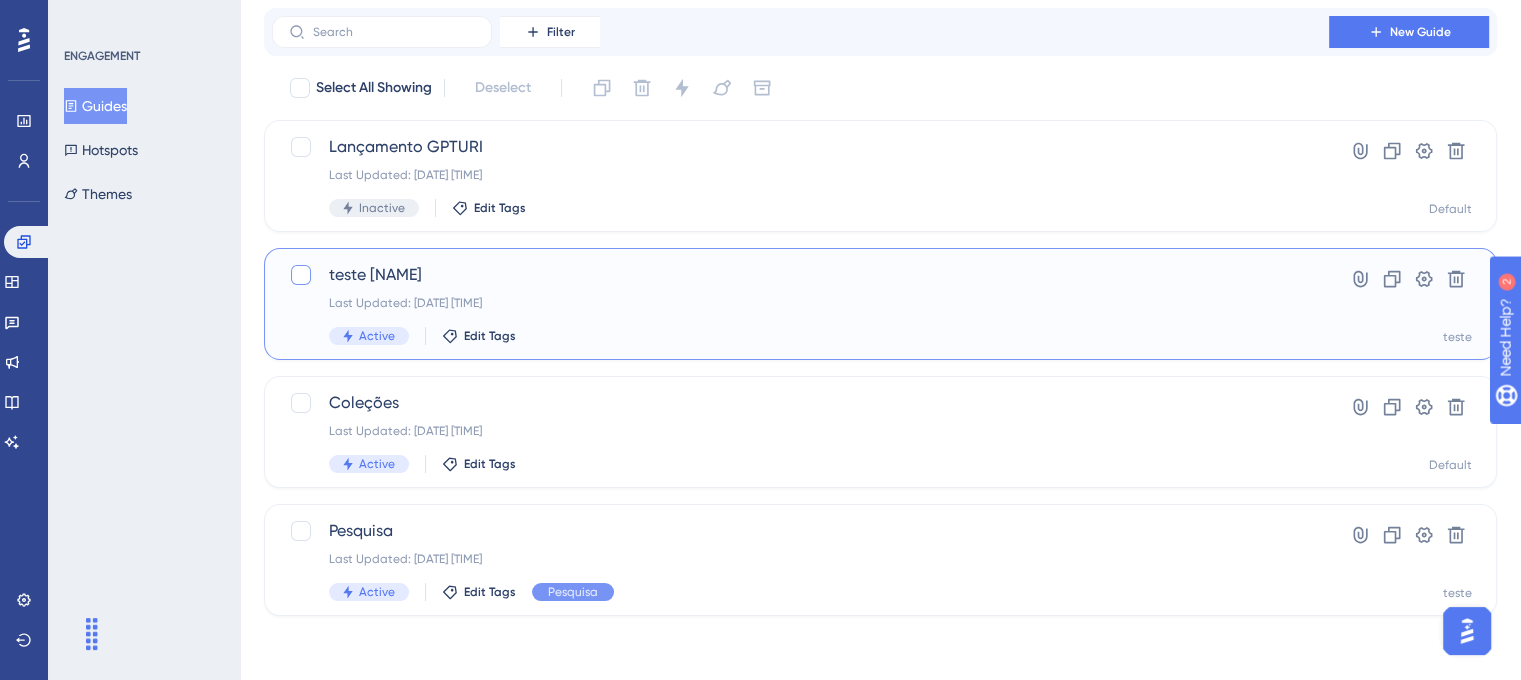 click at bounding box center (301, 275) 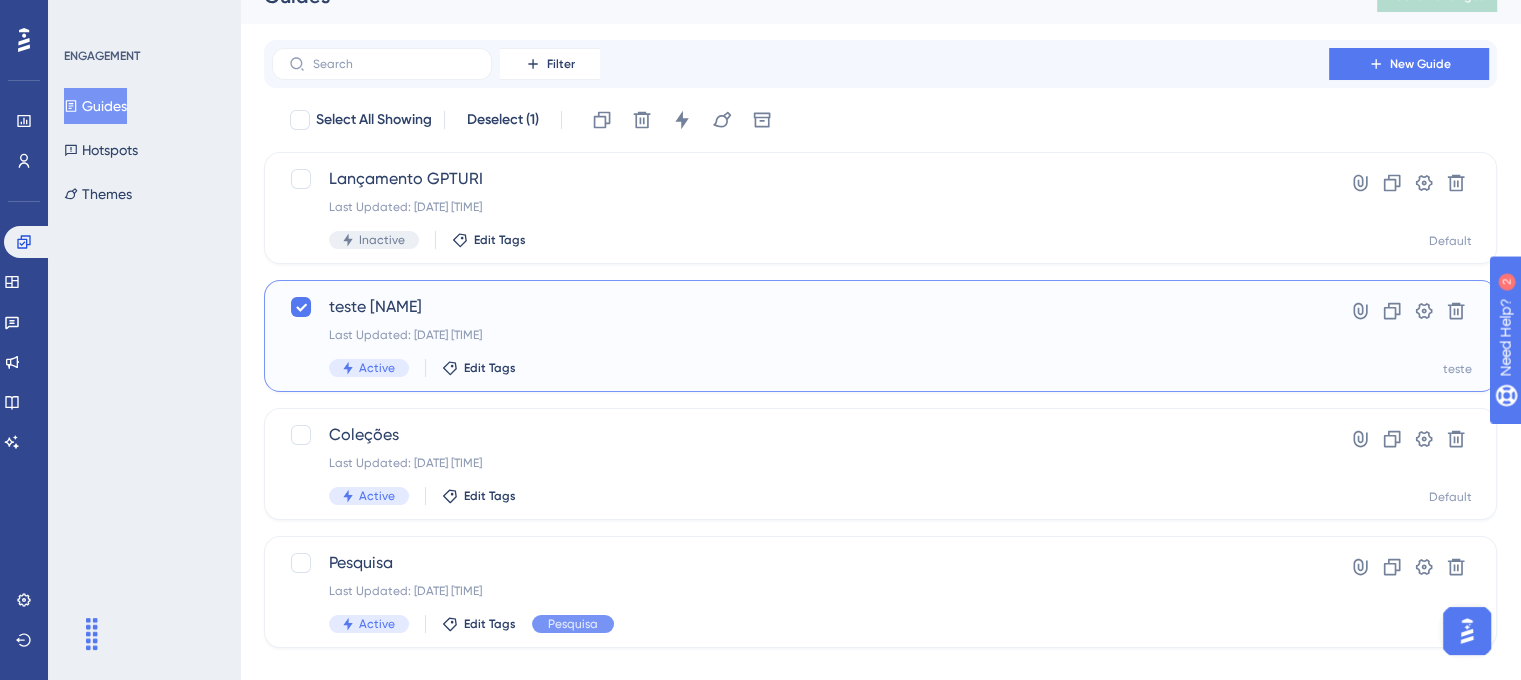 scroll, scrollTop: 0, scrollLeft: 0, axis: both 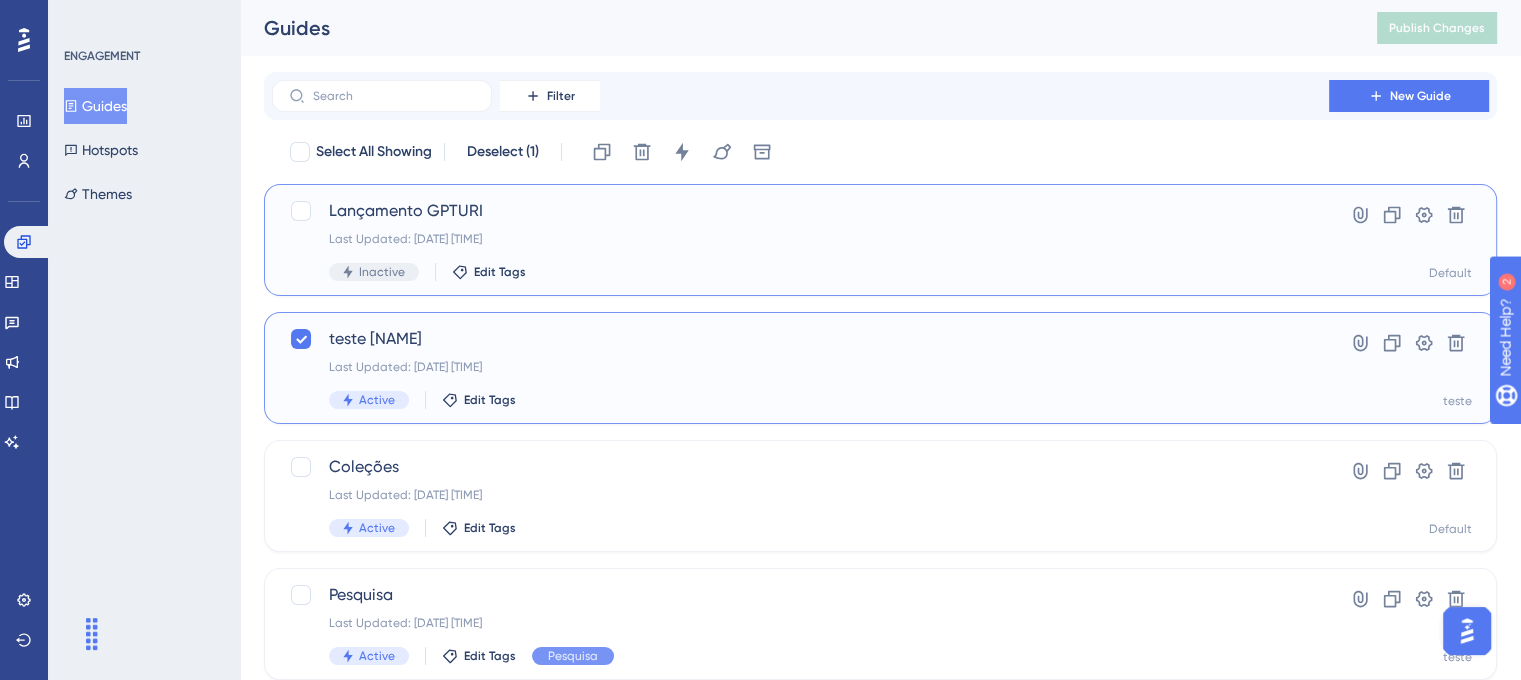 click on "Inactive" at bounding box center [382, 272] 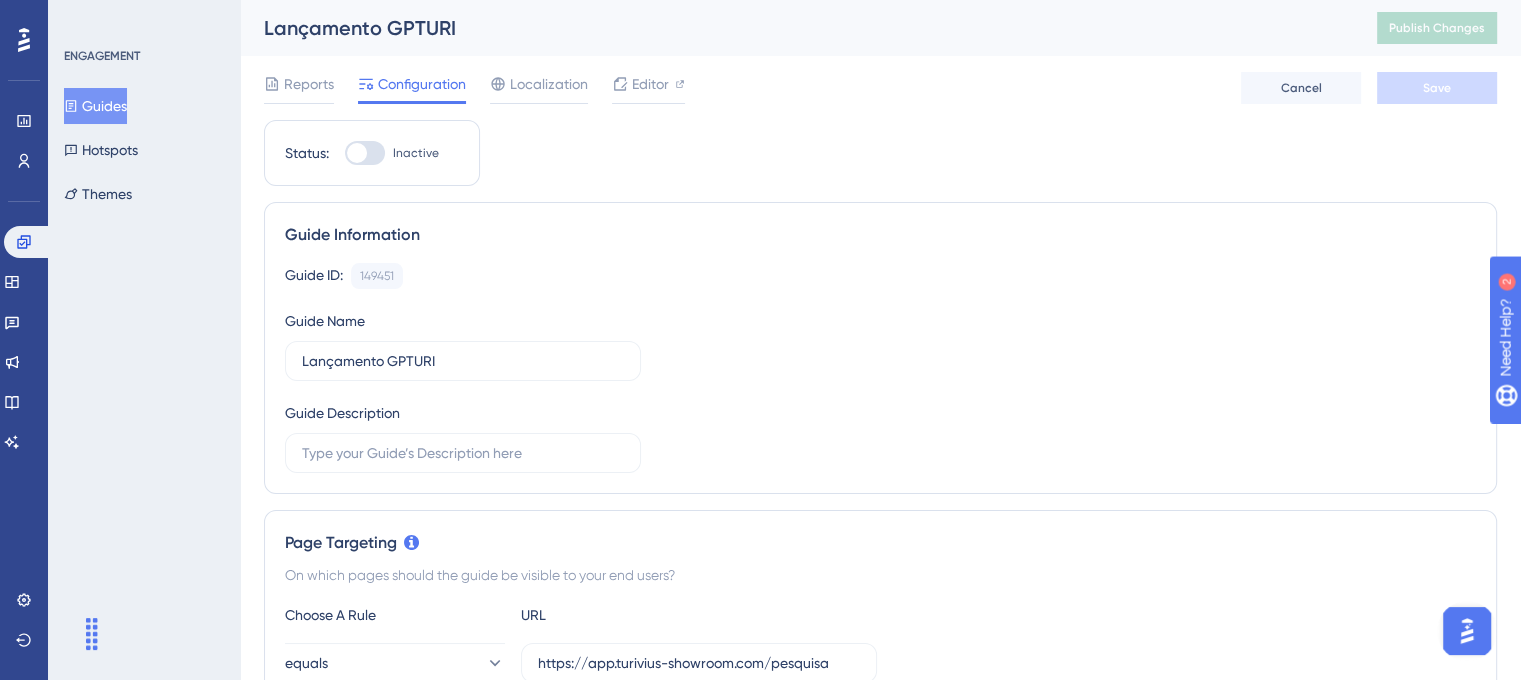 click at bounding box center (365, 153) 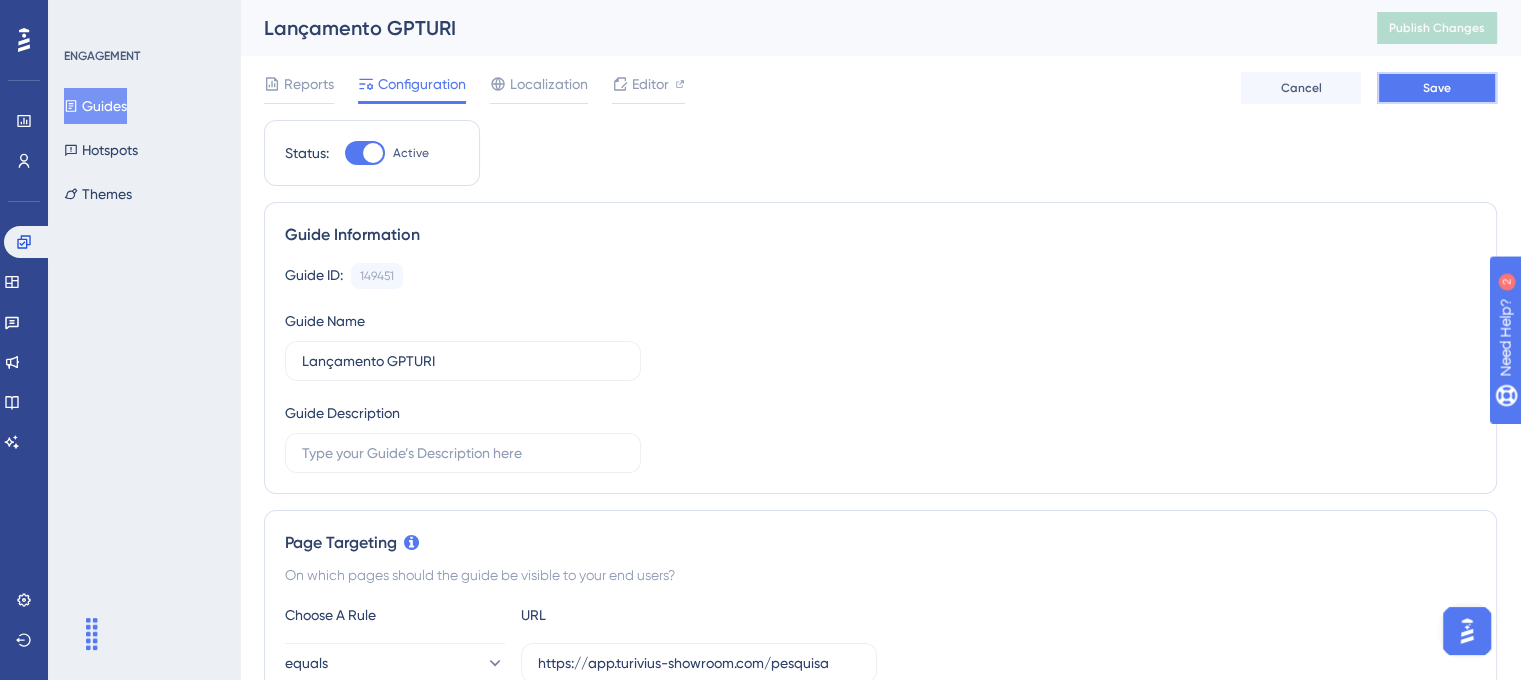 click on "Save" at bounding box center (1437, 88) 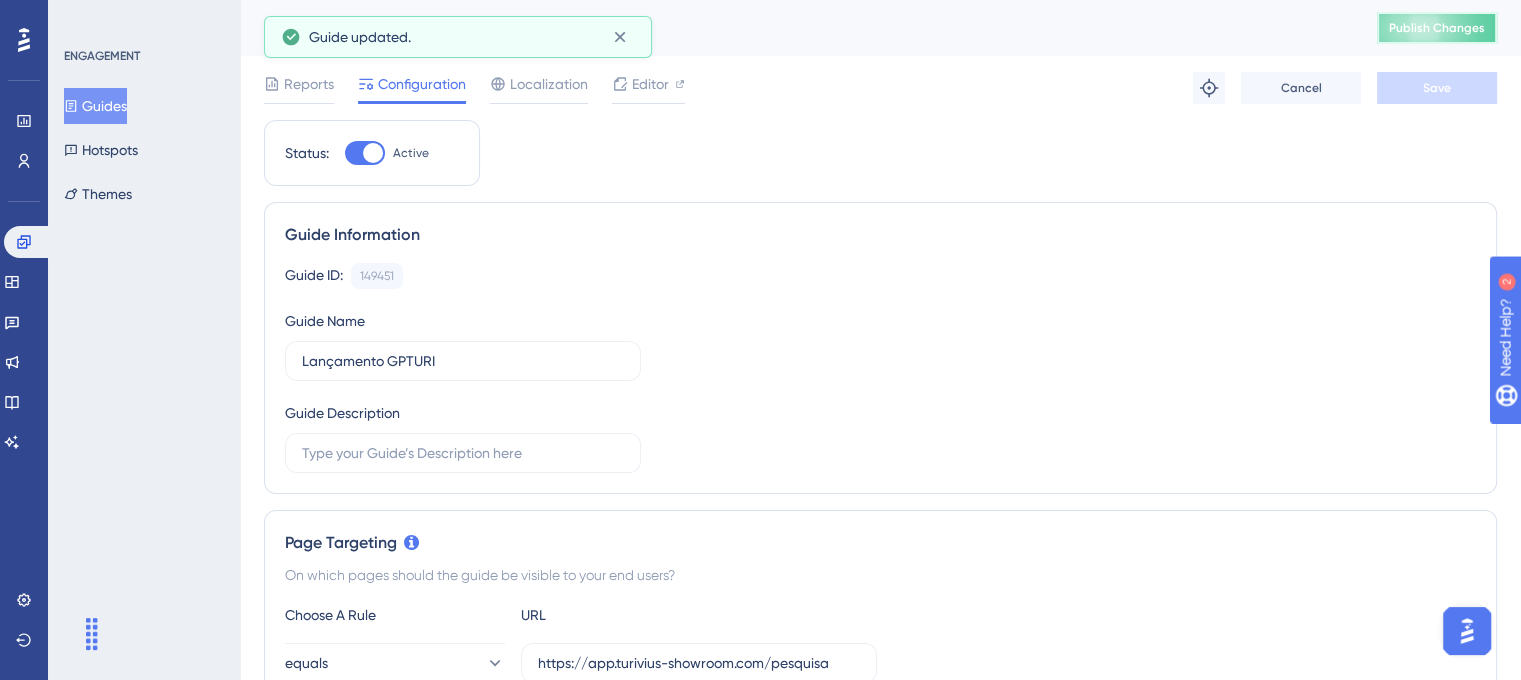 click on "Publish Changes" at bounding box center [1437, 28] 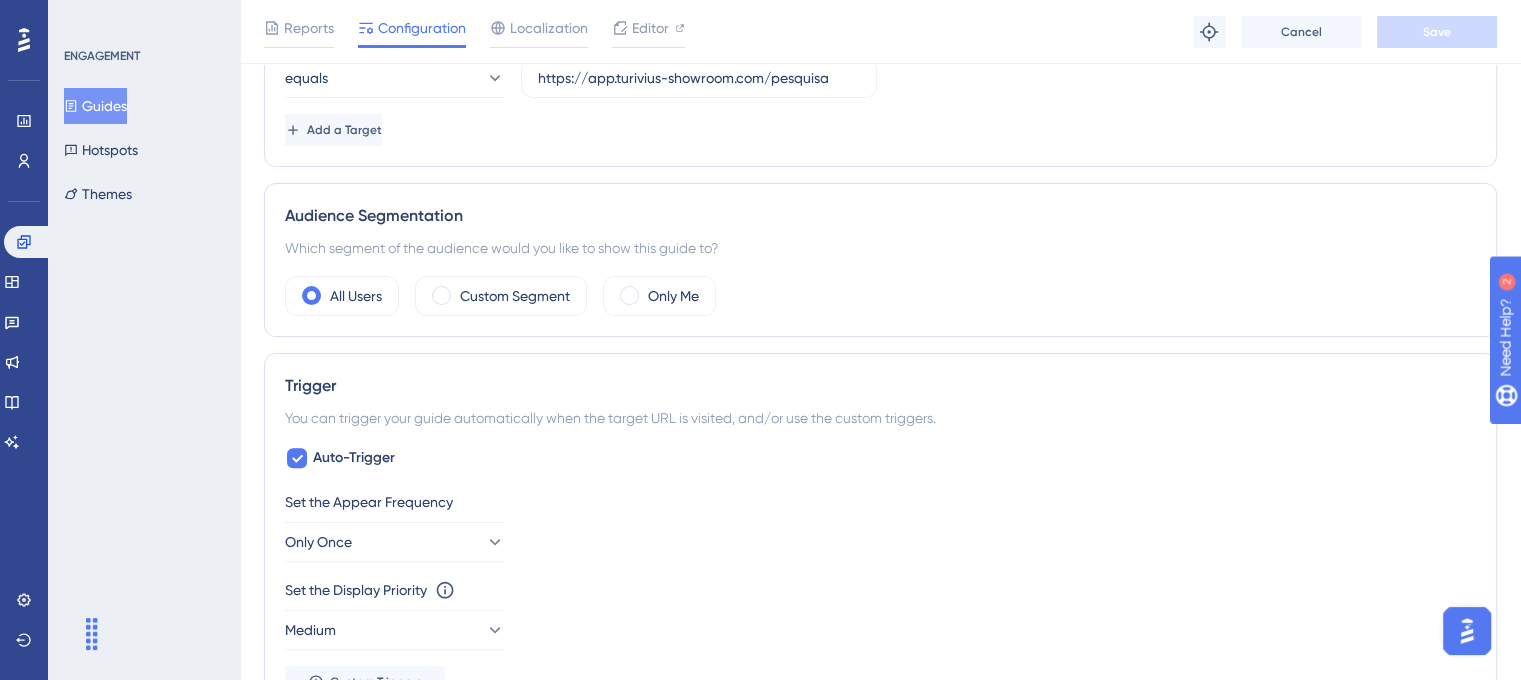 scroll, scrollTop: 700, scrollLeft: 0, axis: vertical 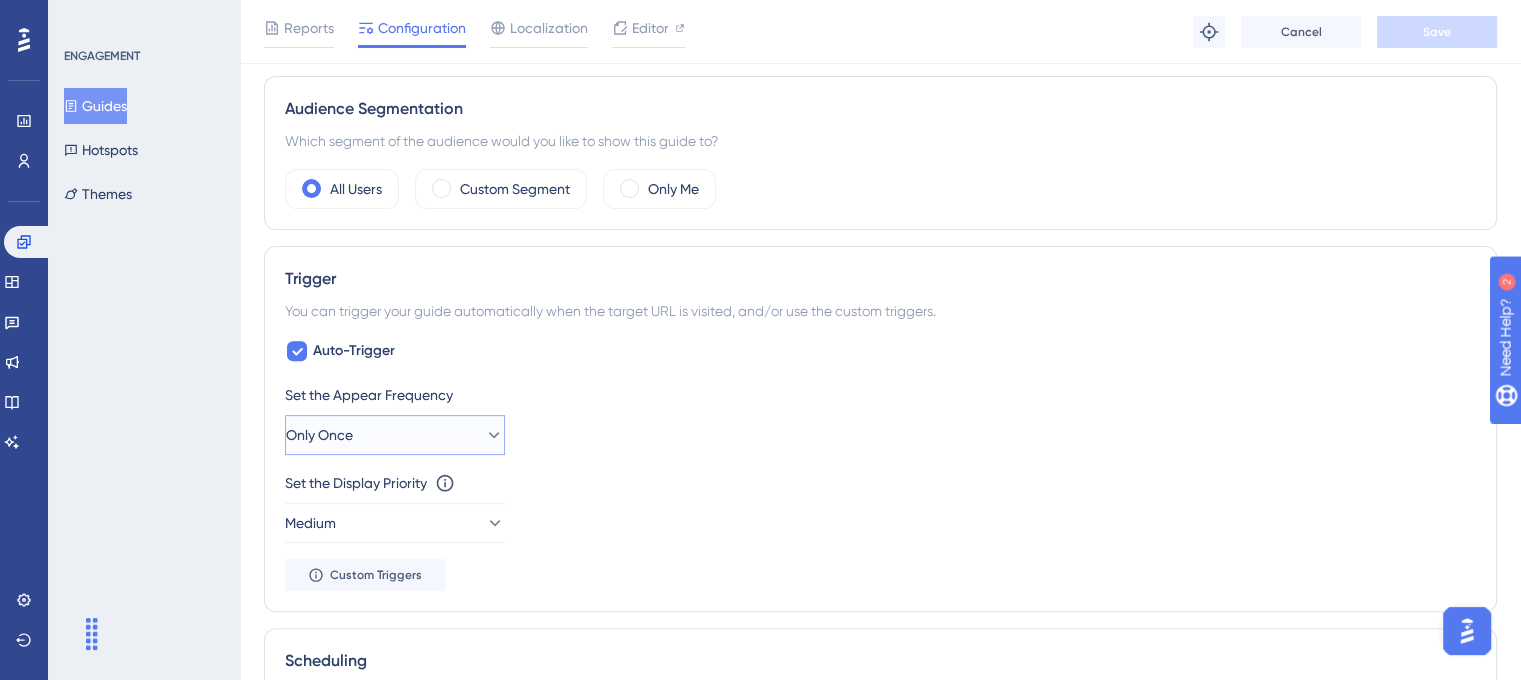 click on "Only Once" at bounding box center (395, 435) 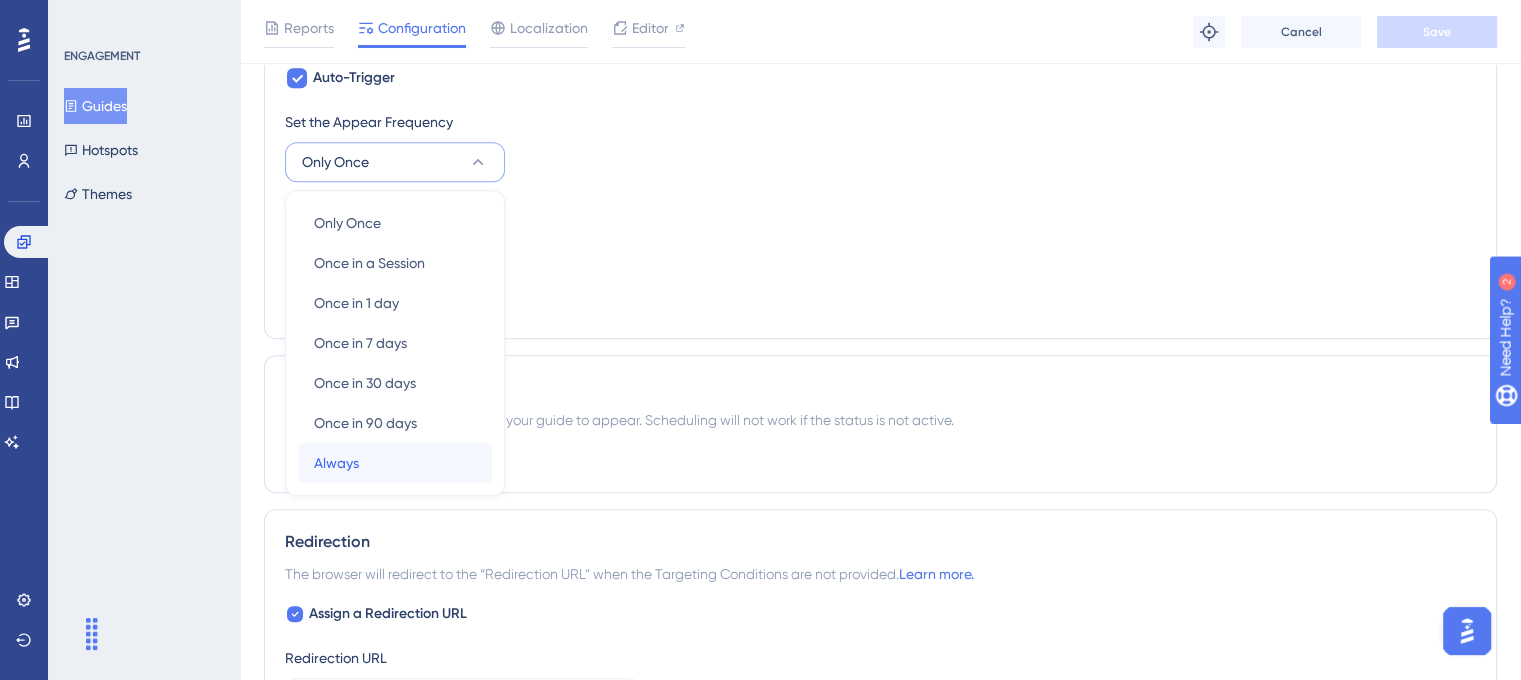 click on "Always Always" at bounding box center (395, 463) 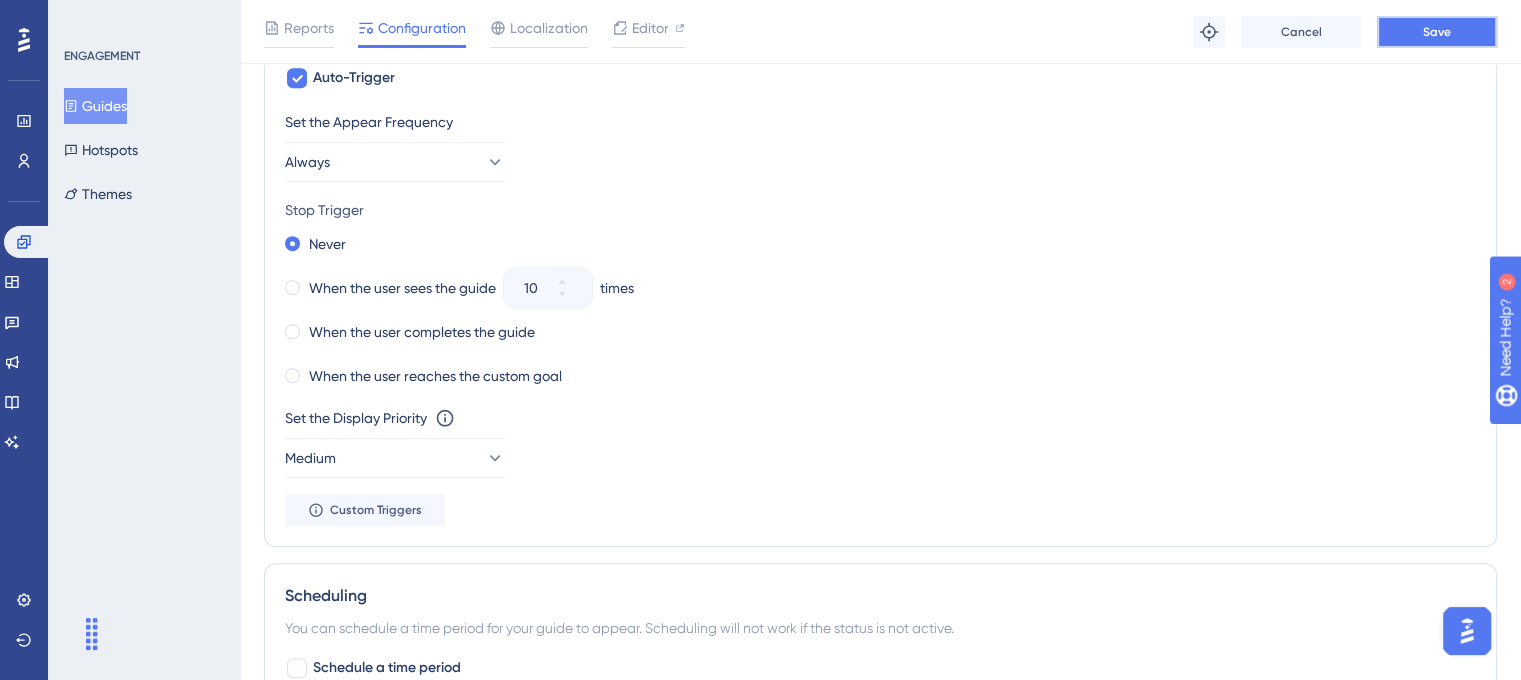 click on "Save" at bounding box center (1437, 32) 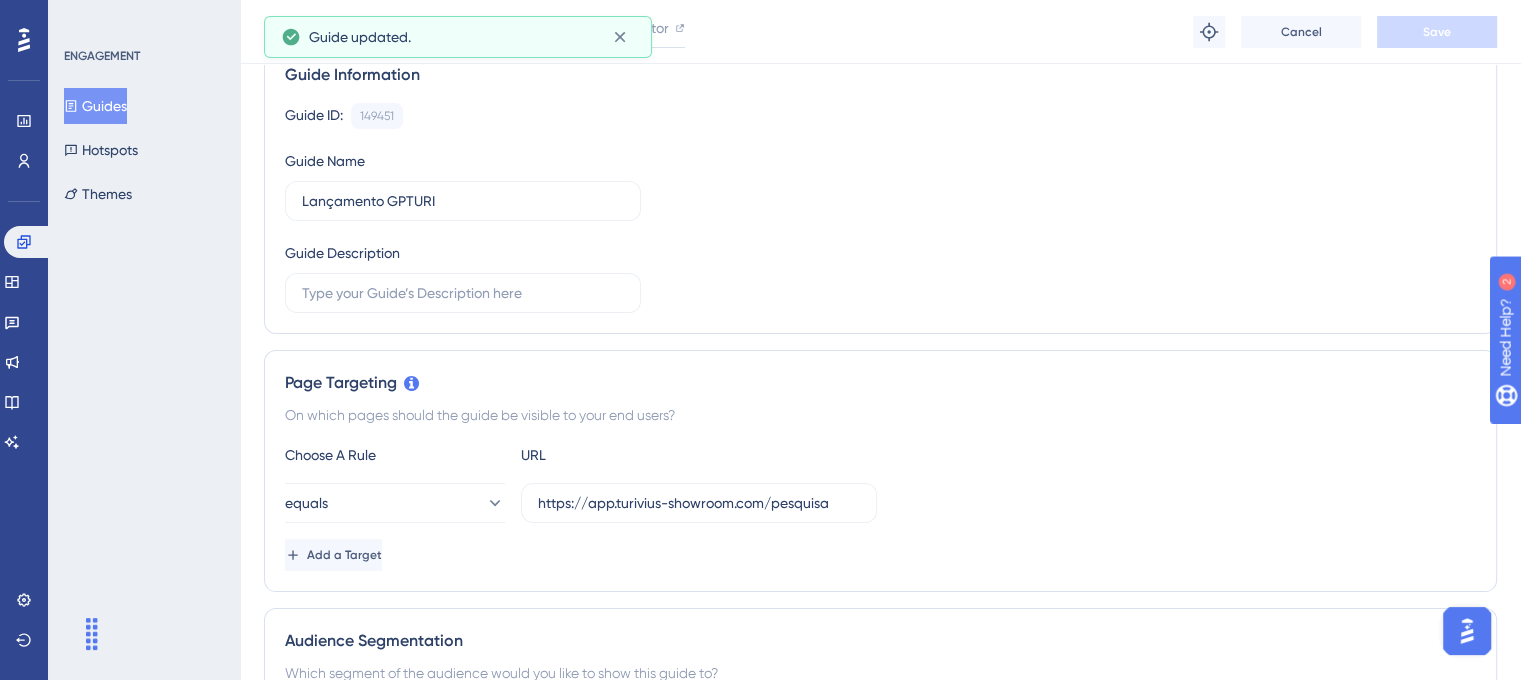 scroll, scrollTop: 0, scrollLeft: 0, axis: both 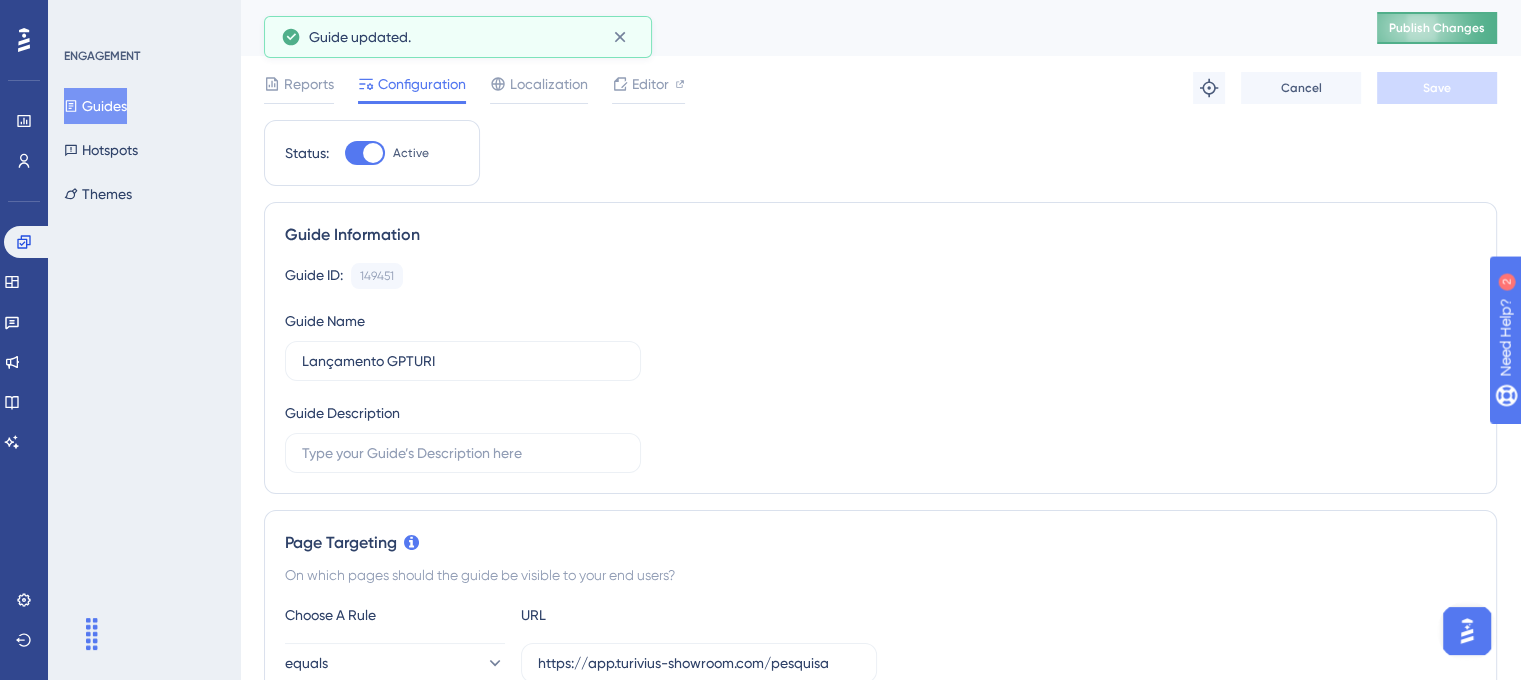 click on "Publish Changes" at bounding box center (1437, 28) 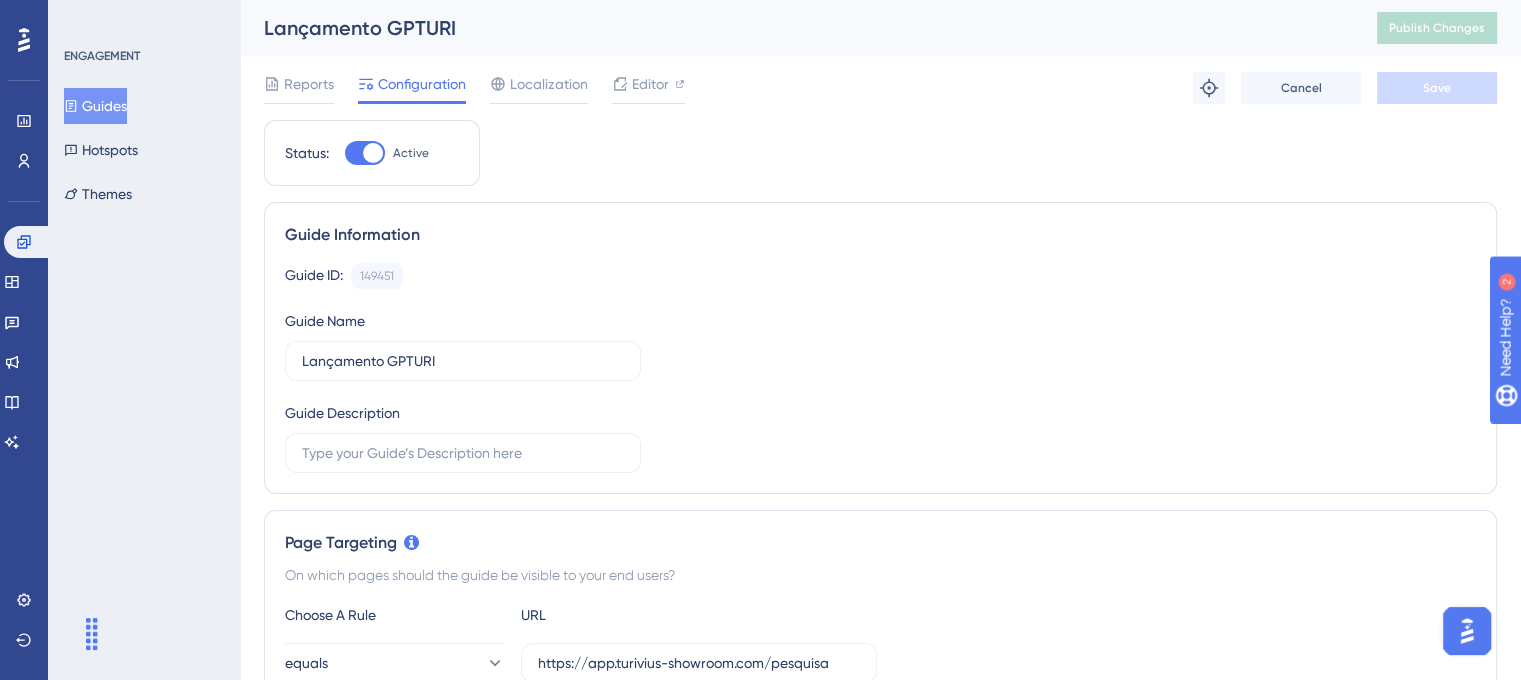click on "Guides" at bounding box center (95, 106) 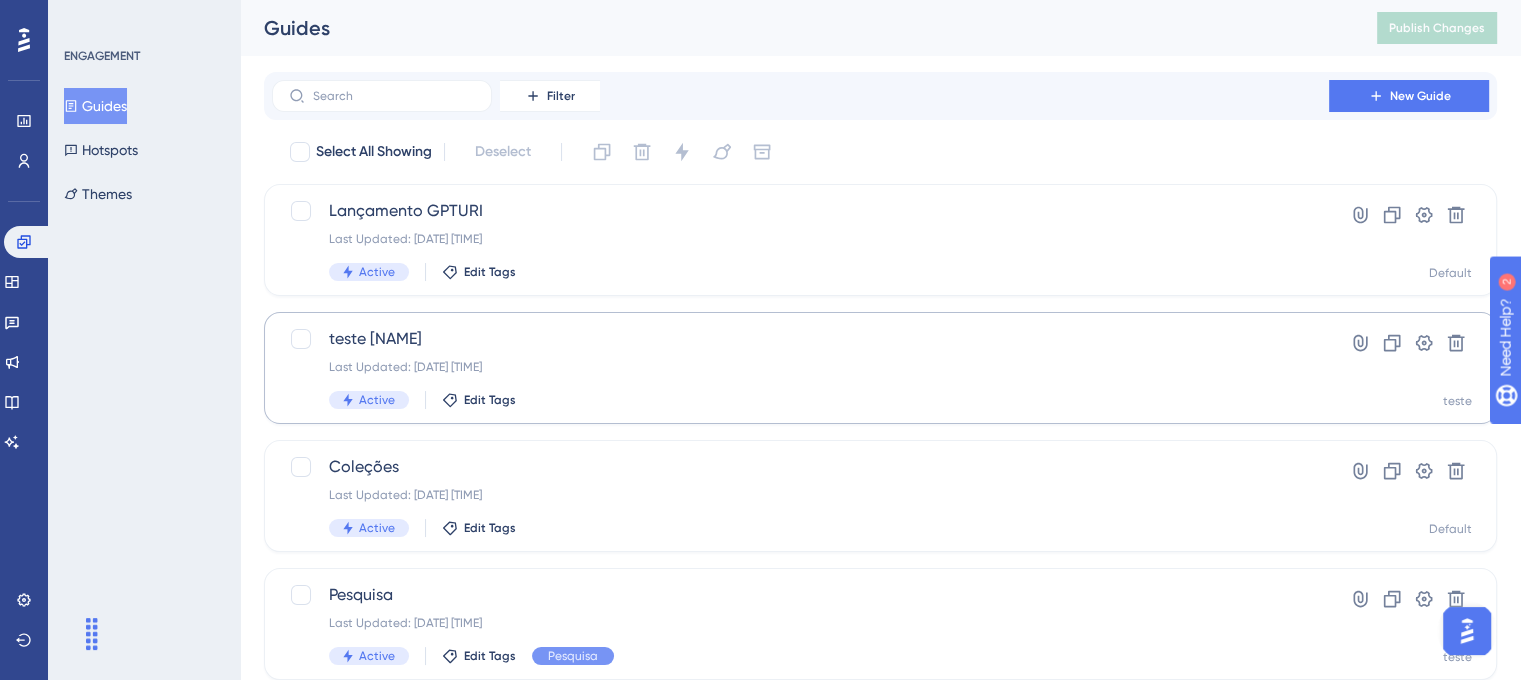 type 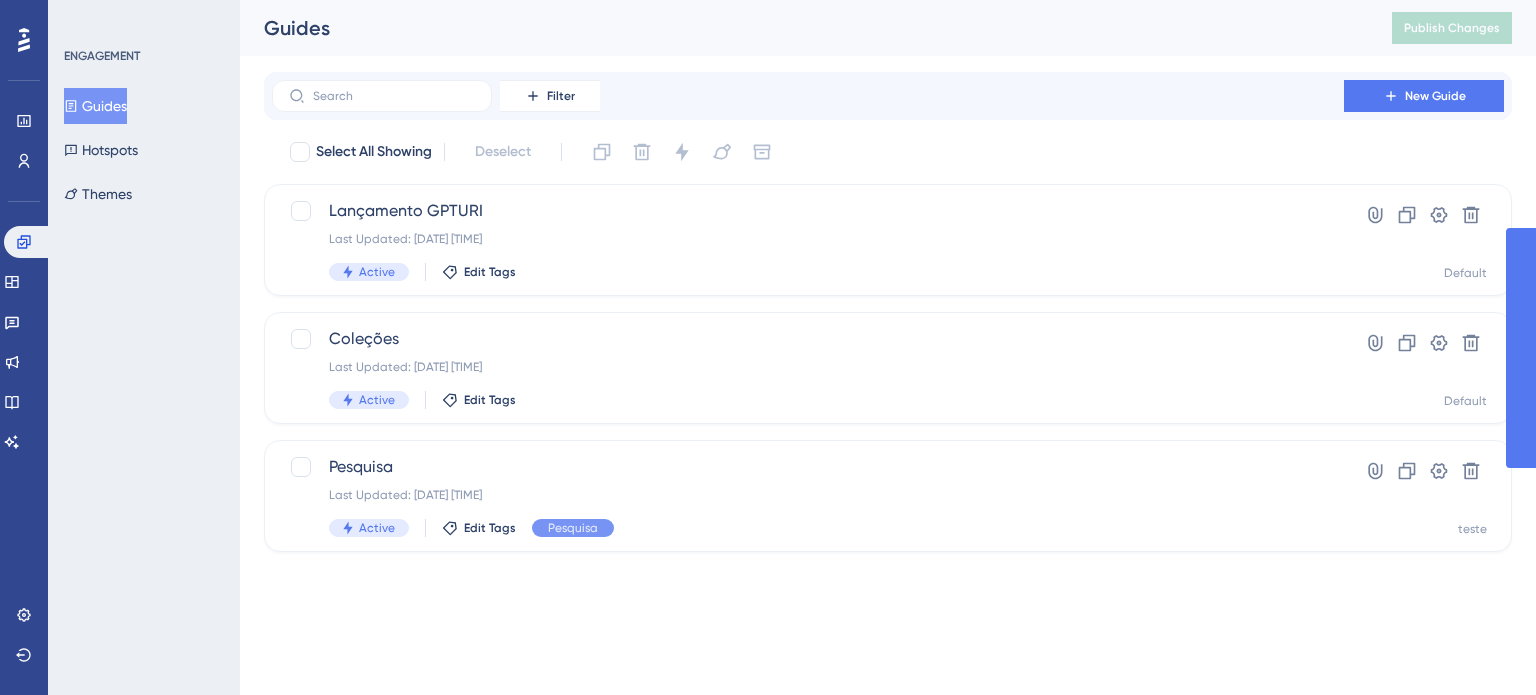 scroll, scrollTop: 0, scrollLeft: 0, axis: both 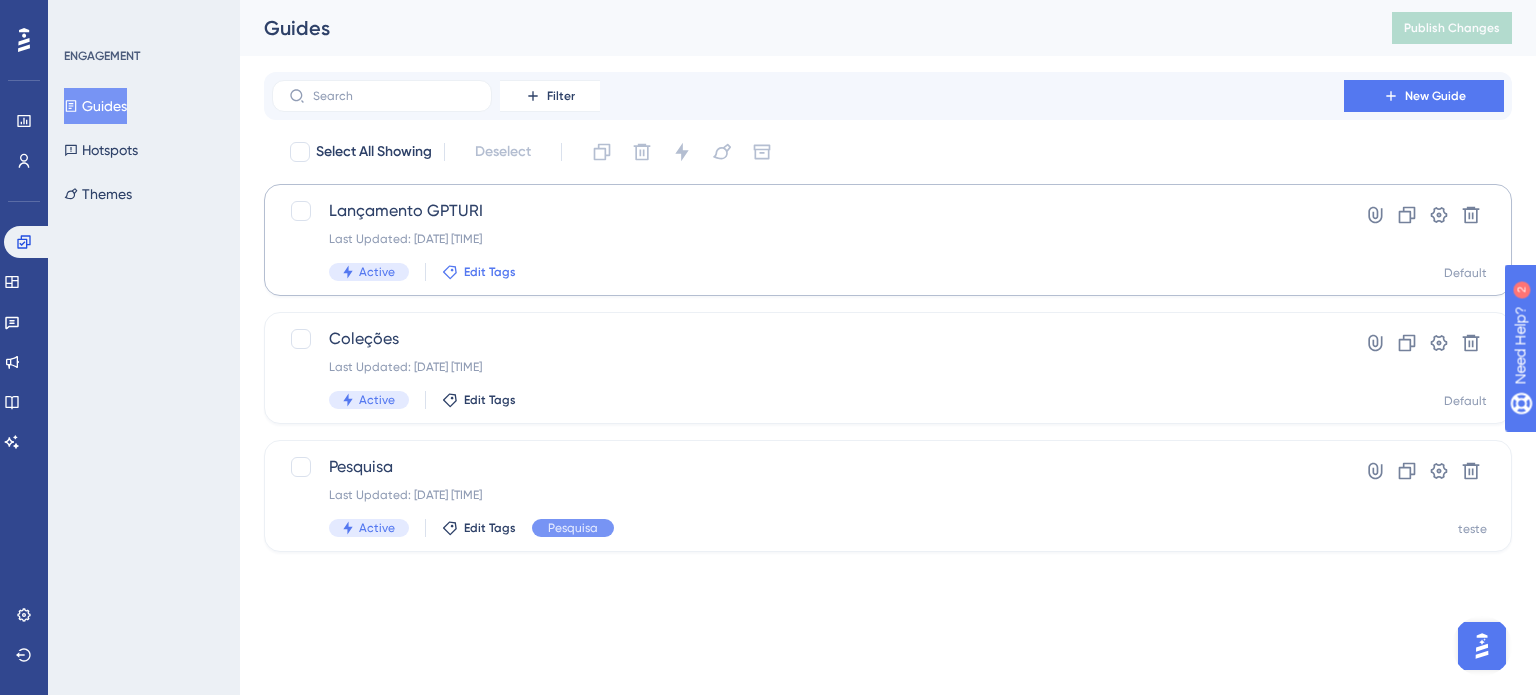 click on "Edit Tags" at bounding box center (490, 272) 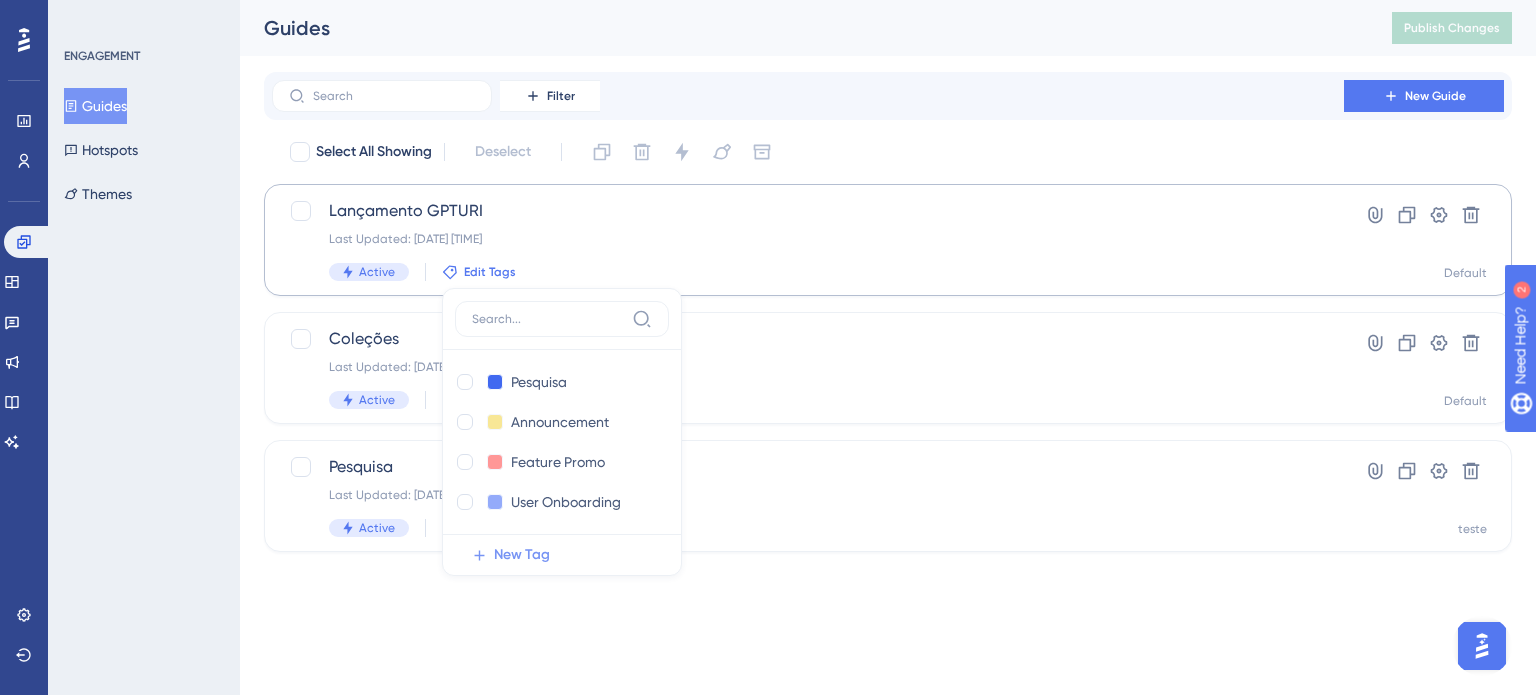 click on "New Tag" at bounding box center [522, 555] 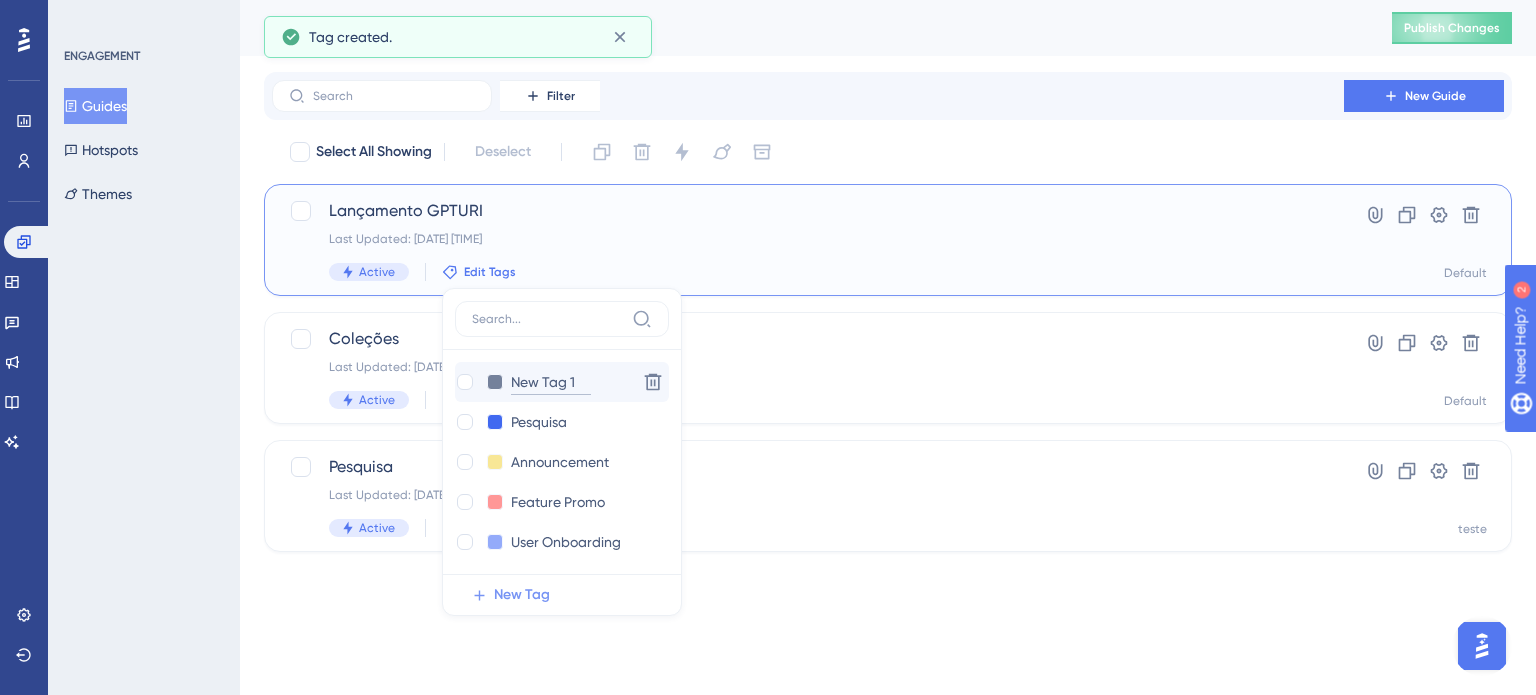 click on "New Tag 1" at bounding box center (551, 382) 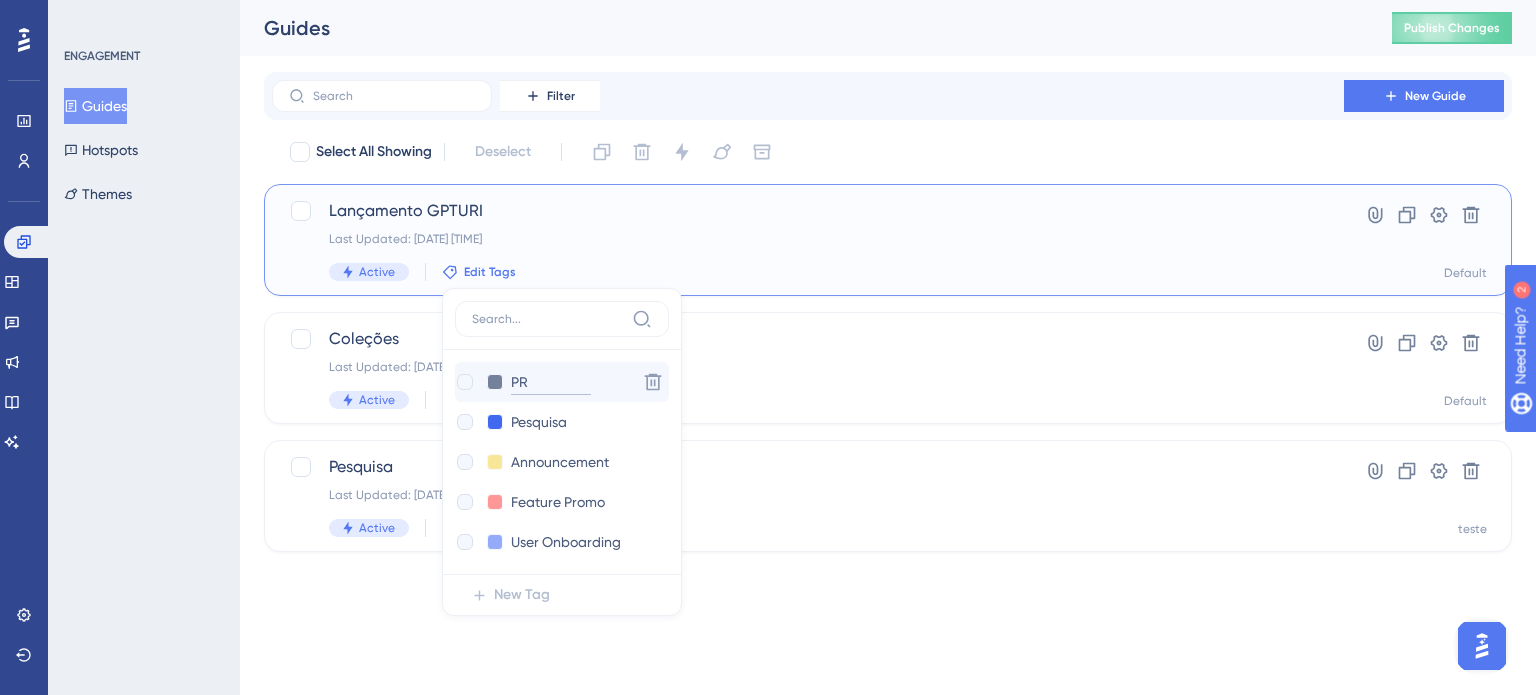 type on "PR" 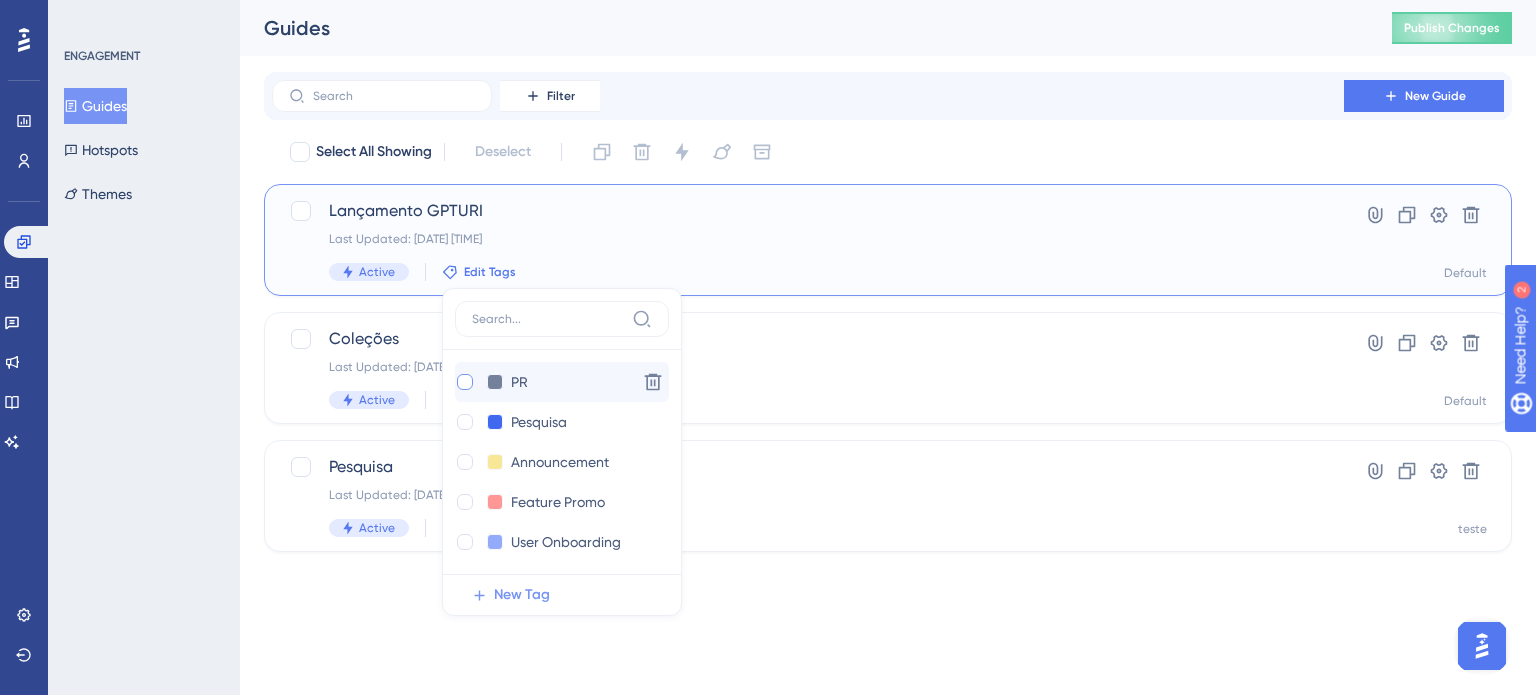 click at bounding box center (465, 382) 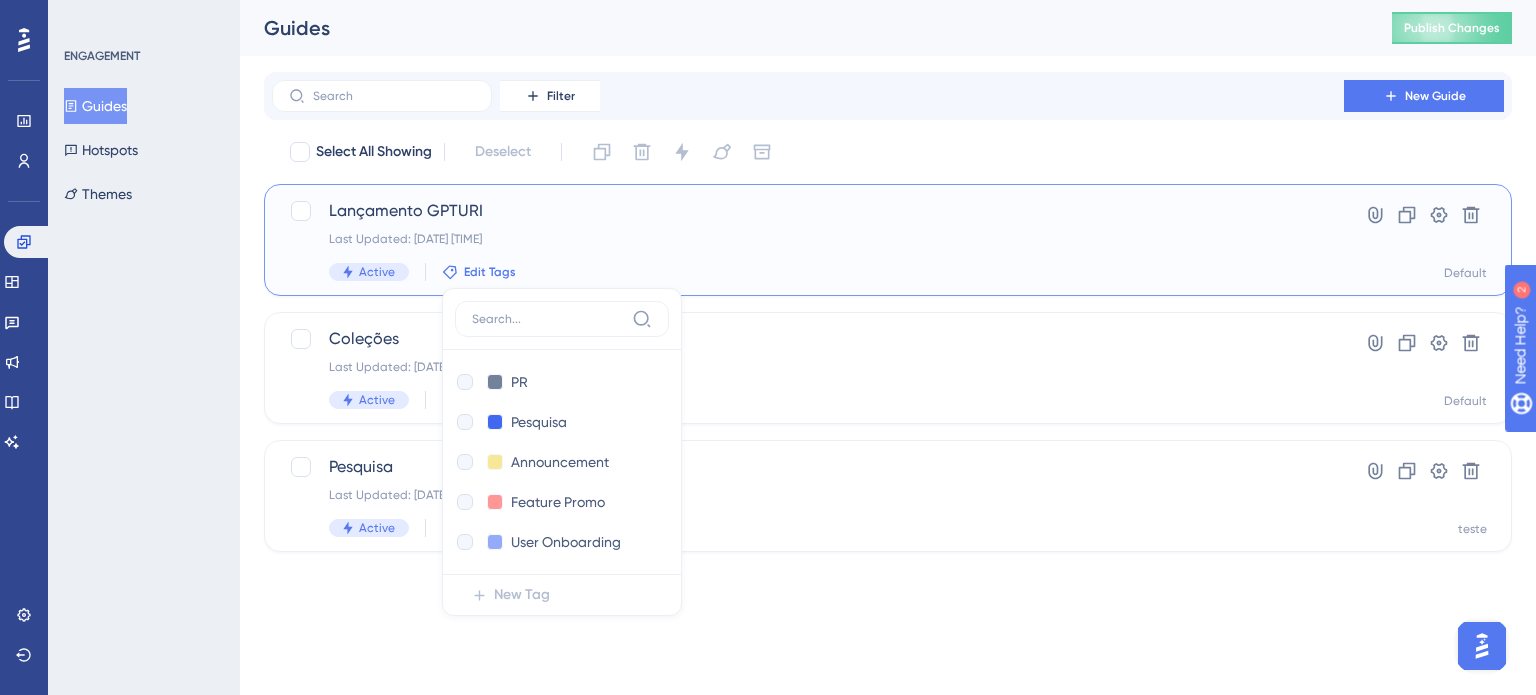 checkbox on "true" 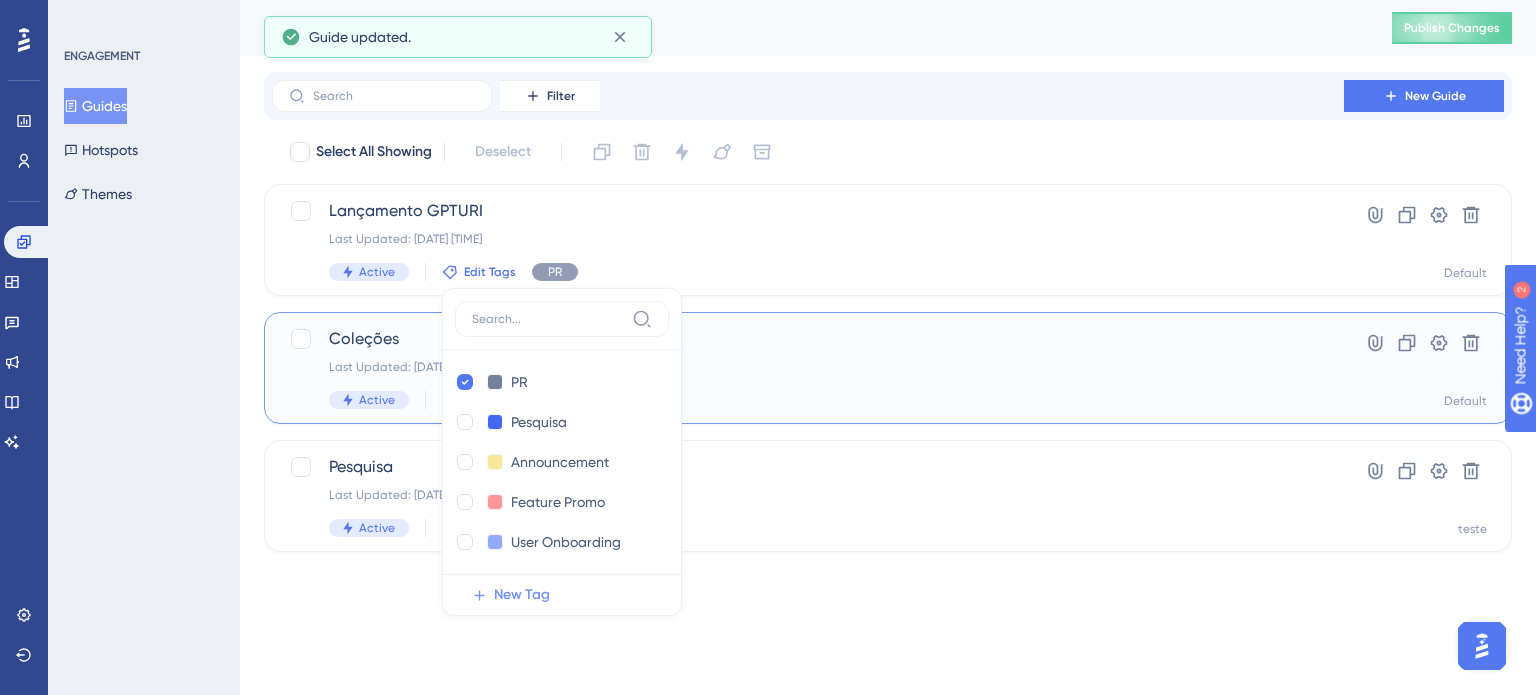 click on "Coleções Last Updated: 05 de ago. de 2025 05:51 PM Active Edit Tags Hyperlink Clone Settings Delete Default" at bounding box center [888, 368] 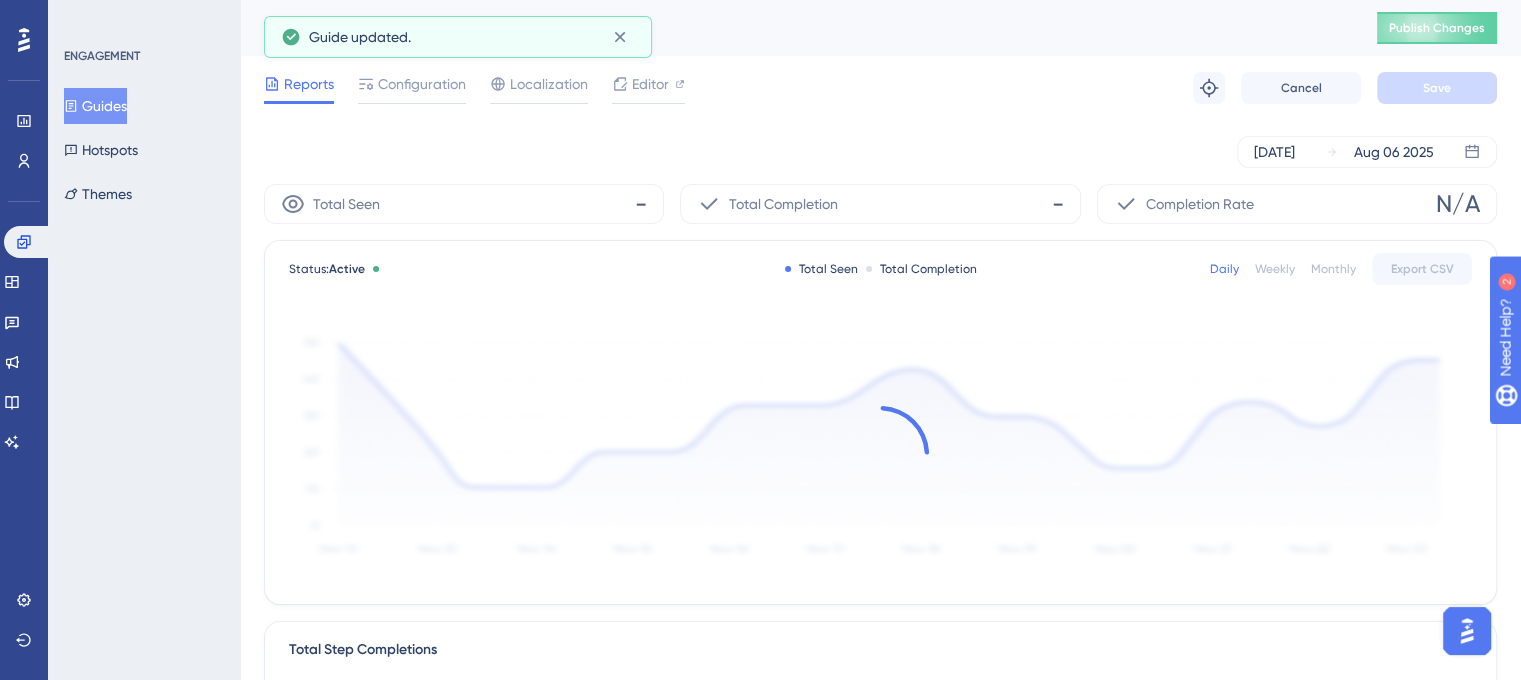 click on "Guides" at bounding box center [95, 106] 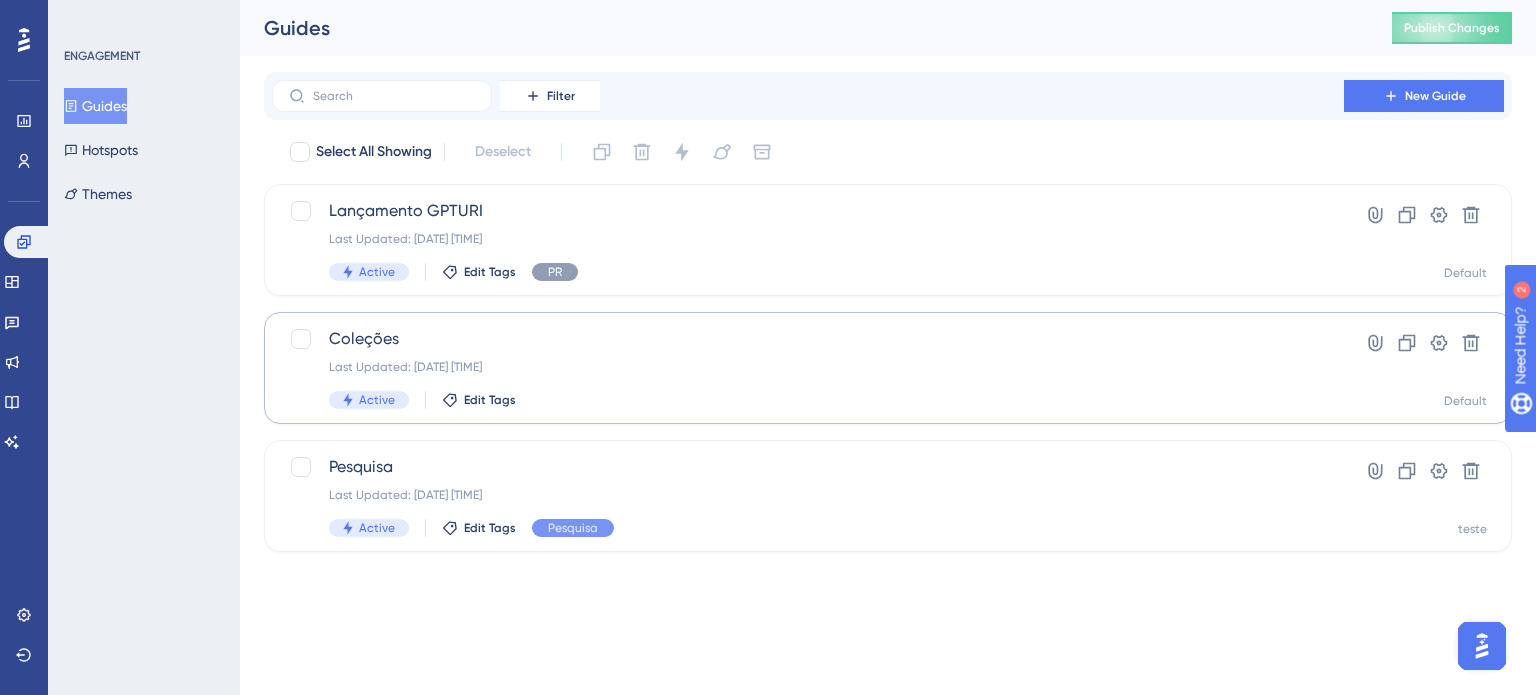 type 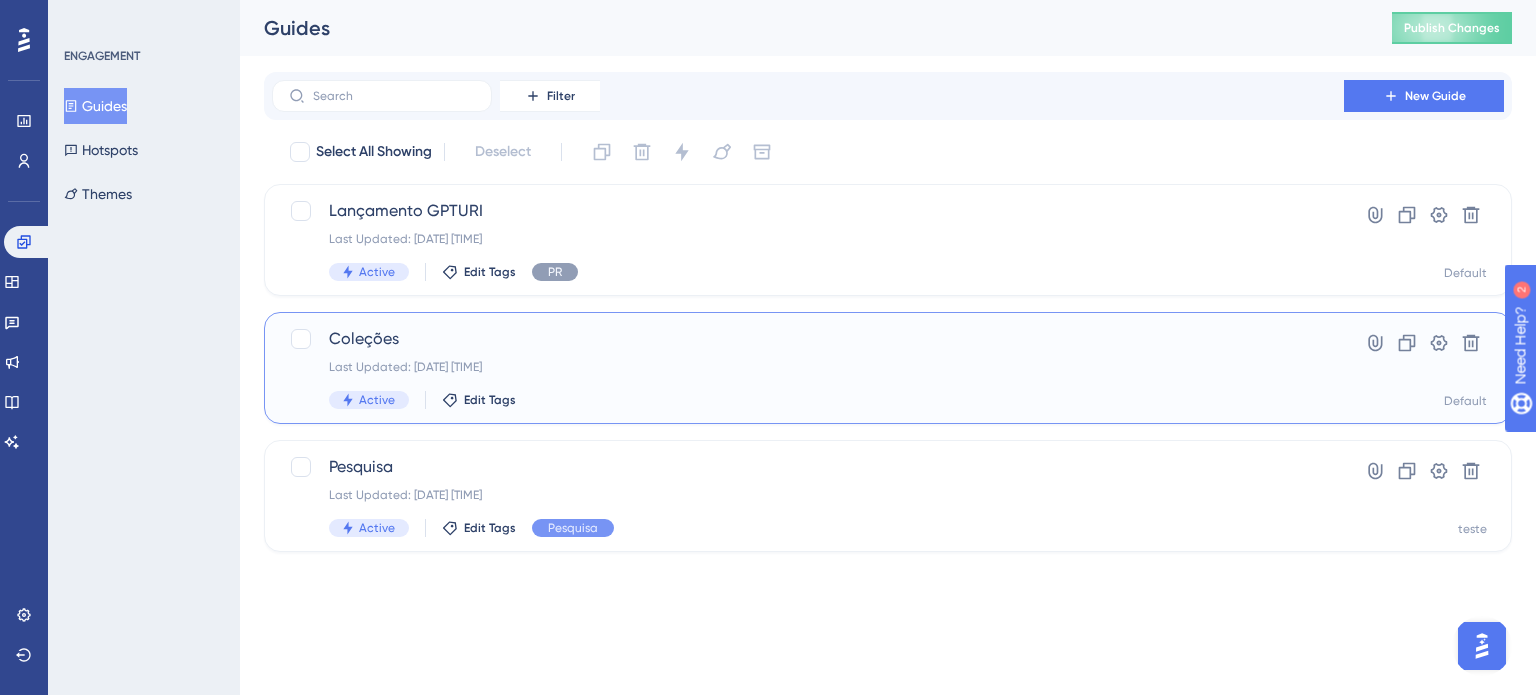 click on "Coleções" at bounding box center [808, 339] 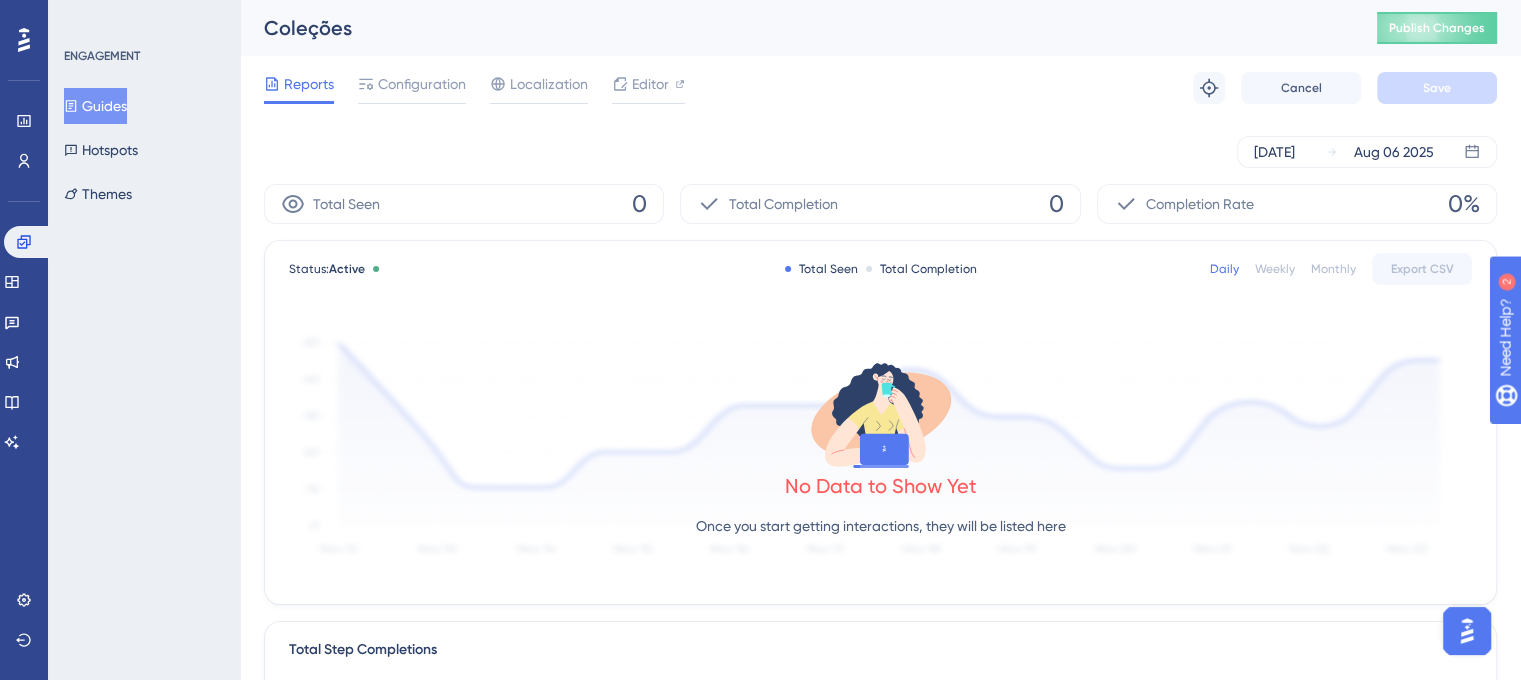 click on "Guides" at bounding box center (95, 106) 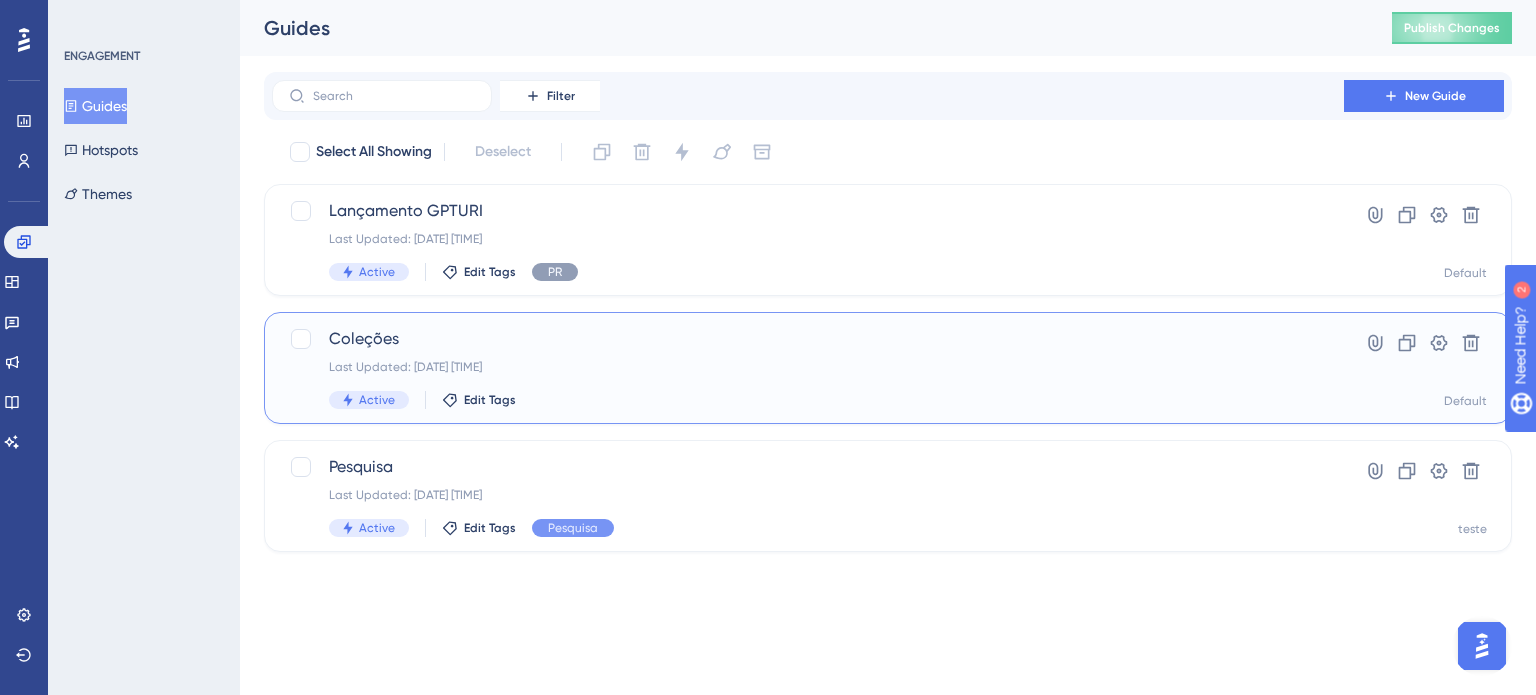 click on "Coleções" at bounding box center [808, 339] 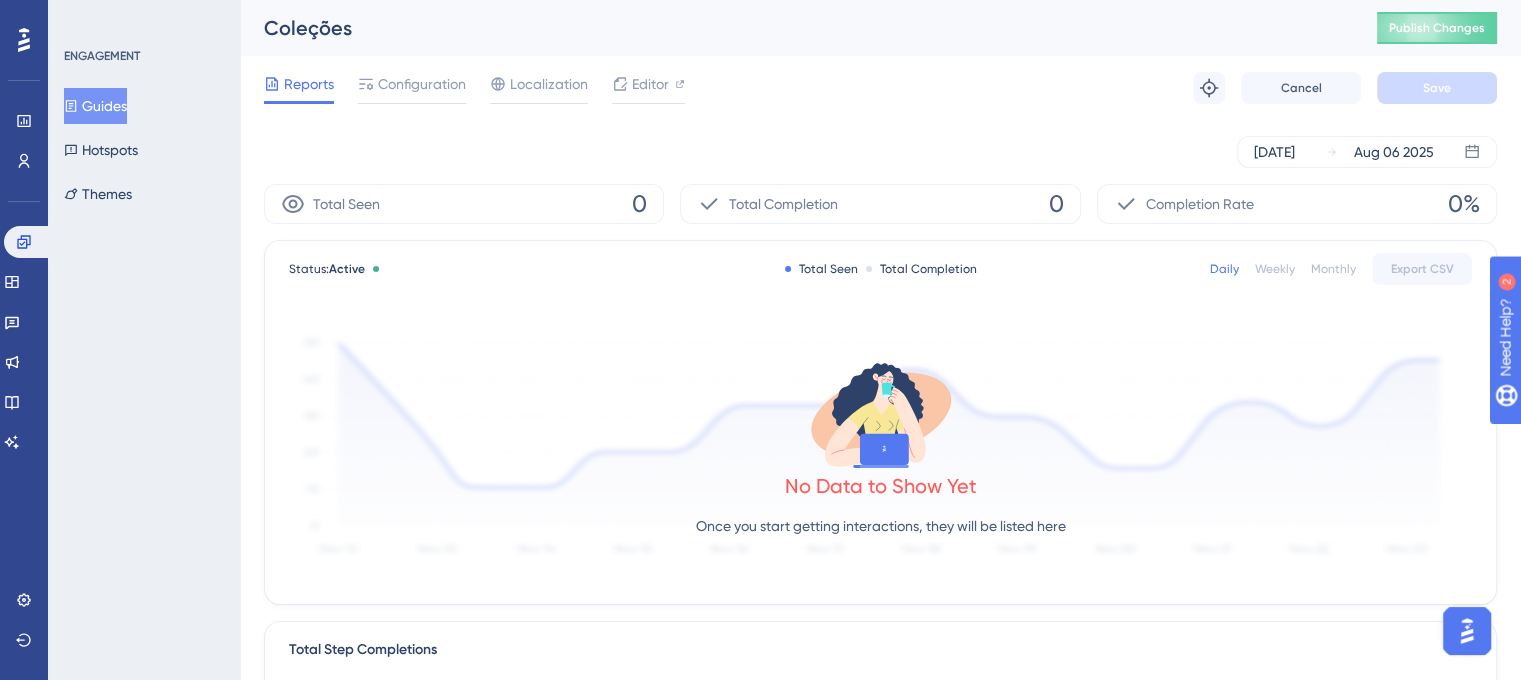 click on "Reports Configuration Localization Editor Troubleshoot Cancel Save" at bounding box center [880, 88] 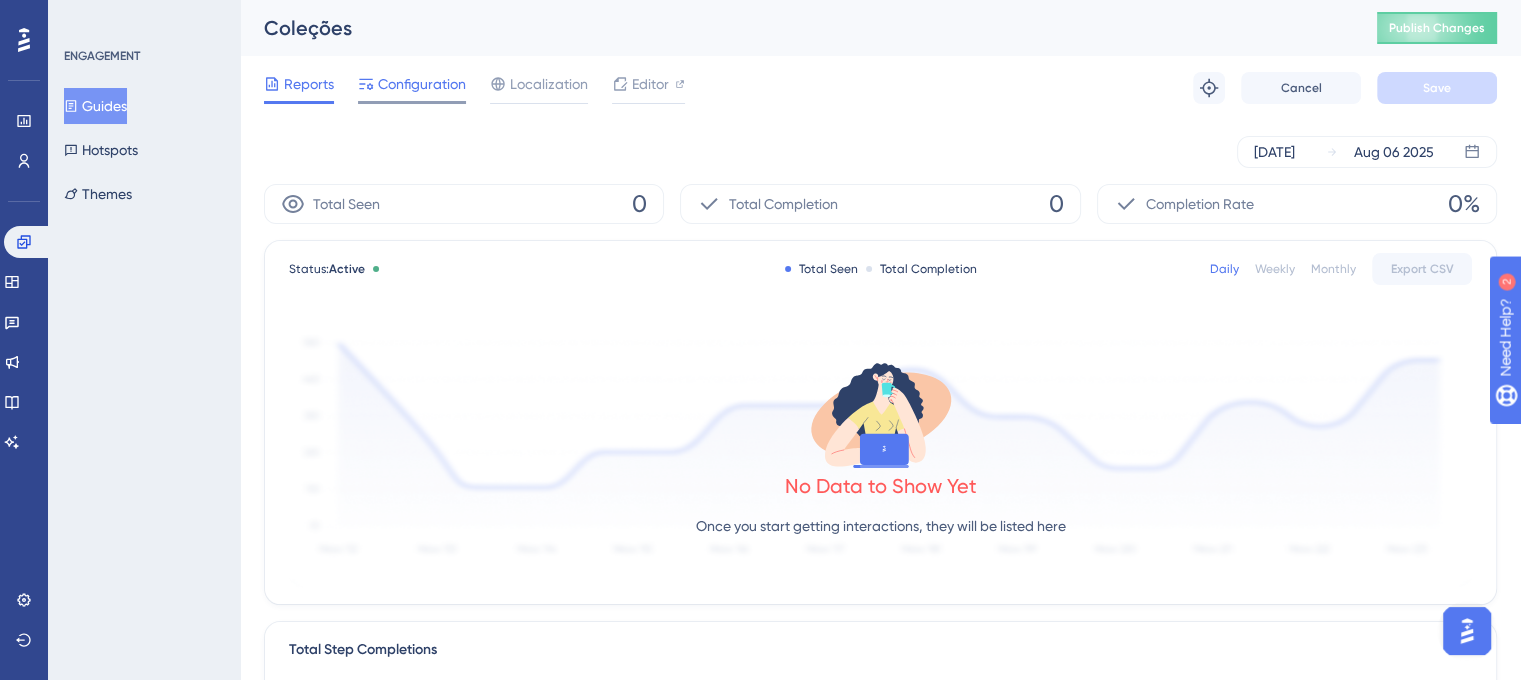 click on "Configuration" at bounding box center (422, 84) 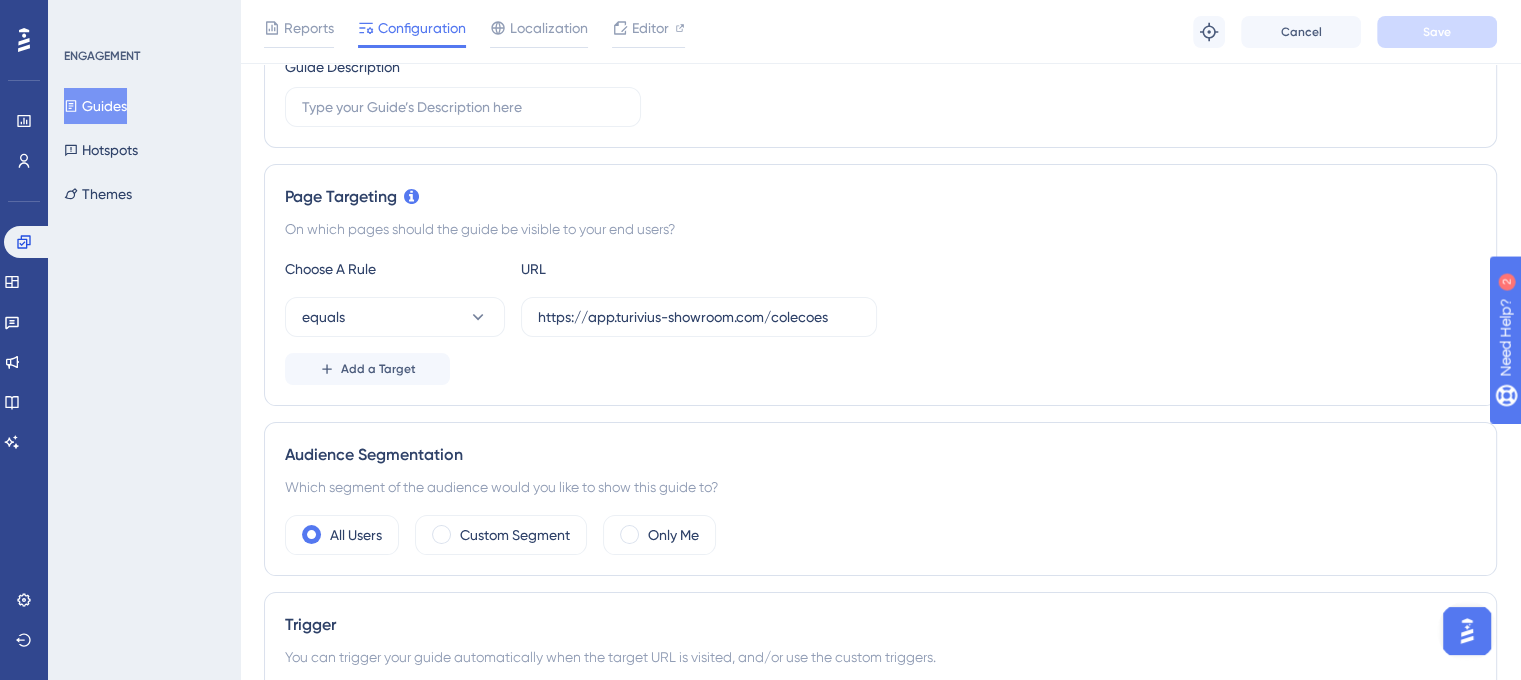 scroll, scrollTop: 0, scrollLeft: 0, axis: both 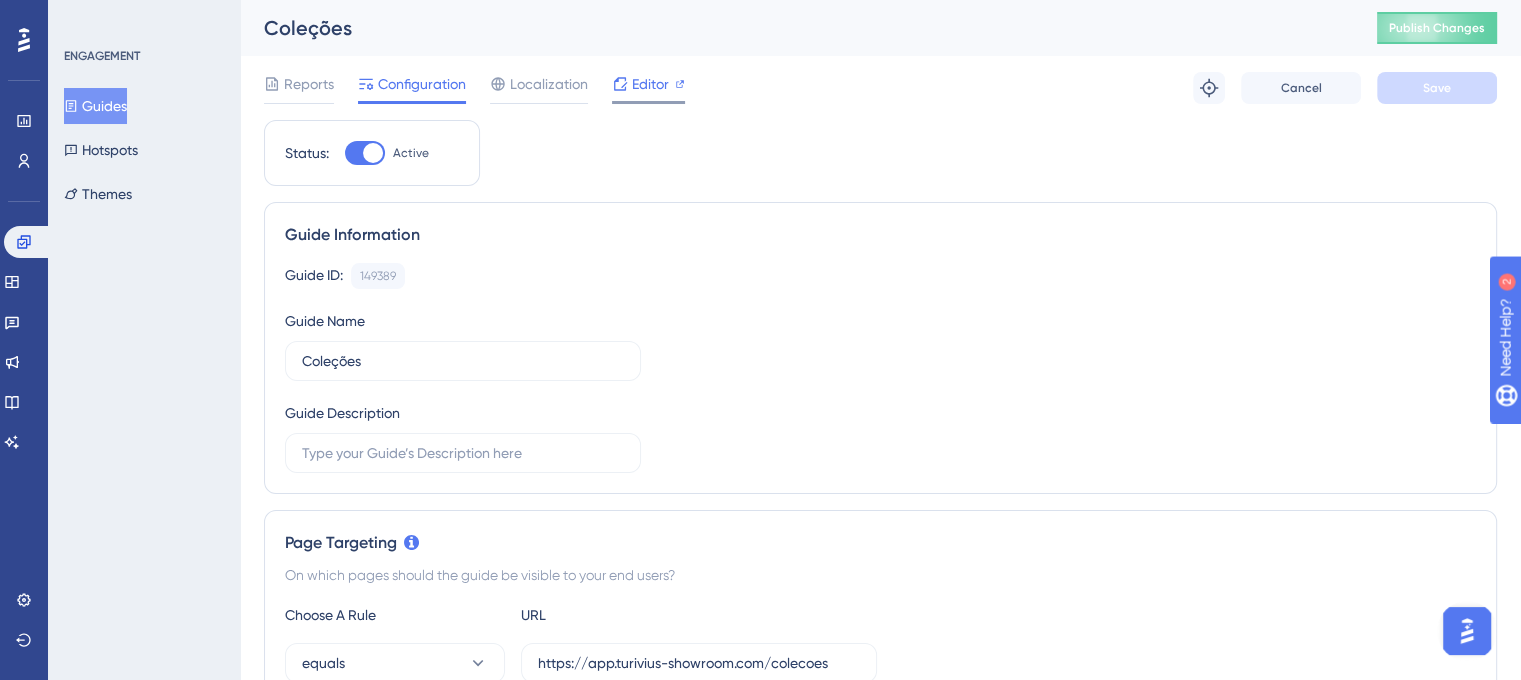 click 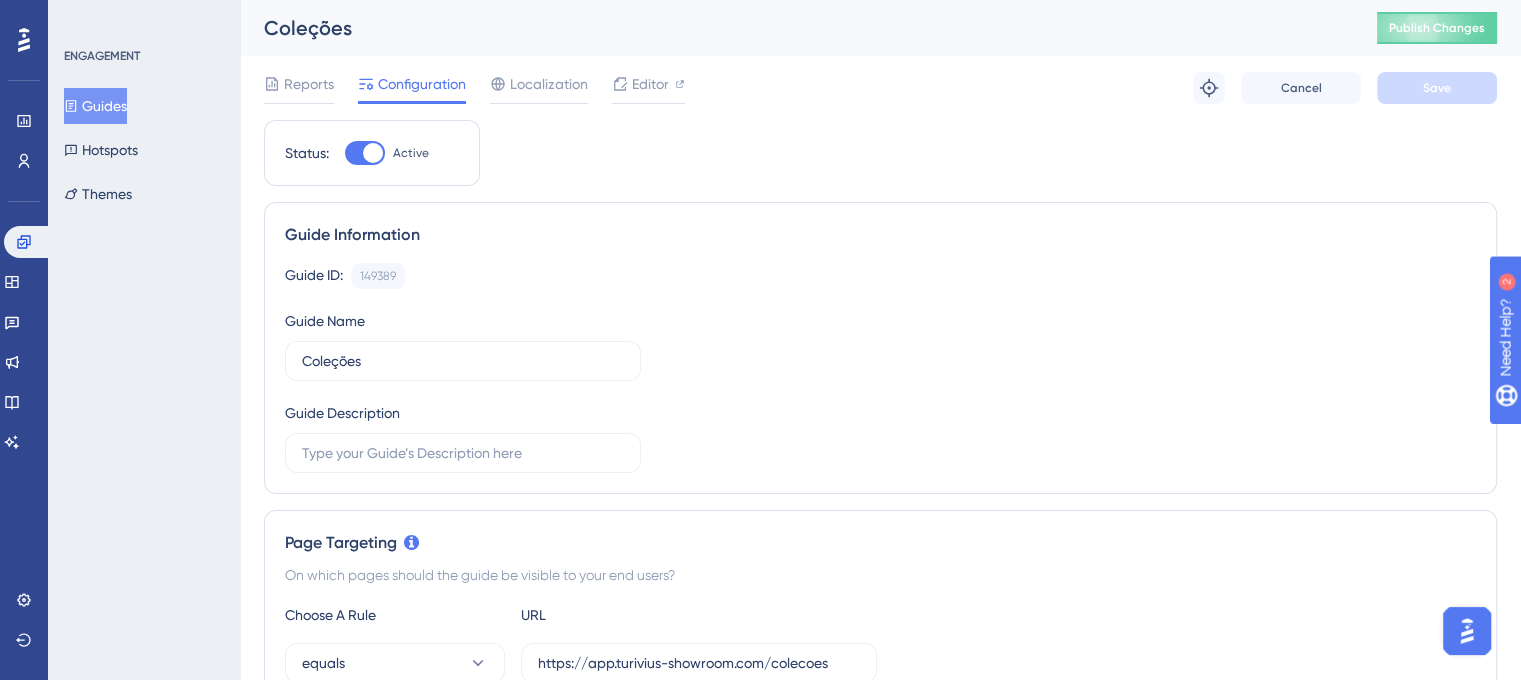 click on "Guides" at bounding box center (95, 106) 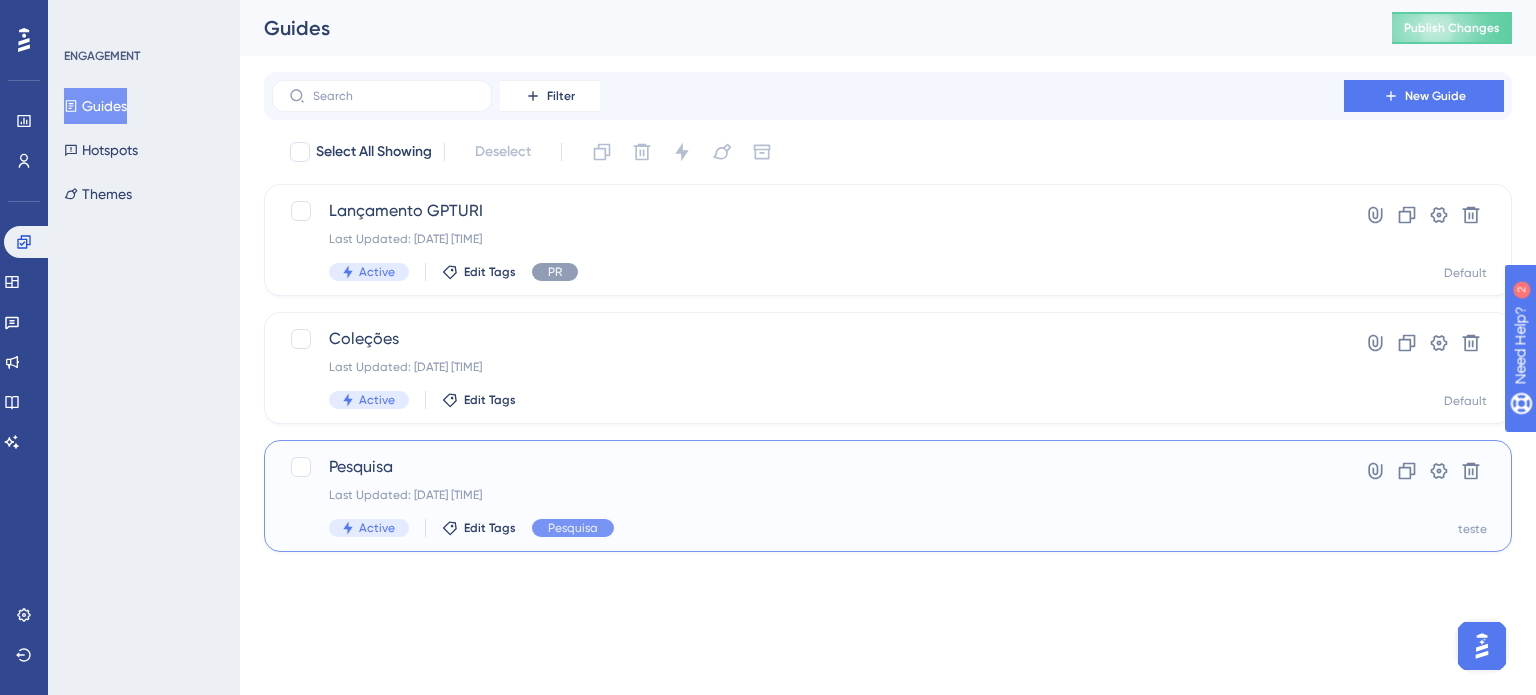 click on "Pesquisa" at bounding box center (808, 467) 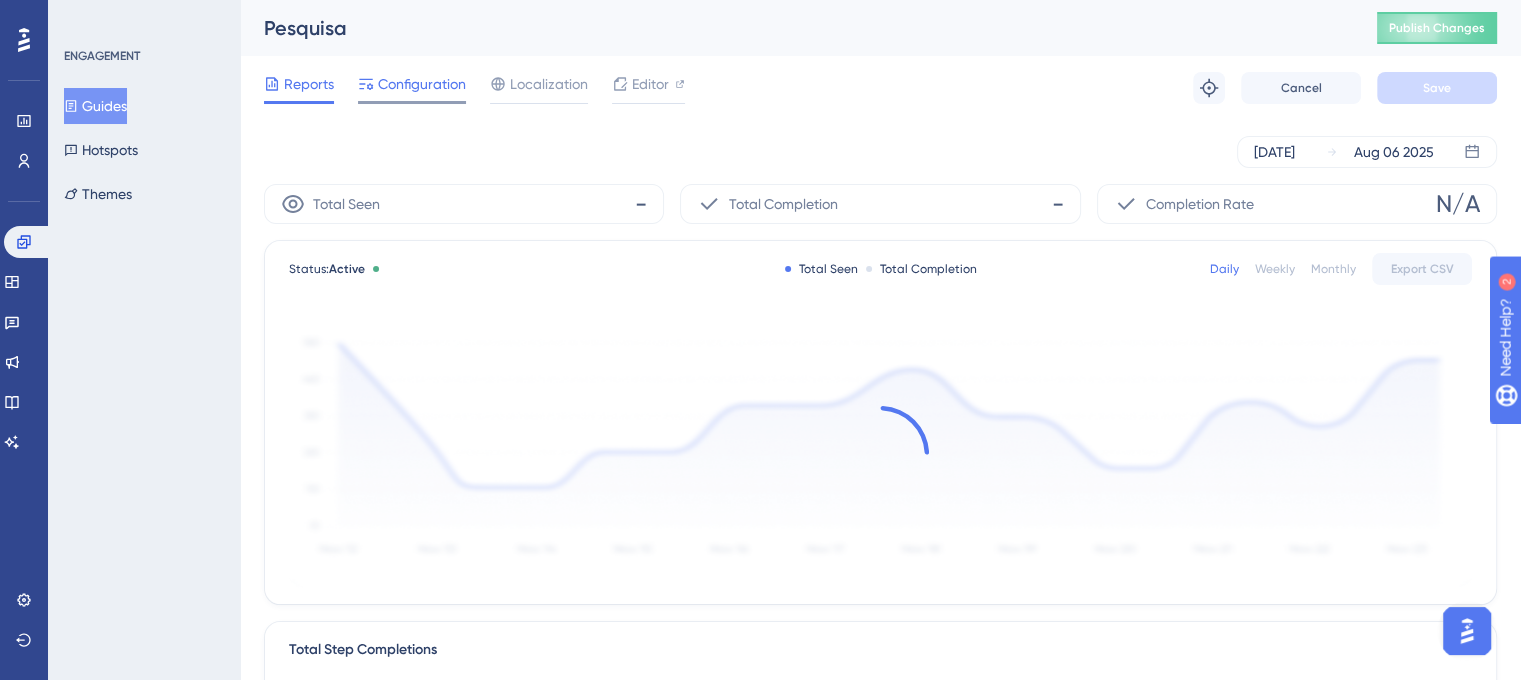 click on "Configuration" at bounding box center [412, 88] 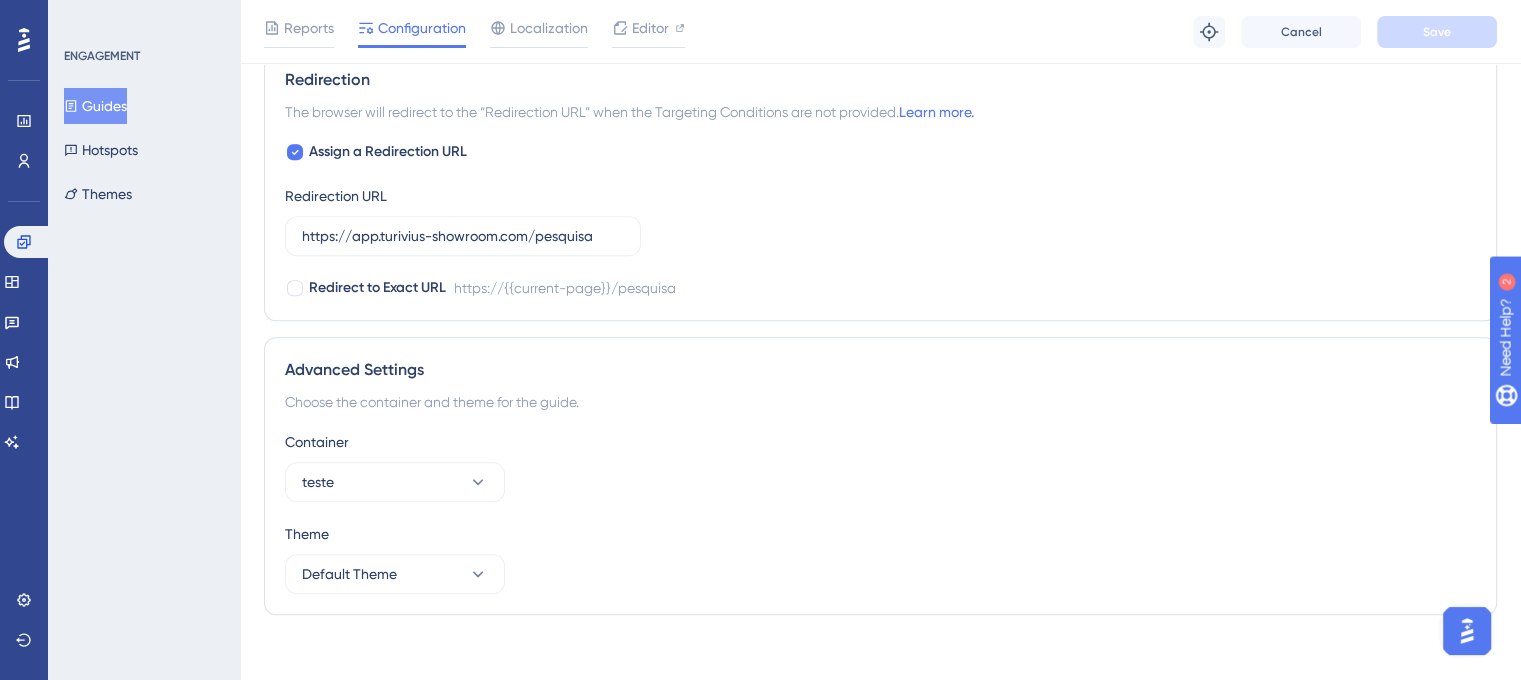 scroll, scrollTop: 1654, scrollLeft: 0, axis: vertical 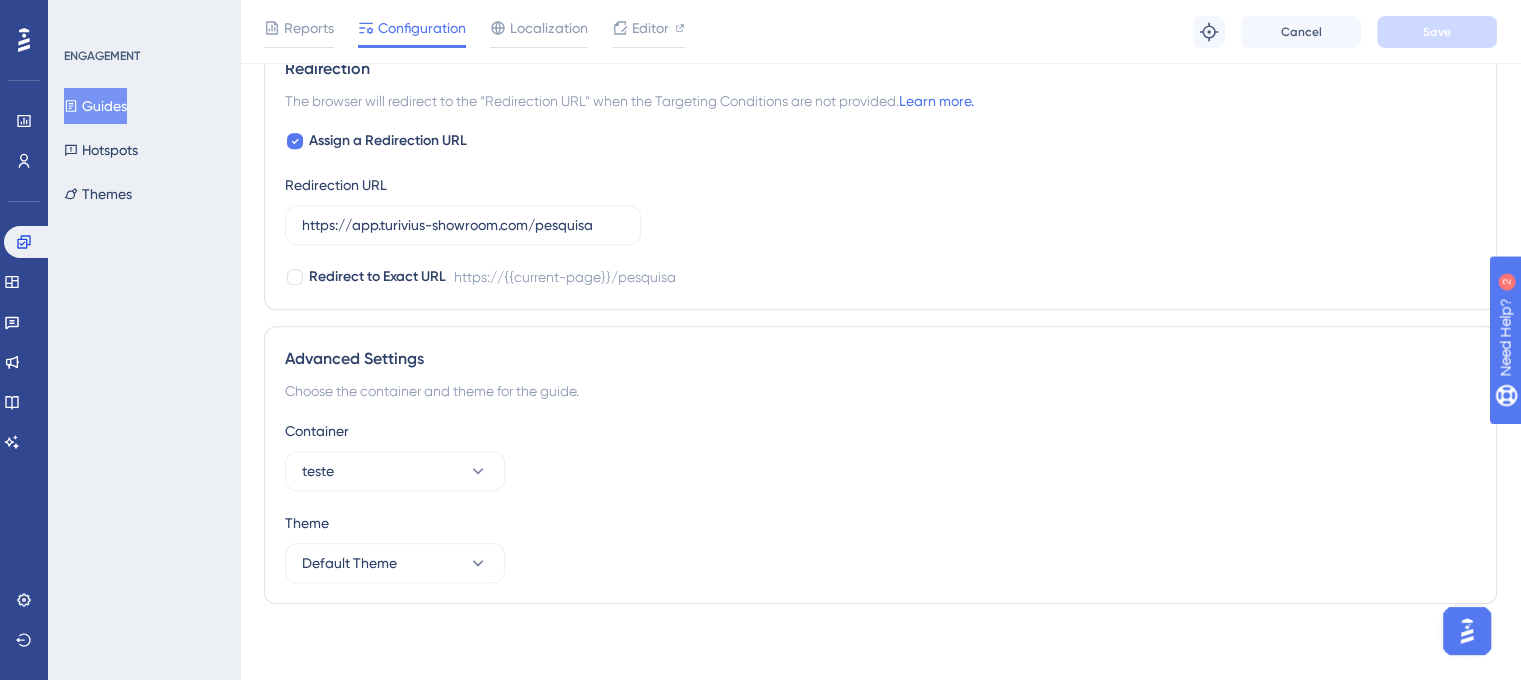 click on "Guides" at bounding box center (95, 106) 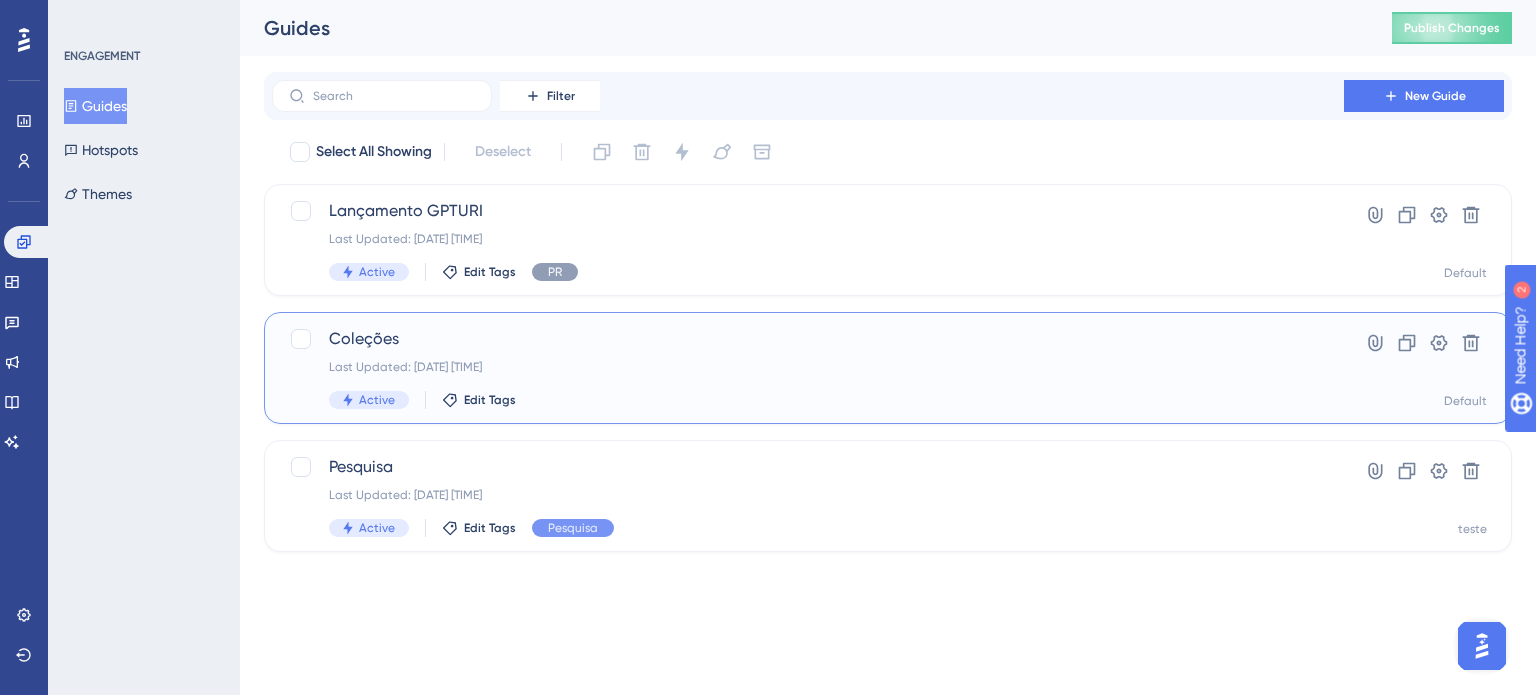 click on "Coleções" at bounding box center (808, 339) 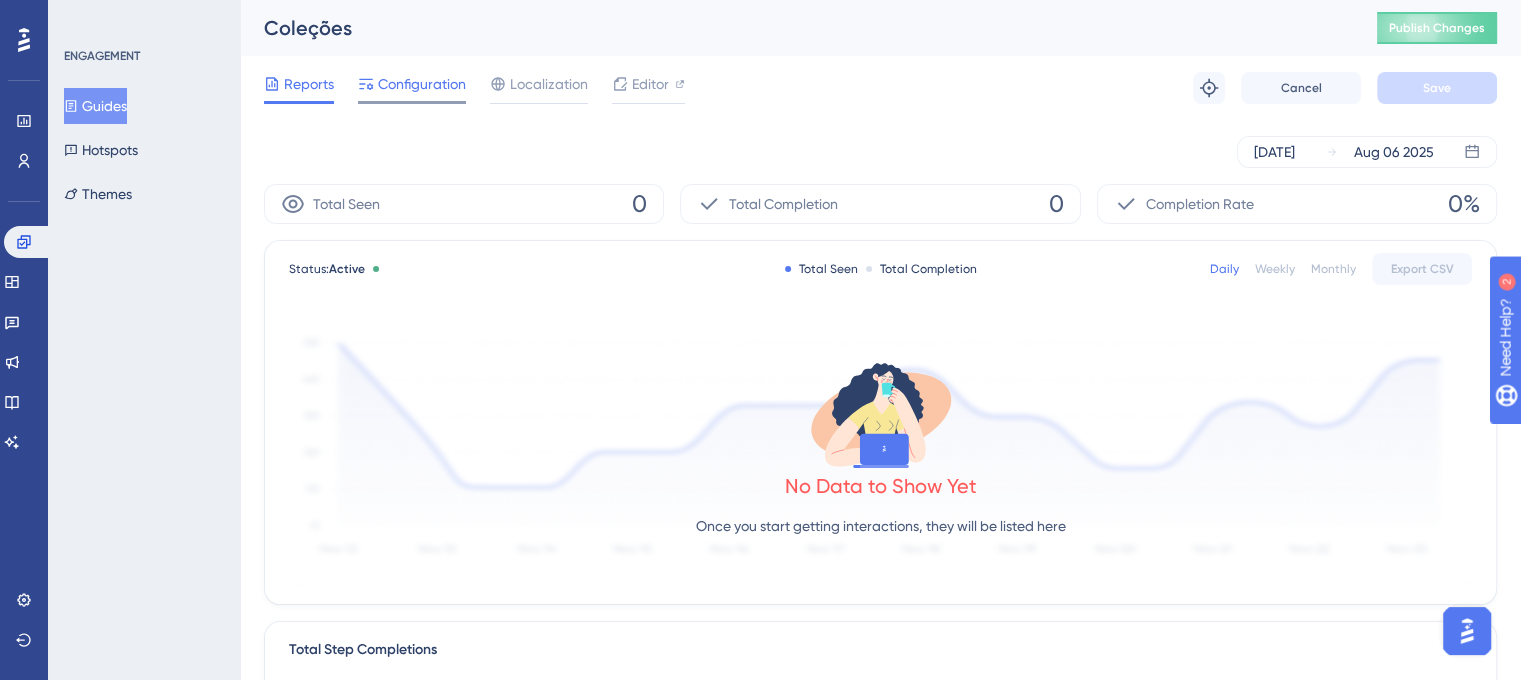 click on "Configuration" at bounding box center (422, 84) 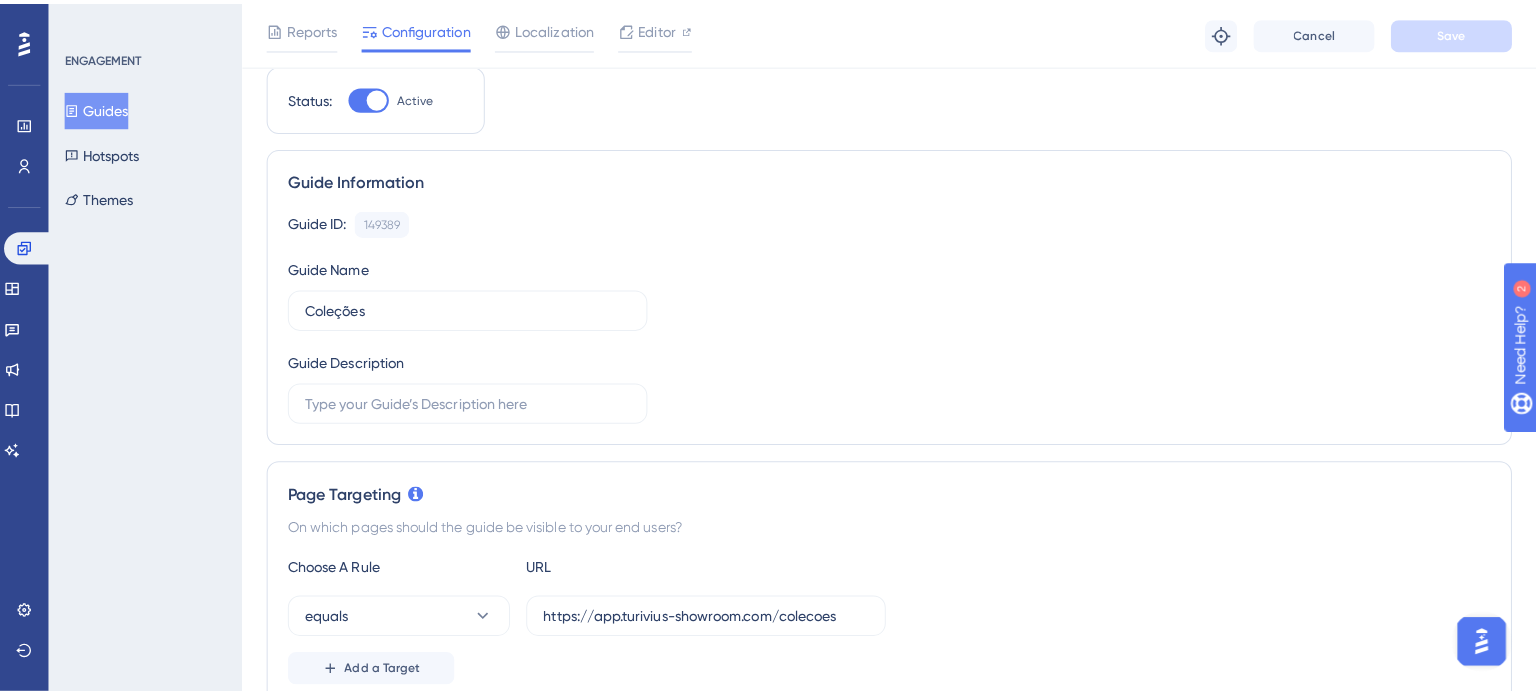 scroll, scrollTop: 0, scrollLeft: 0, axis: both 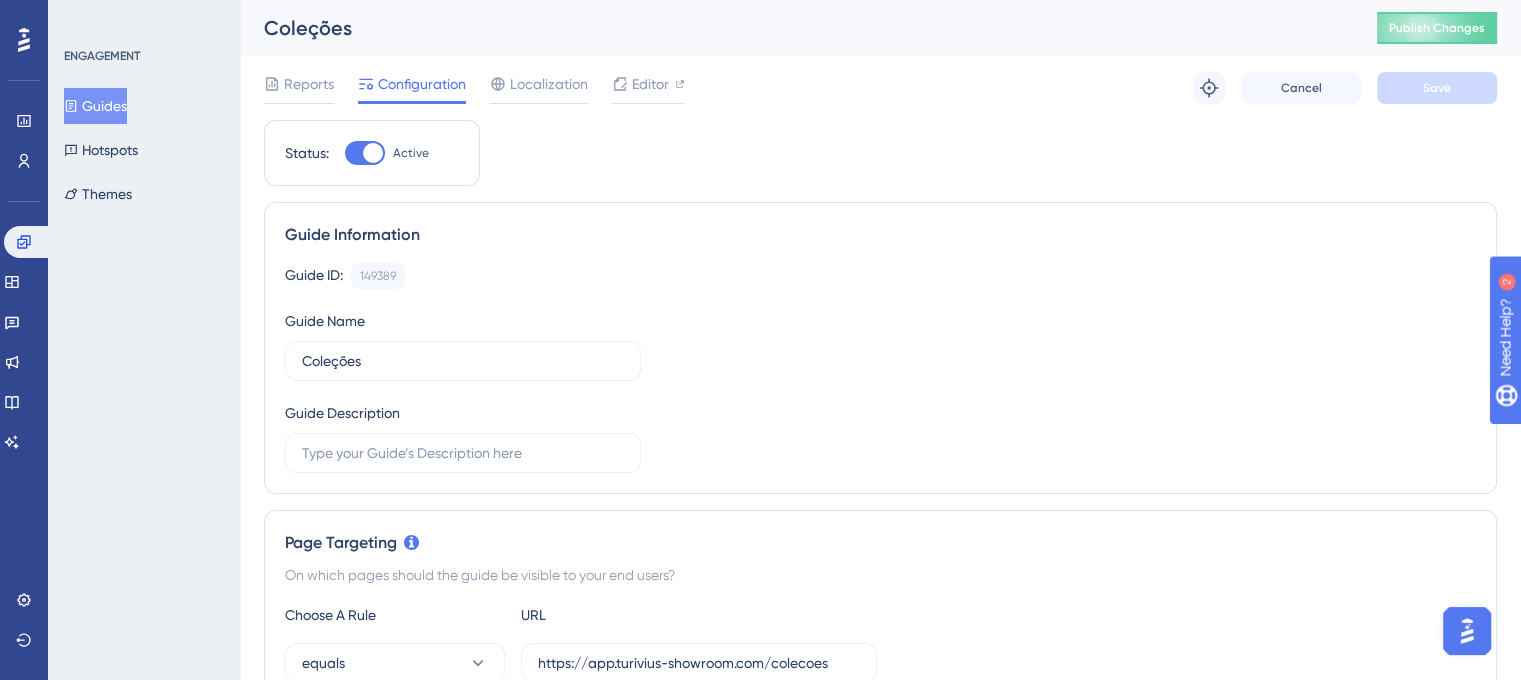 click at bounding box center (365, 153) 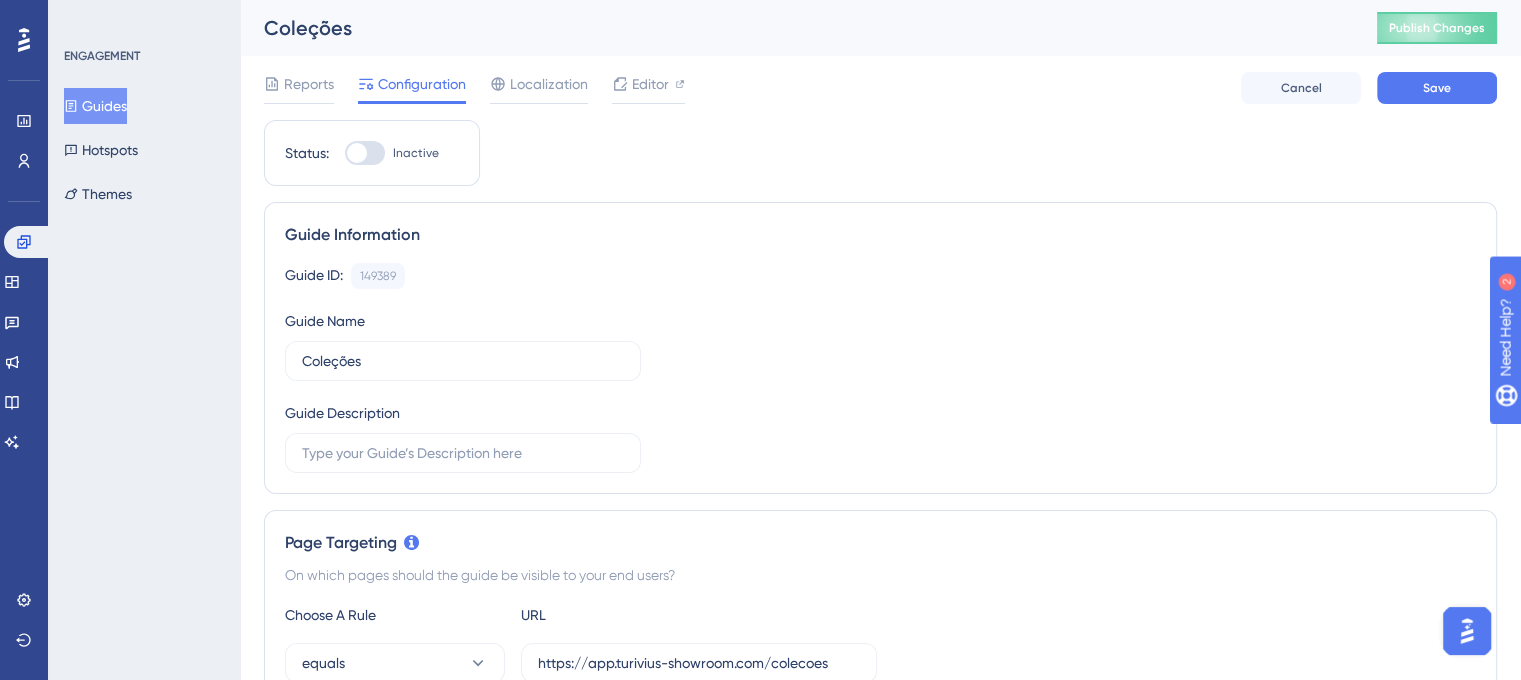 click at bounding box center [365, 153] 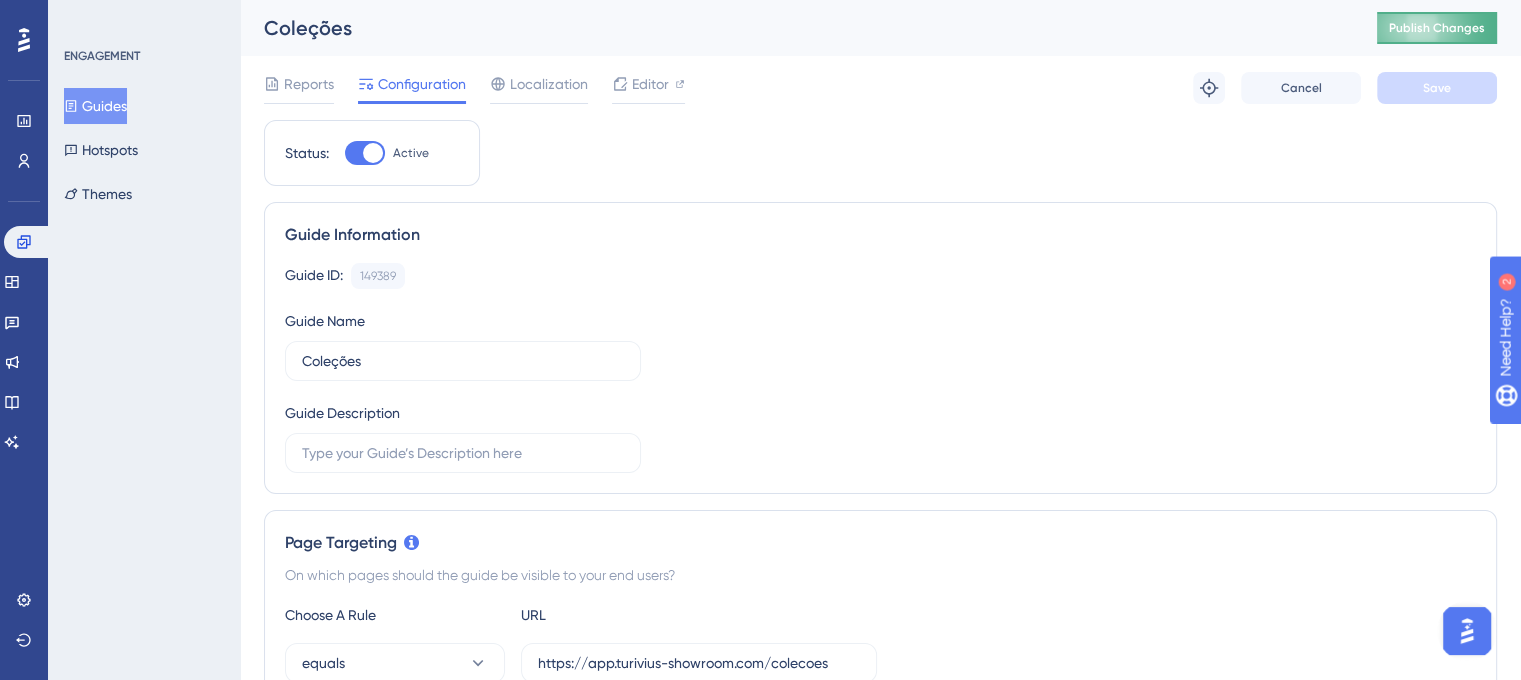 click on "Publish Changes" at bounding box center (1437, 28) 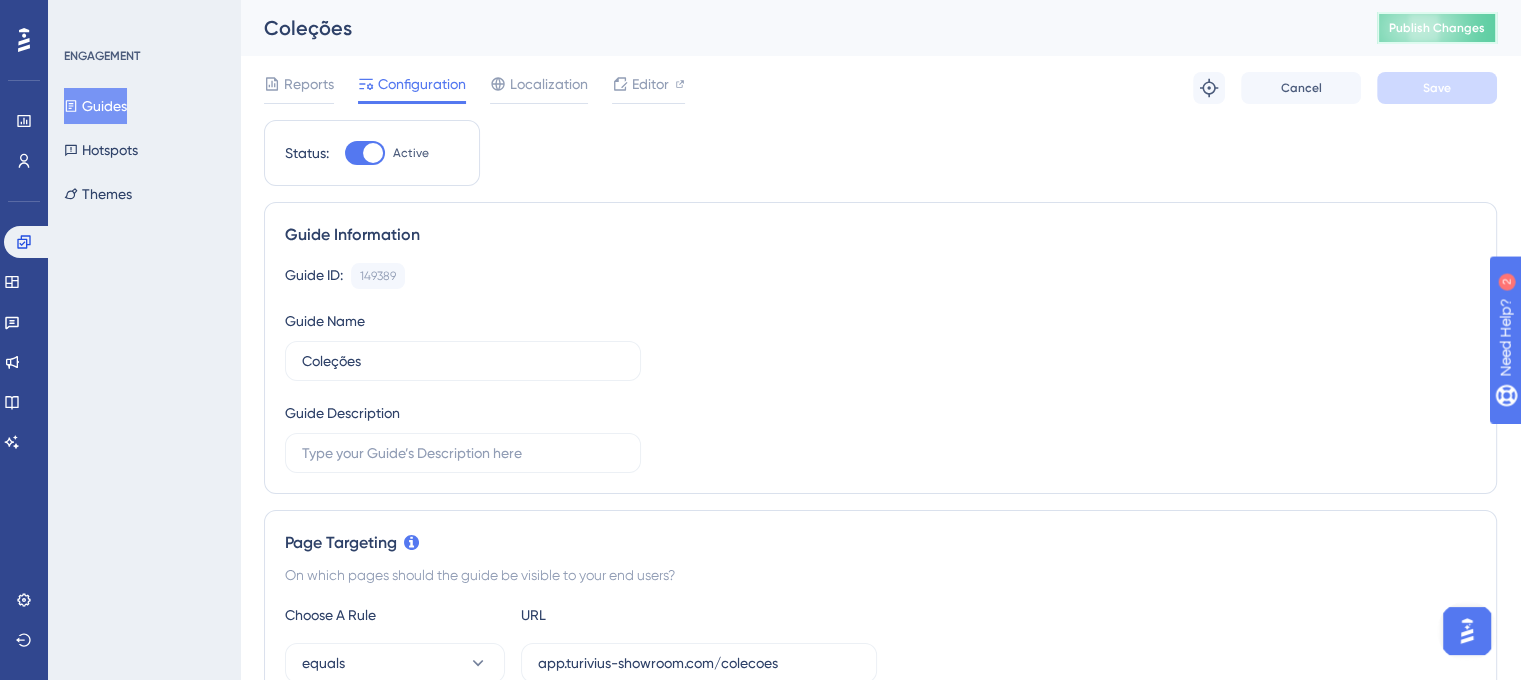 click on "Publish Changes" at bounding box center (1437, 28) 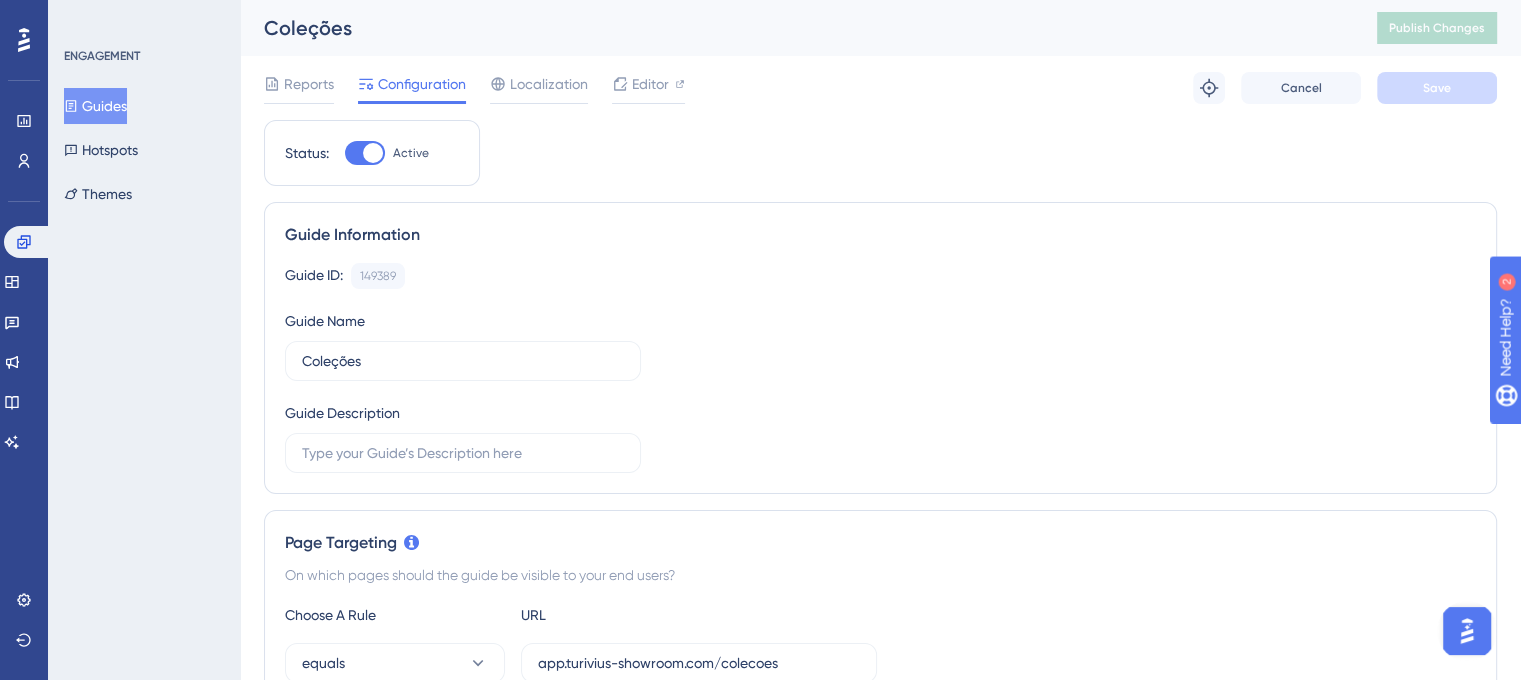 click on "Guides" at bounding box center (95, 106) 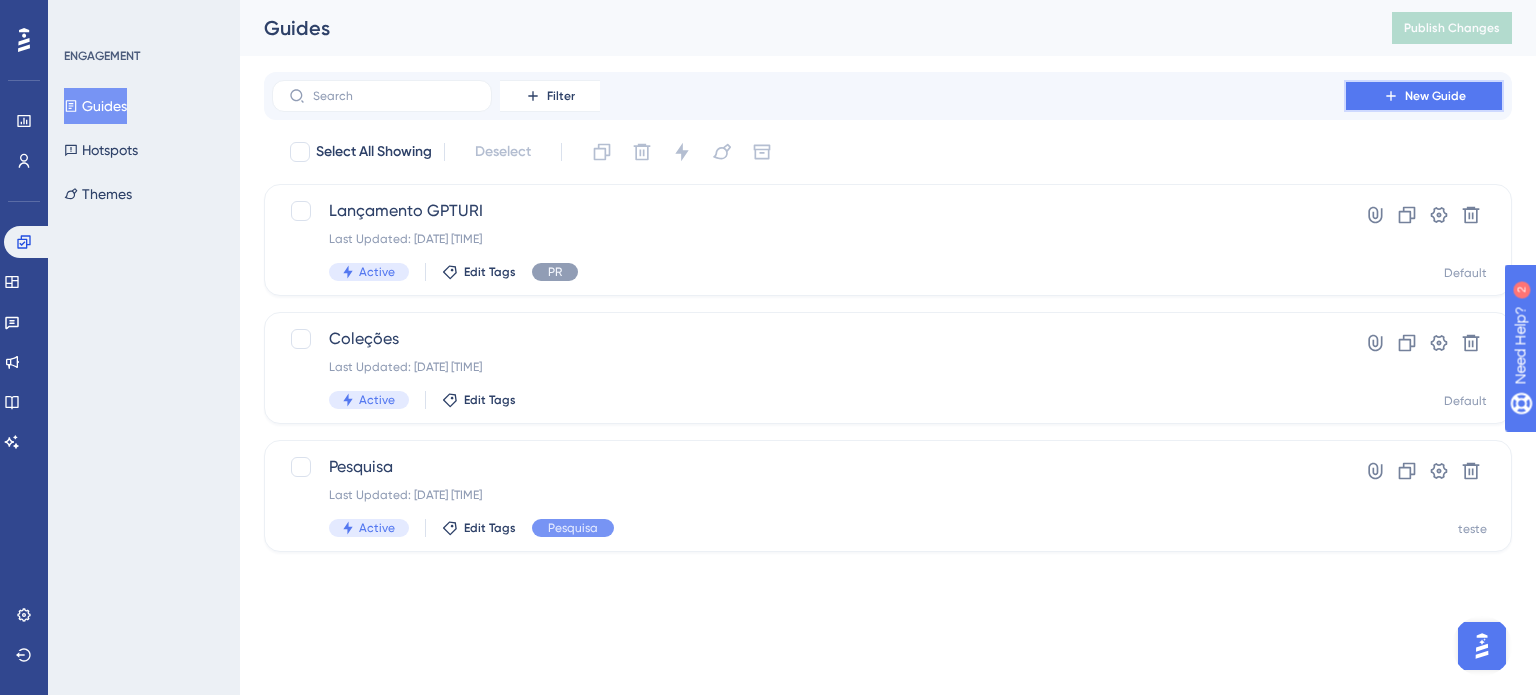 click 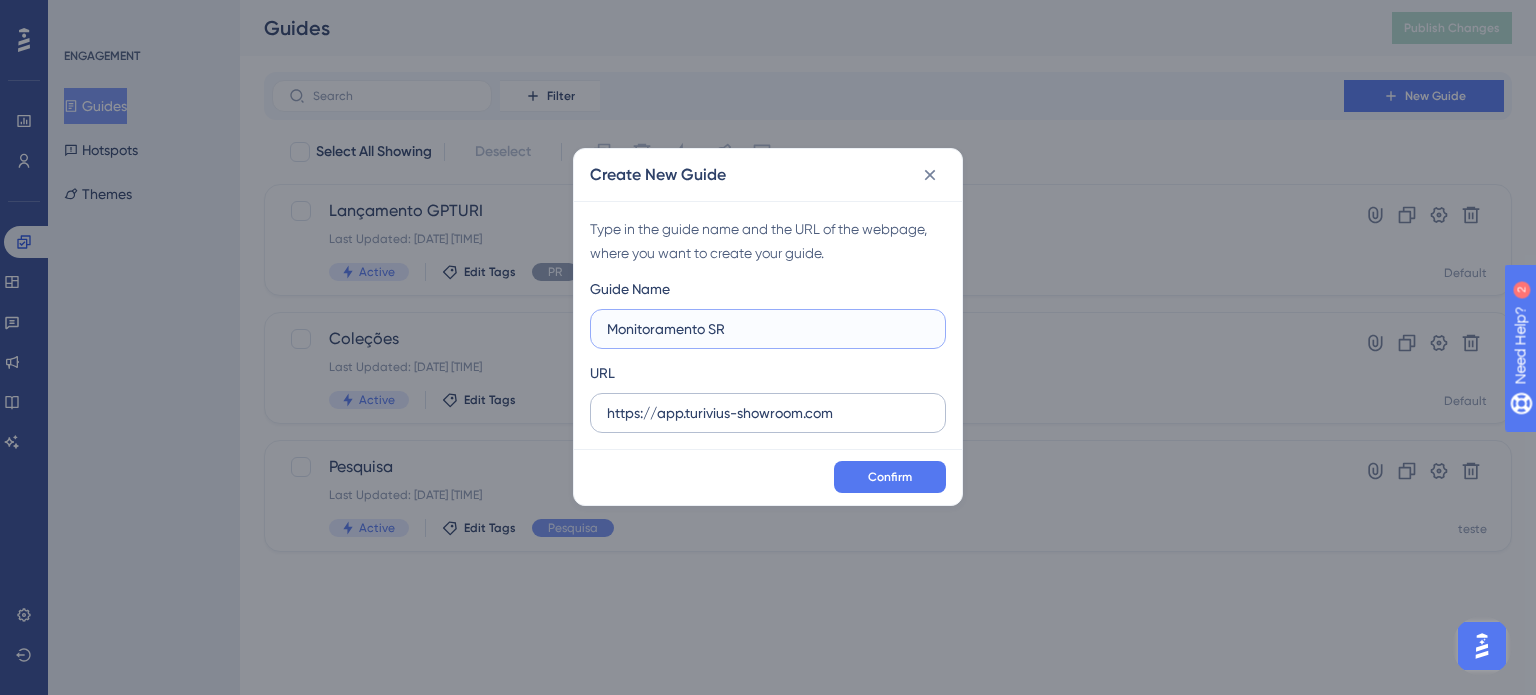 type on "Monitoramento SR" 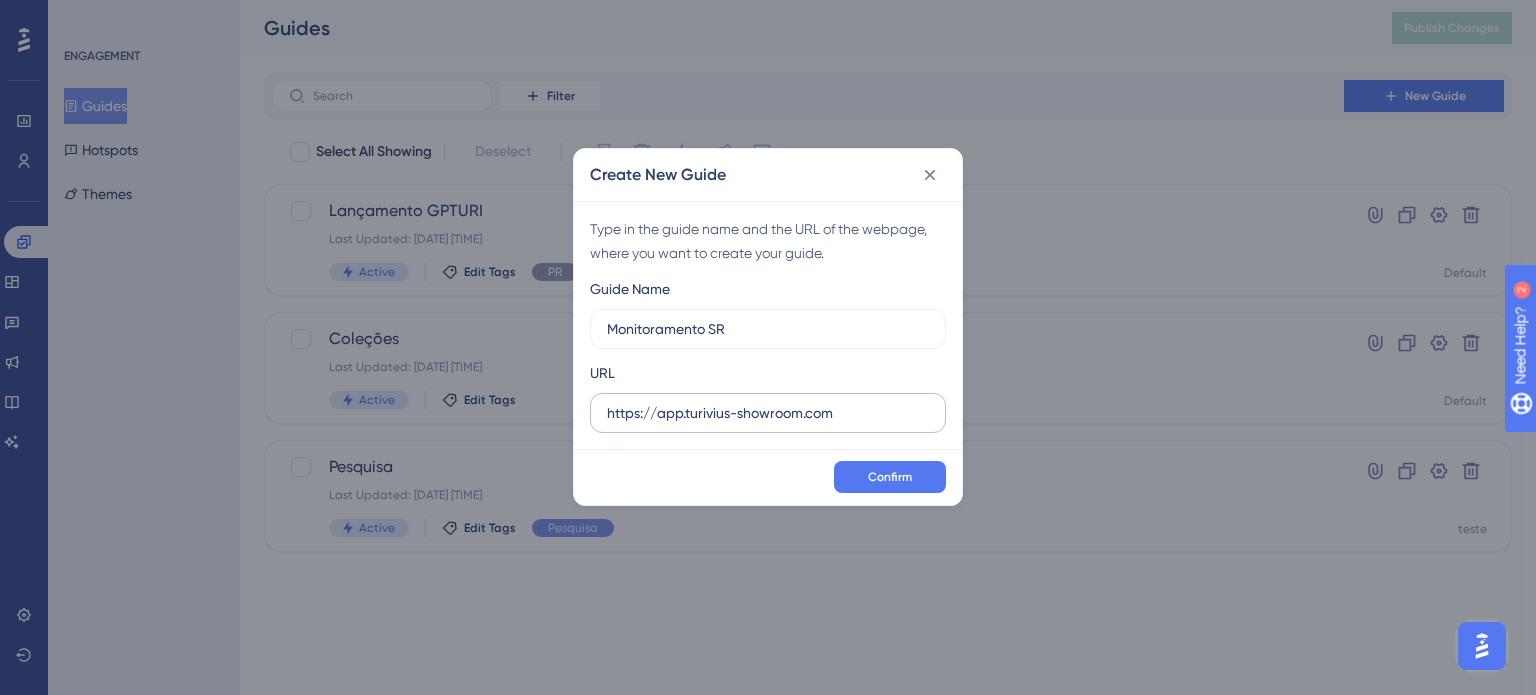 click on "https://app.turivius-showroom.com" at bounding box center [768, 413] 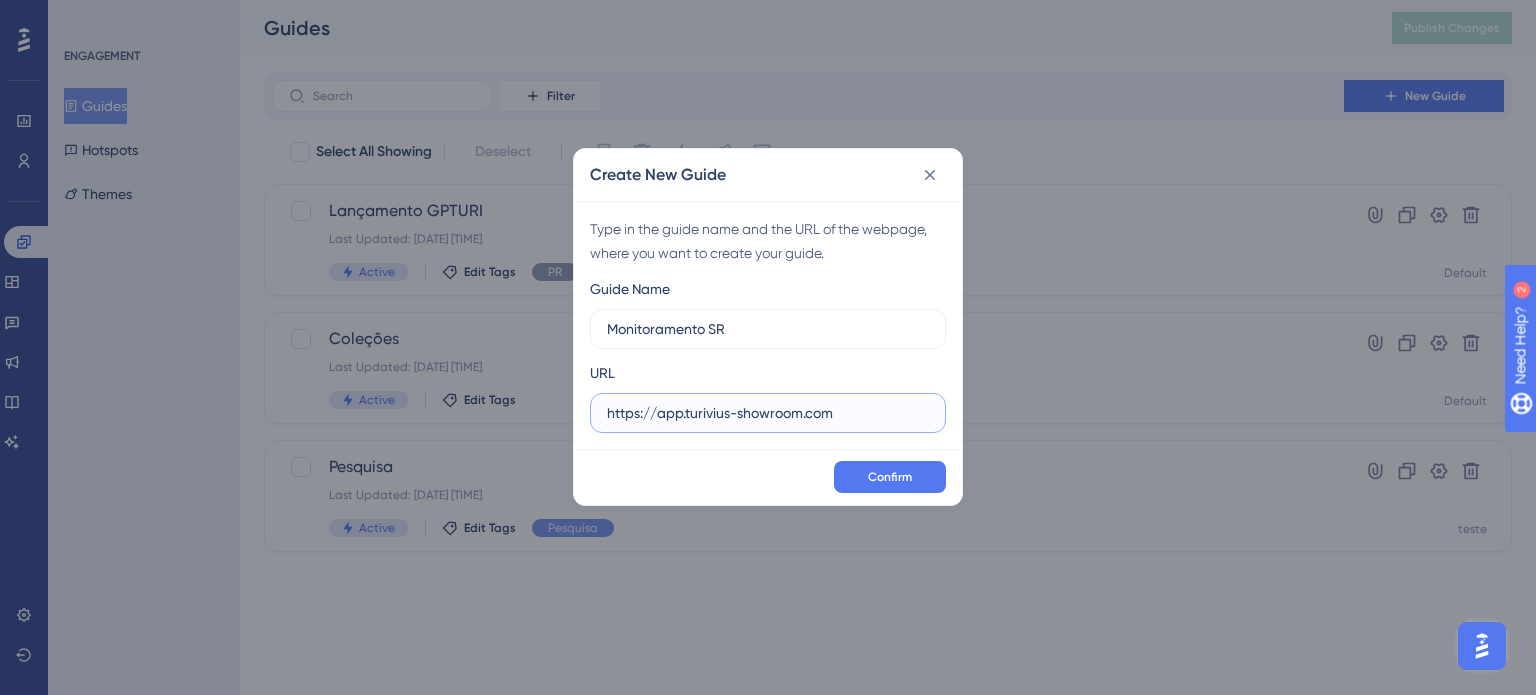 click on "https://app.turivius-showroom.com" at bounding box center [768, 413] 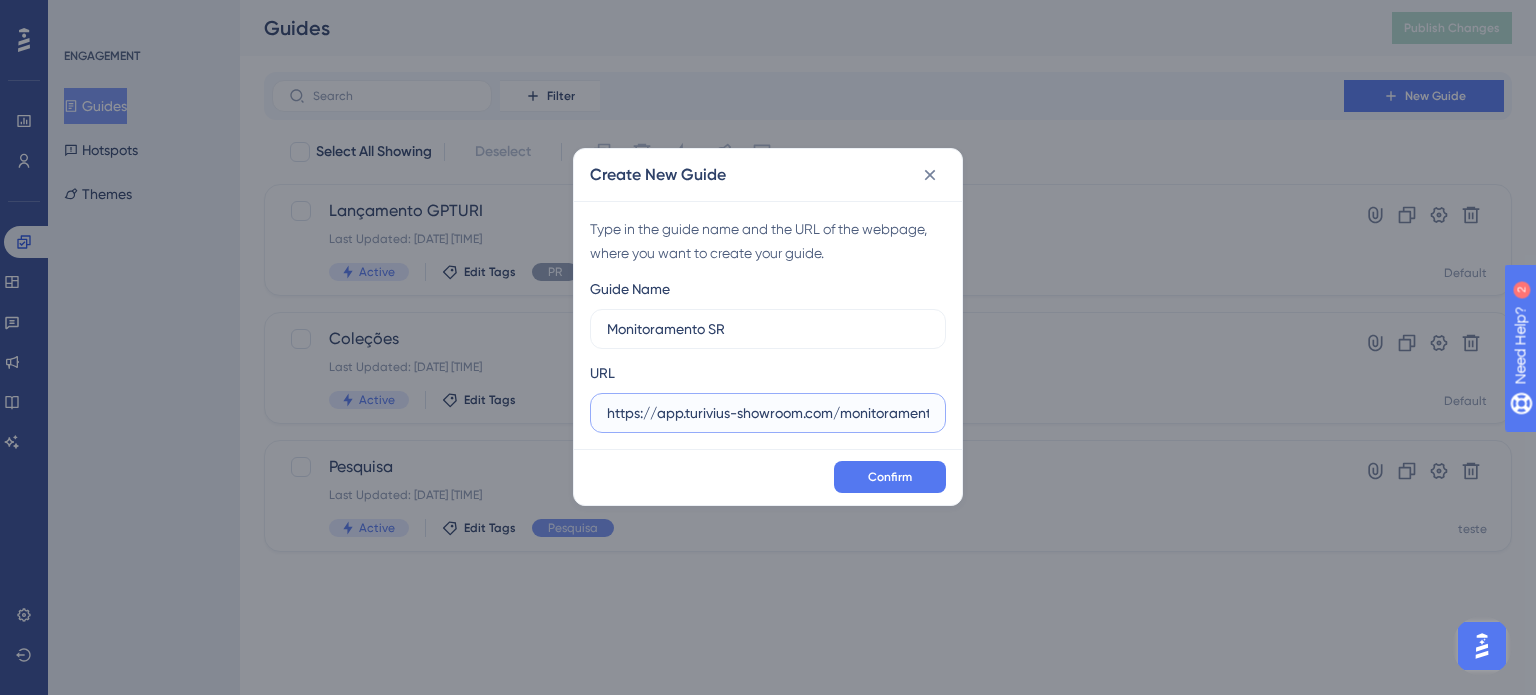 scroll, scrollTop: 0, scrollLeft: 12, axis: horizontal 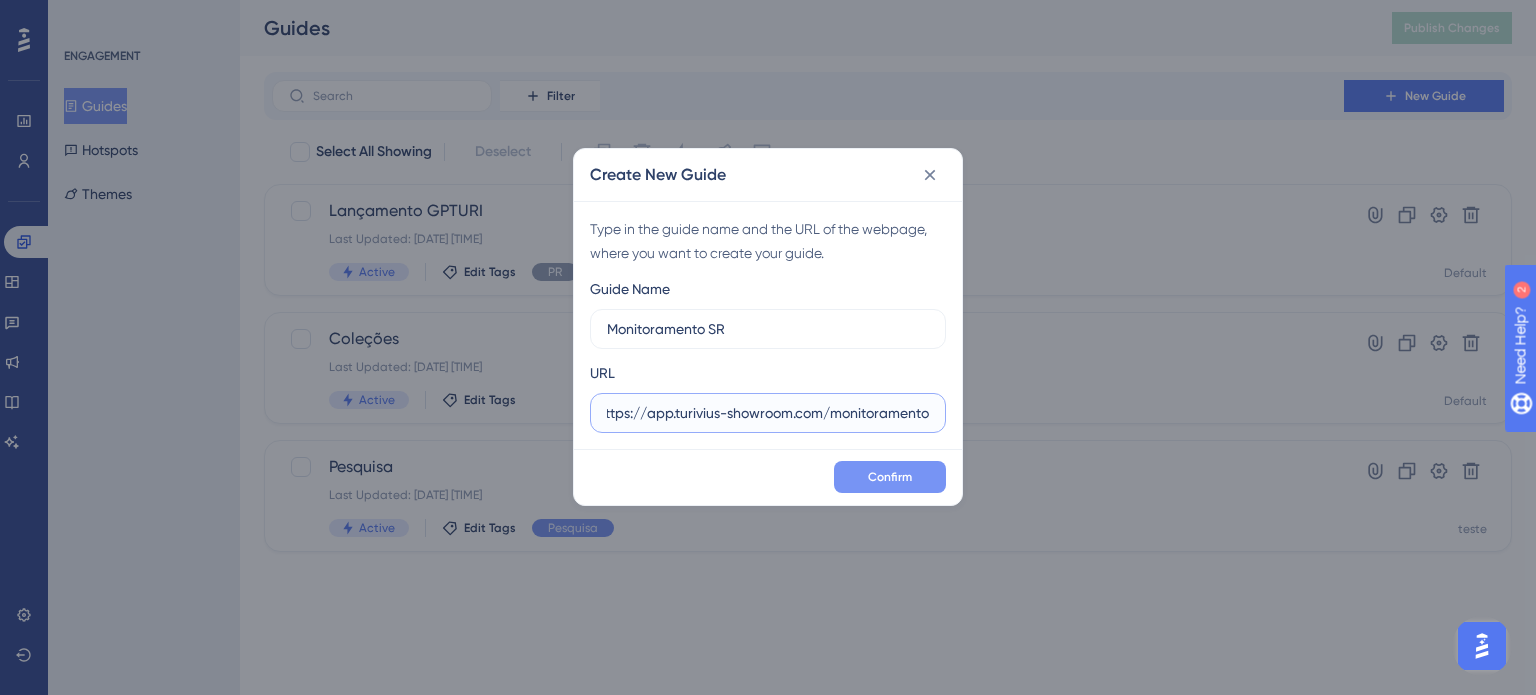 type on "https://app.turivius-showroom.com/monitoramento" 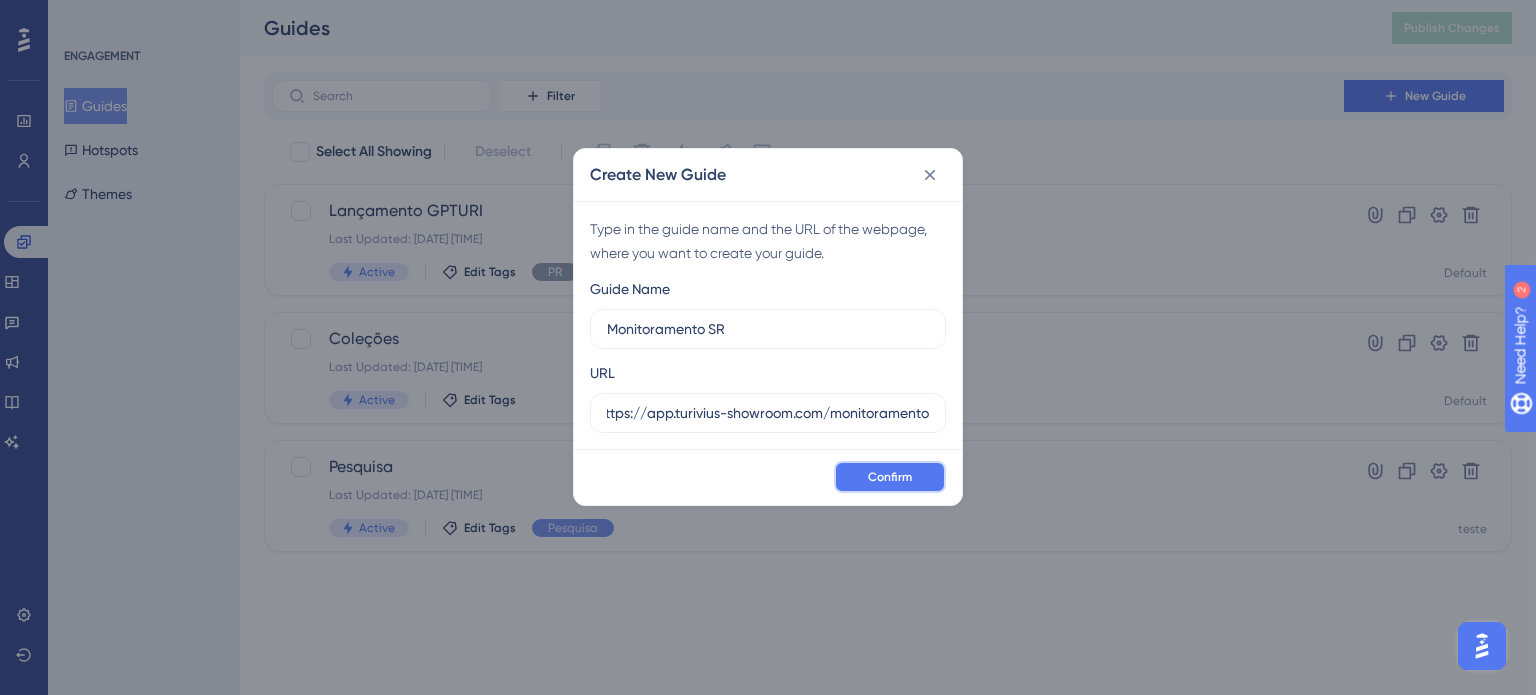 click on "Confirm" at bounding box center (890, 477) 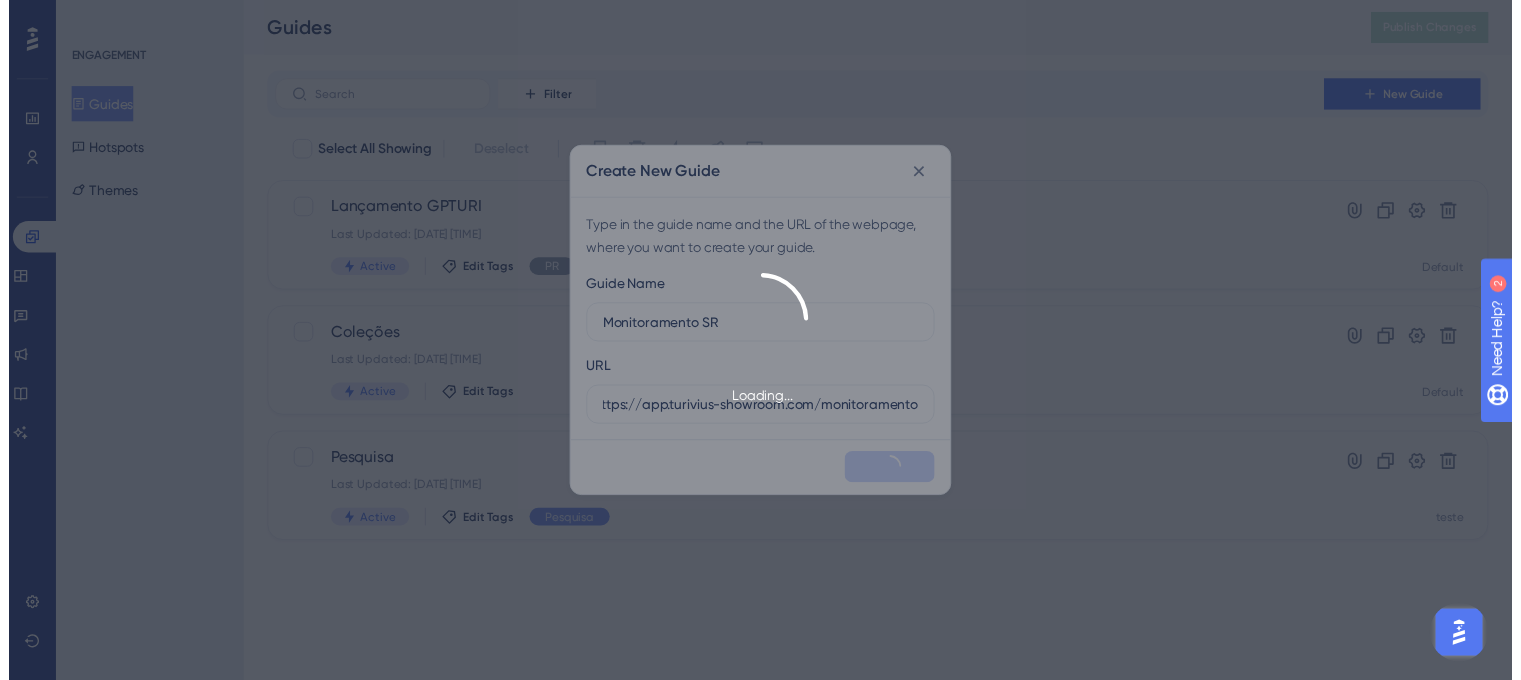 scroll, scrollTop: 0, scrollLeft: 0, axis: both 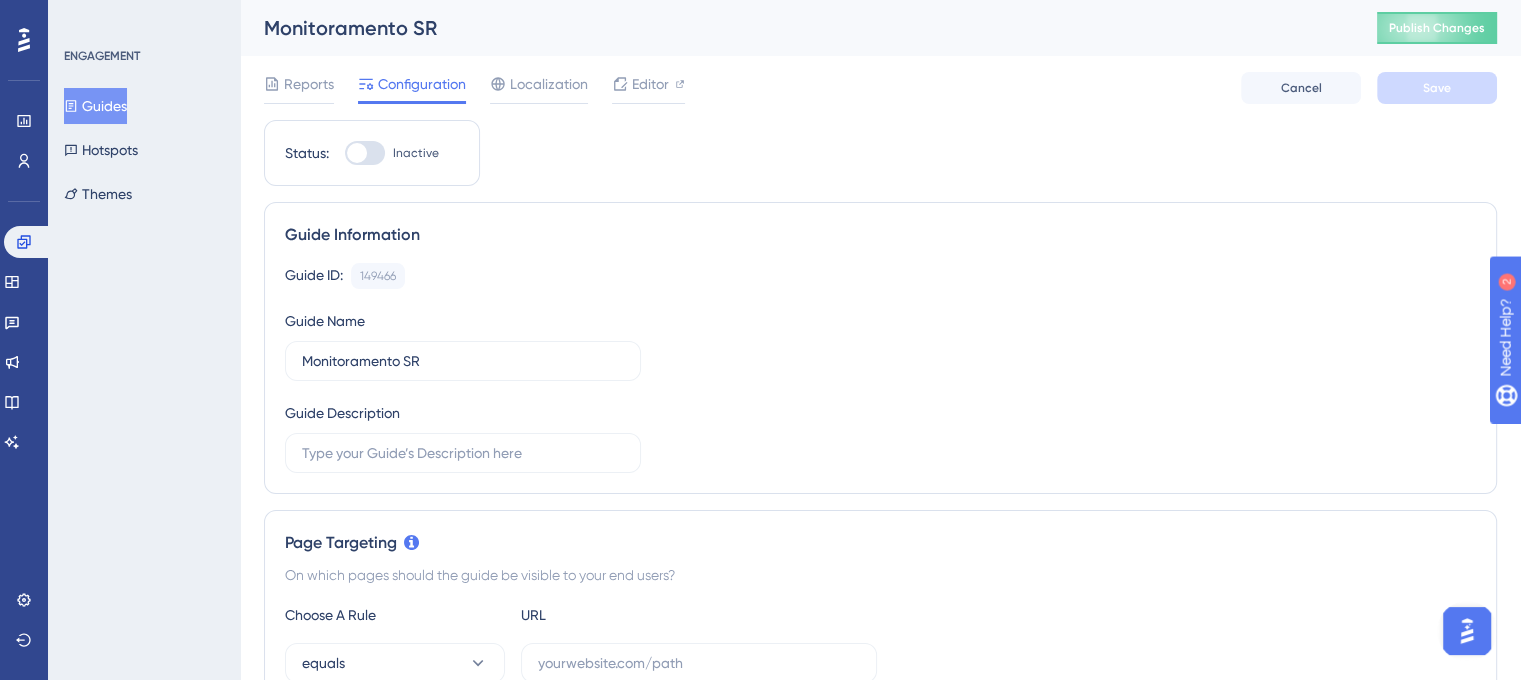 click on "Guides" at bounding box center [95, 106] 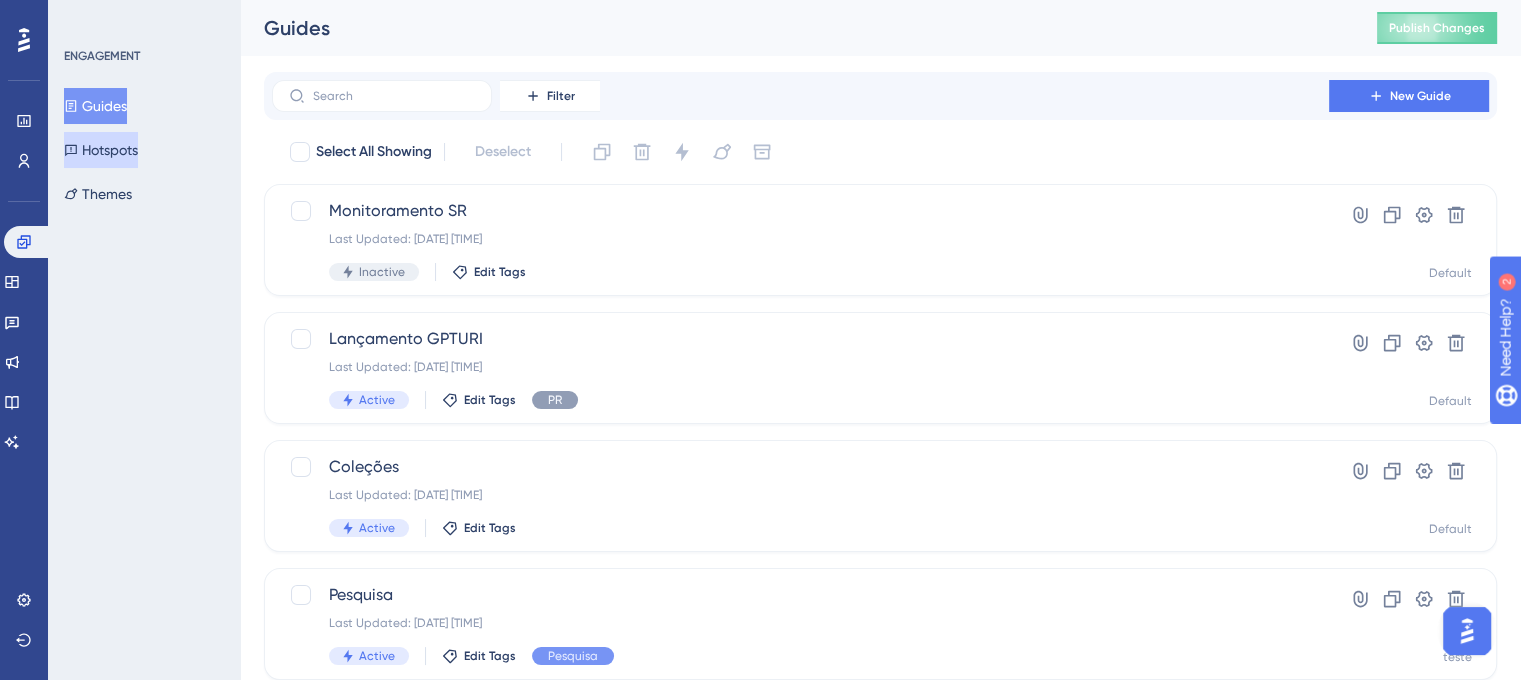 click on "Hotspots" at bounding box center [101, 150] 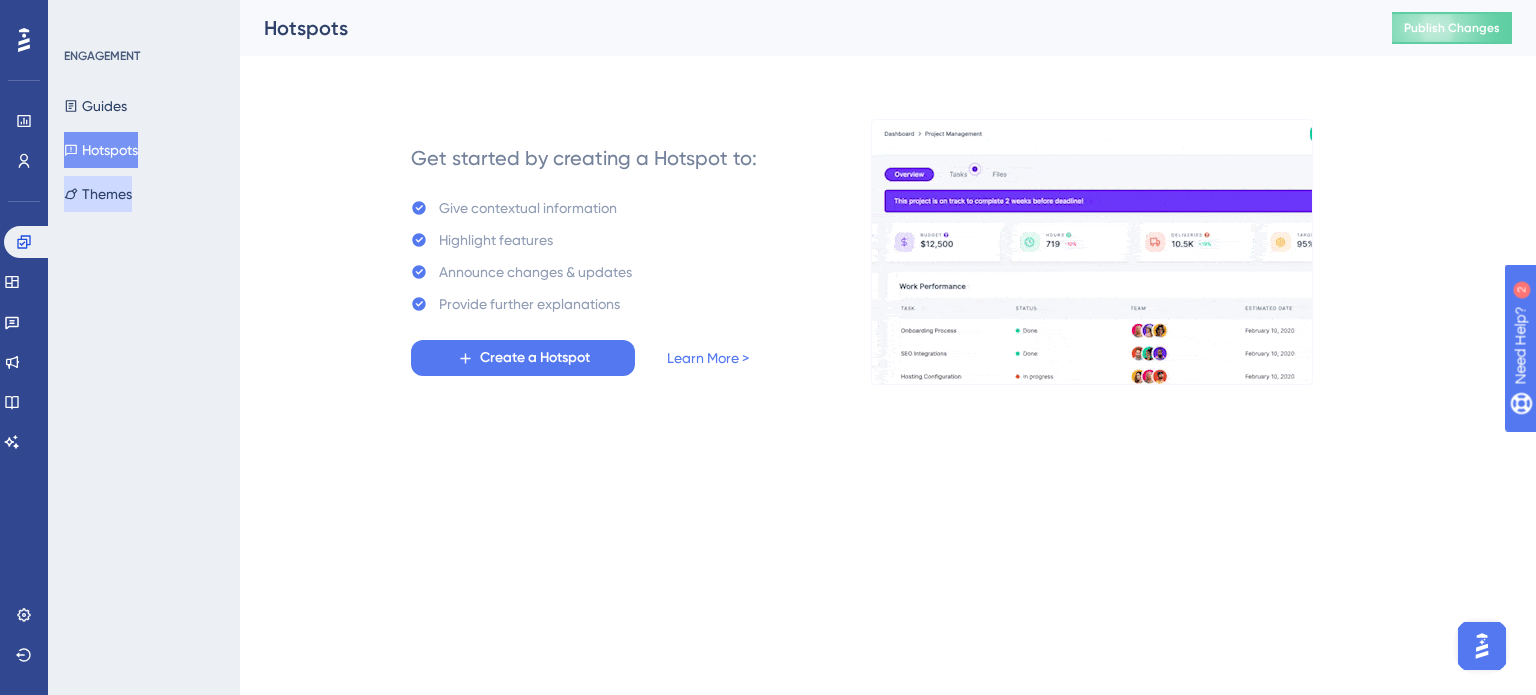 click on "Themes" at bounding box center [98, 194] 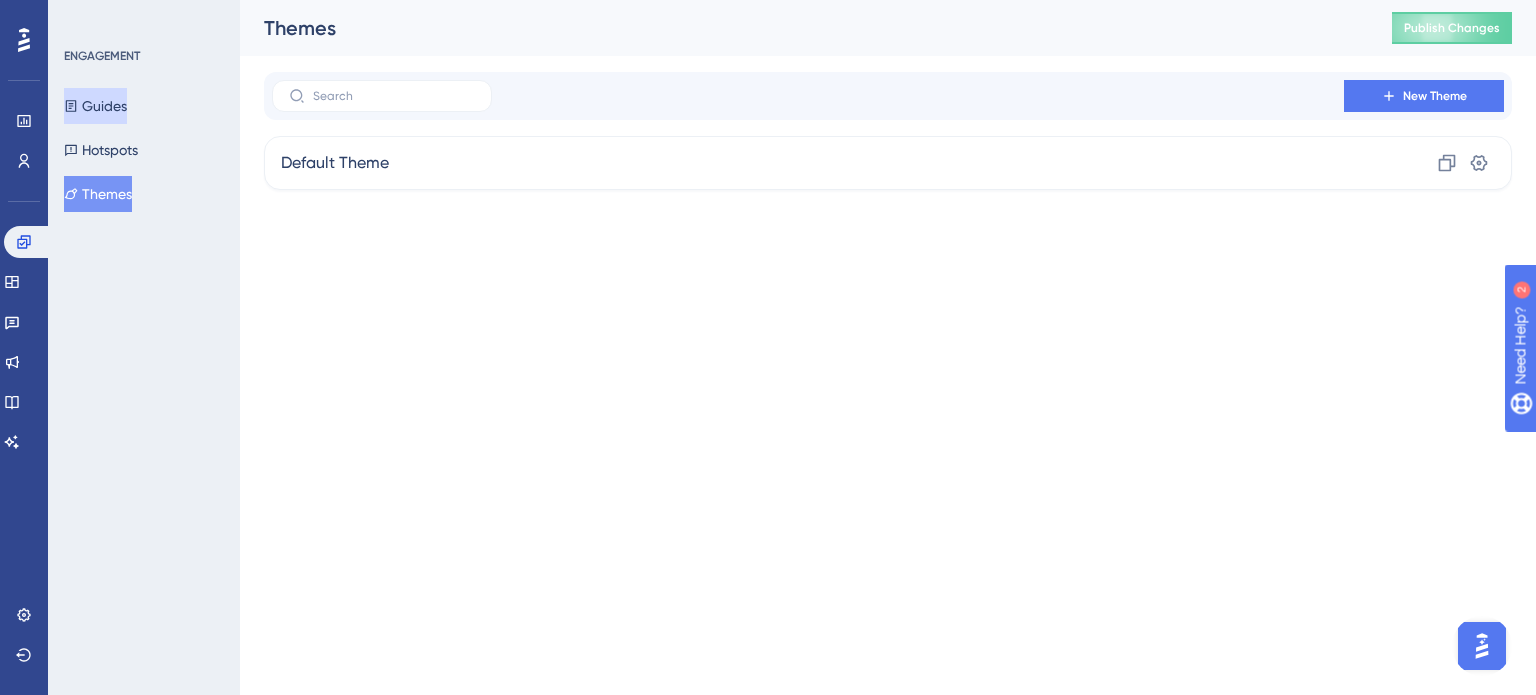 click on "Guides" at bounding box center (95, 106) 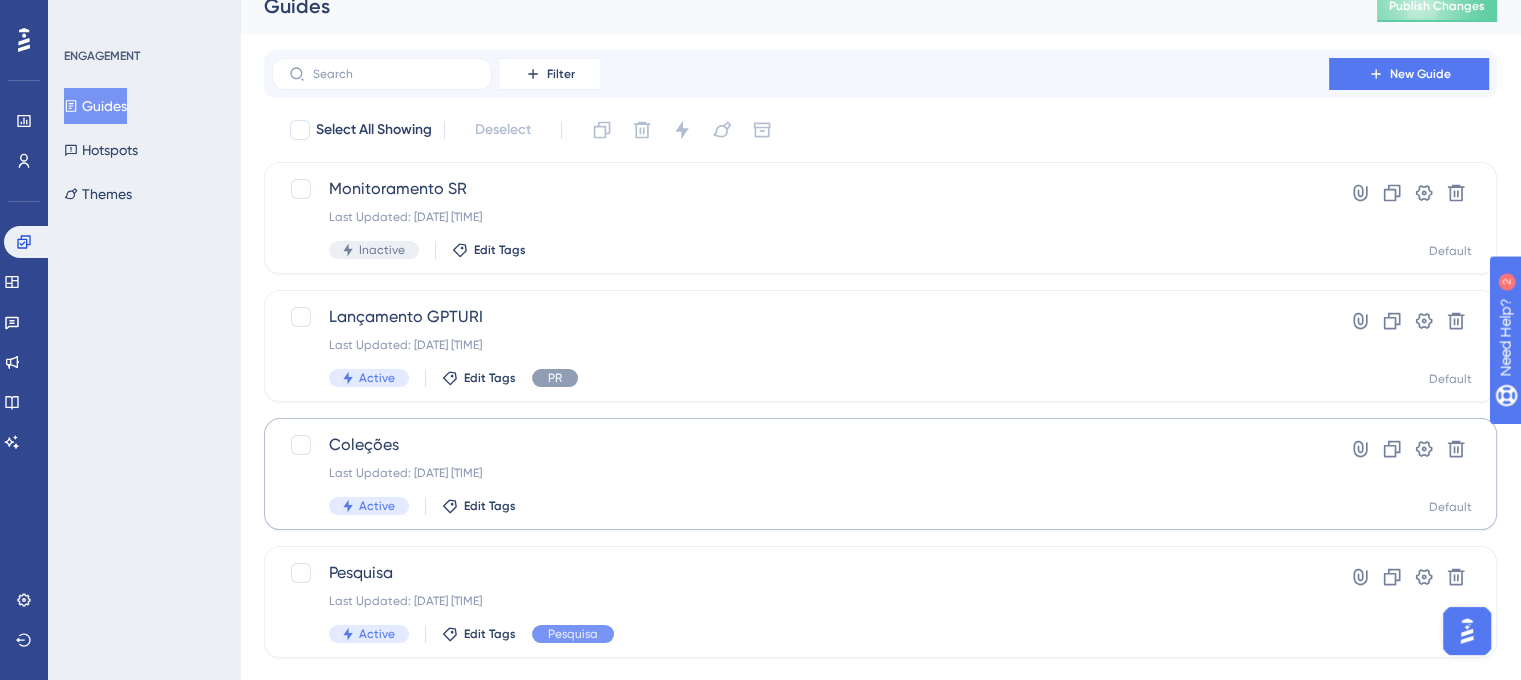 scroll, scrollTop: 0, scrollLeft: 0, axis: both 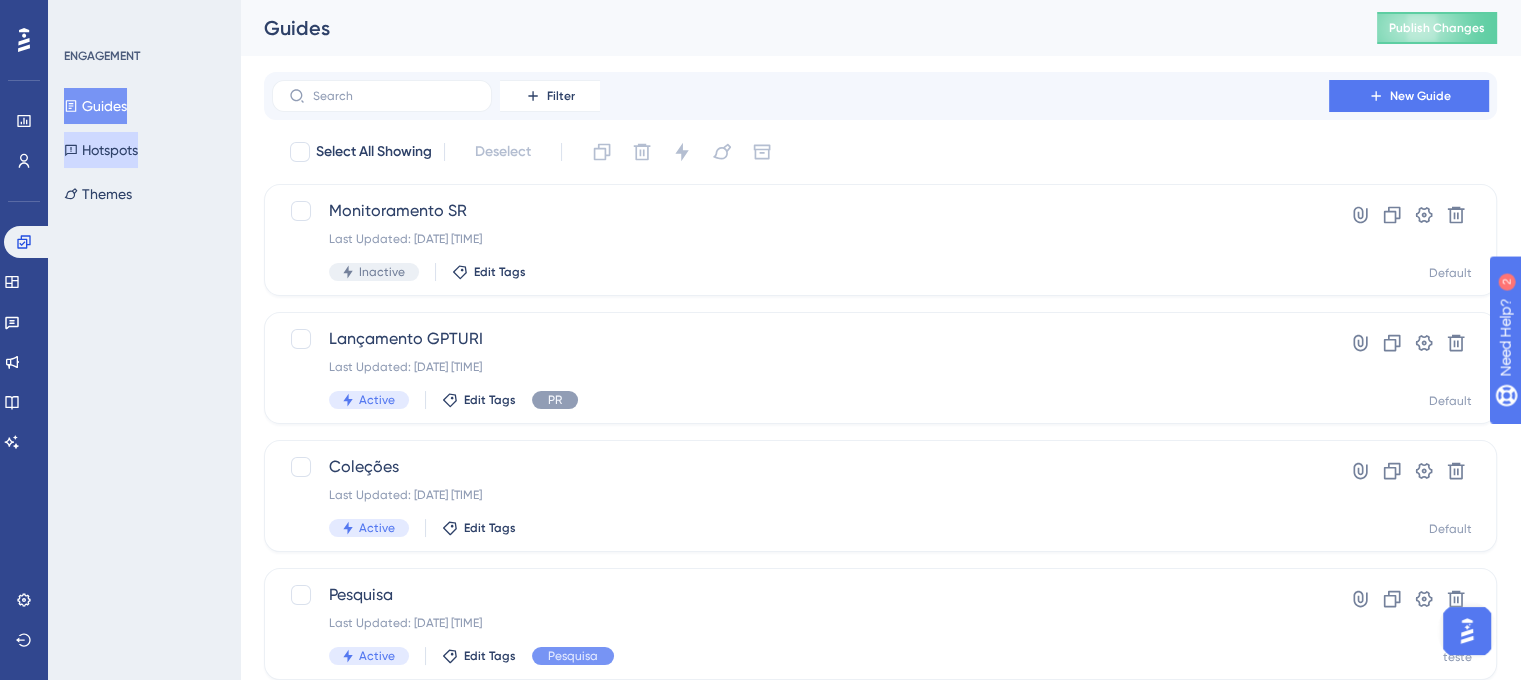 click on "Hotspots" at bounding box center (101, 150) 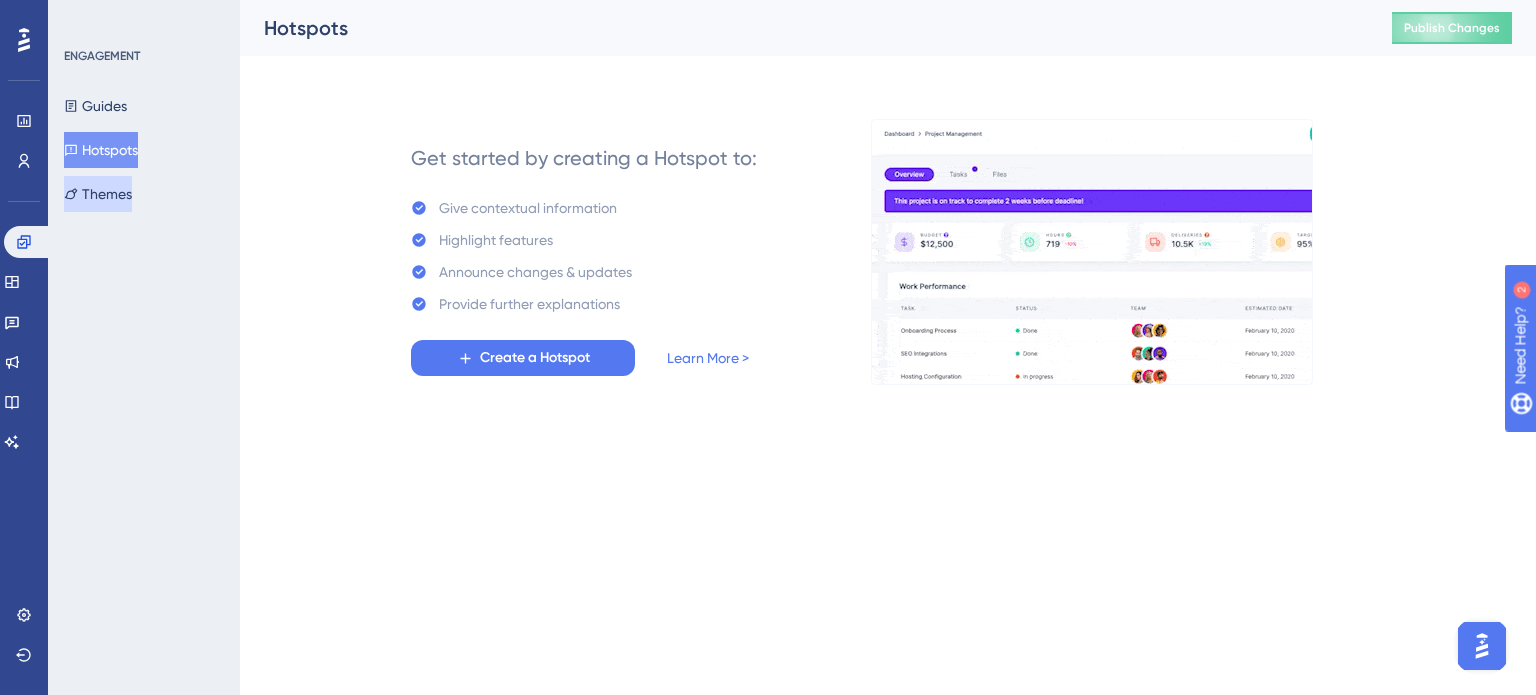 click on "Themes" at bounding box center [98, 194] 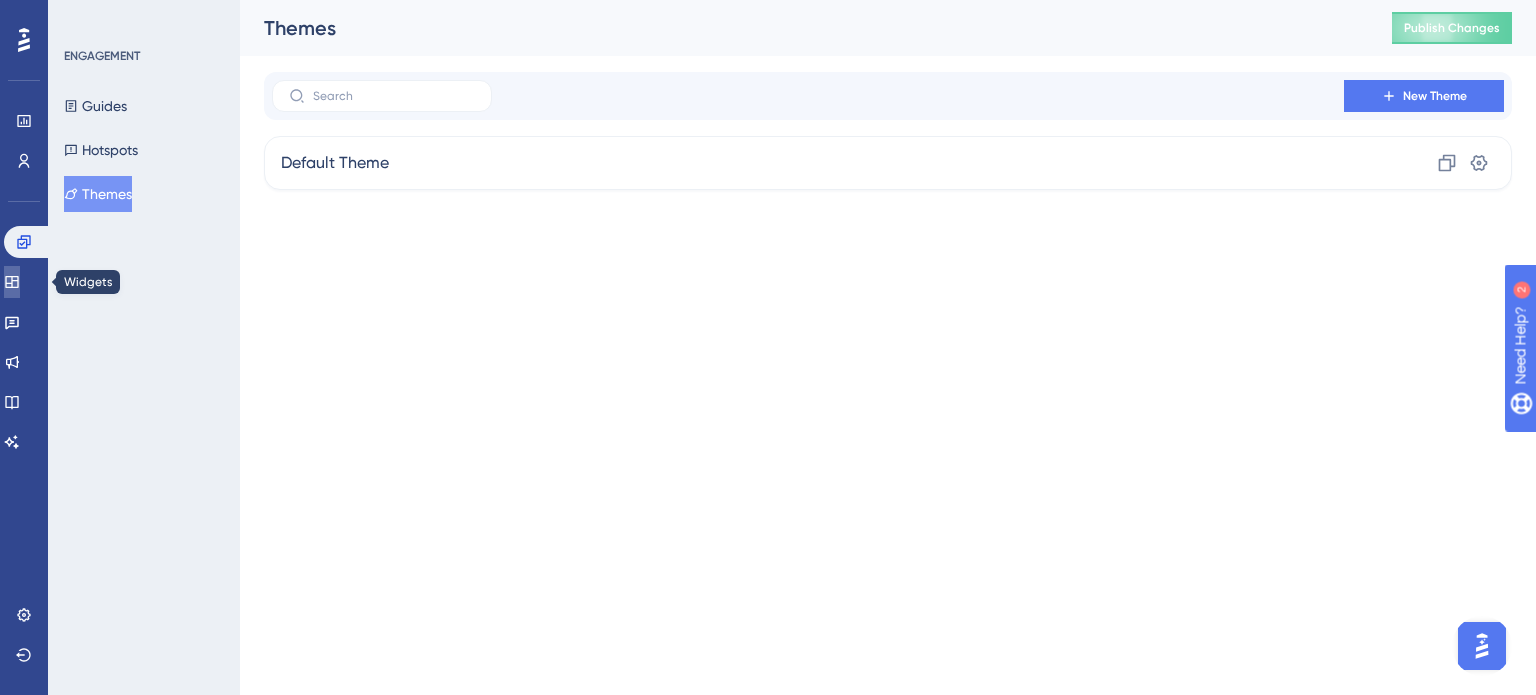 click at bounding box center [12, 282] 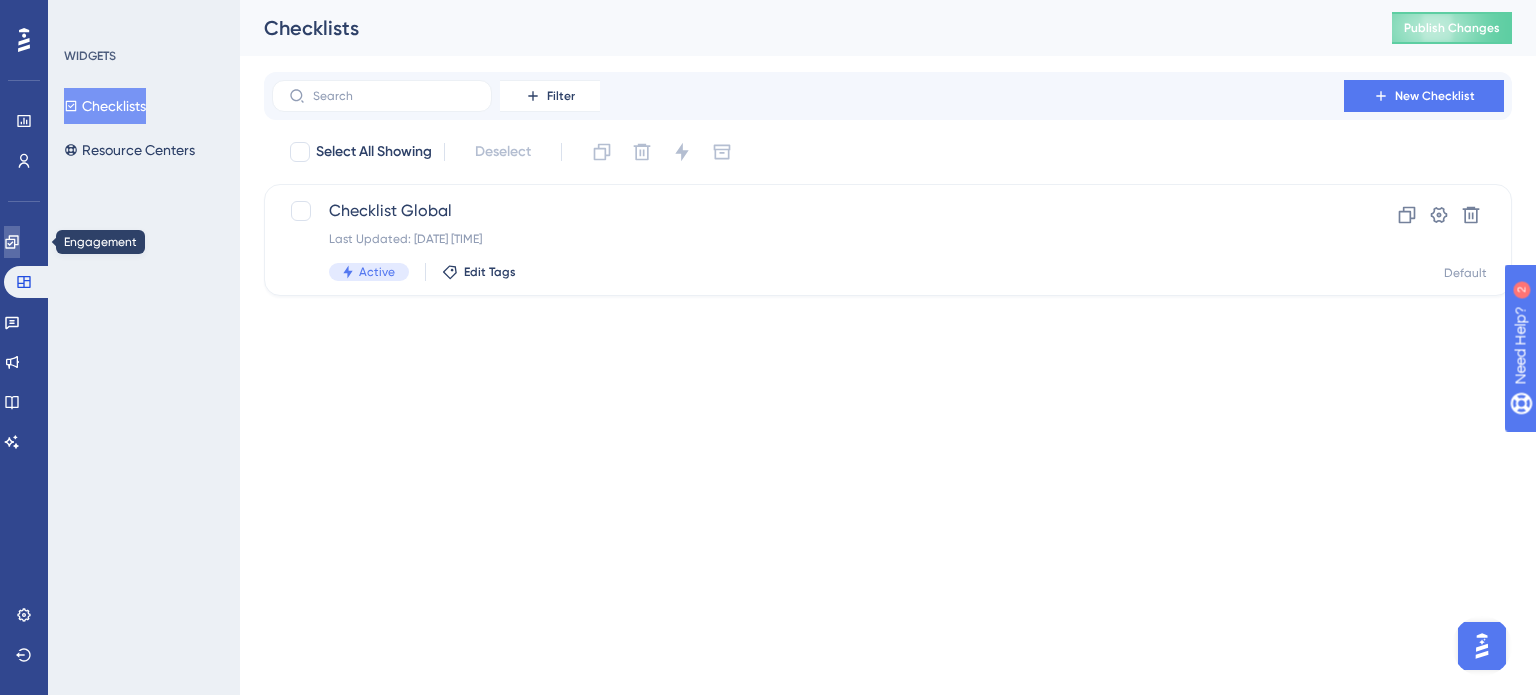 click 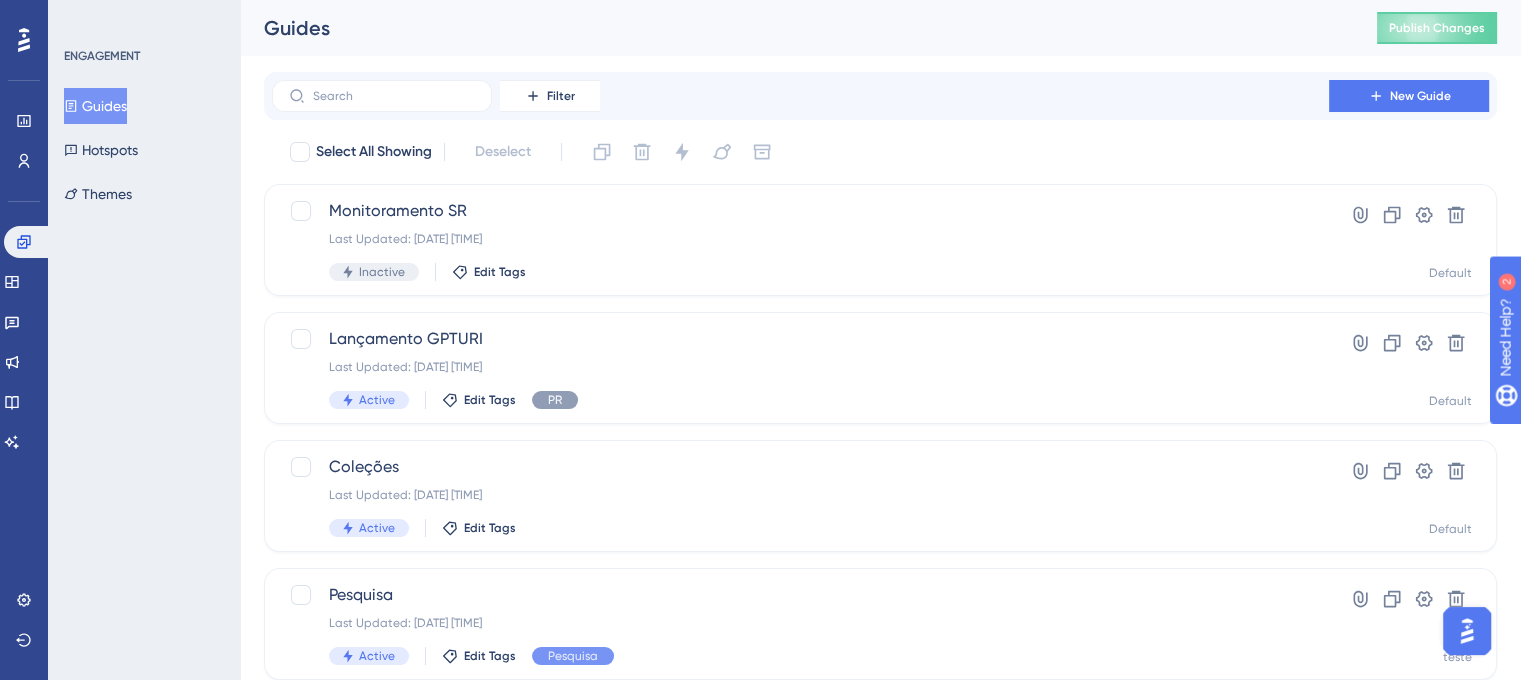 click on "Guides" at bounding box center [95, 106] 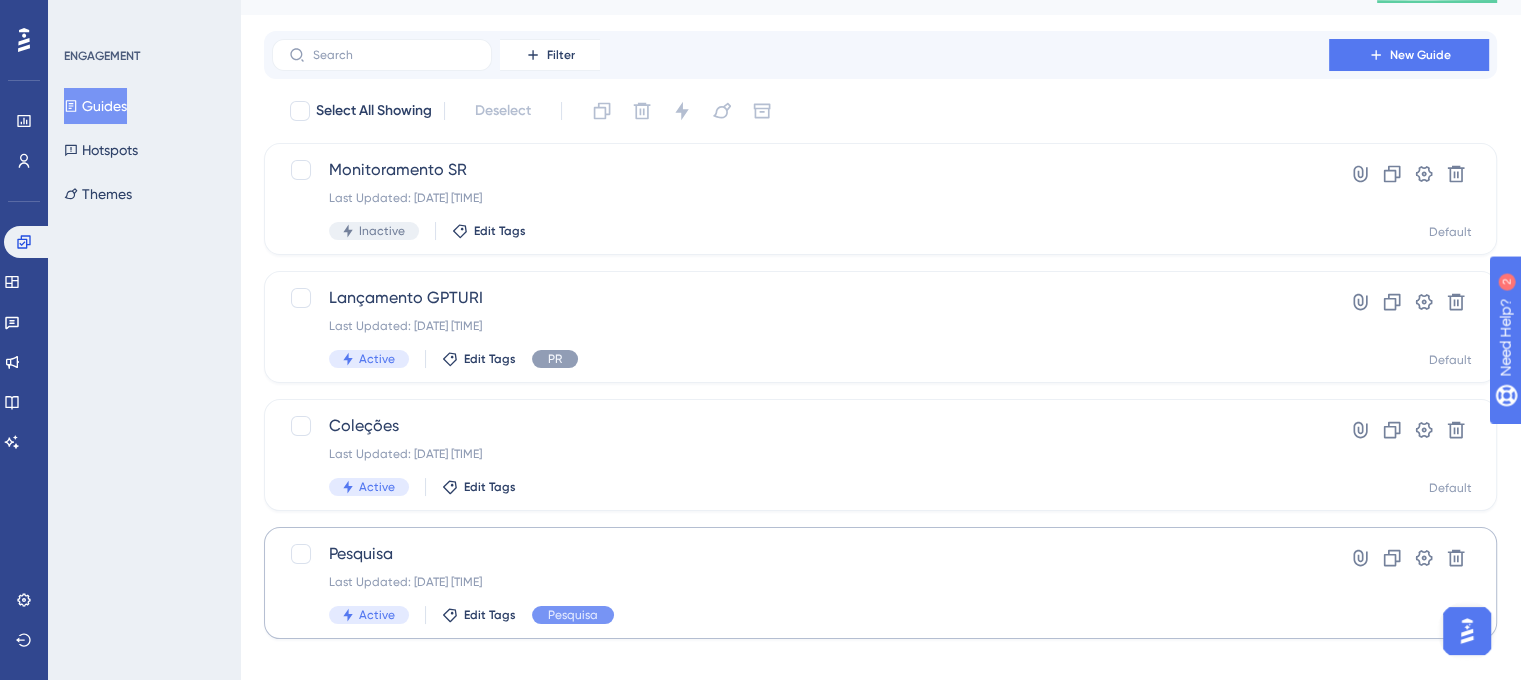 scroll, scrollTop: 64, scrollLeft: 0, axis: vertical 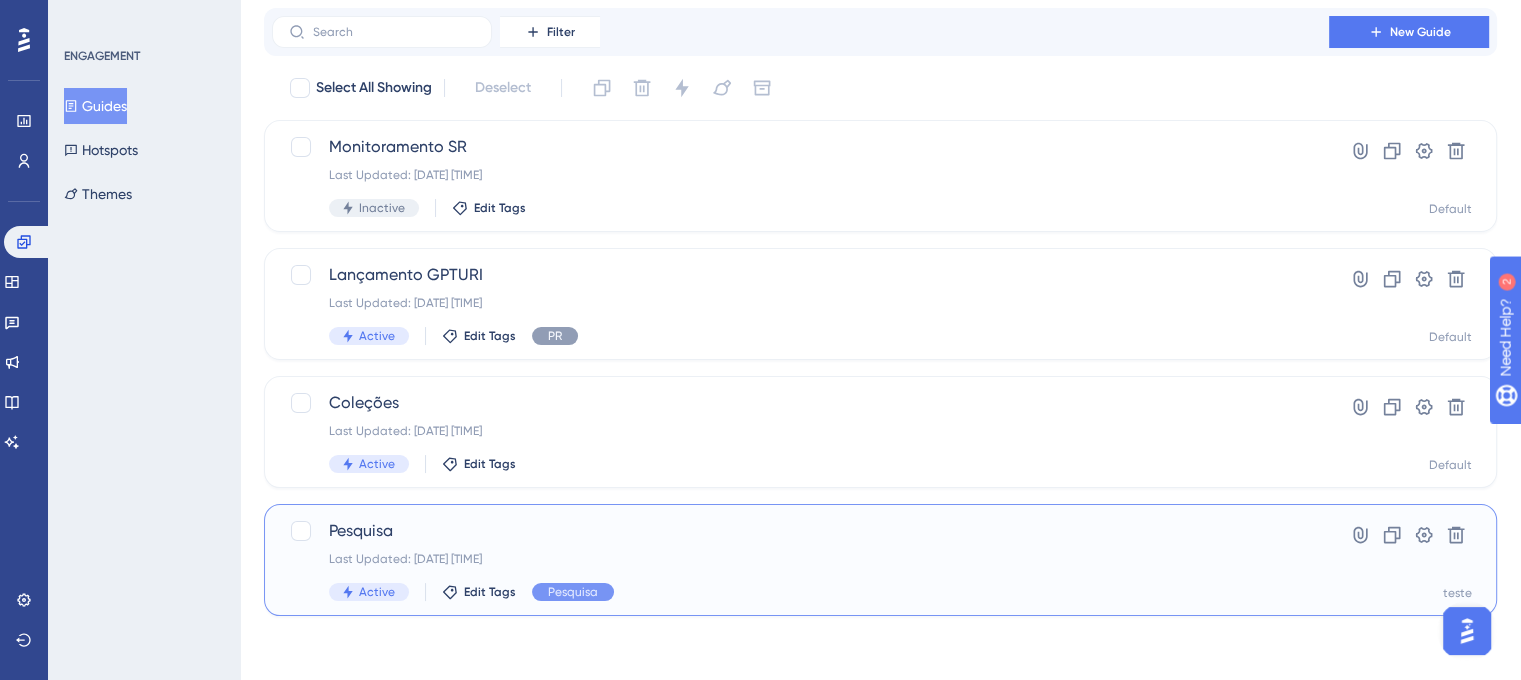 click on "Last Updated: 06 de ago. de 2025 11:26 AM" at bounding box center (800, 559) 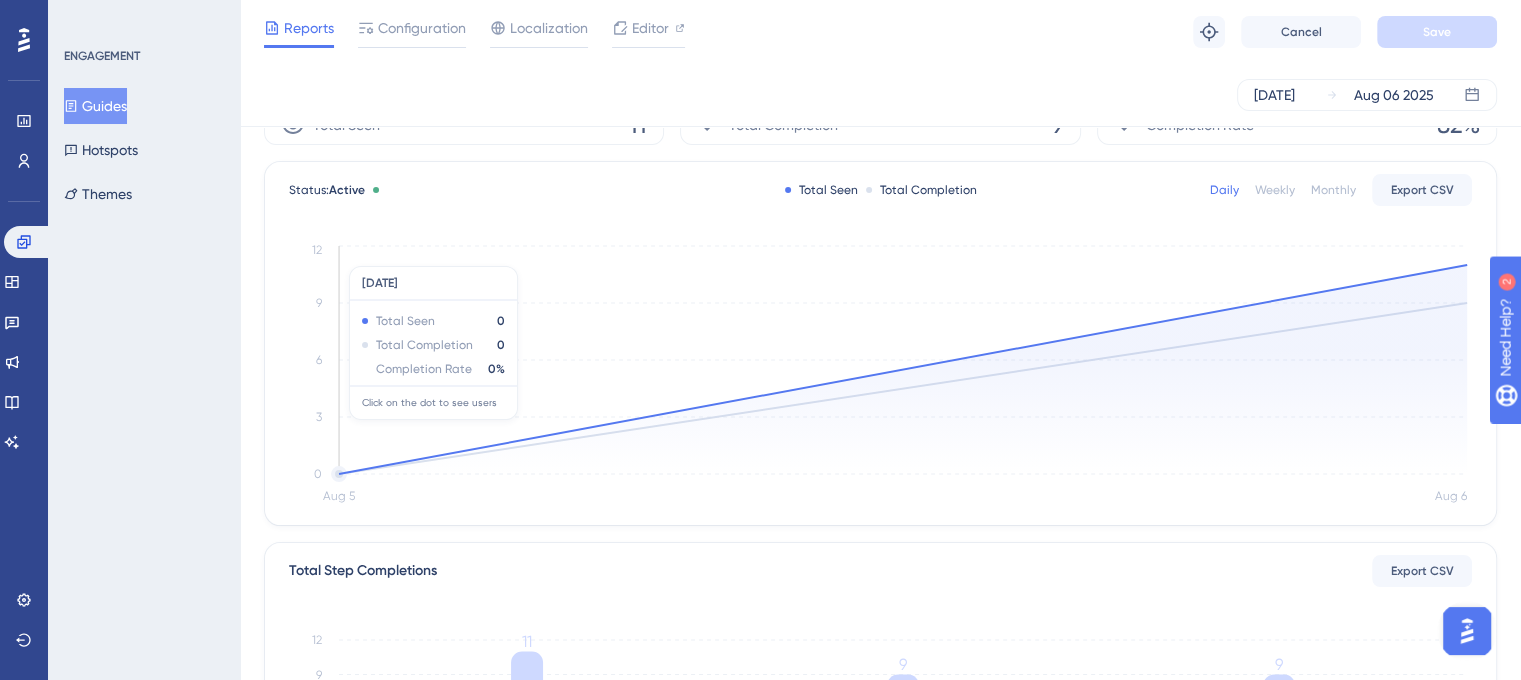 scroll, scrollTop: 0, scrollLeft: 0, axis: both 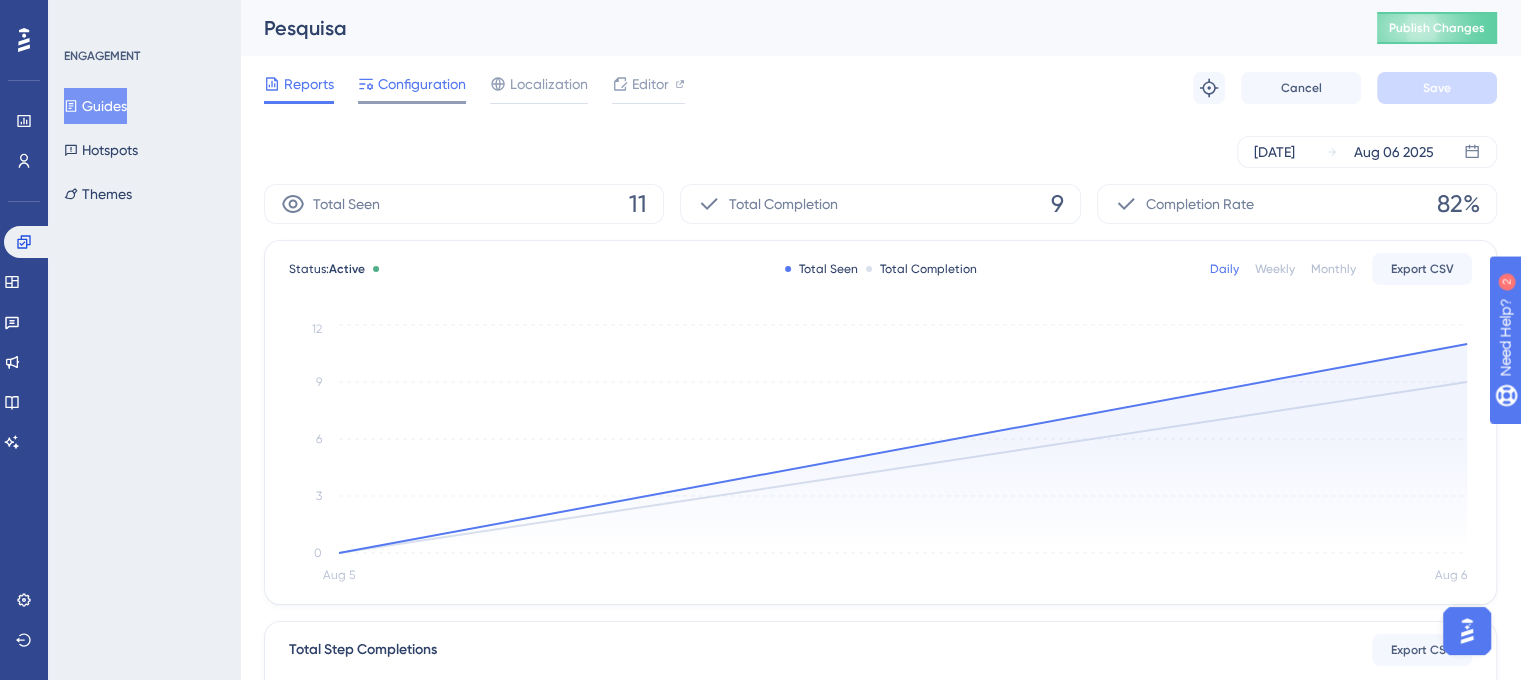 click on "Configuration" at bounding box center (422, 84) 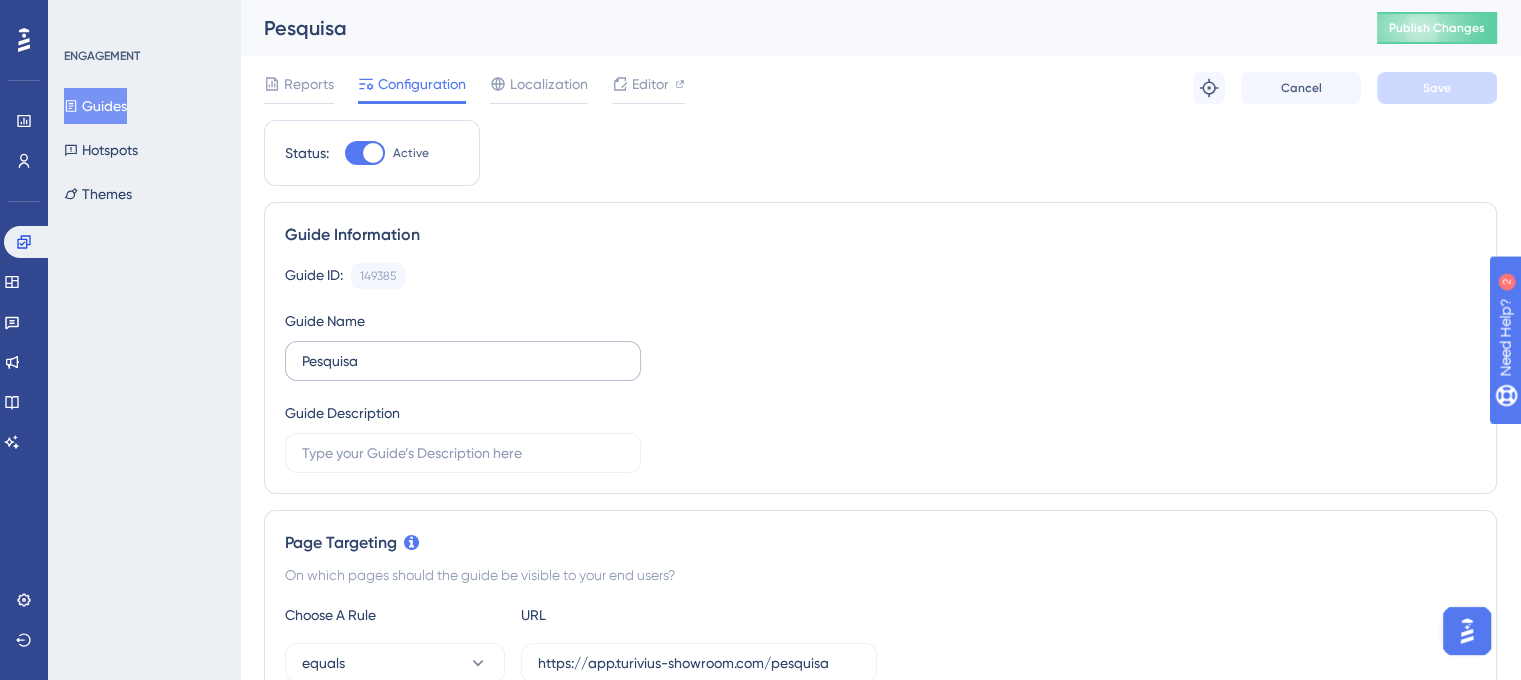 scroll, scrollTop: 100, scrollLeft: 0, axis: vertical 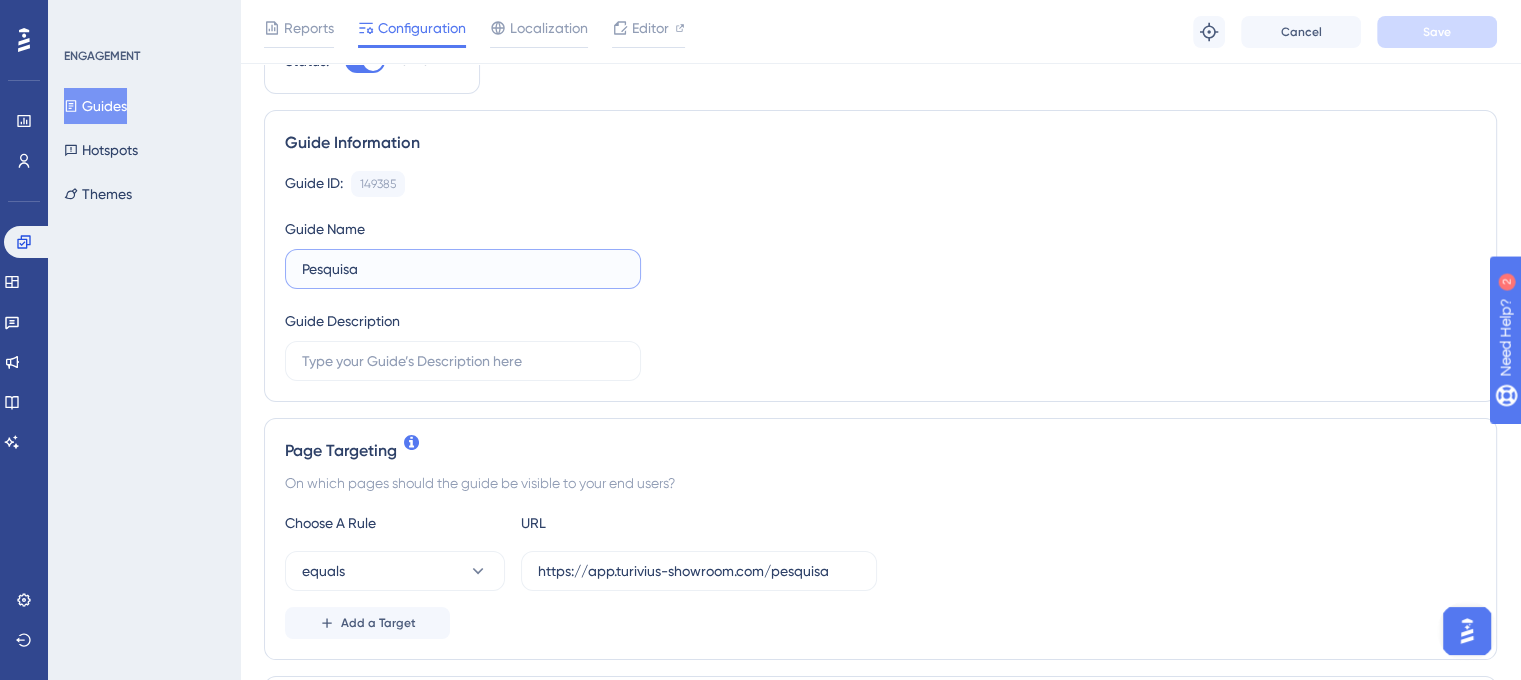 click on "Pesquisa" at bounding box center (463, 269) 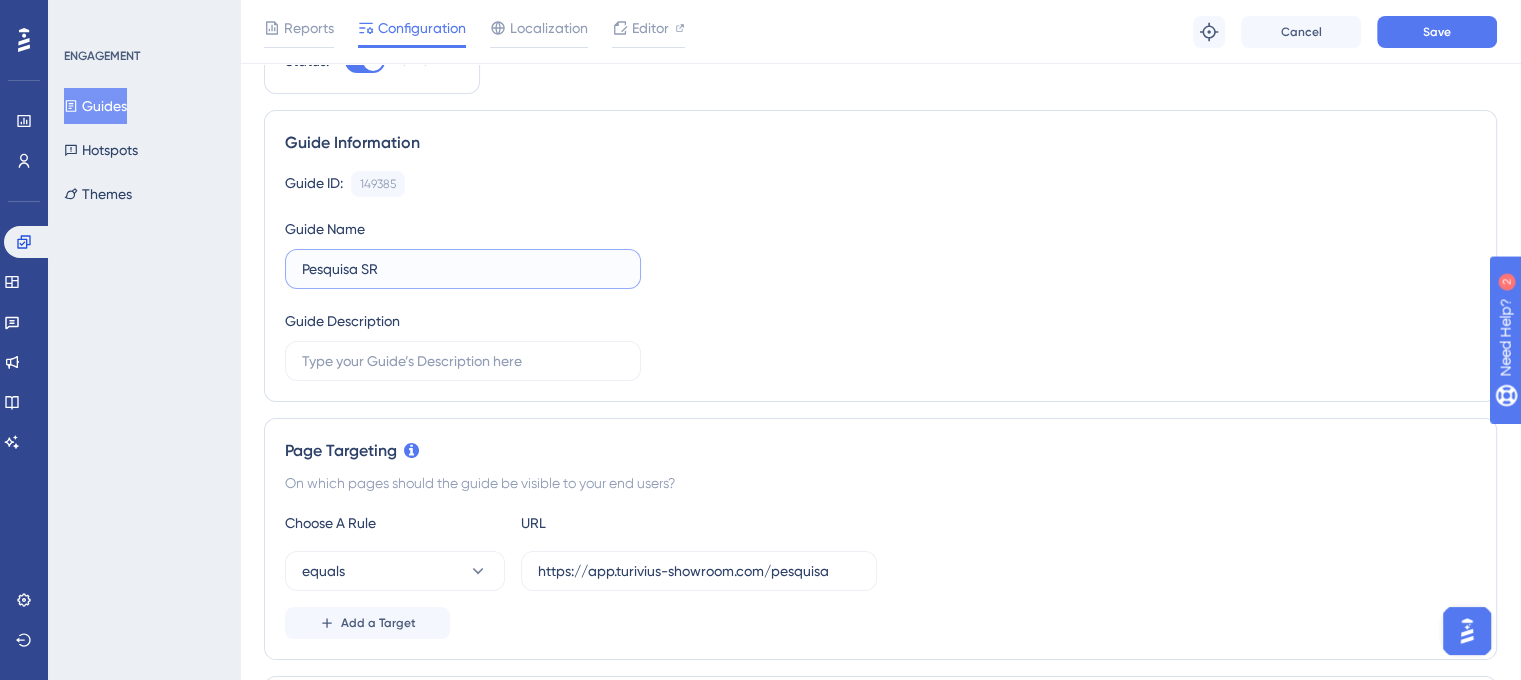 type on "Pesquisa SR" 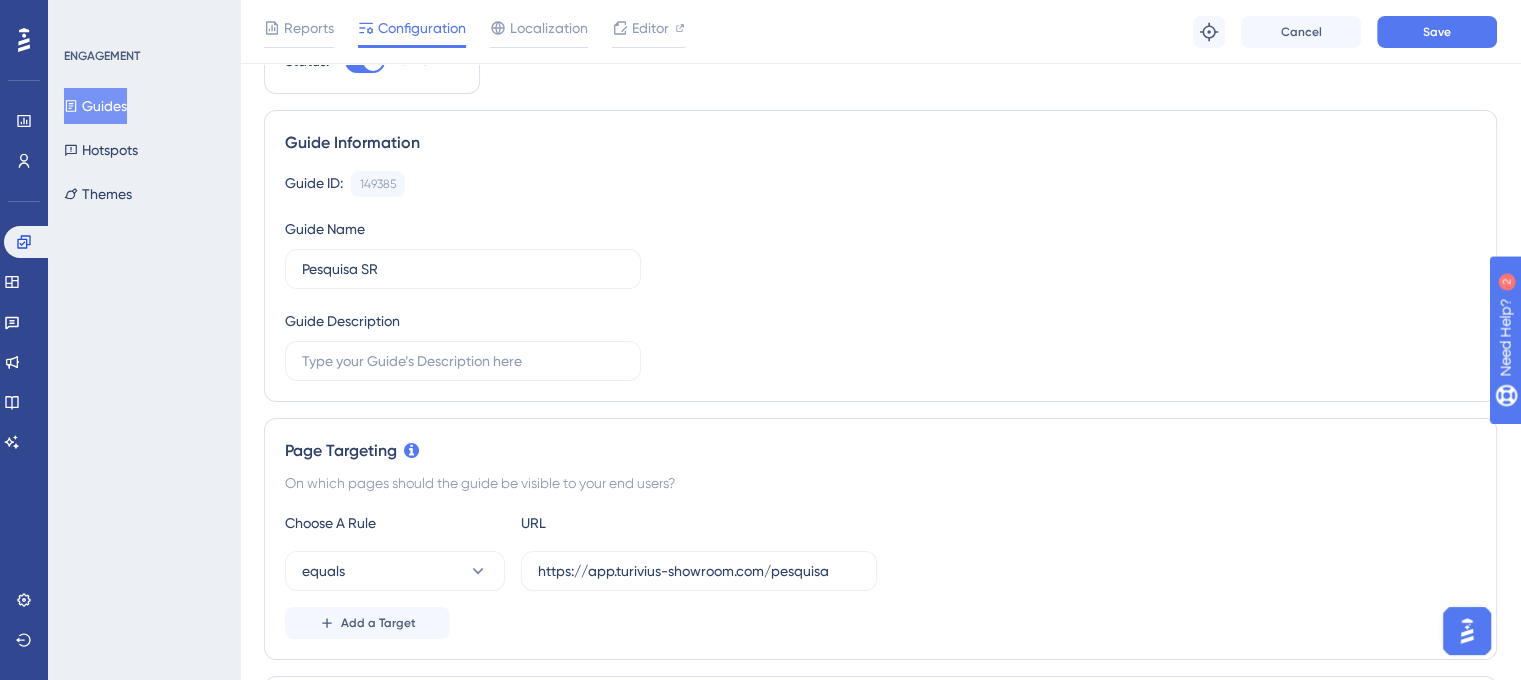 click on "Guide ID: 149385 Copy Guide Name Pesquisa SR Guide Description" at bounding box center [880, 276] 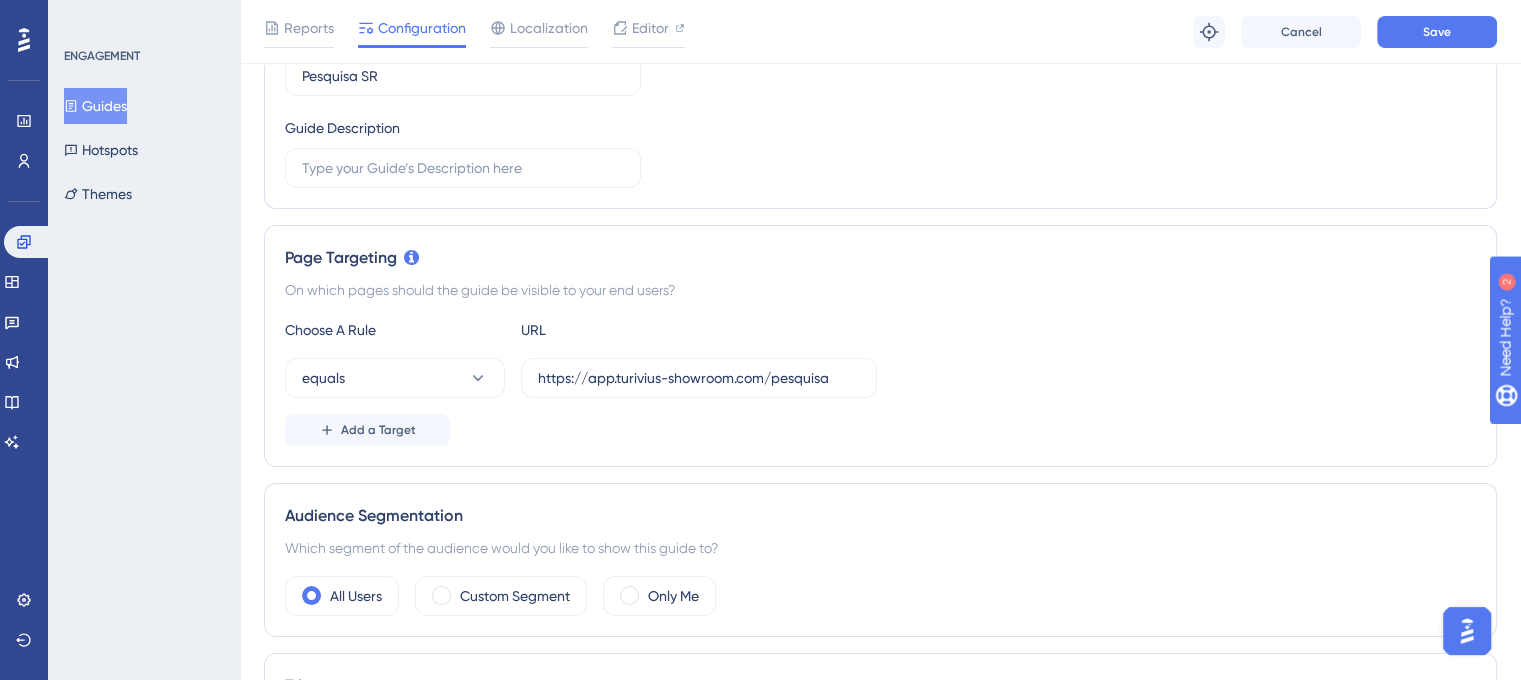 scroll, scrollTop: 300, scrollLeft: 0, axis: vertical 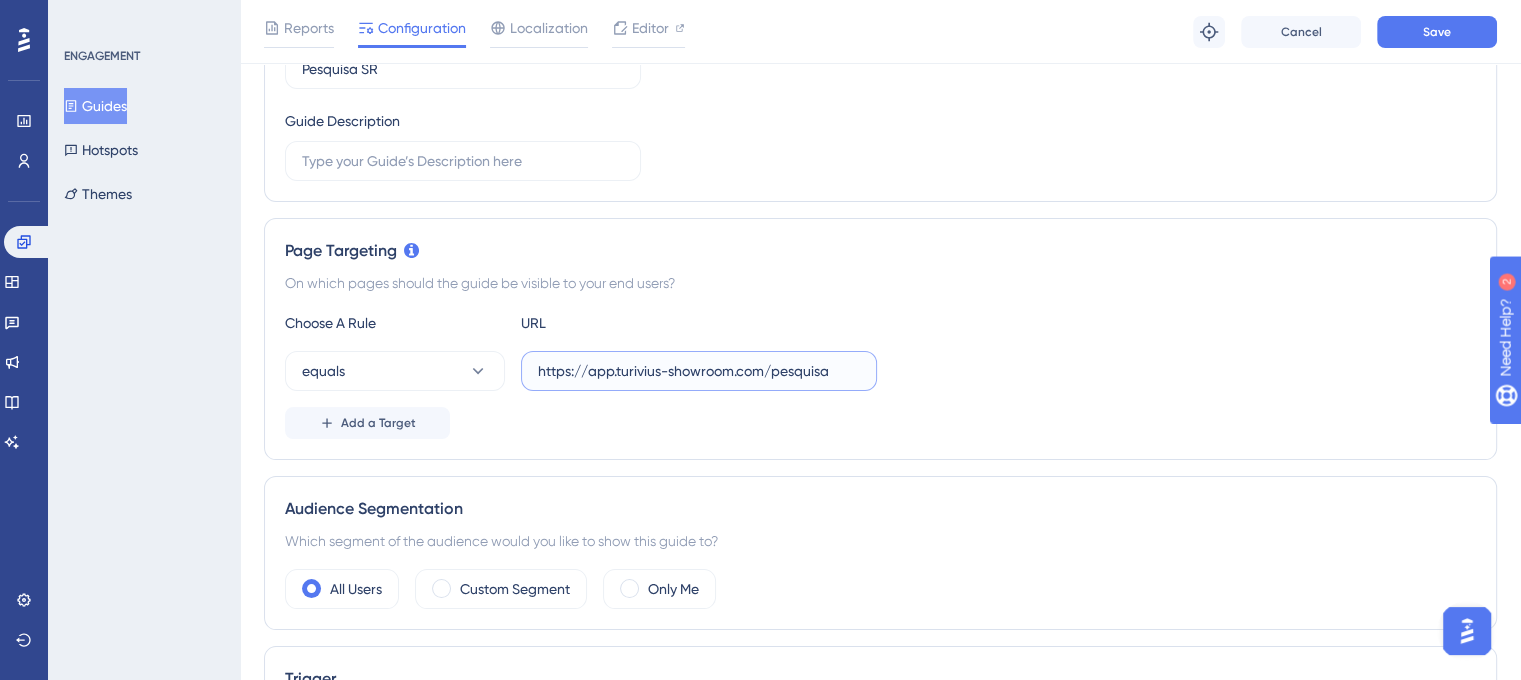 click on "https://app.turivius-showroom.com/pesquisa" at bounding box center (699, 371) 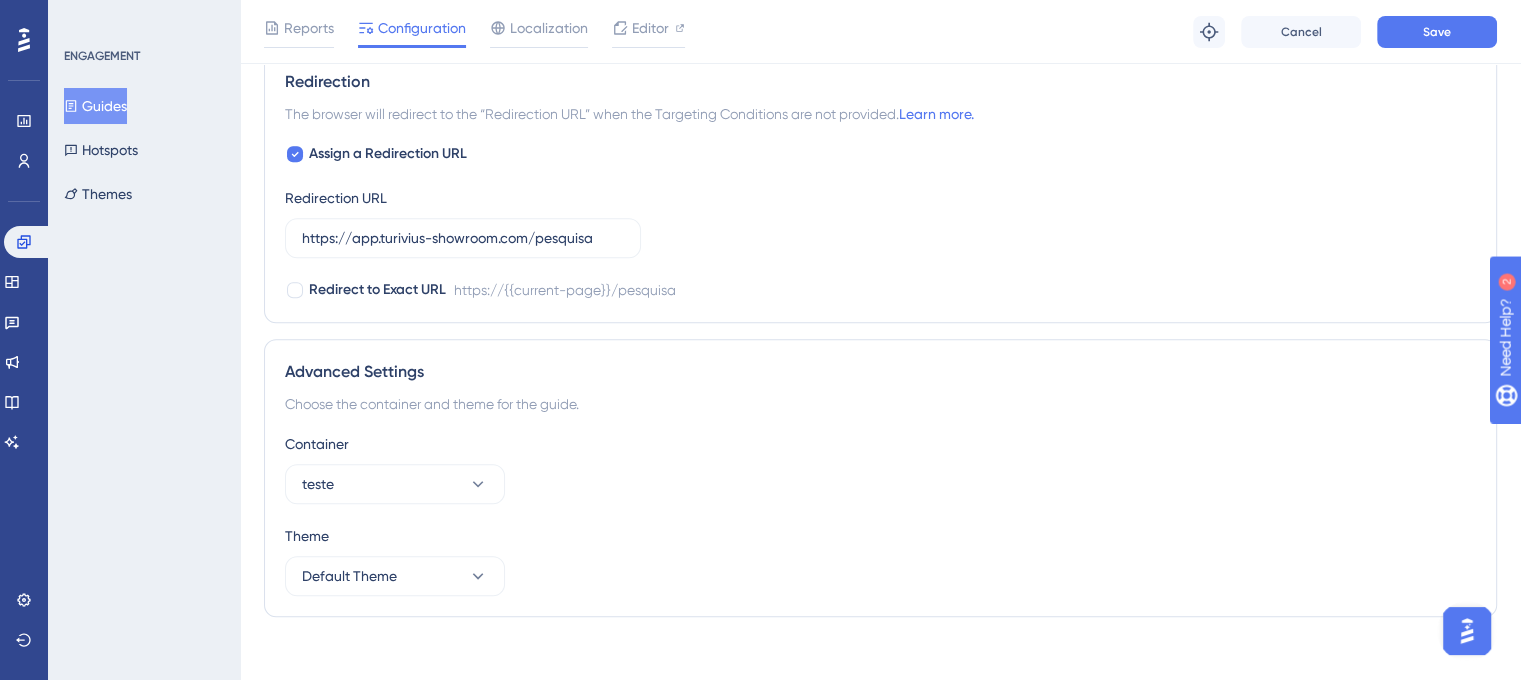 scroll, scrollTop: 1654, scrollLeft: 0, axis: vertical 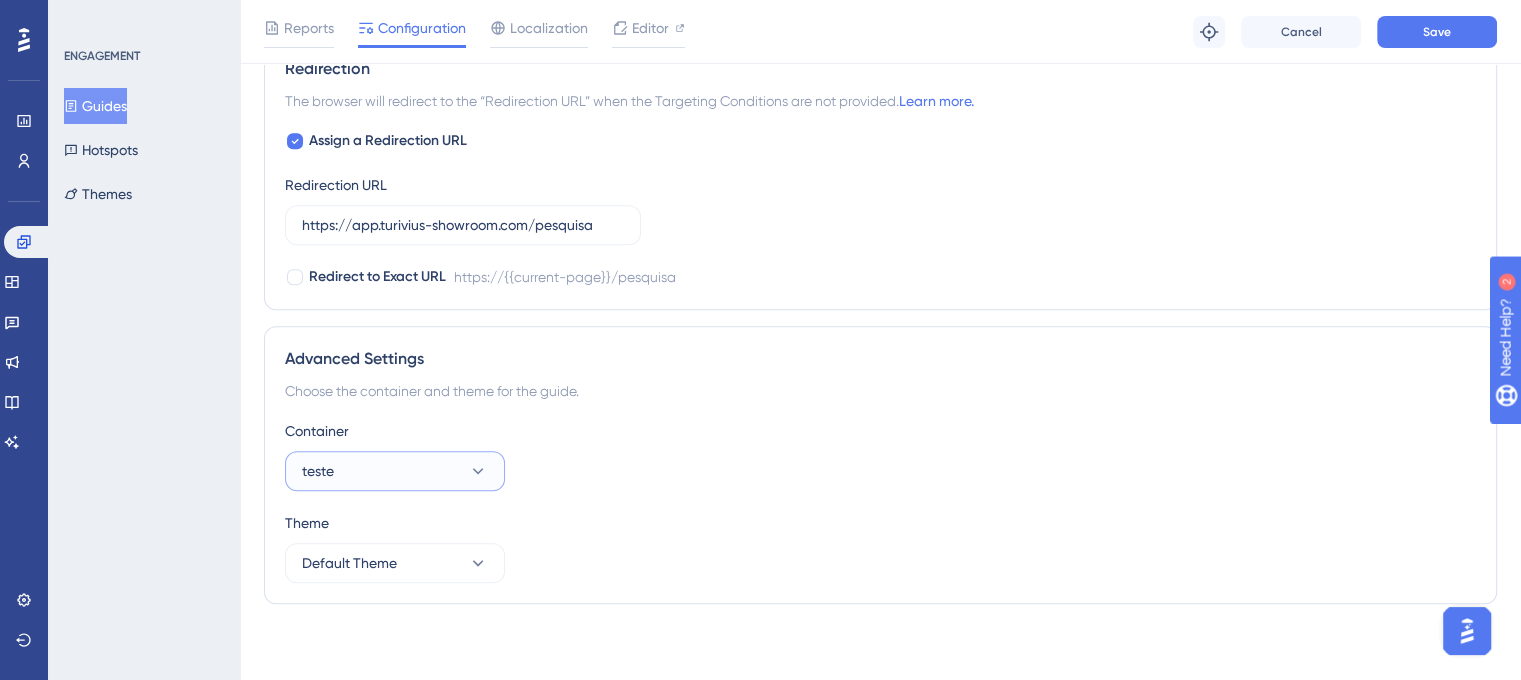 click on "teste" at bounding box center (395, 471) 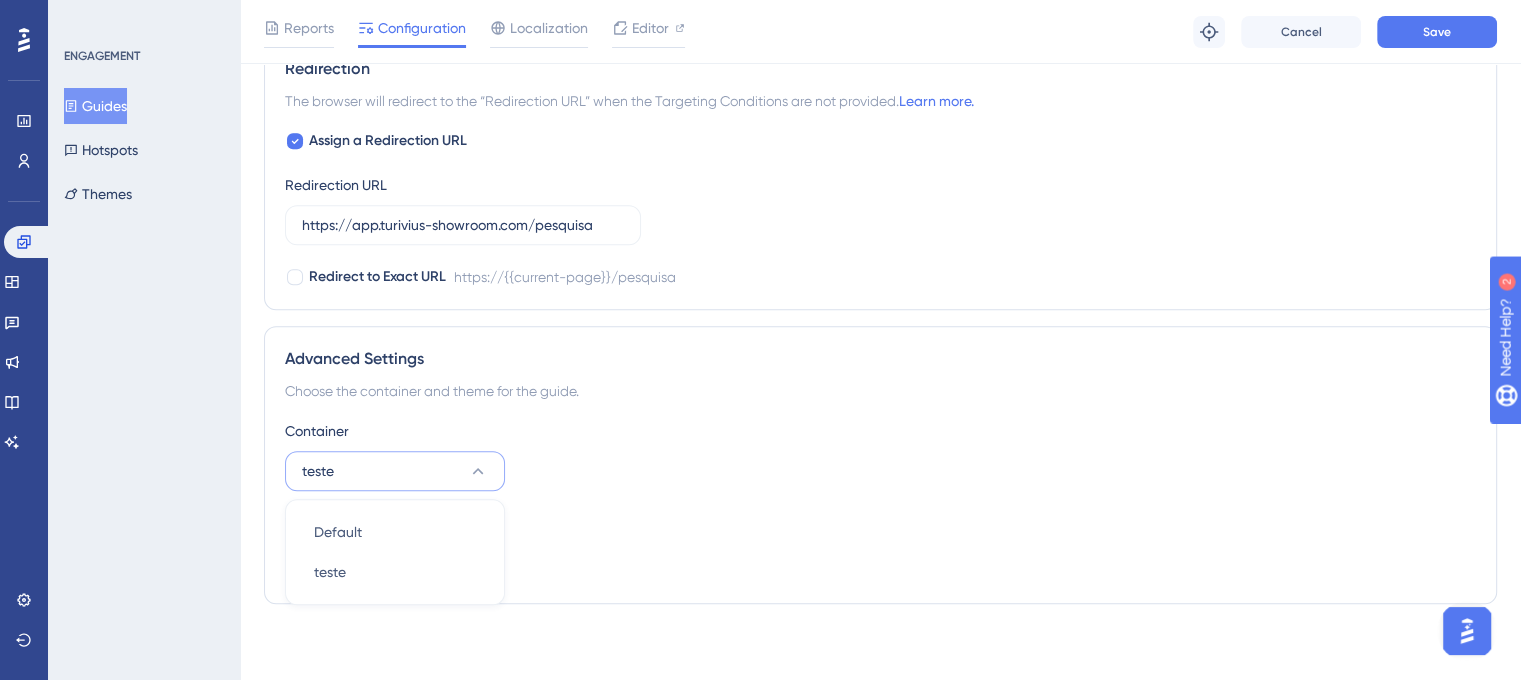 click on "Container teste Default Default teste teste" at bounding box center (880, 455) 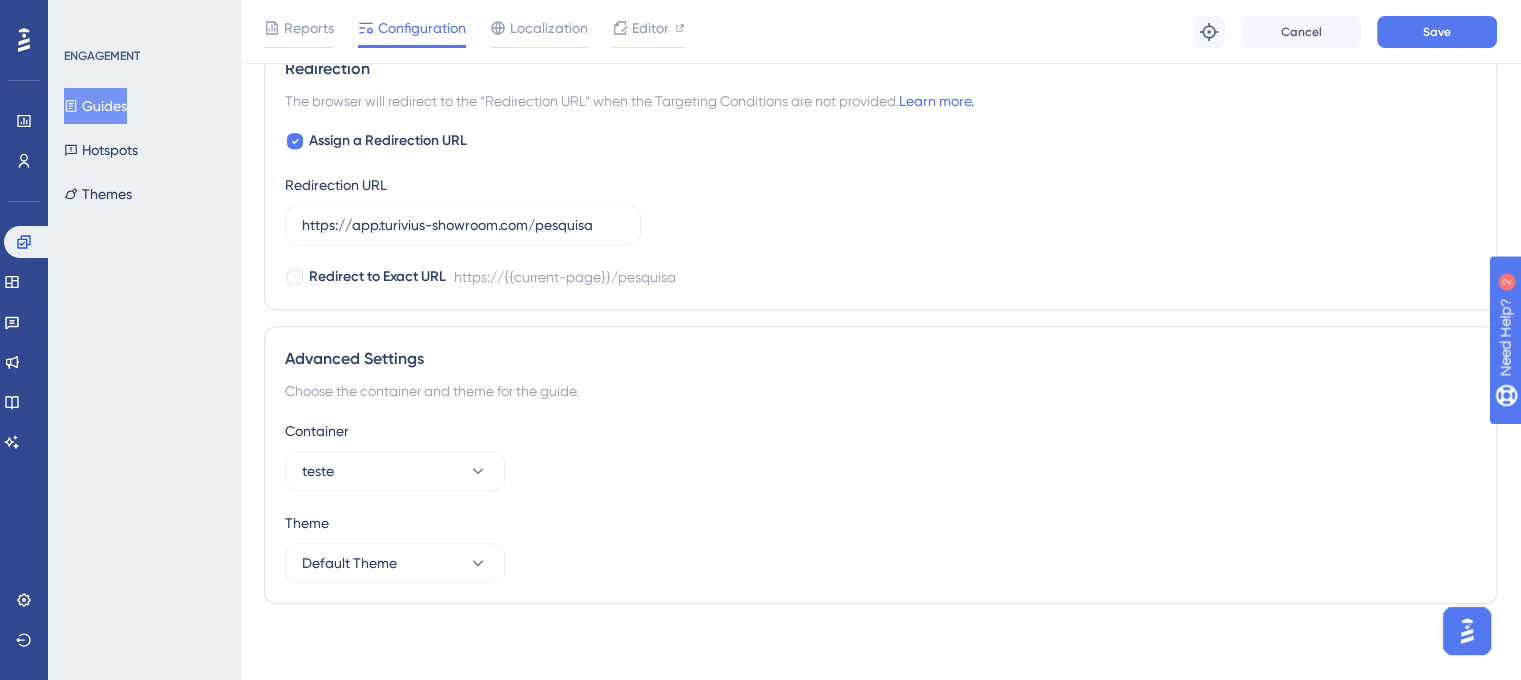 scroll, scrollTop: 1454, scrollLeft: 0, axis: vertical 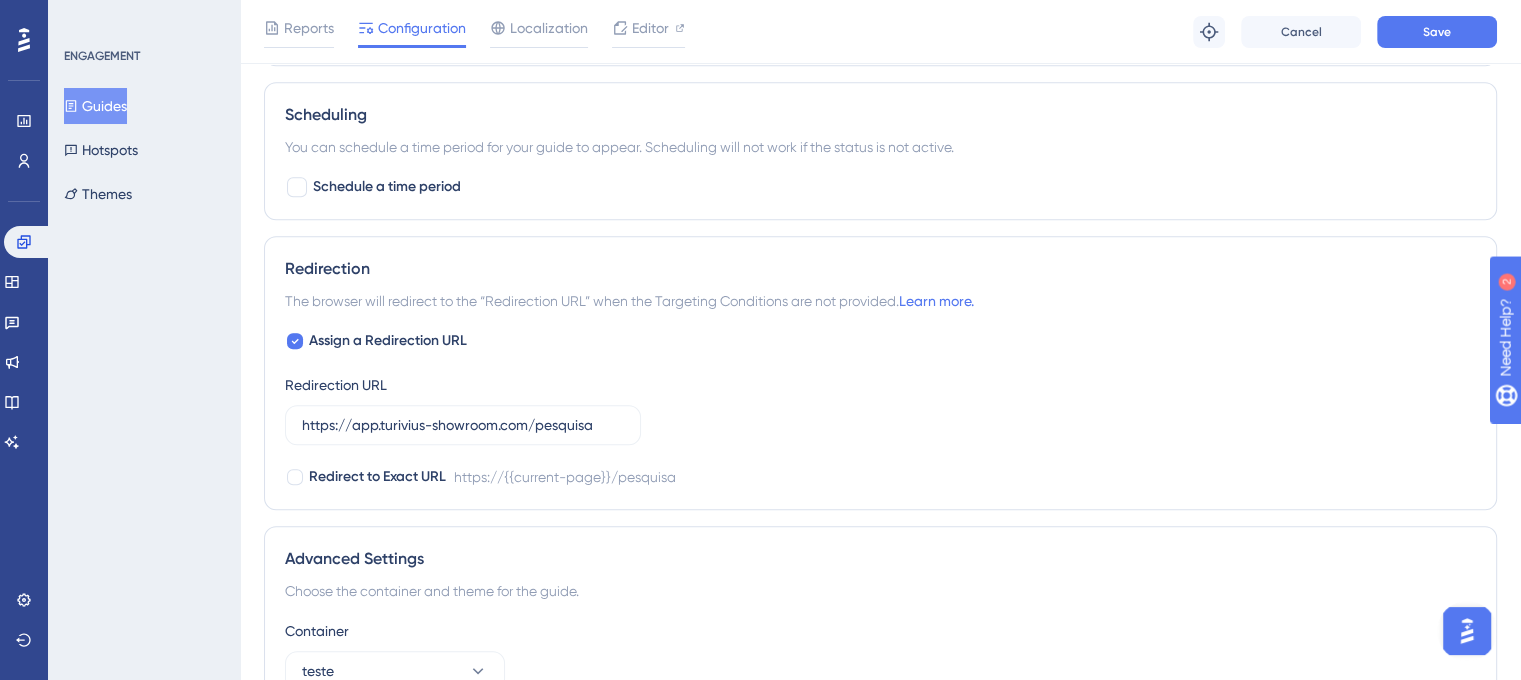 click on "Guides" at bounding box center (95, 106) 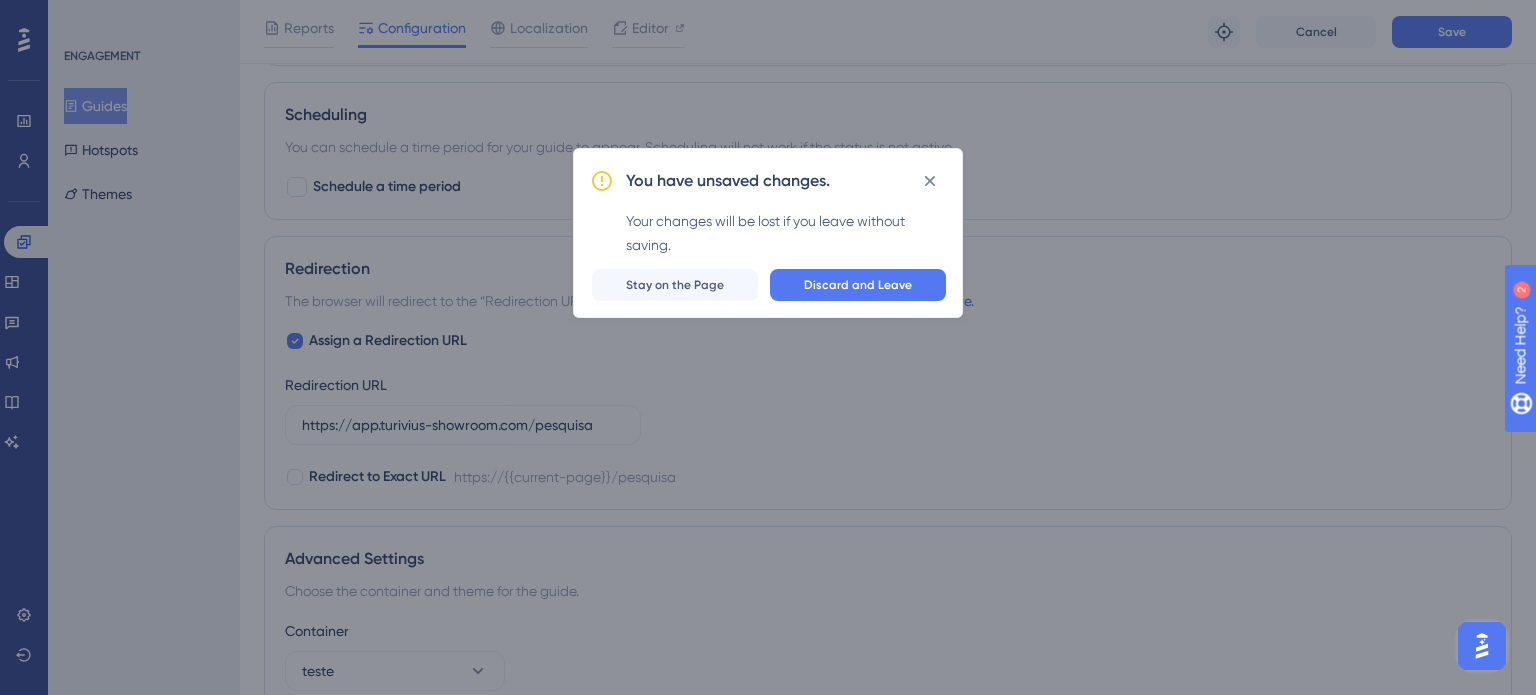 click on "Stay on the Page" at bounding box center (675, 285) 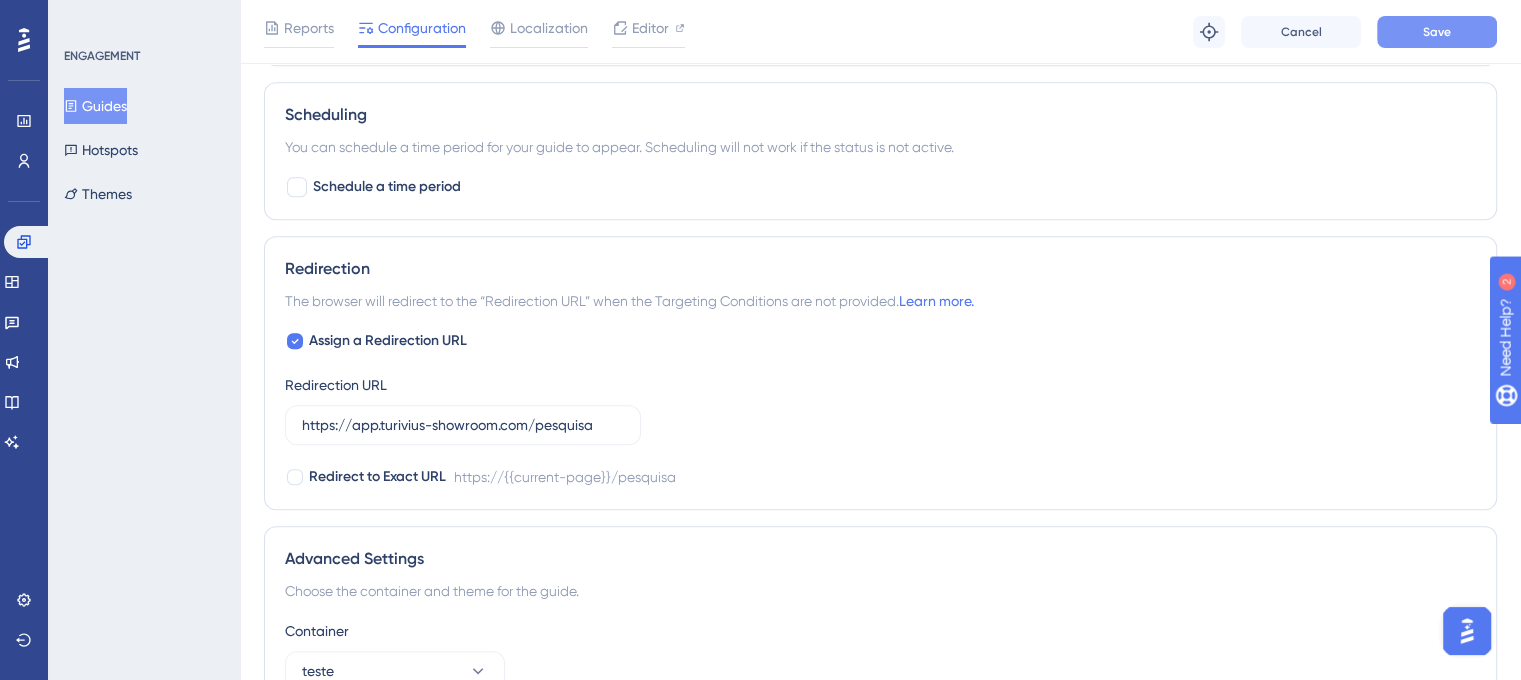 click on "Save" at bounding box center [1437, 32] 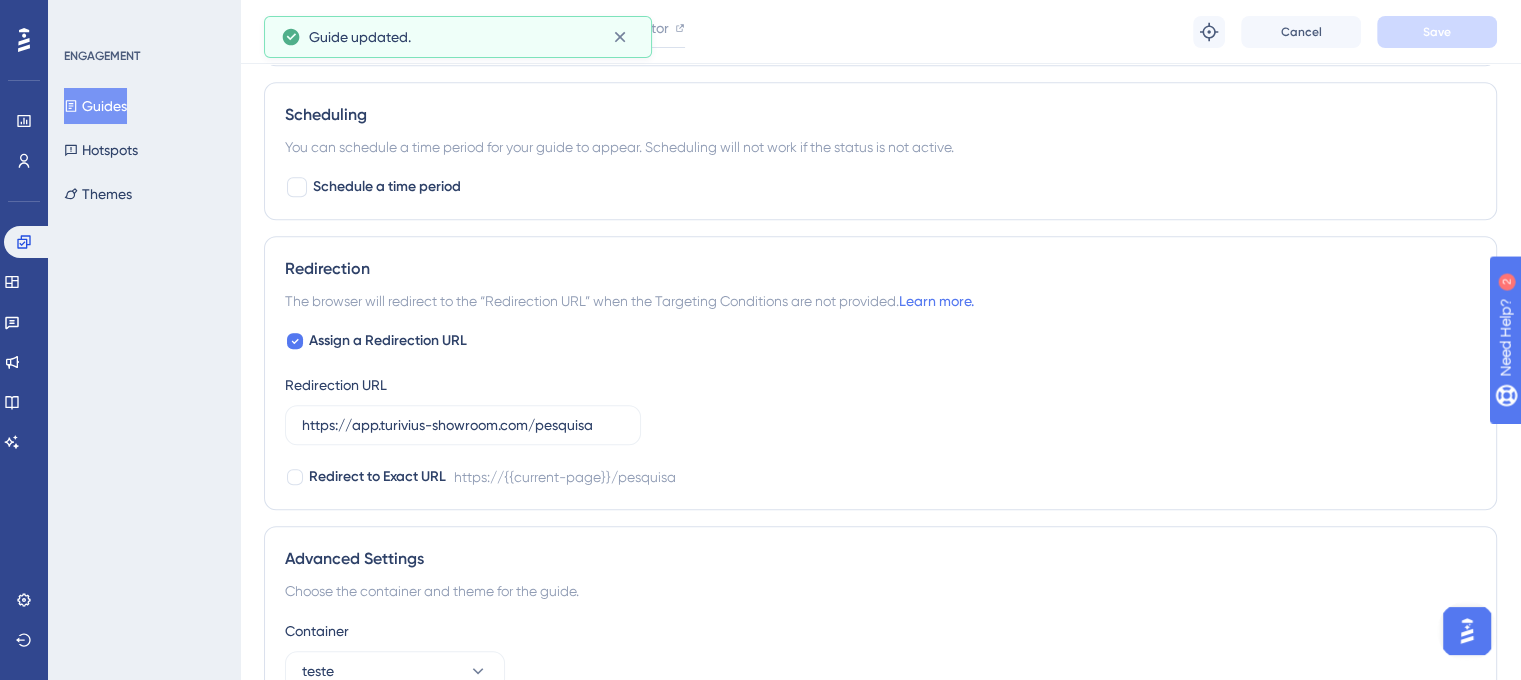 click on "Guides" at bounding box center (95, 106) 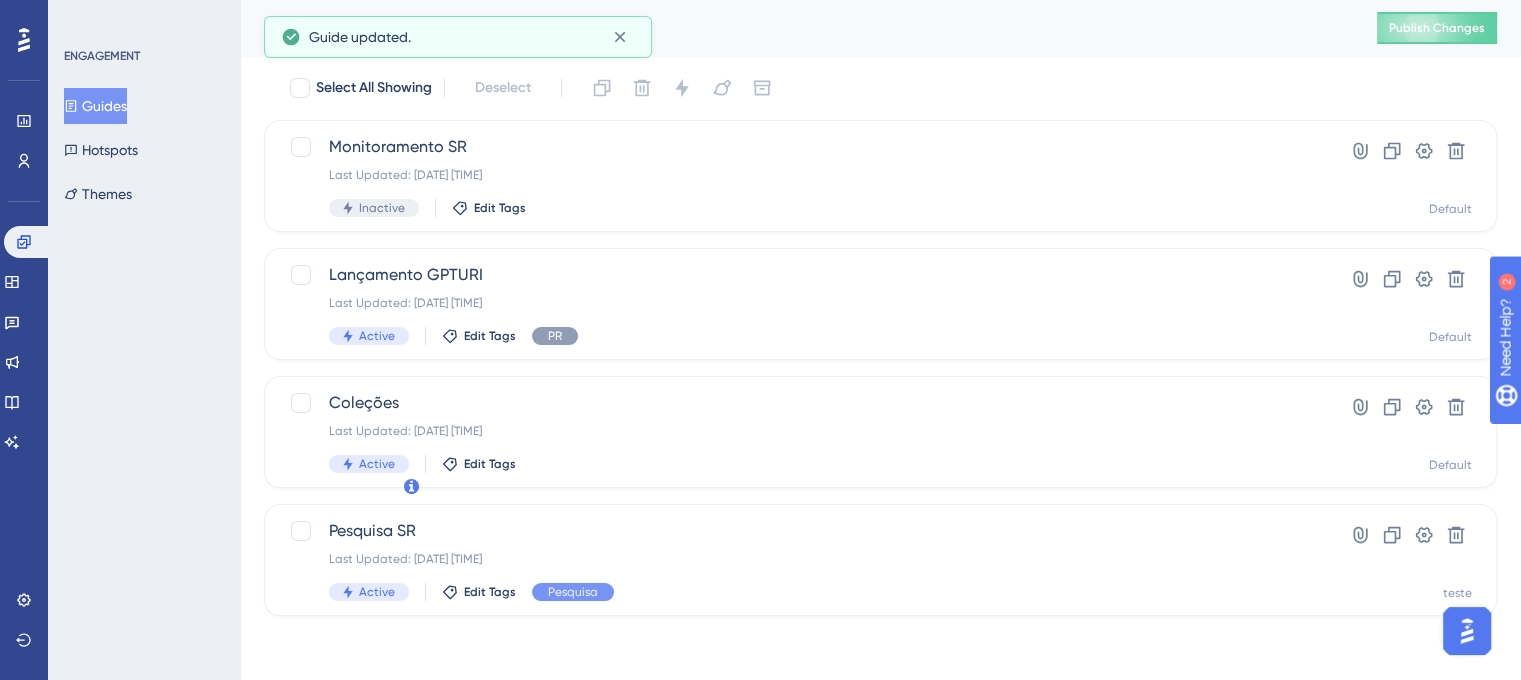 scroll, scrollTop: 0, scrollLeft: 0, axis: both 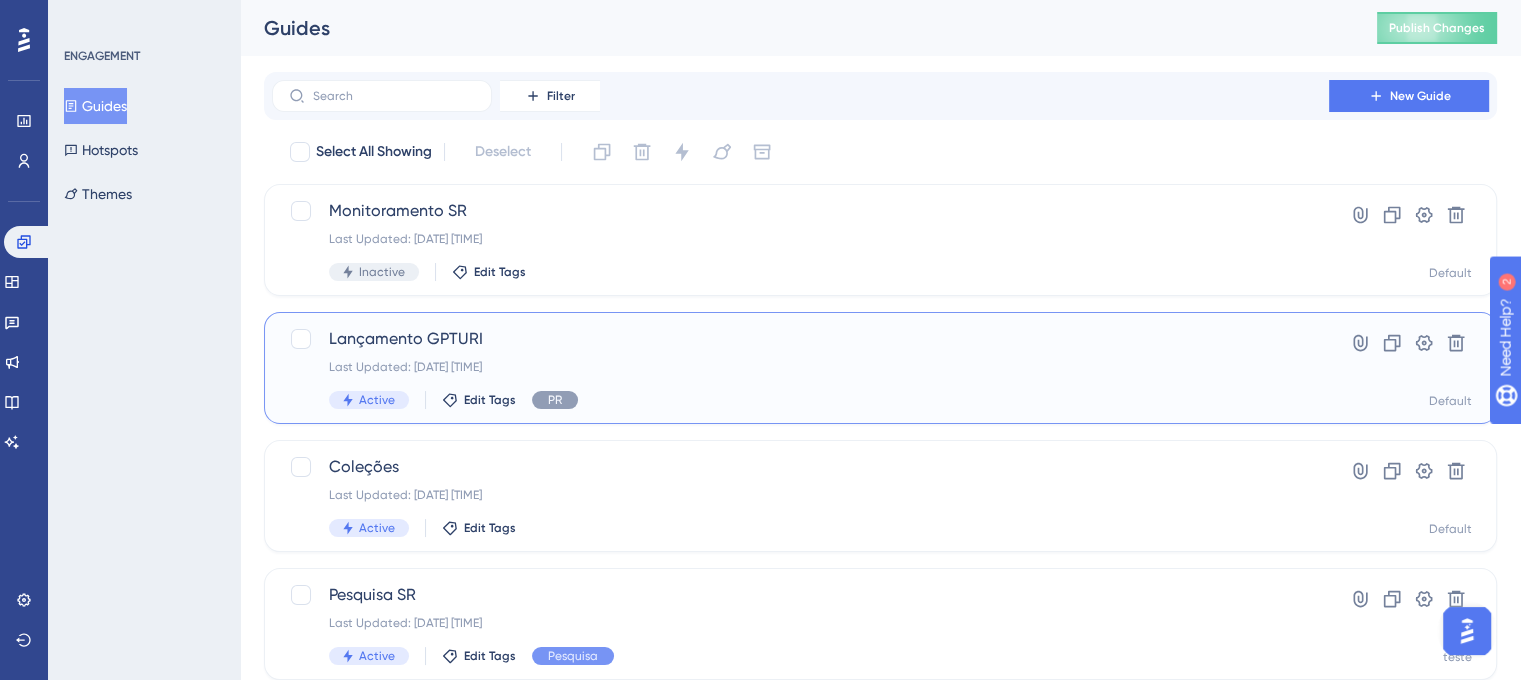 click on "Lançamento GPTURI Last Updated: 06 de ago. de 2025 02:16 PM Active Edit Tags PR" at bounding box center (800, 368) 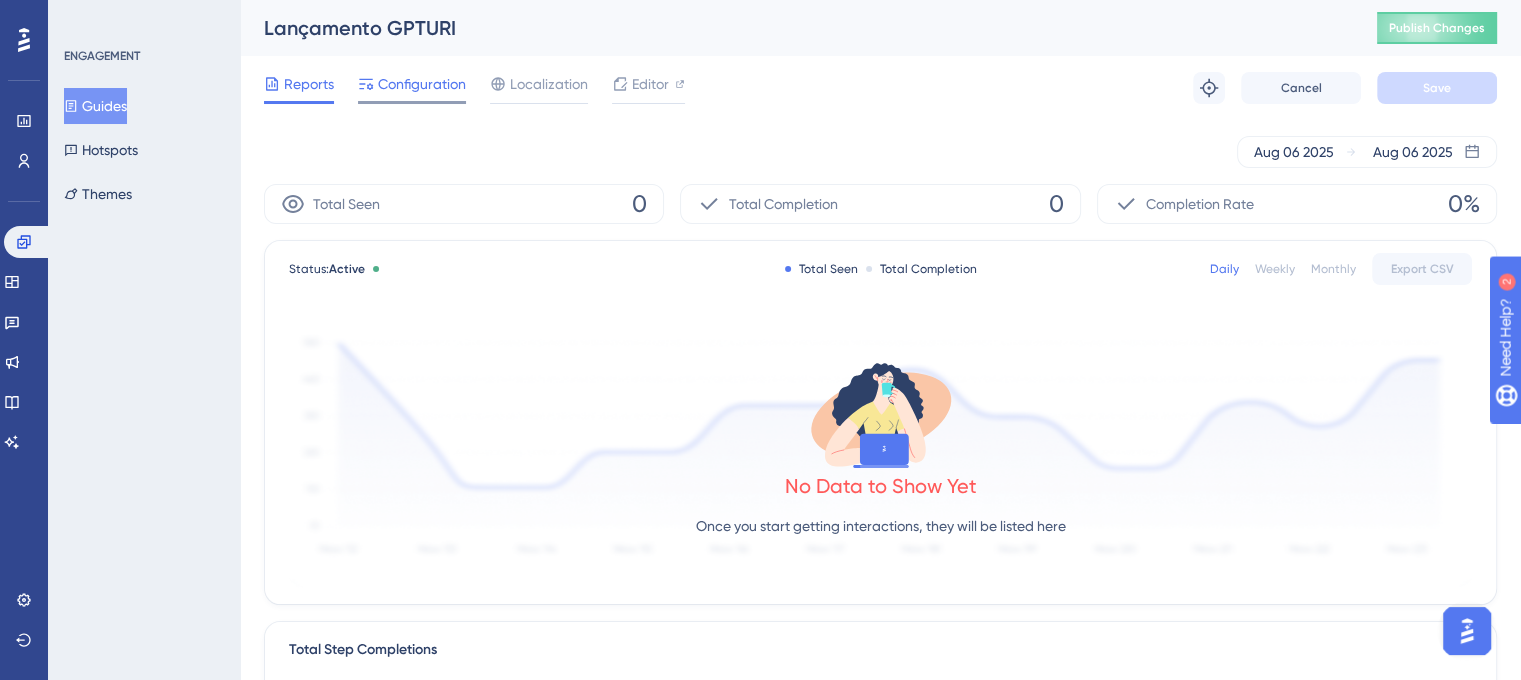 click on "Configuration" at bounding box center (412, 88) 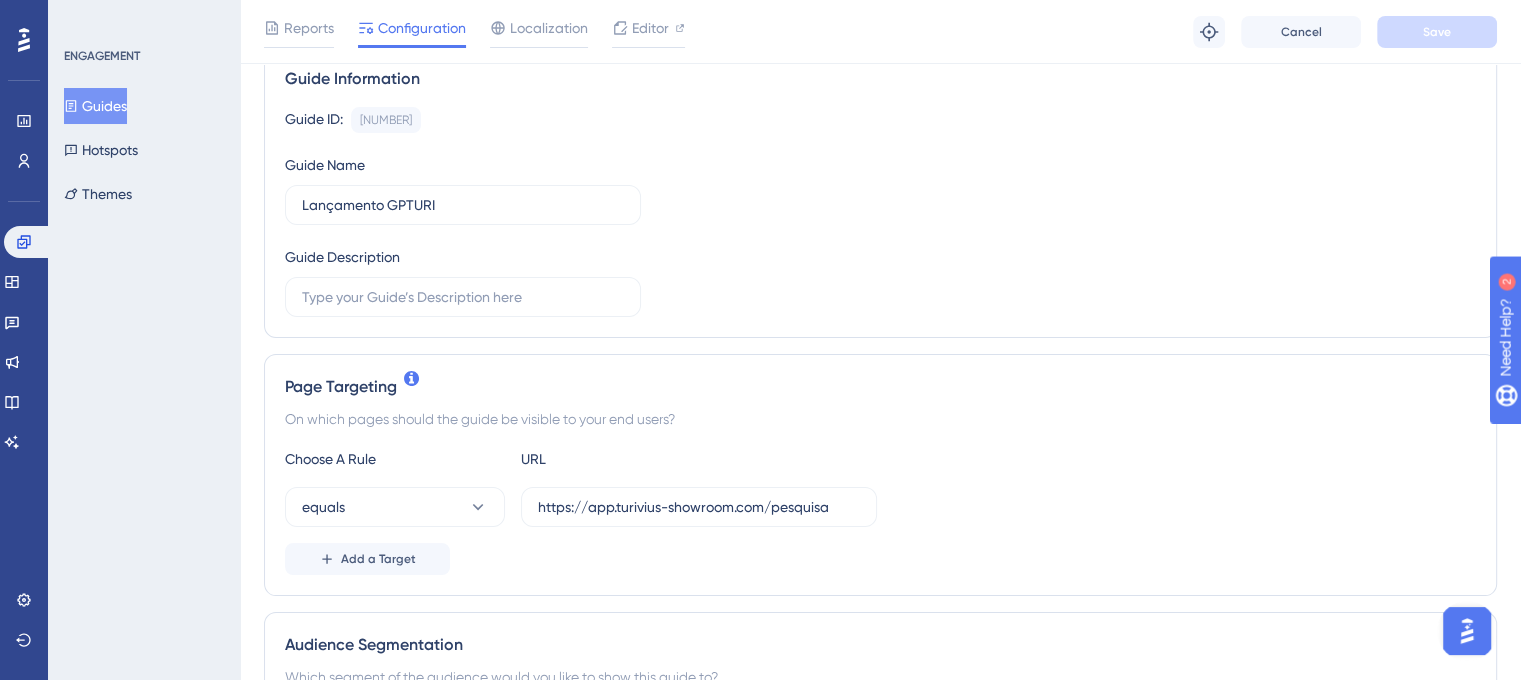 scroll, scrollTop: 200, scrollLeft: 0, axis: vertical 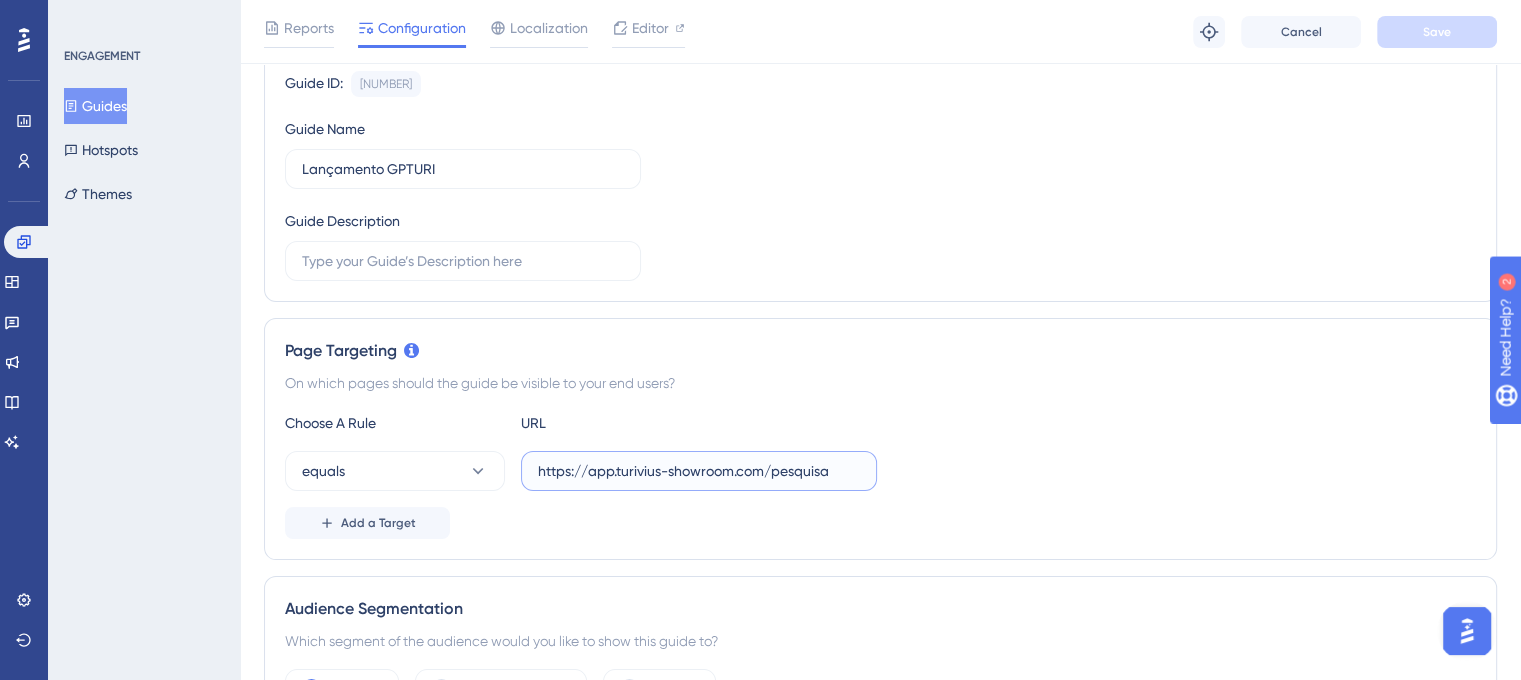 drag, startPoint x: 830, startPoint y: 471, endPoint x: 506, endPoint y: 488, distance: 324.44568 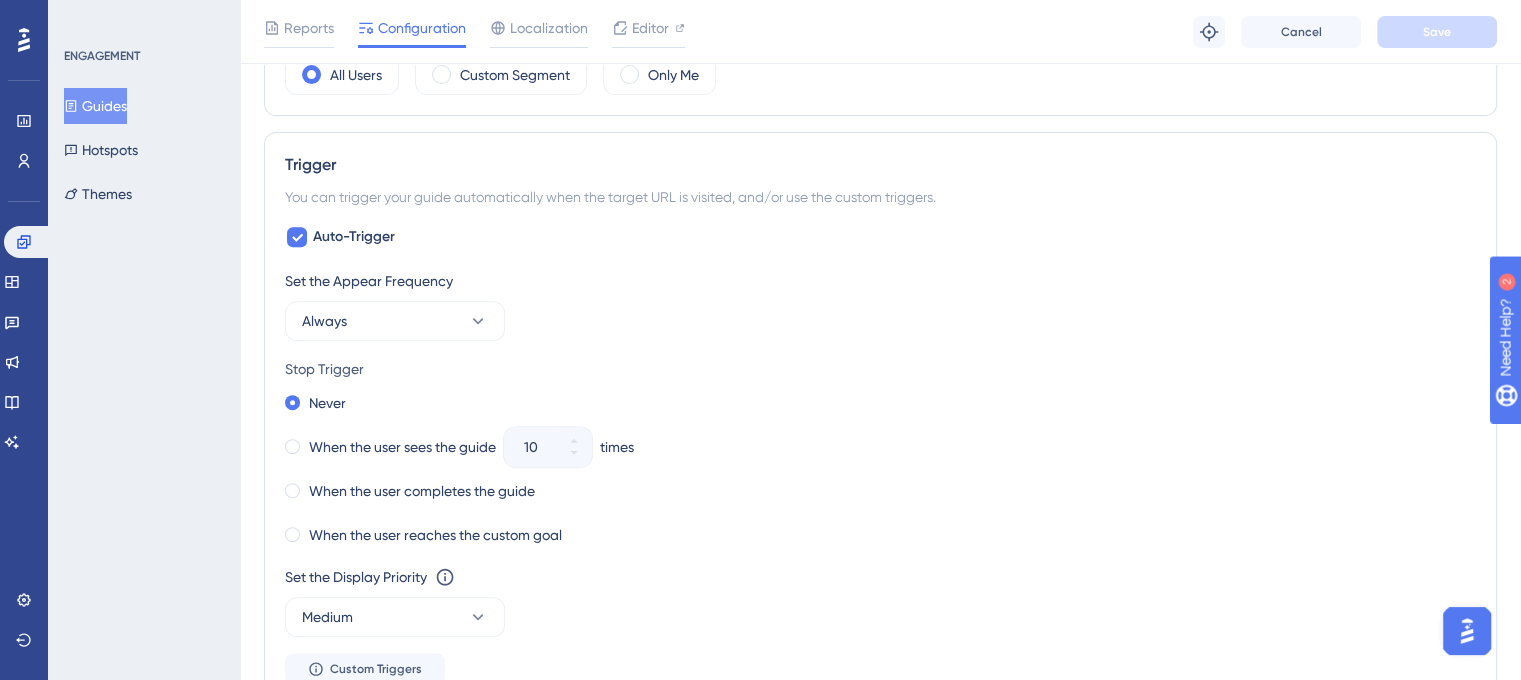 scroll, scrollTop: 1000, scrollLeft: 0, axis: vertical 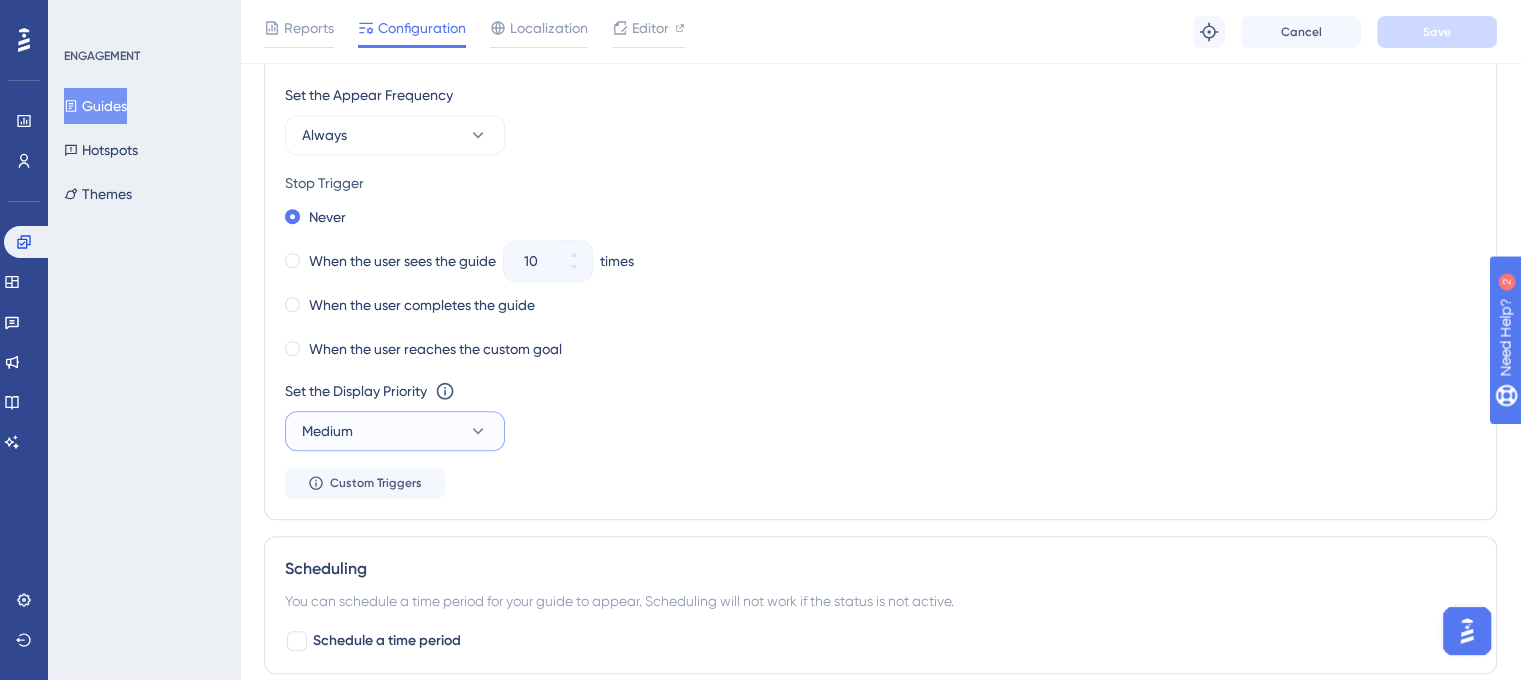 click on "Medium" at bounding box center (395, 431) 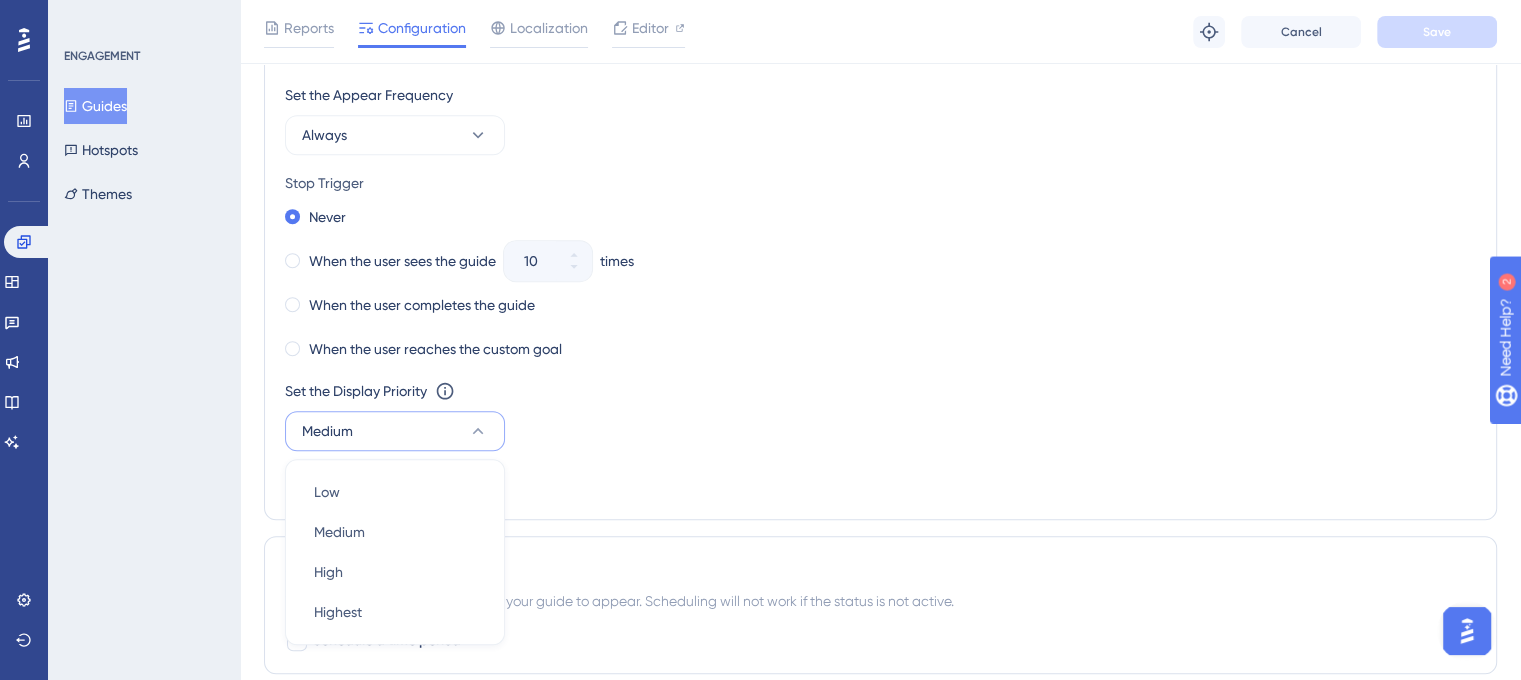 scroll, scrollTop: 1209, scrollLeft: 0, axis: vertical 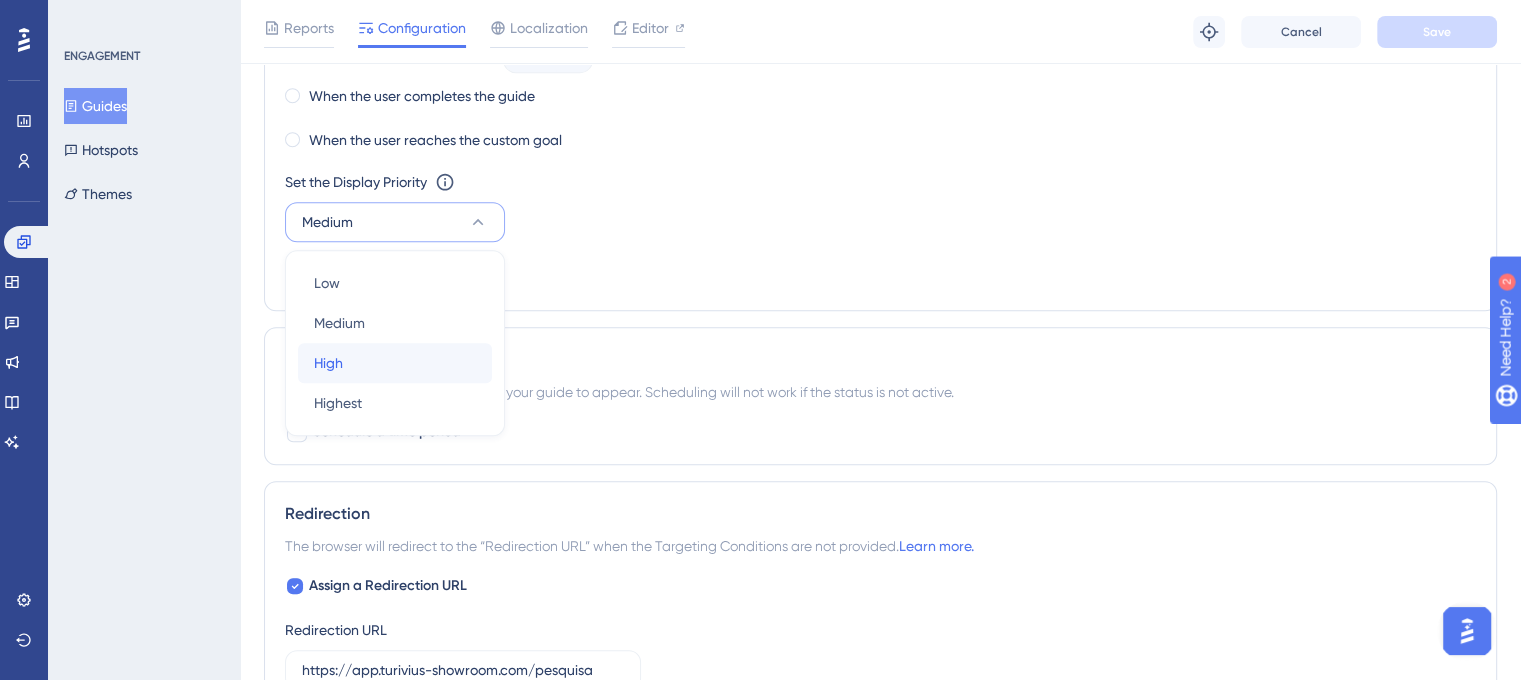 click on "High High" at bounding box center (395, 363) 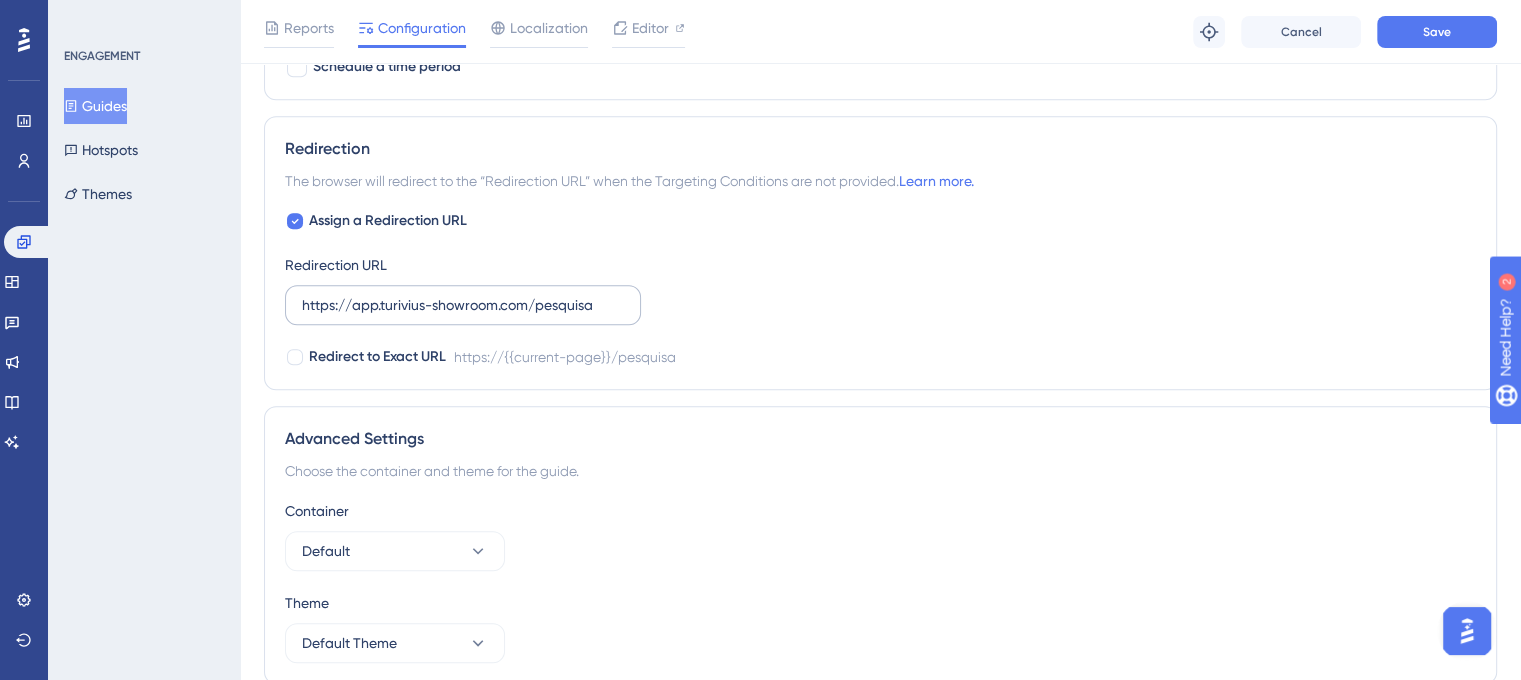 scroll, scrollTop: 1609, scrollLeft: 0, axis: vertical 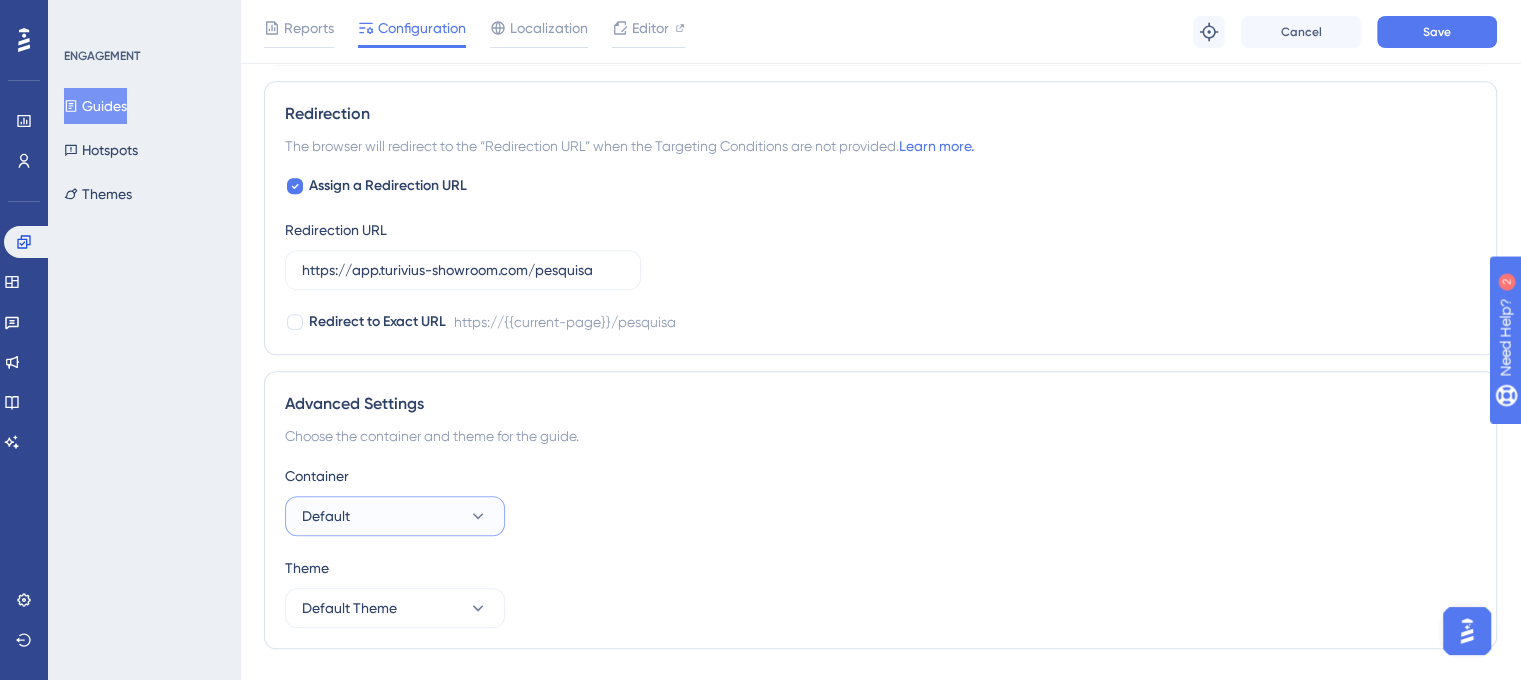 click on "Default" at bounding box center (395, 516) 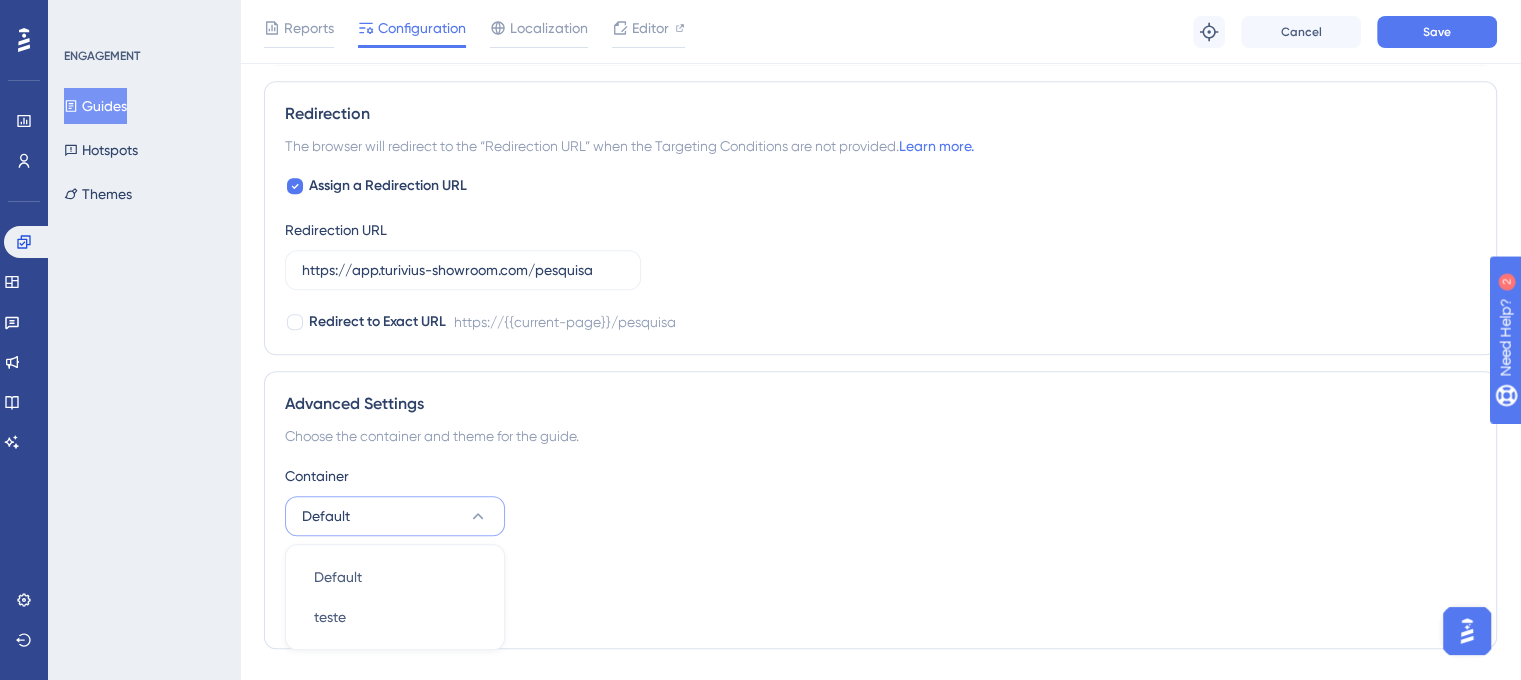 scroll, scrollTop: 1654, scrollLeft: 0, axis: vertical 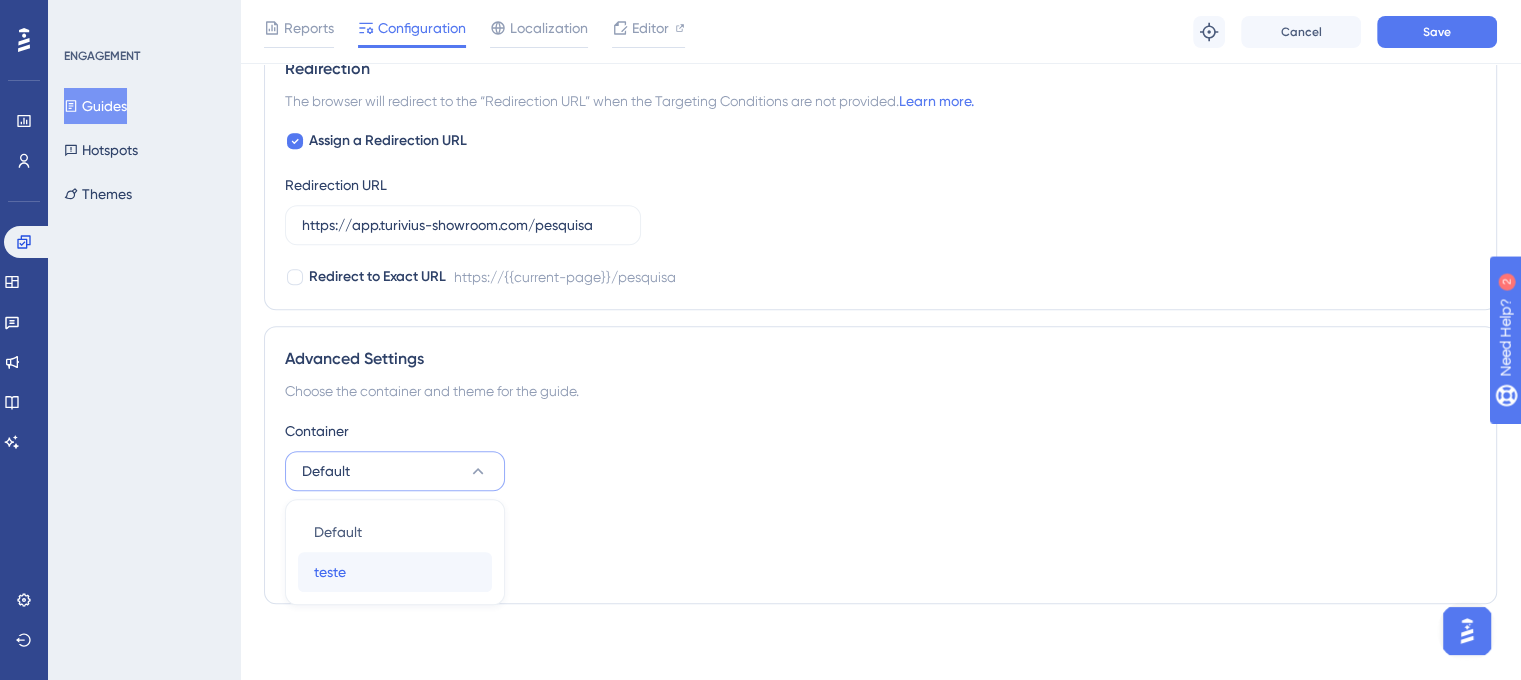 click on "teste teste" at bounding box center [395, 572] 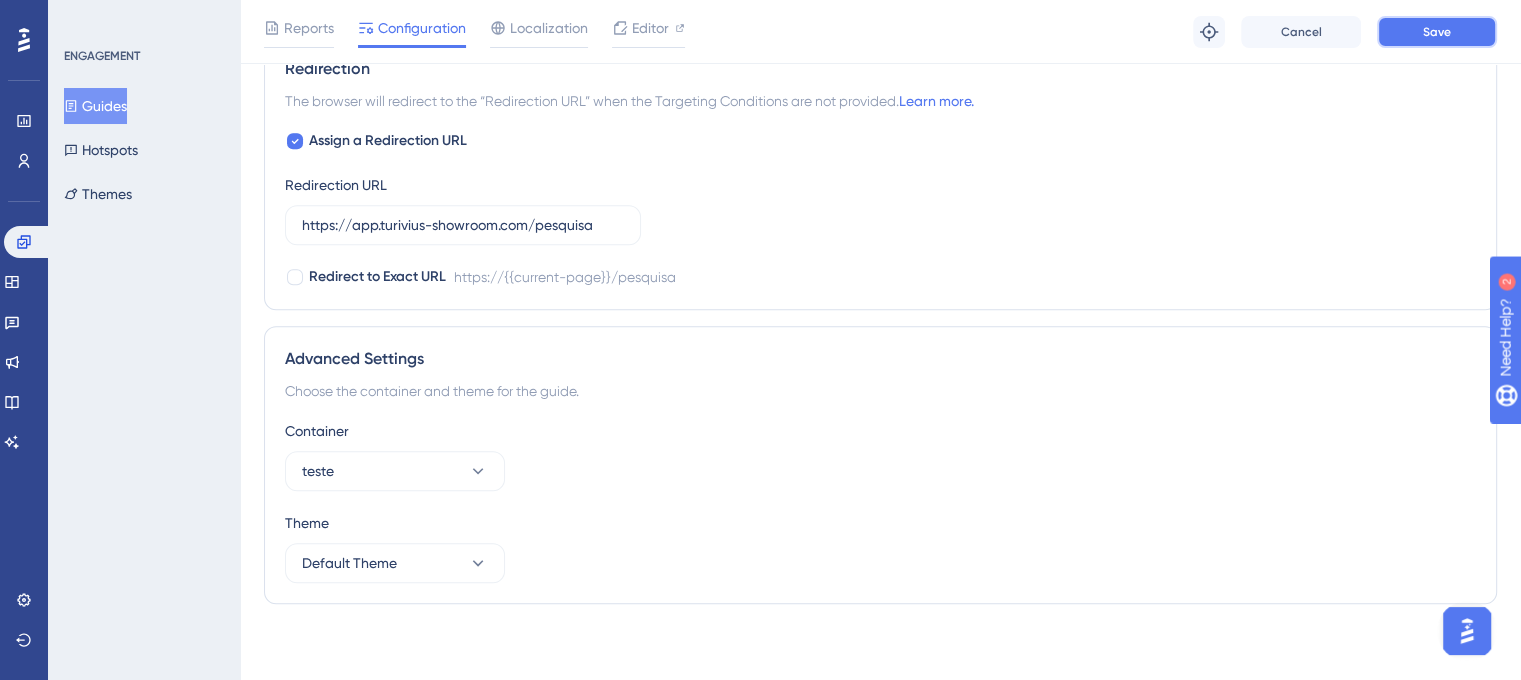 click on "Save" at bounding box center (1437, 32) 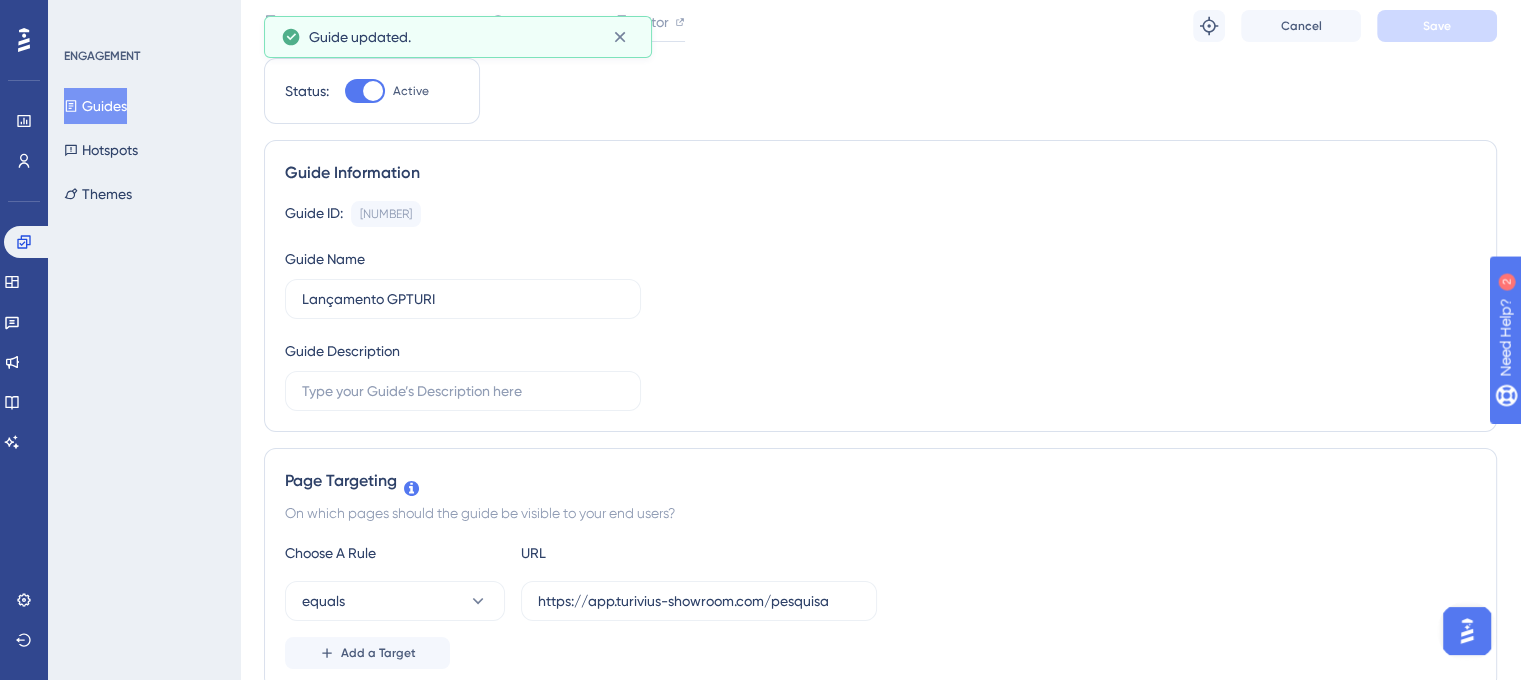 scroll, scrollTop: 0, scrollLeft: 0, axis: both 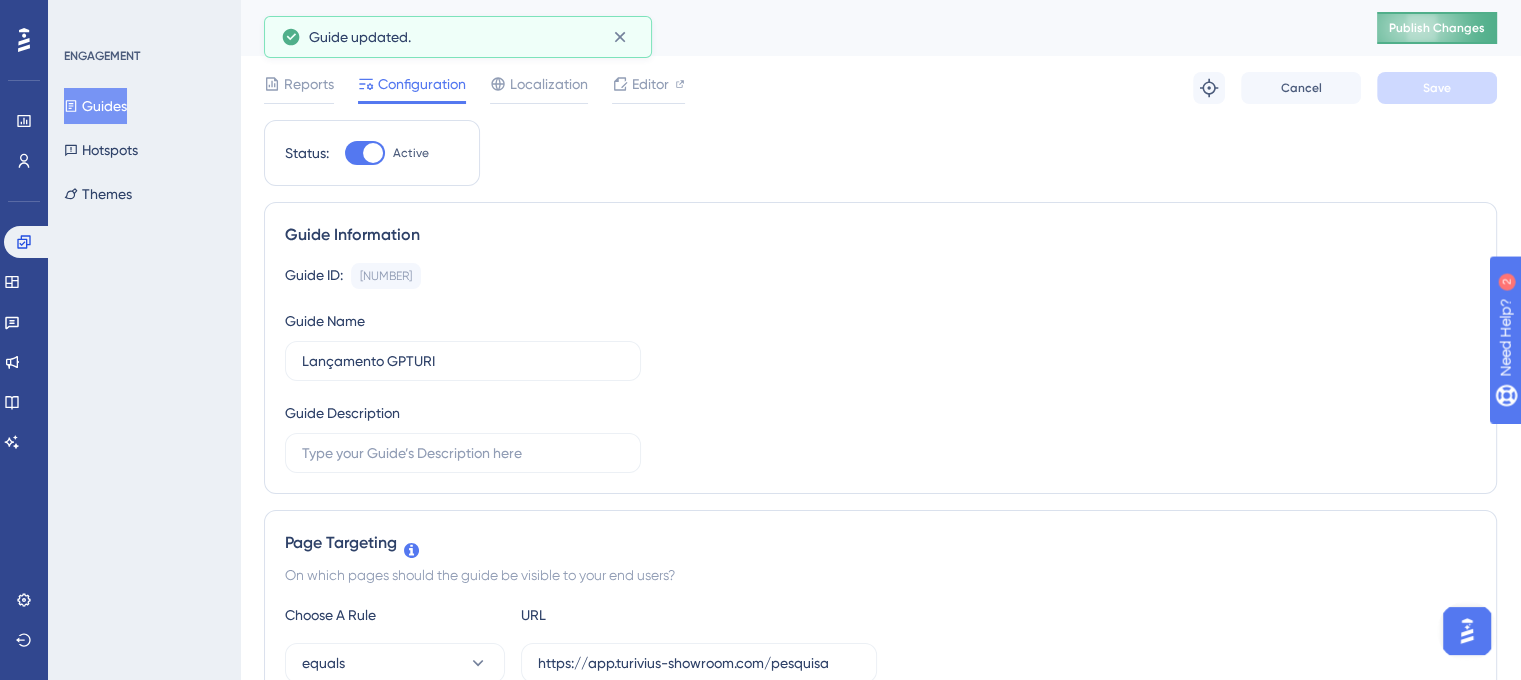 click on "Publish Changes" at bounding box center [1437, 28] 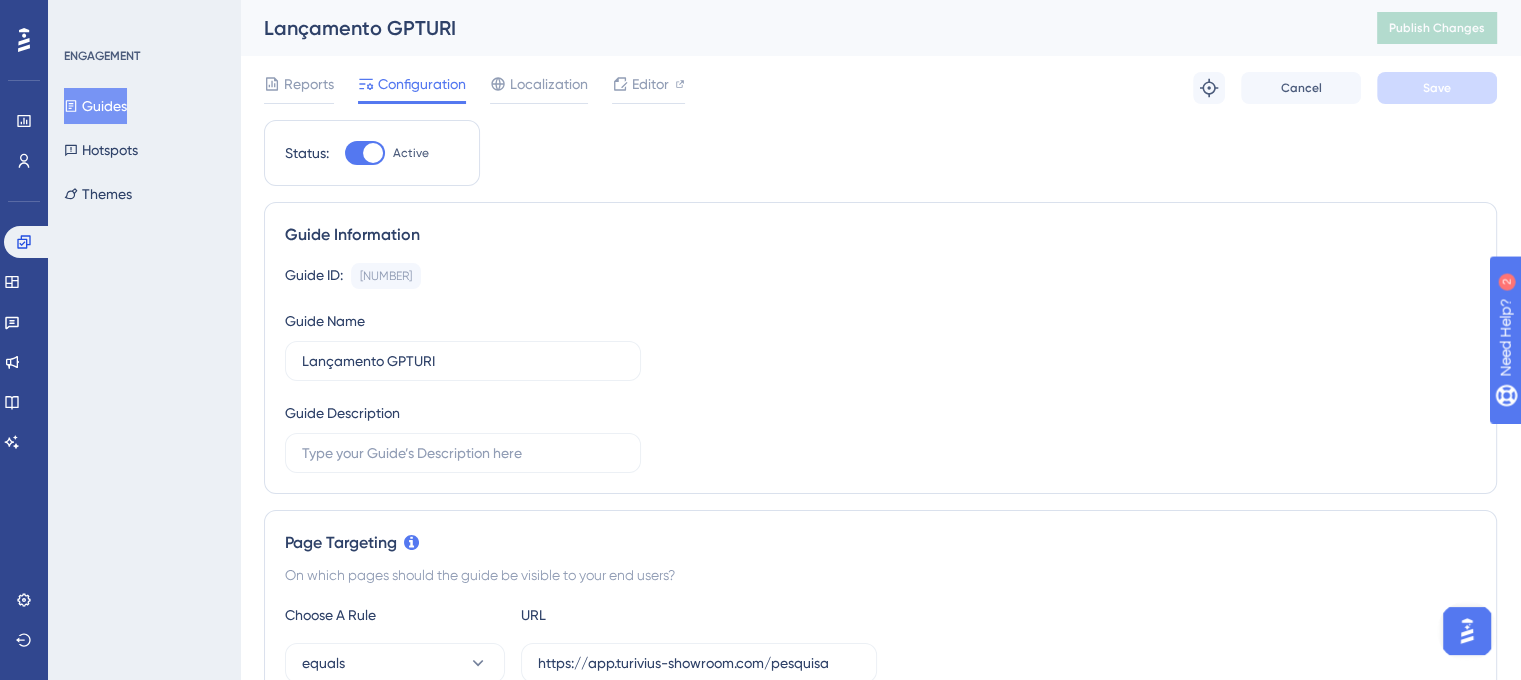 click on "Guides" at bounding box center [95, 106] 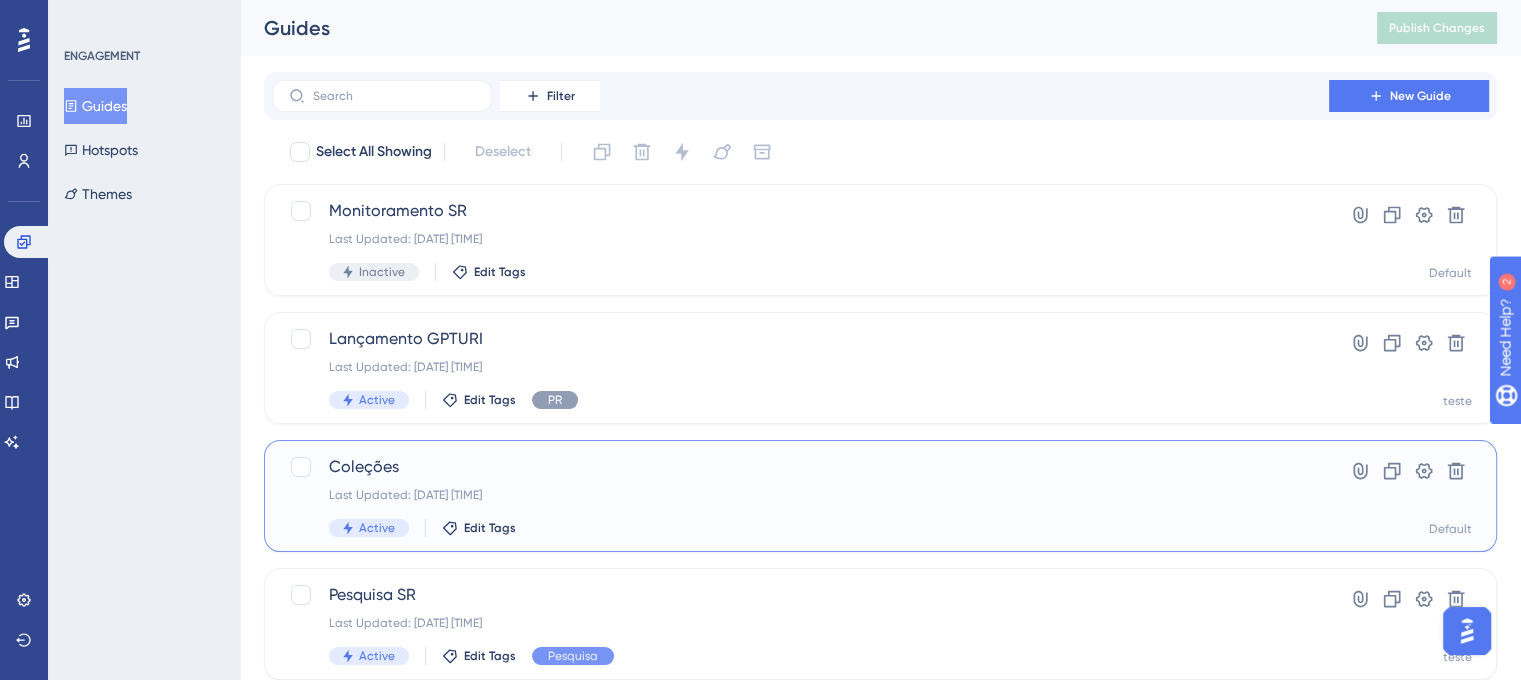 click on "Coleções" at bounding box center [800, 467] 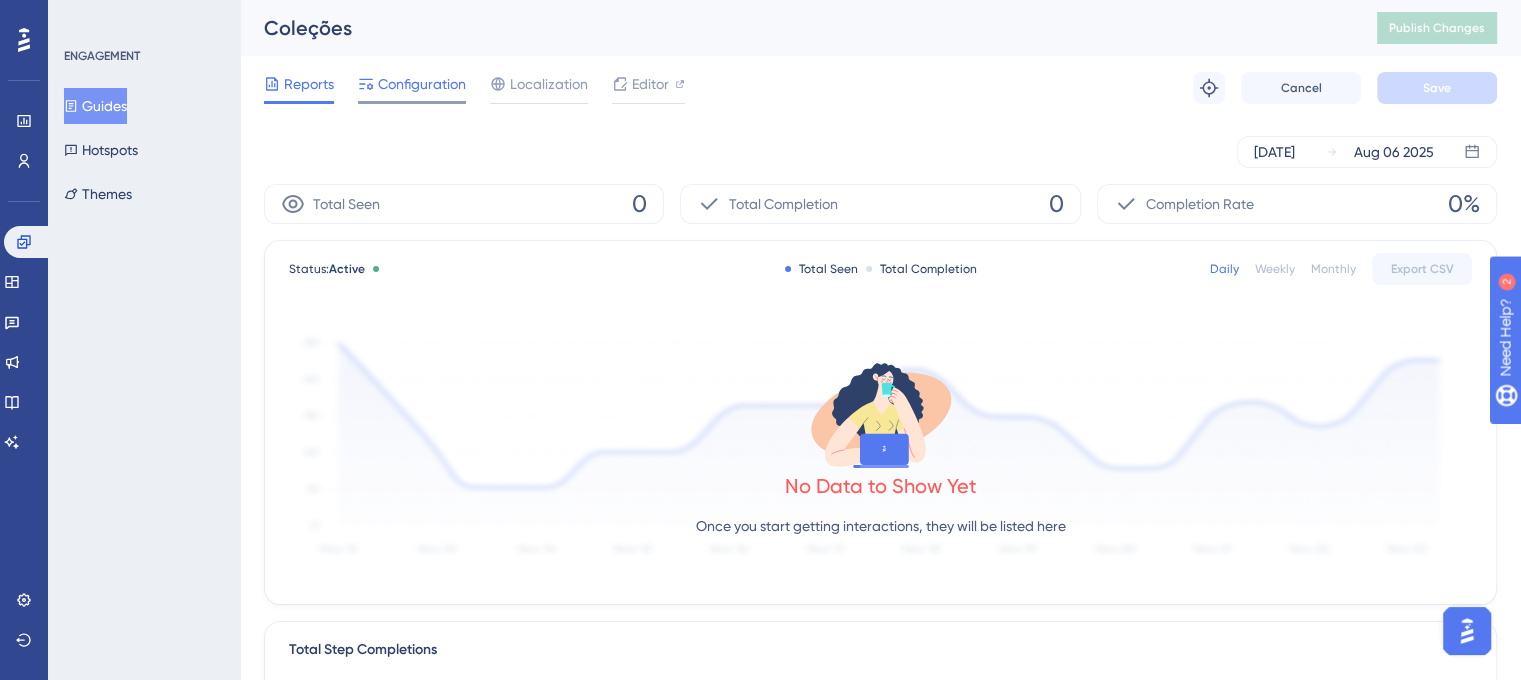 click on "Configuration" at bounding box center (422, 84) 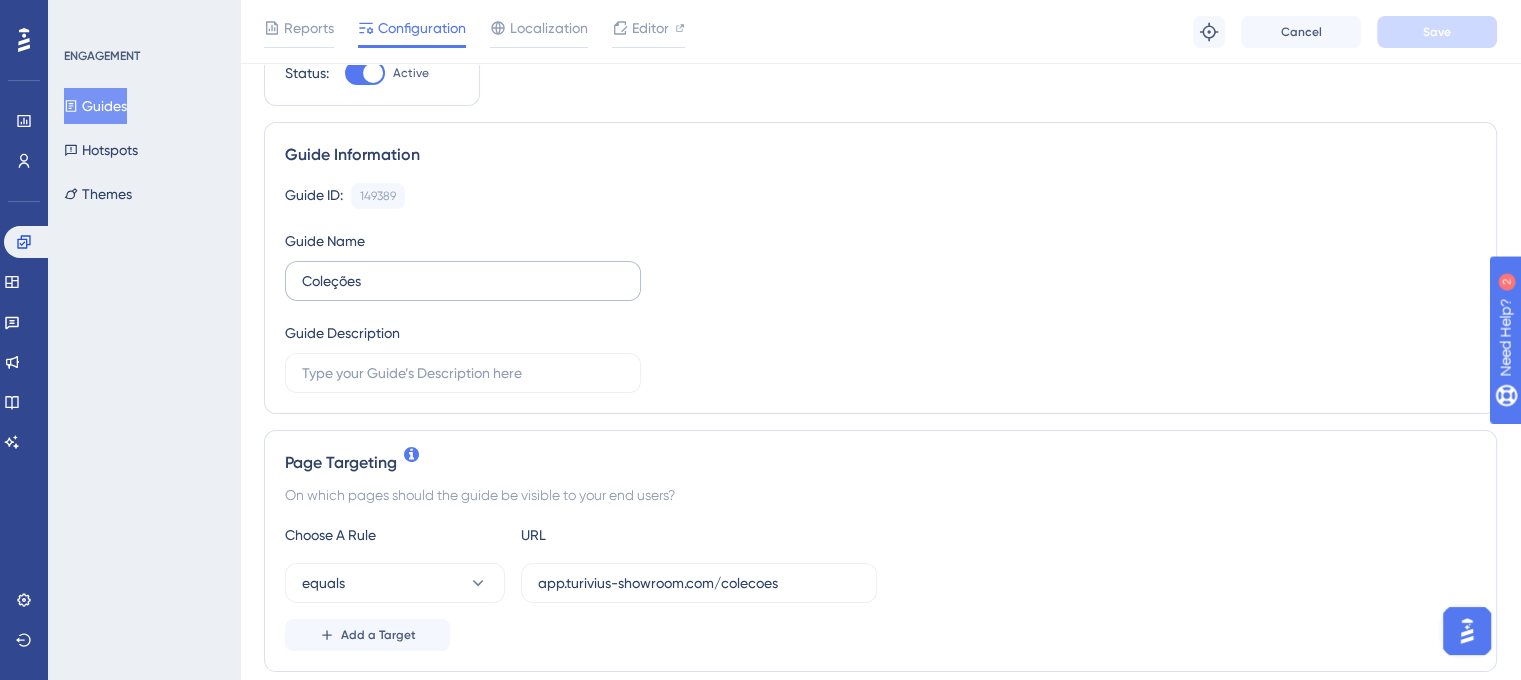 scroll, scrollTop: 200, scrollLeft: 0, axis: vertical 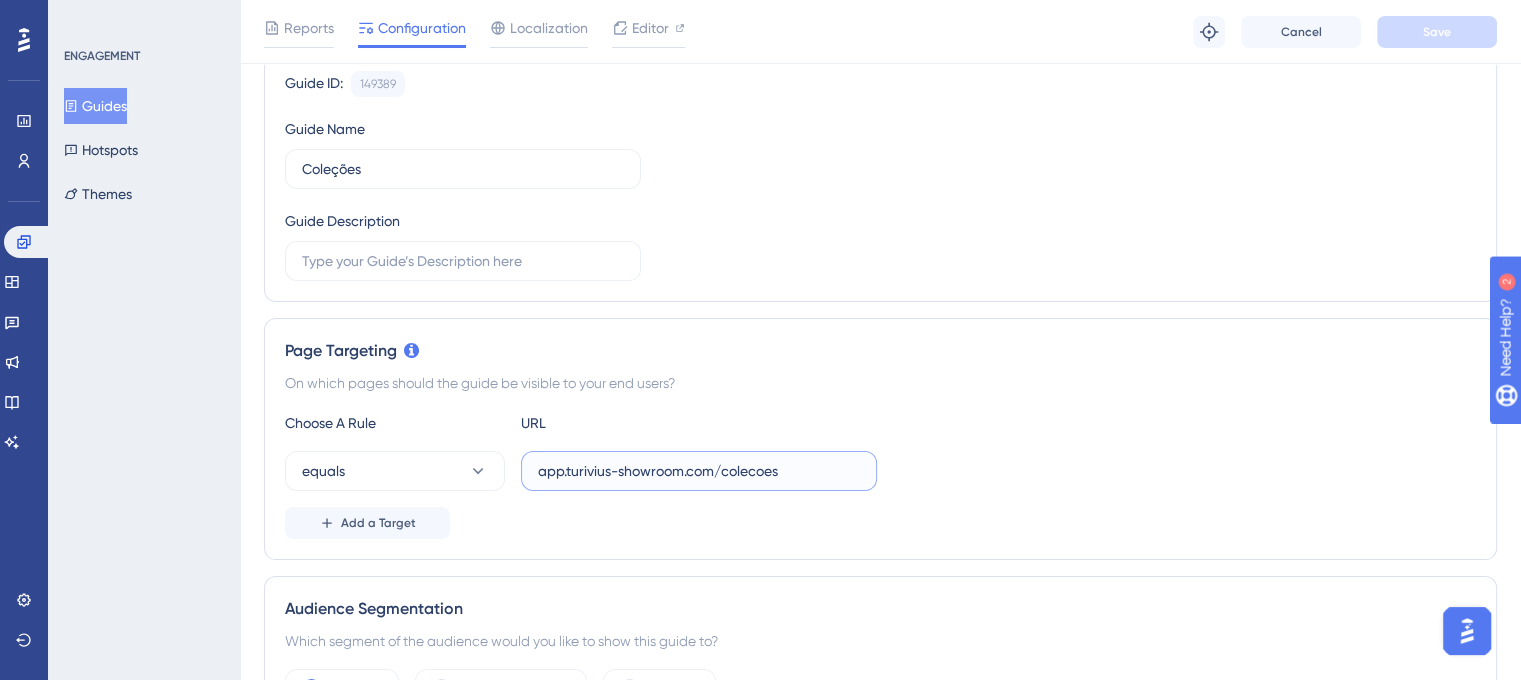click on "app.turivius-showroom.com/colecoes" at bounding box center (699, 471) 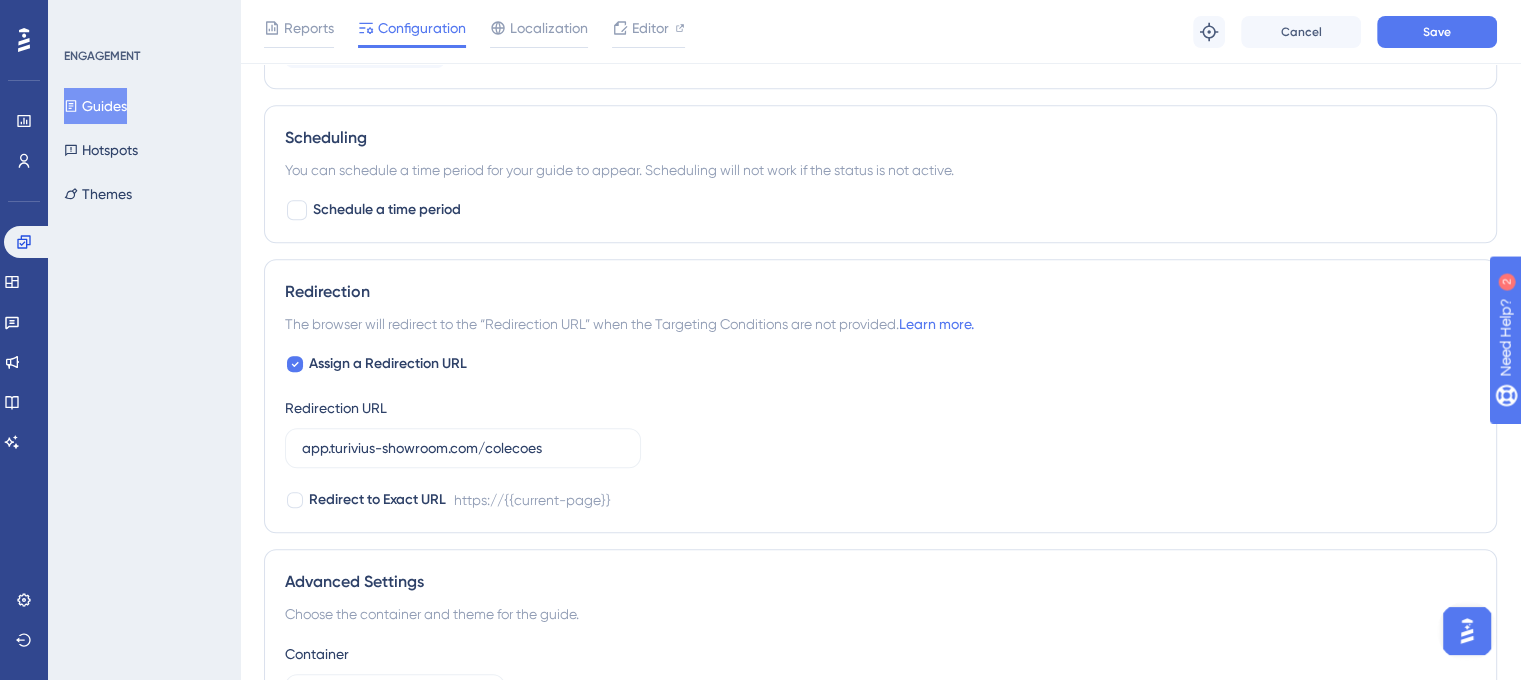 scroll, scrollTop: 1600, scrollLeft: 0, axis: vertical 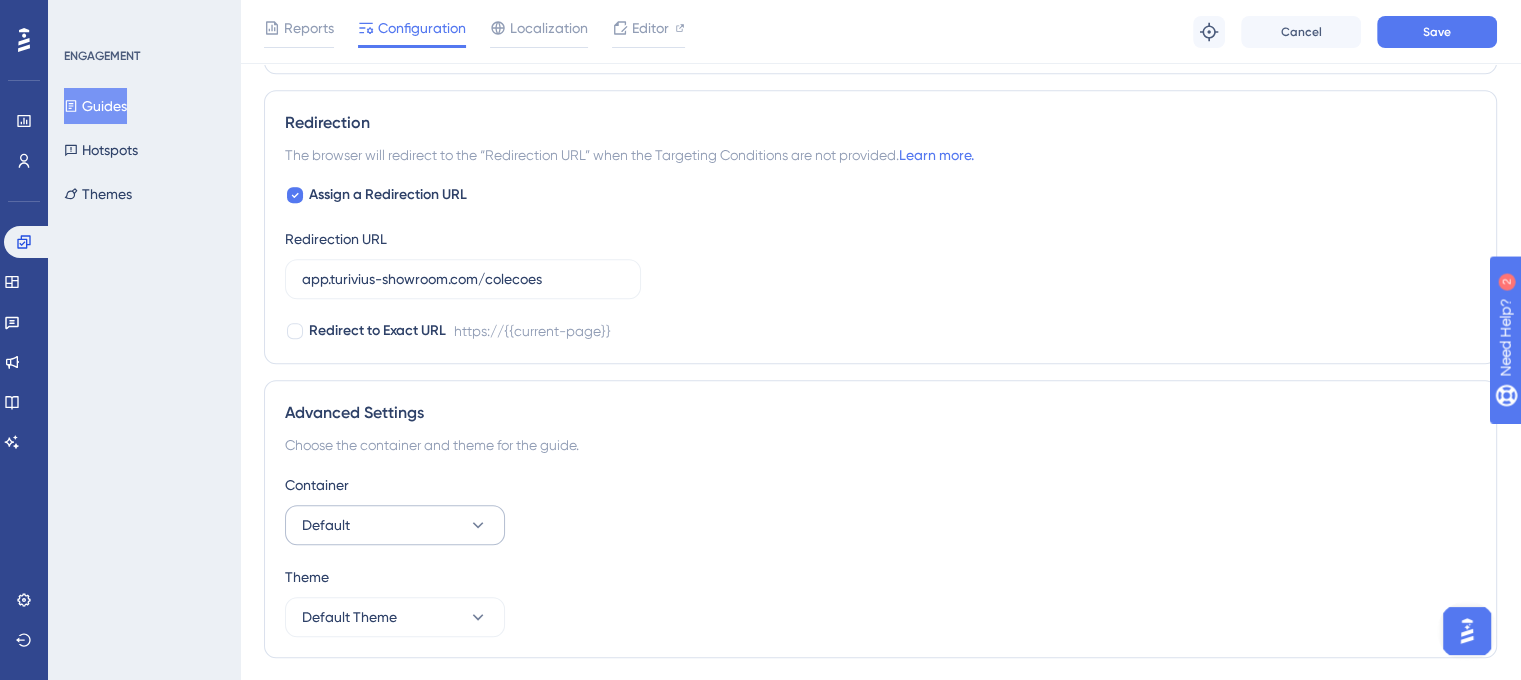 type on "https://app.turivius-showroom.com/colecoes" 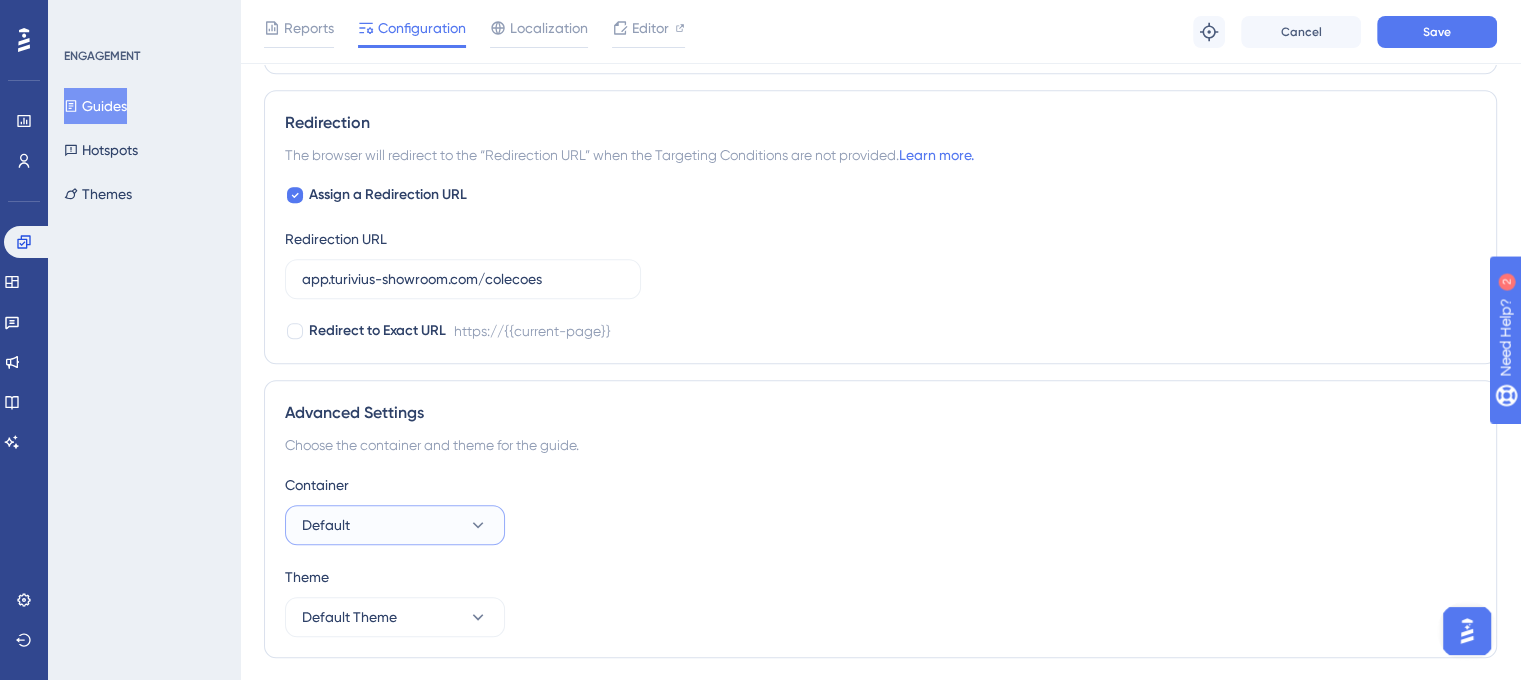click on "Default" at bounding box center (395, 525) 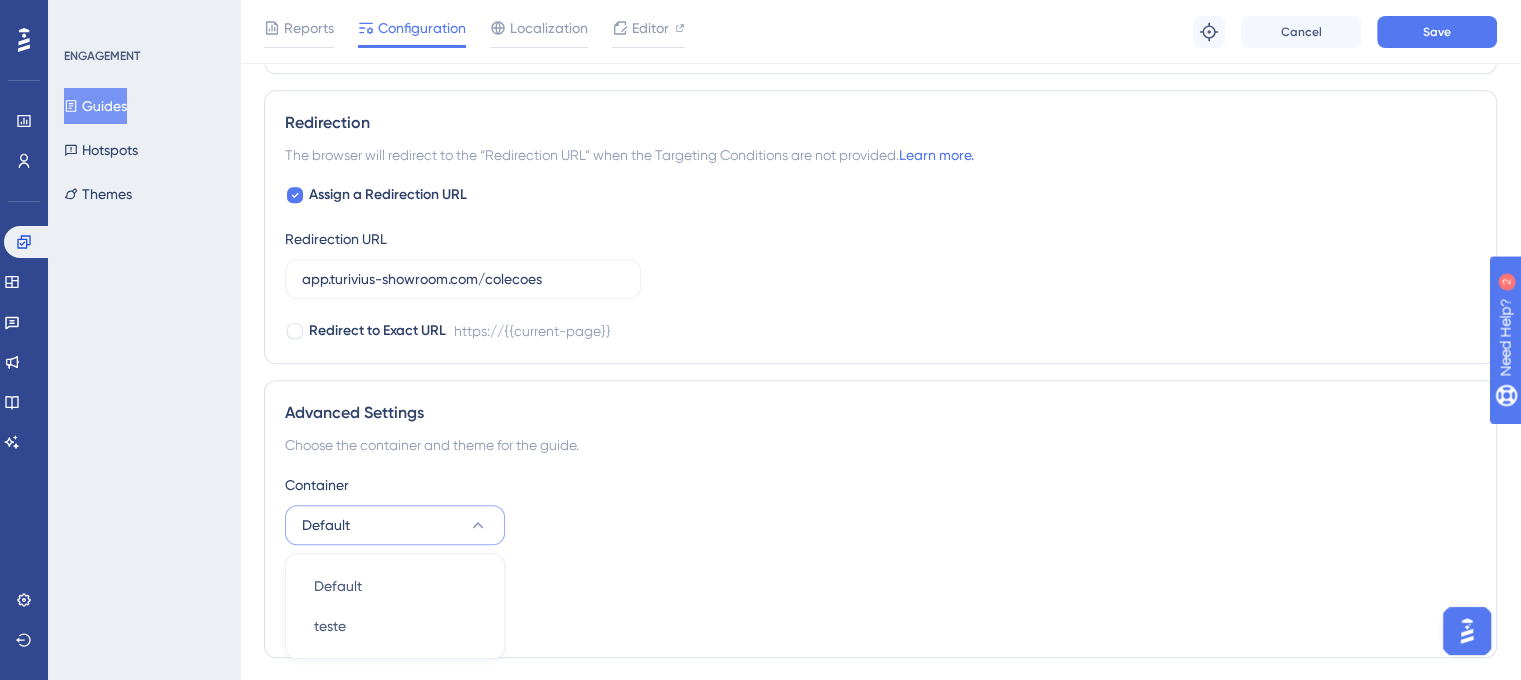 scroll, scrollTop: 1654, scrollLeft: 0, axis: vertical 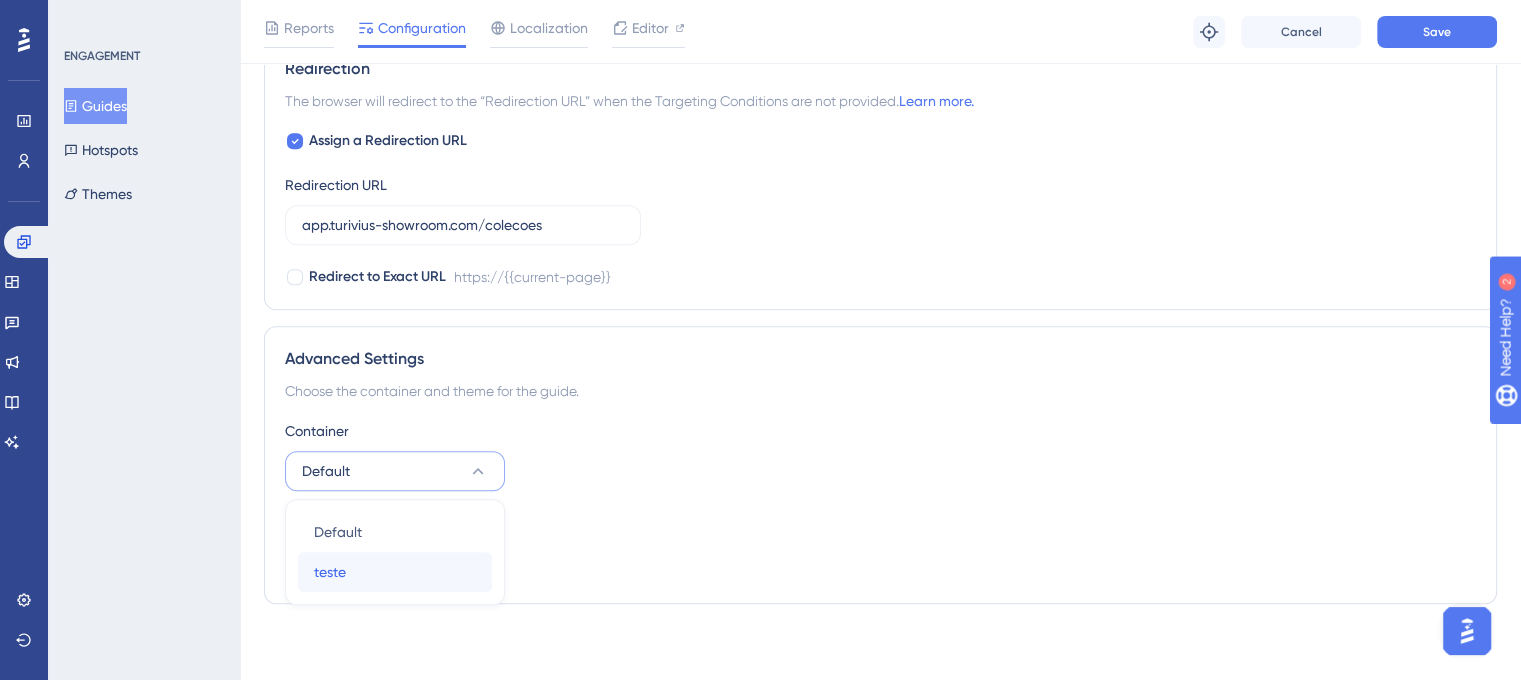 click on "teste" at bounding box center [330, 572] 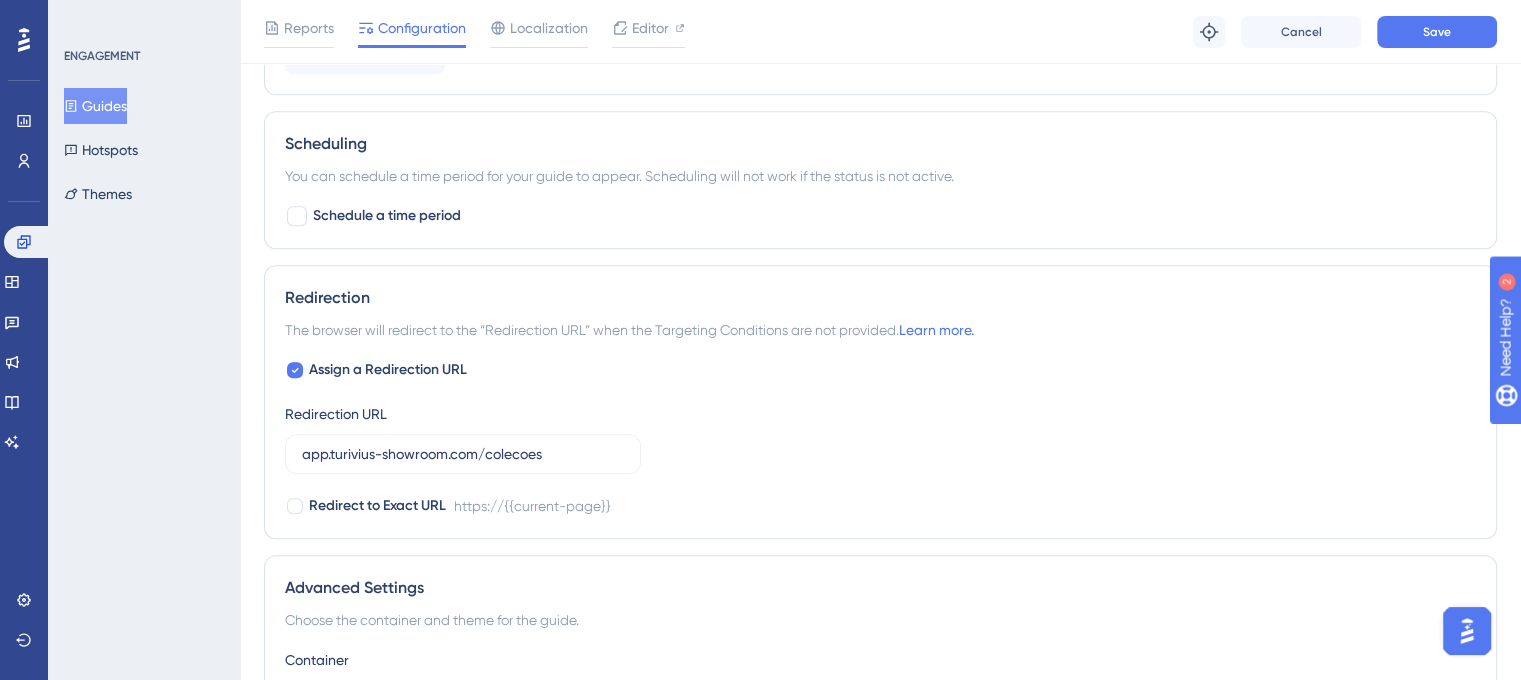 scroll, scrollTop: 1254, scrollLeft: 0, axis: vertical 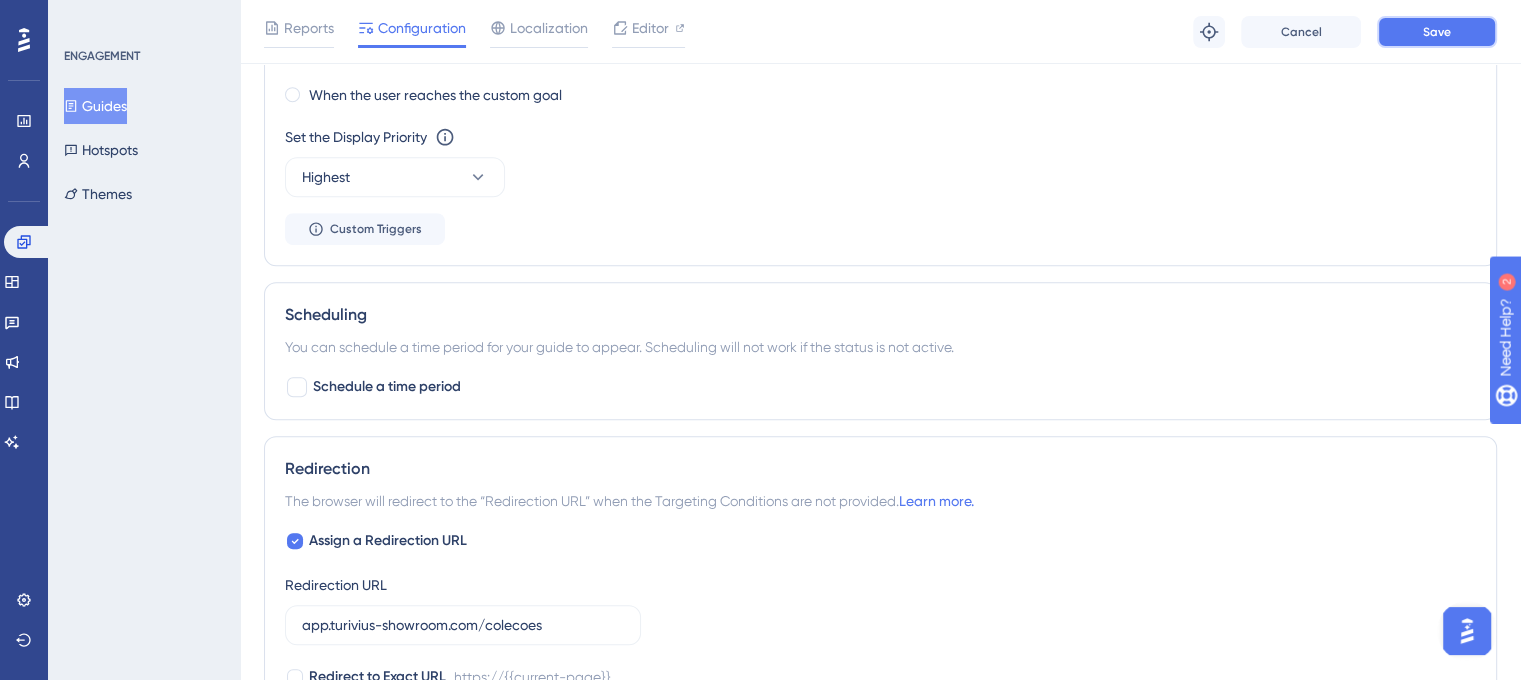 click on "Save" at bounding box center [1437, 32] 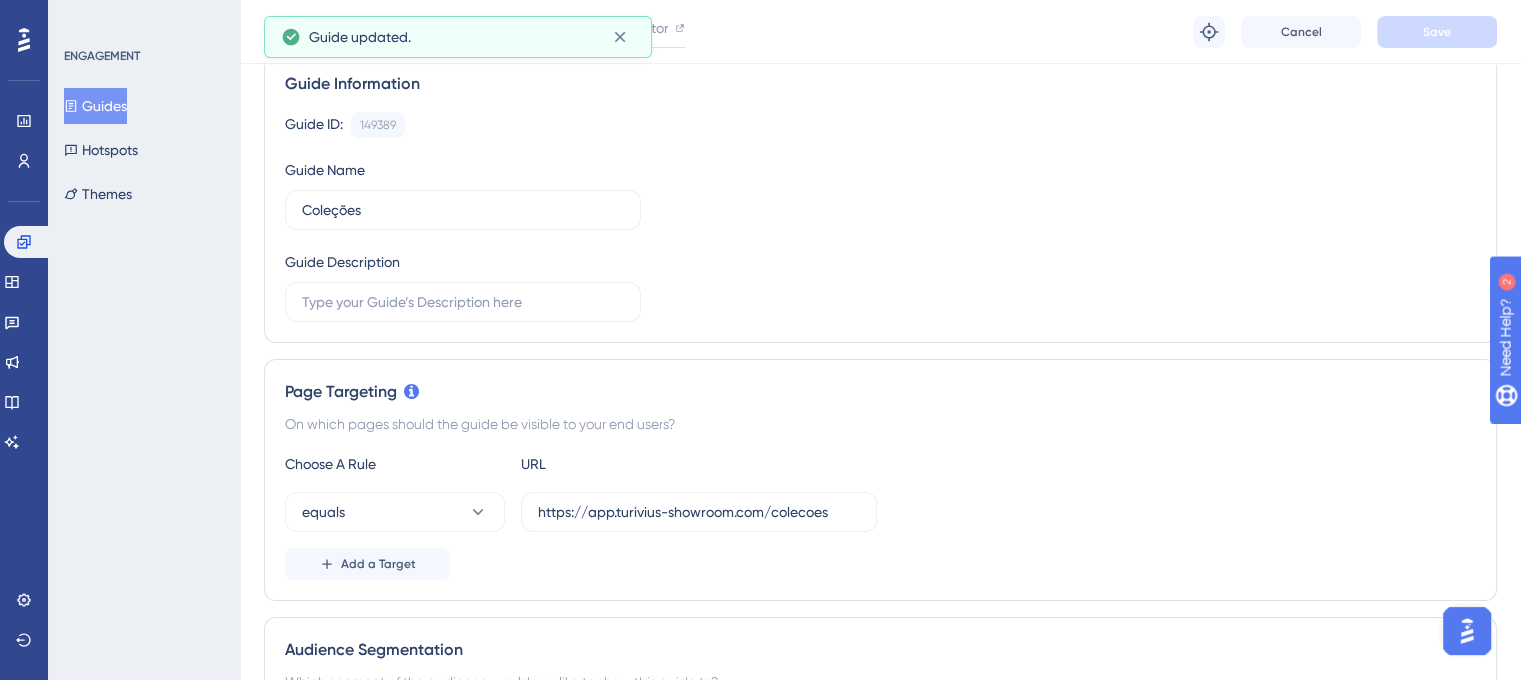 scroll, scrollTop: 0, scrollLeft: 0, axis: both 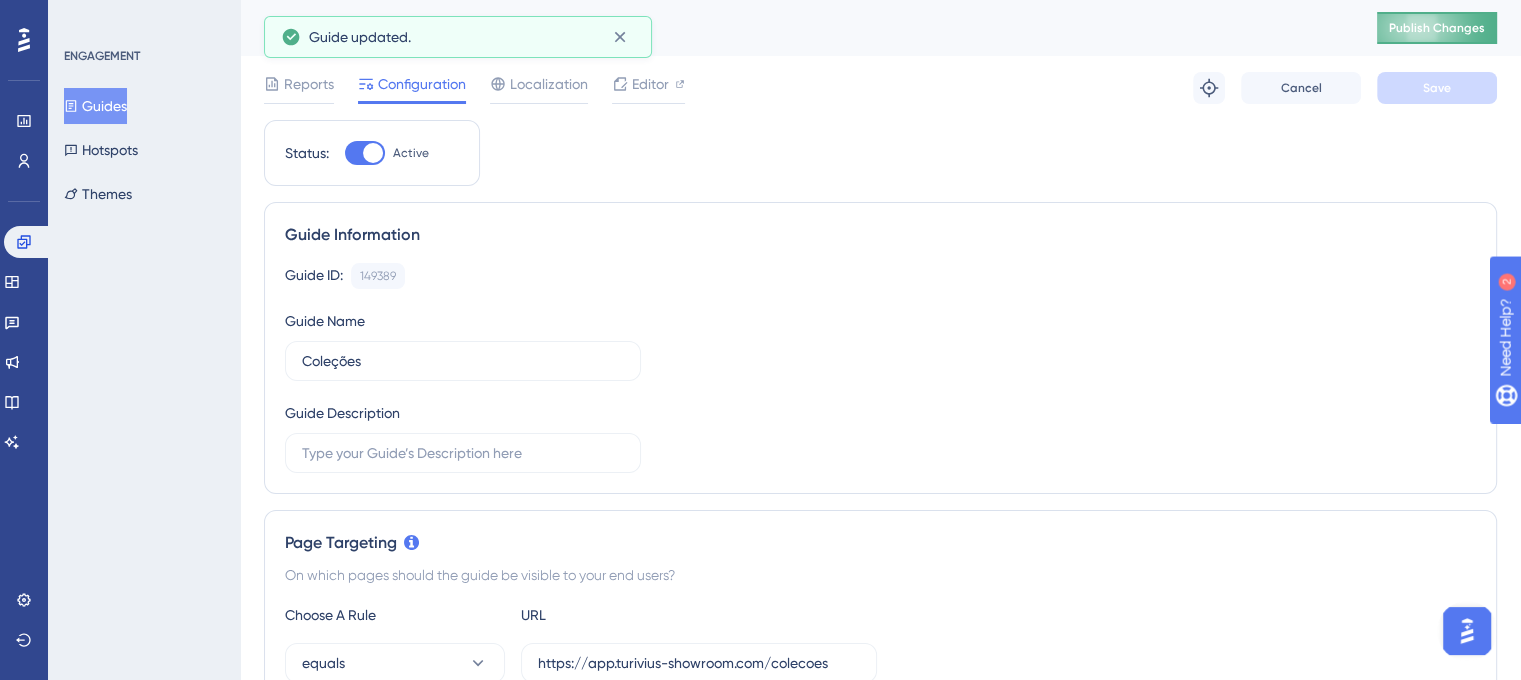 click on "Publish Changes" at bounding box center [1437, 28] 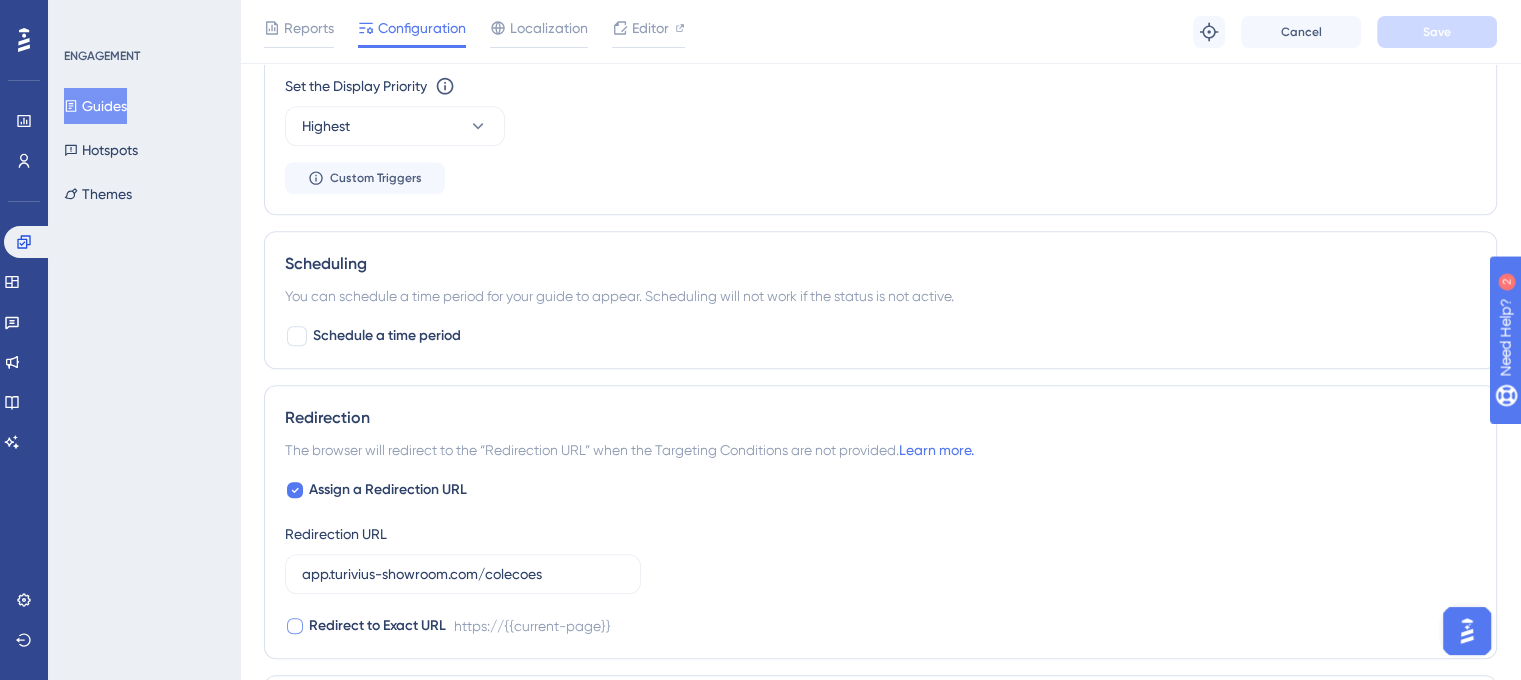 scroll, scrollTop: 1654, scrollLeft: 0, axis: vertical 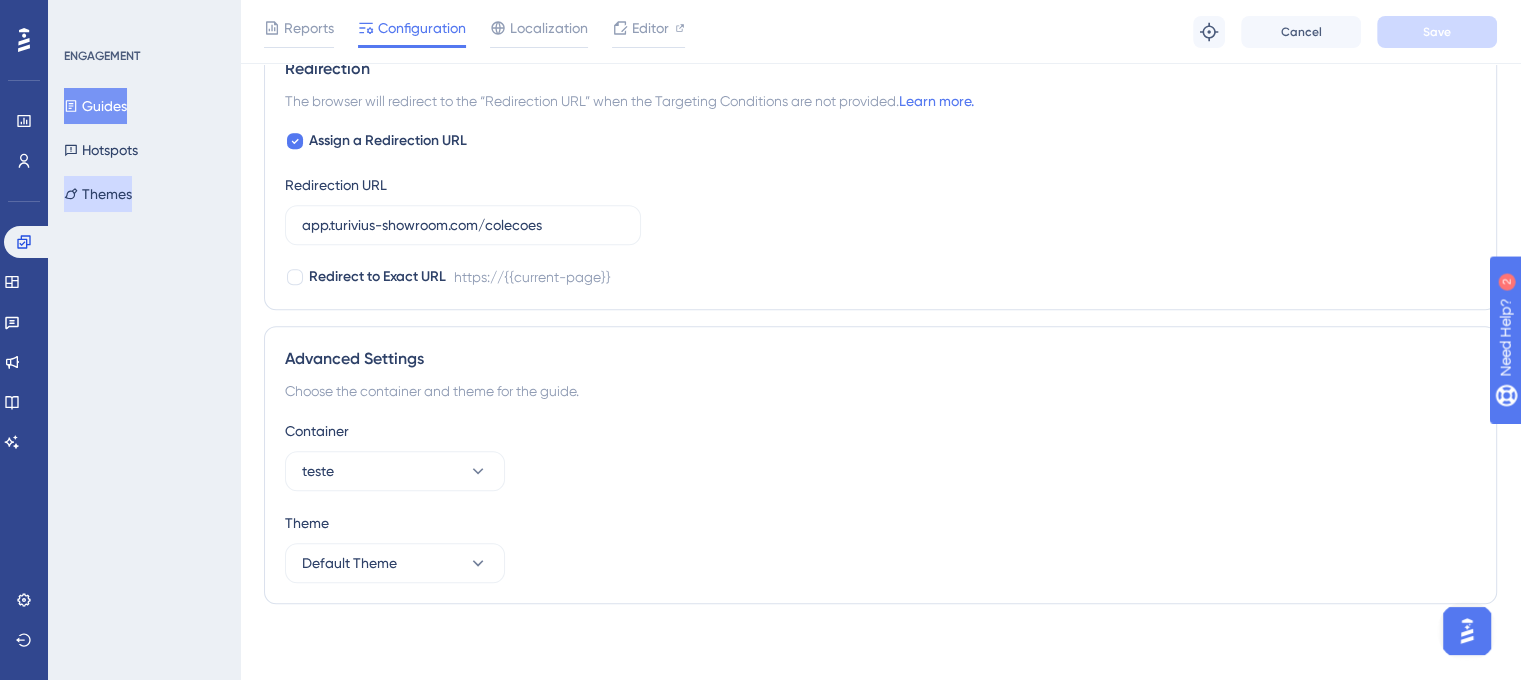 click on "Themes" at bounding box center [98, 194] 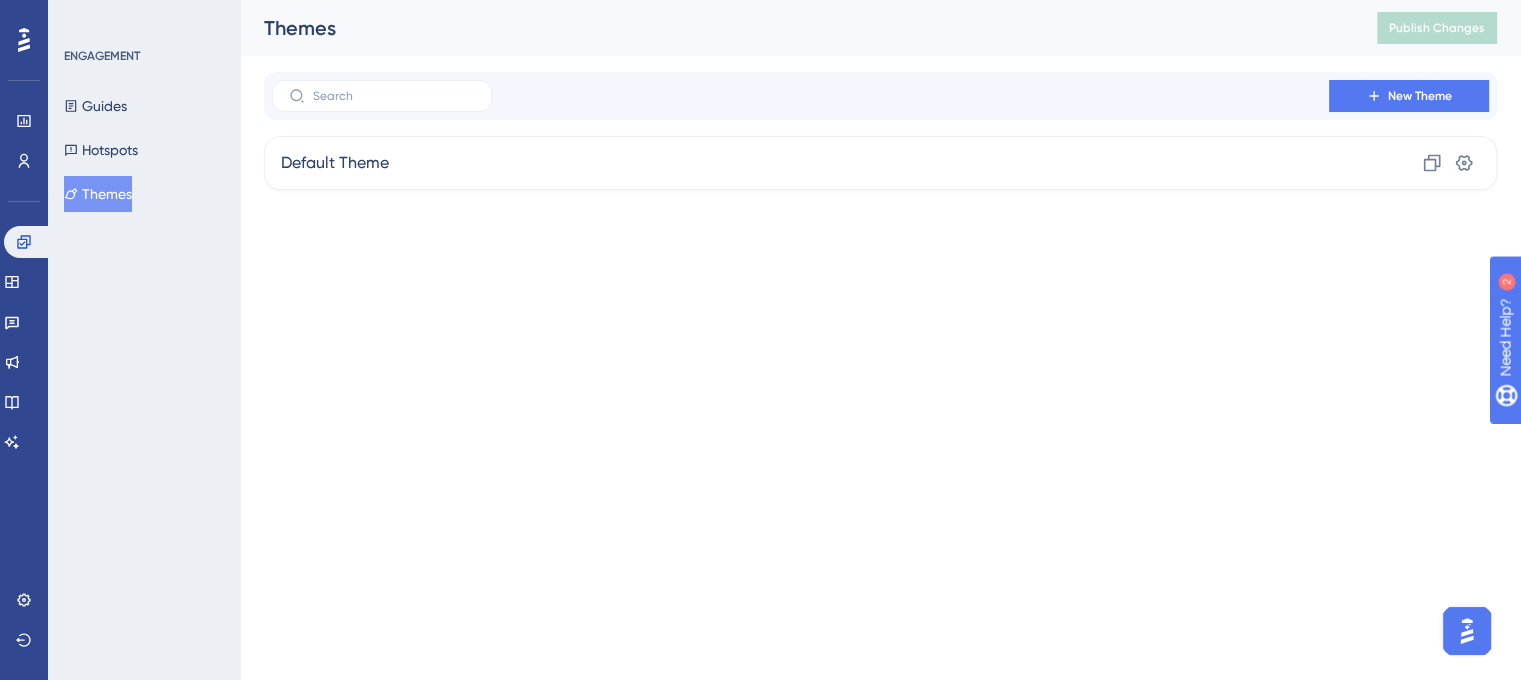 scroll, scrollTop: 0, scrollLeft: 0, axis: both 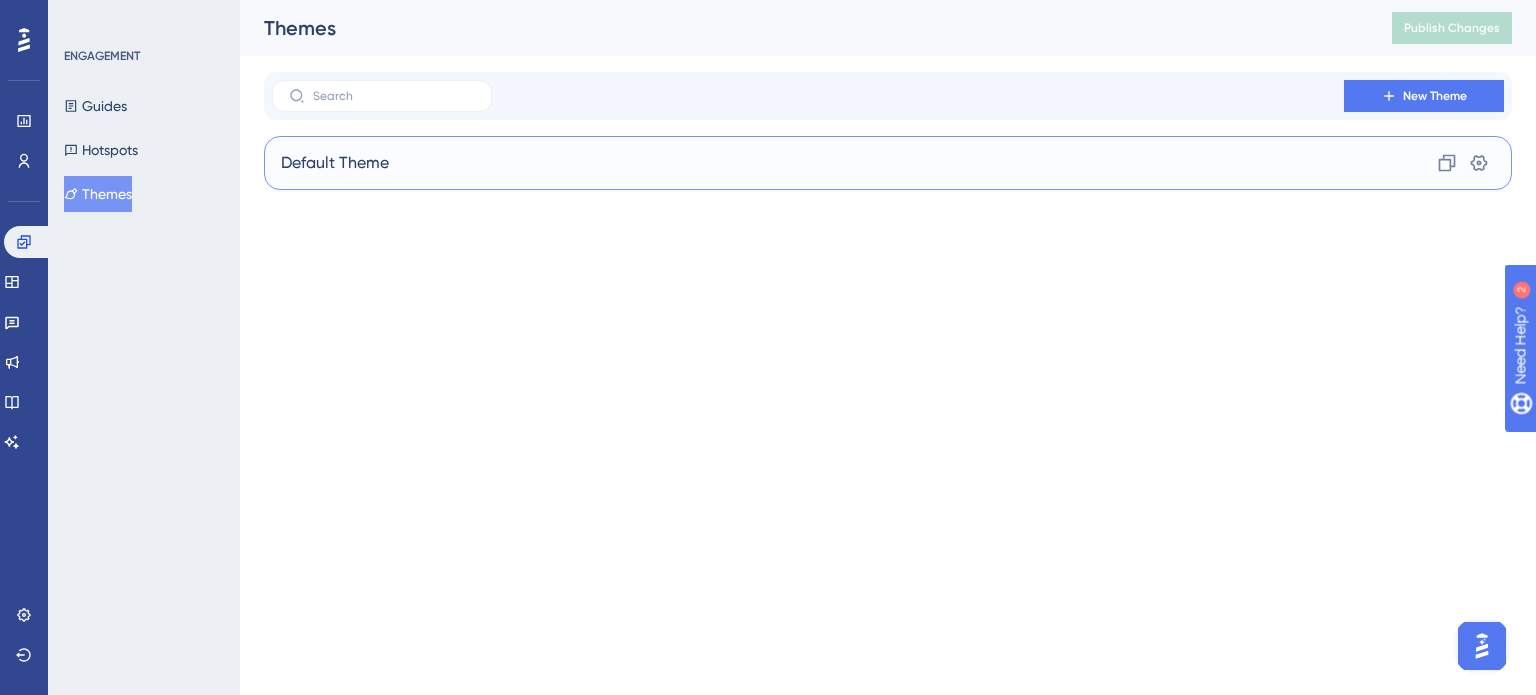 click on "Default Theme Clone Settings" at bounding box center [888, 163] 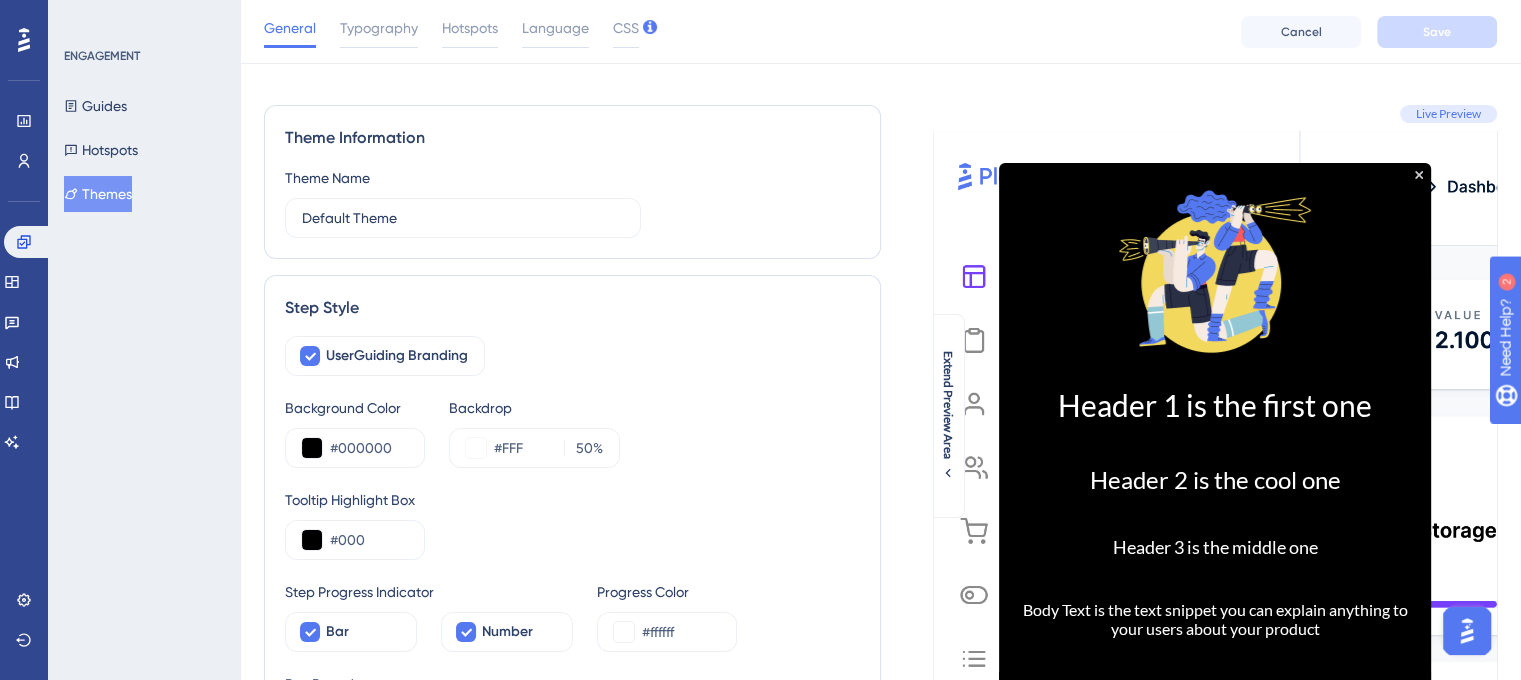 scroll, scrollTop: 0, scrollLeft: 0, axis: both 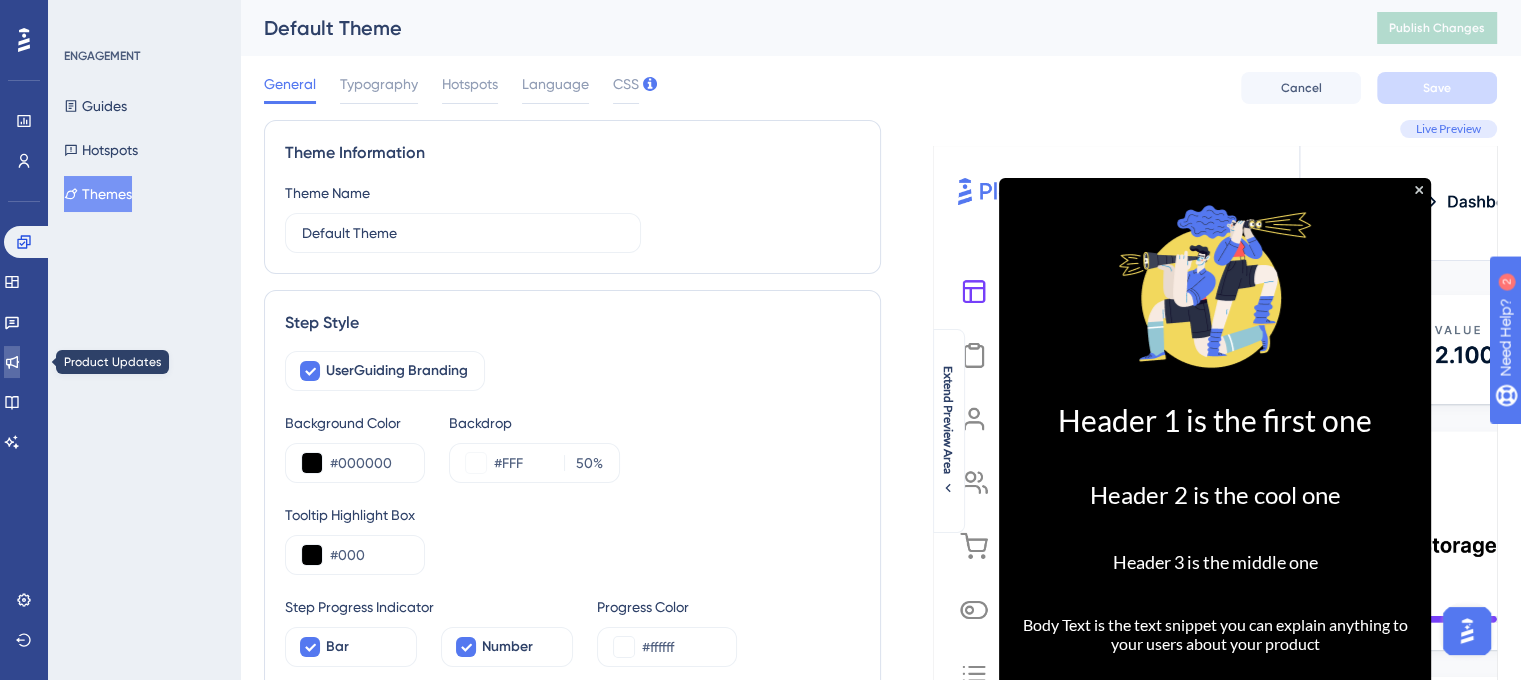 click at bounding box center (12, 362) 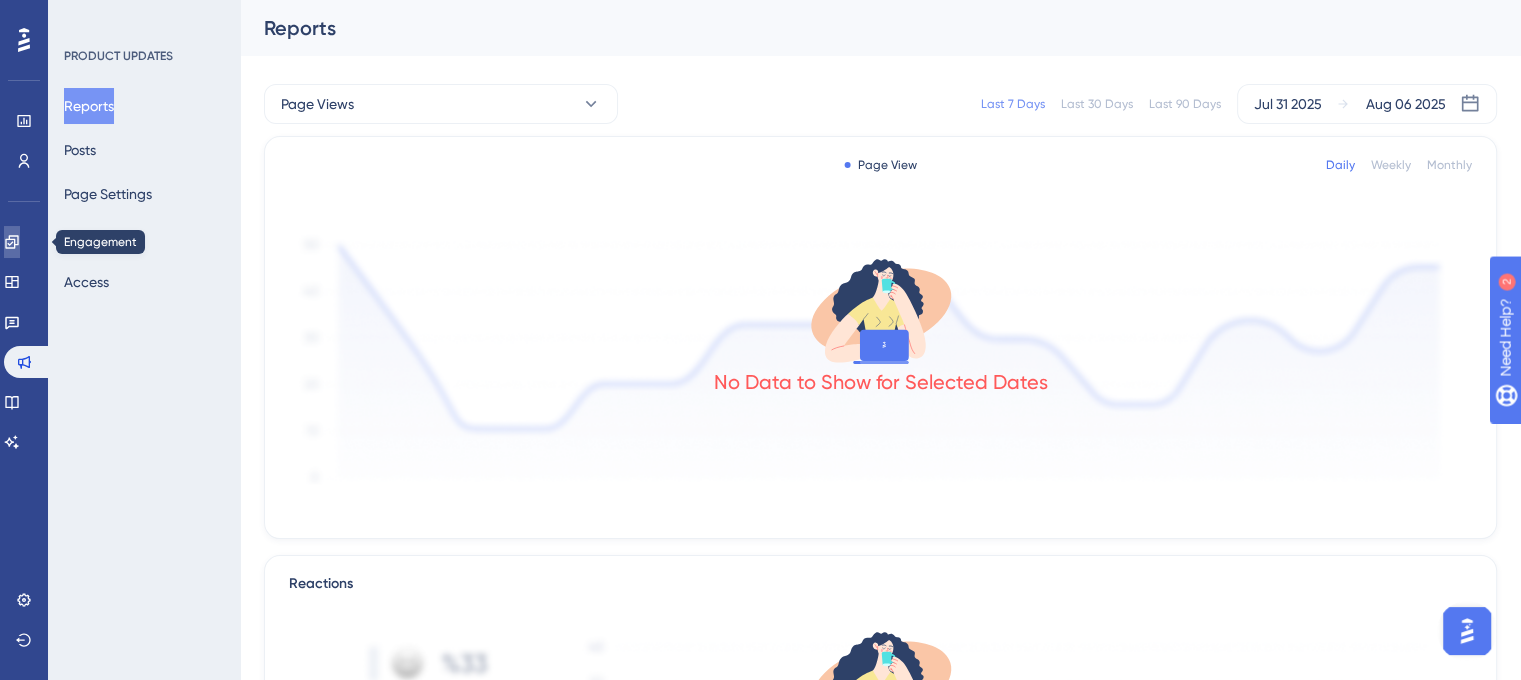 click at bounding box center (12, 242) 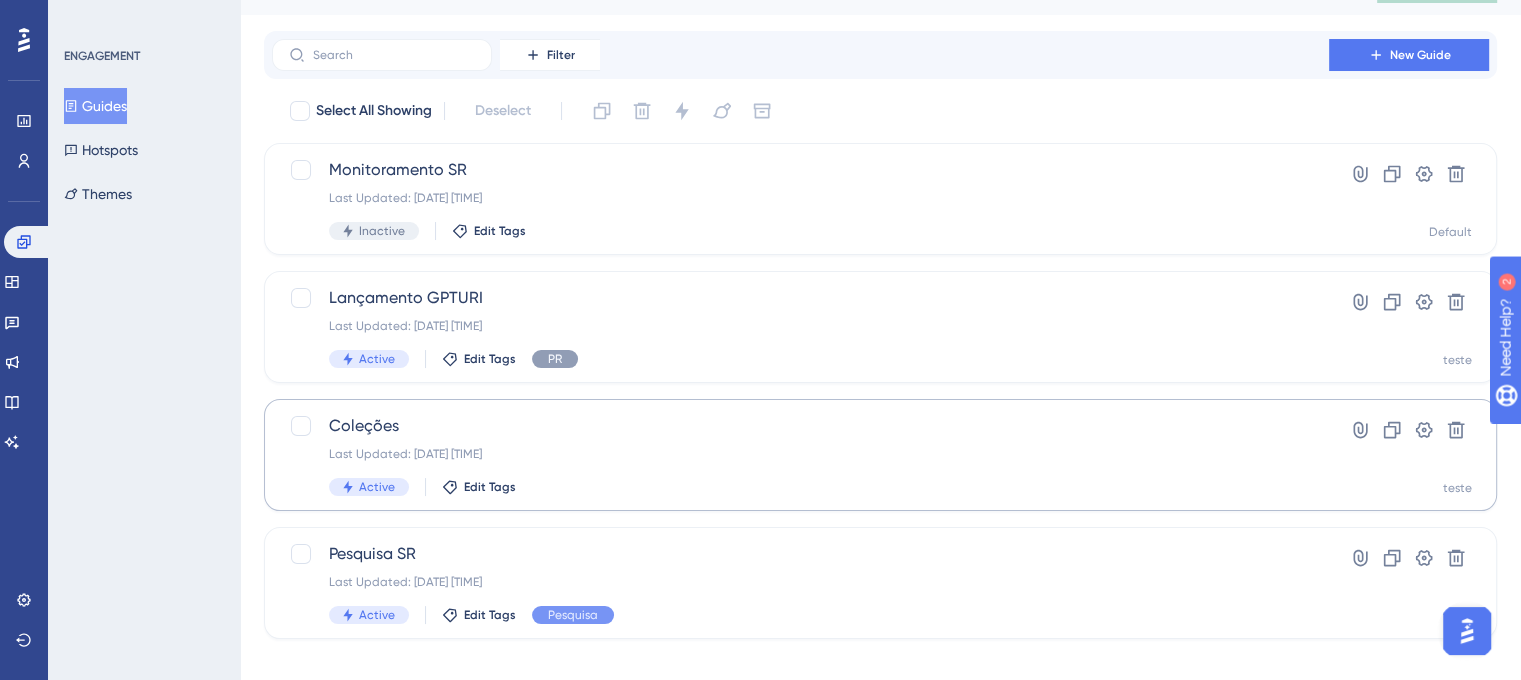 scroll, scrollTop: 64, scrollLeft: 0, axis: vertical 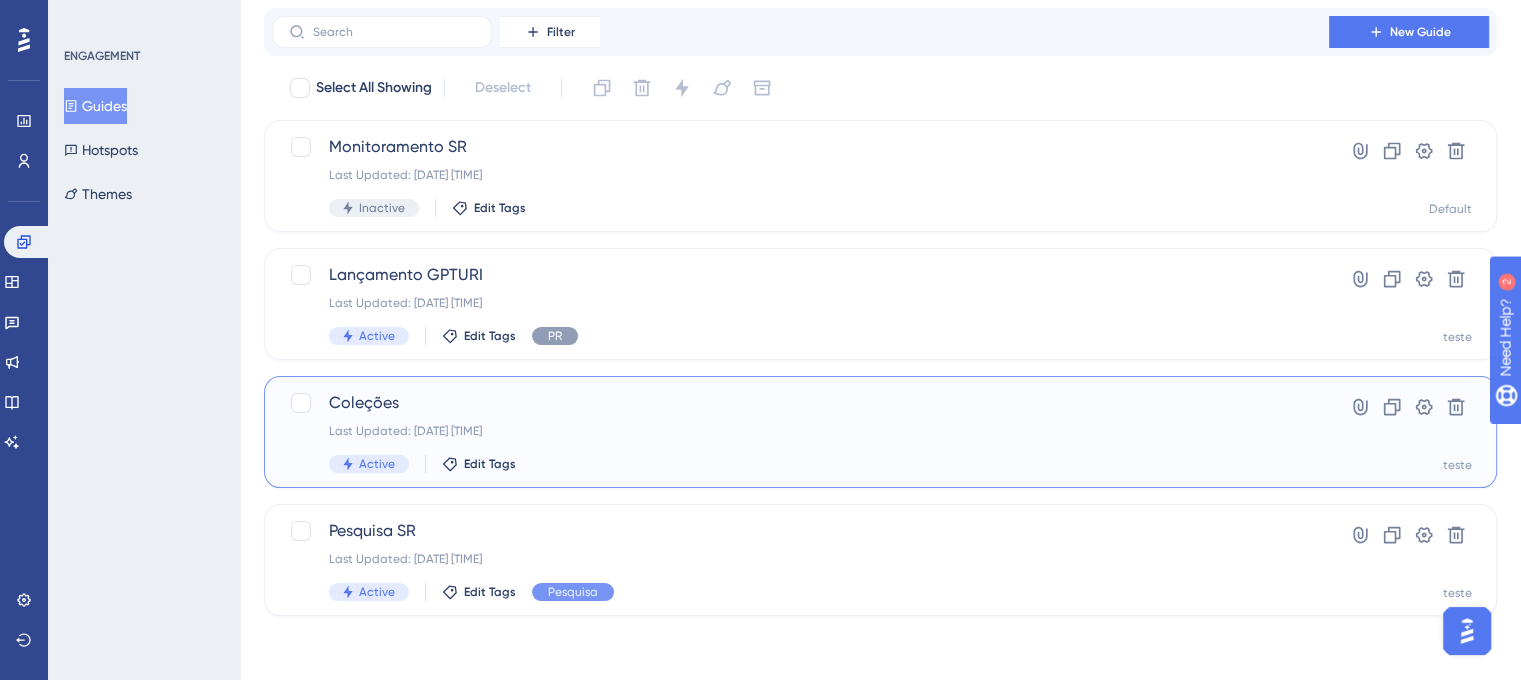 click on "Coleções Last Updated: 06 de ago. de 2025 02:32 PM Active Edit Tags" at bounding box center [800, 432] 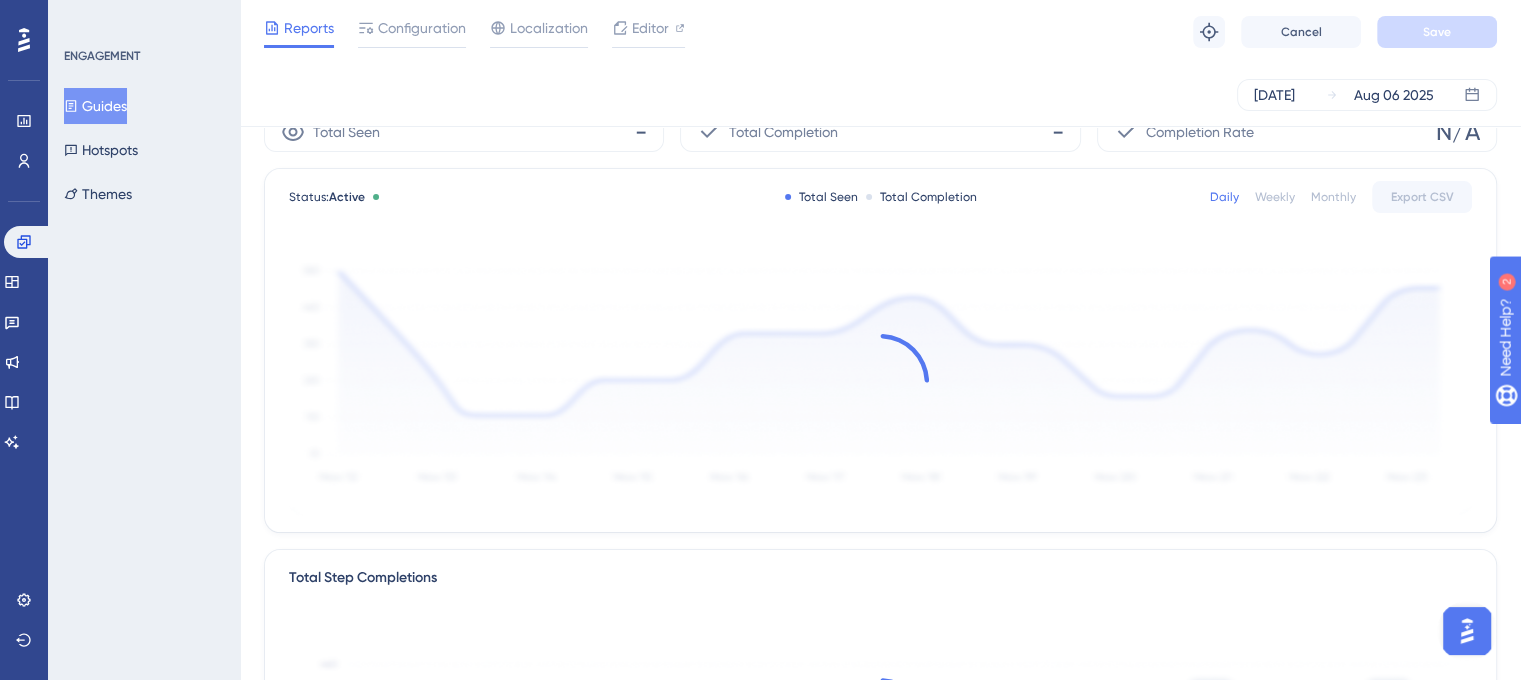 scroll, scrollTop: 0, scrollLeft: 0, axis: both 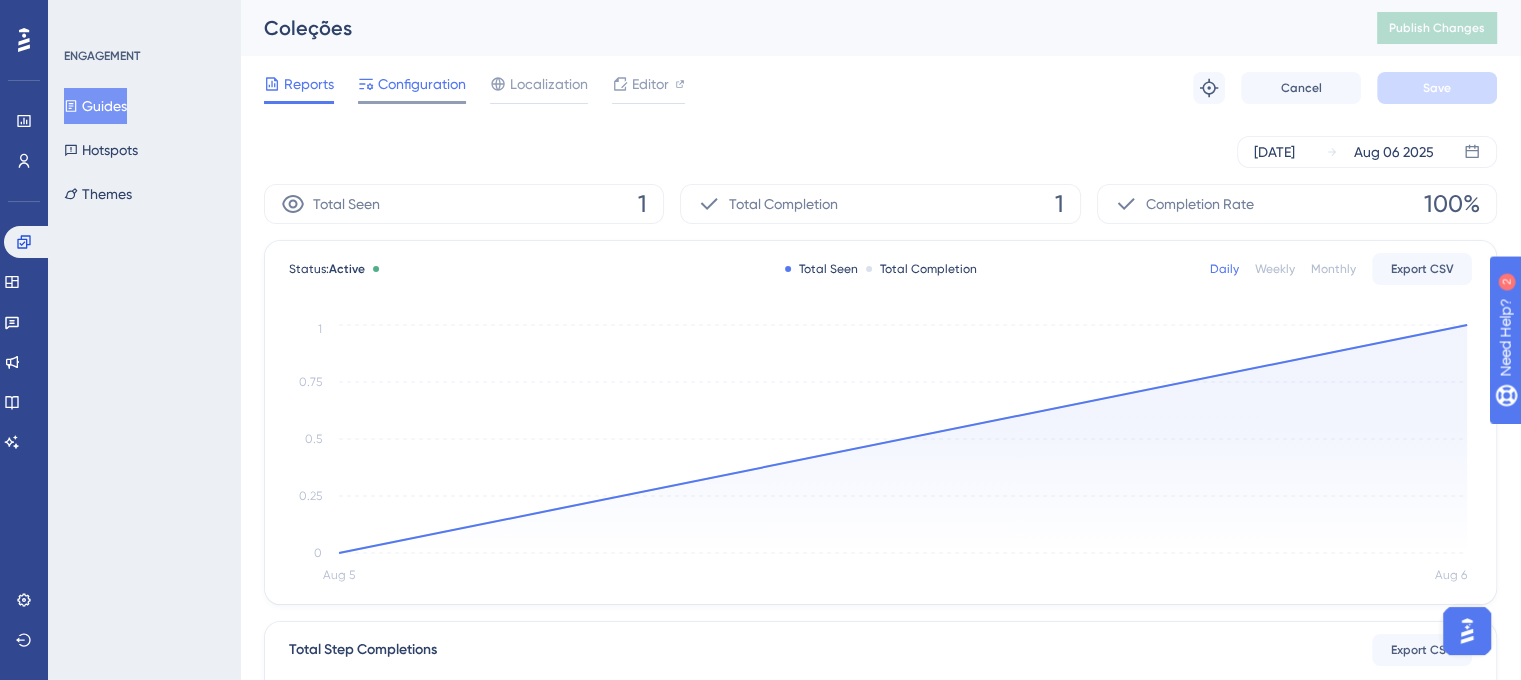 click on "Configuration" at bounding box center [422, 84] 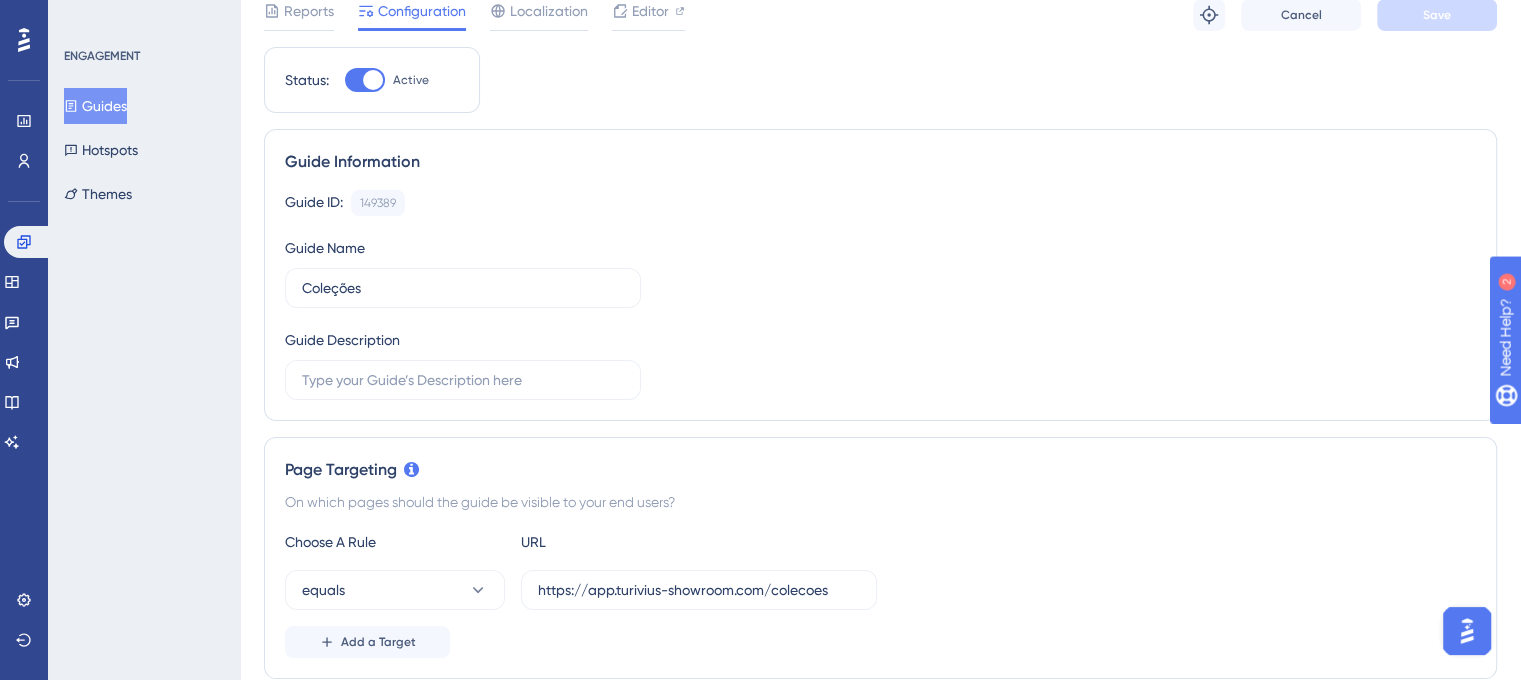 scroll, scrollTop: 200, scrollLeft: 0, axis: vertical 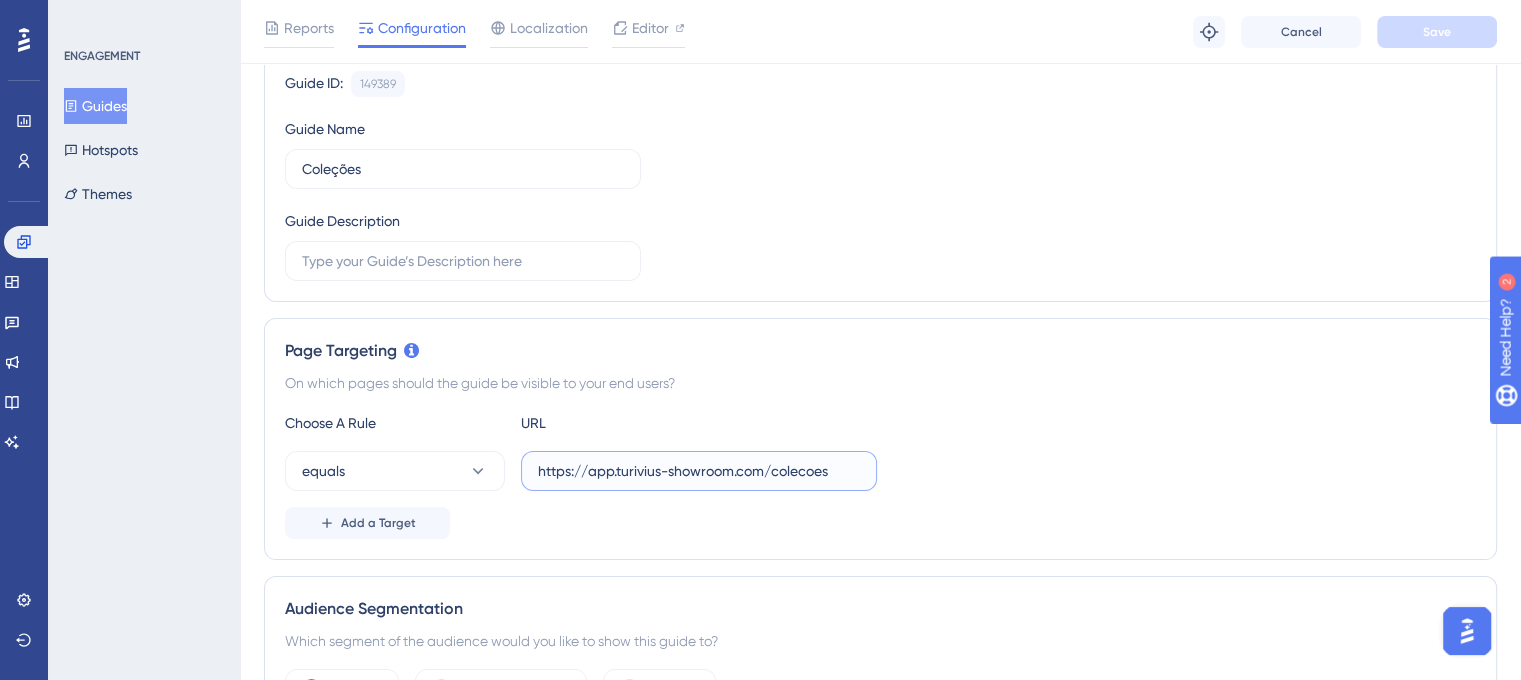 click on "https://app.turivius-showroom.com/colecoes" at bounding box center (699, 471) 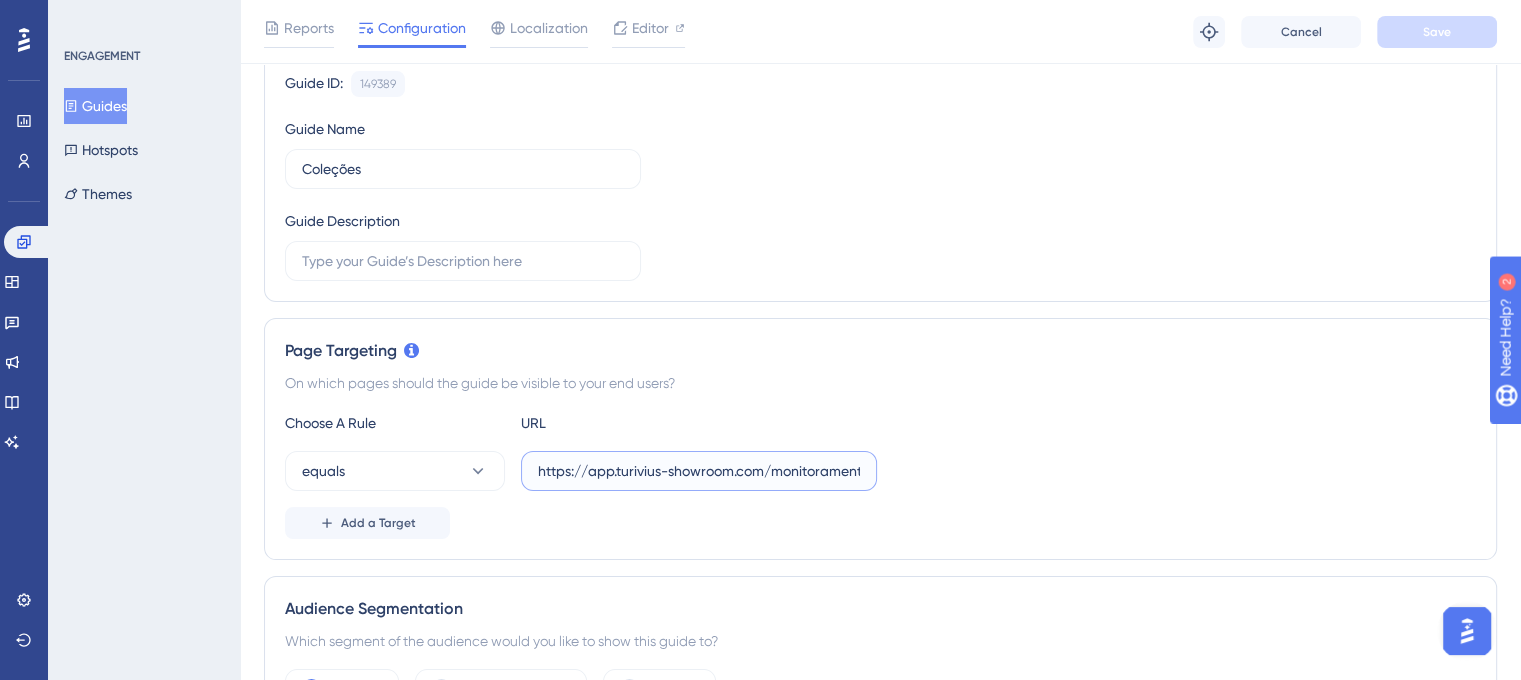 scroll, scrollTop: 0, scrollLeft: 12, axis: horizontal 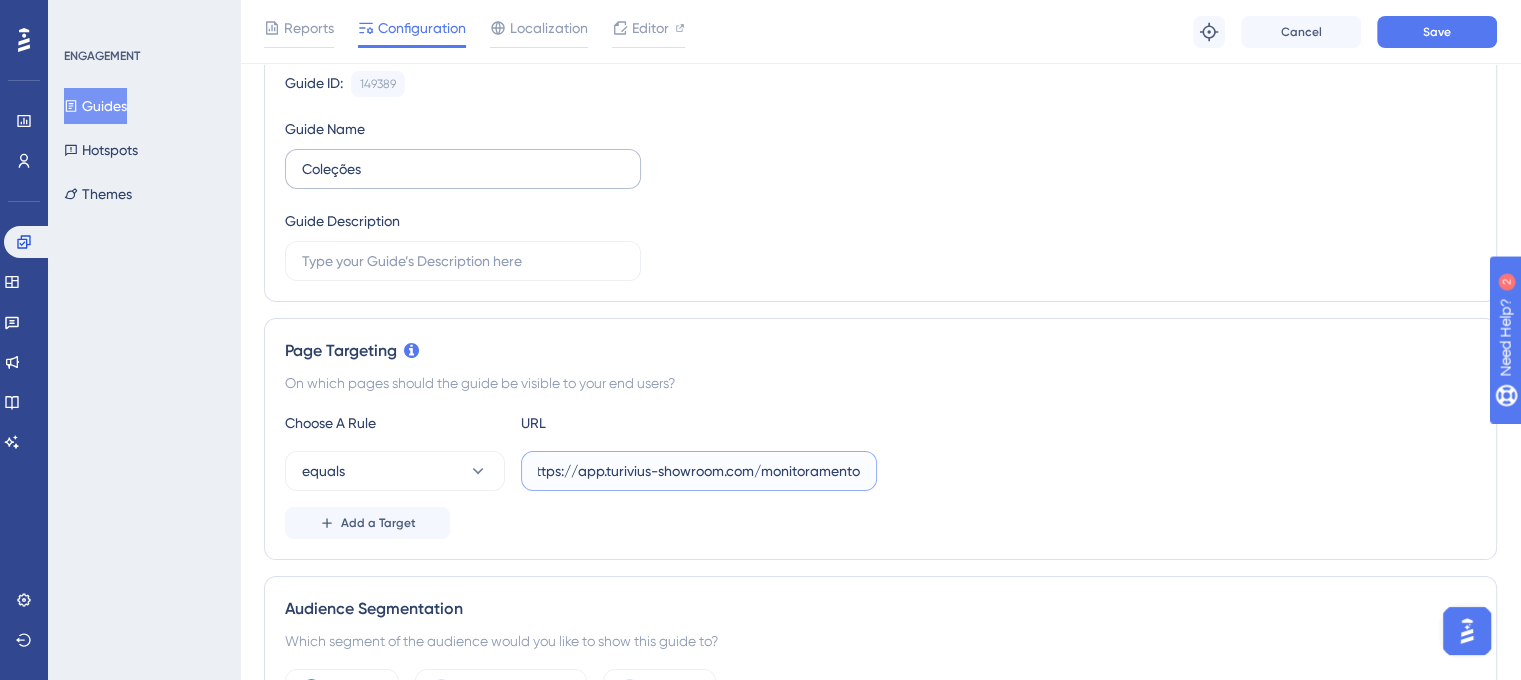 type on "https://app.turivius-showroom.com/monitoramento" 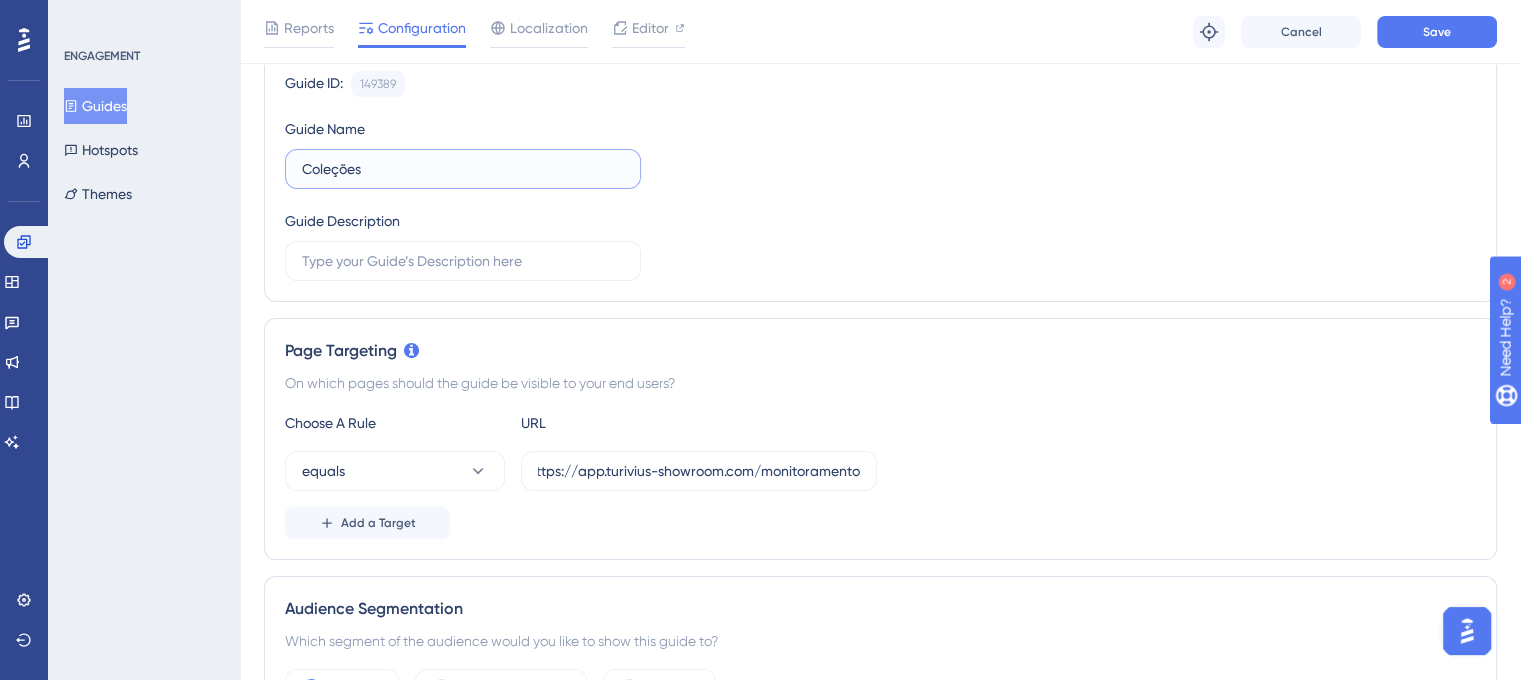 scroll, scrollTop: 0, scrollLeft: 0, axis: both 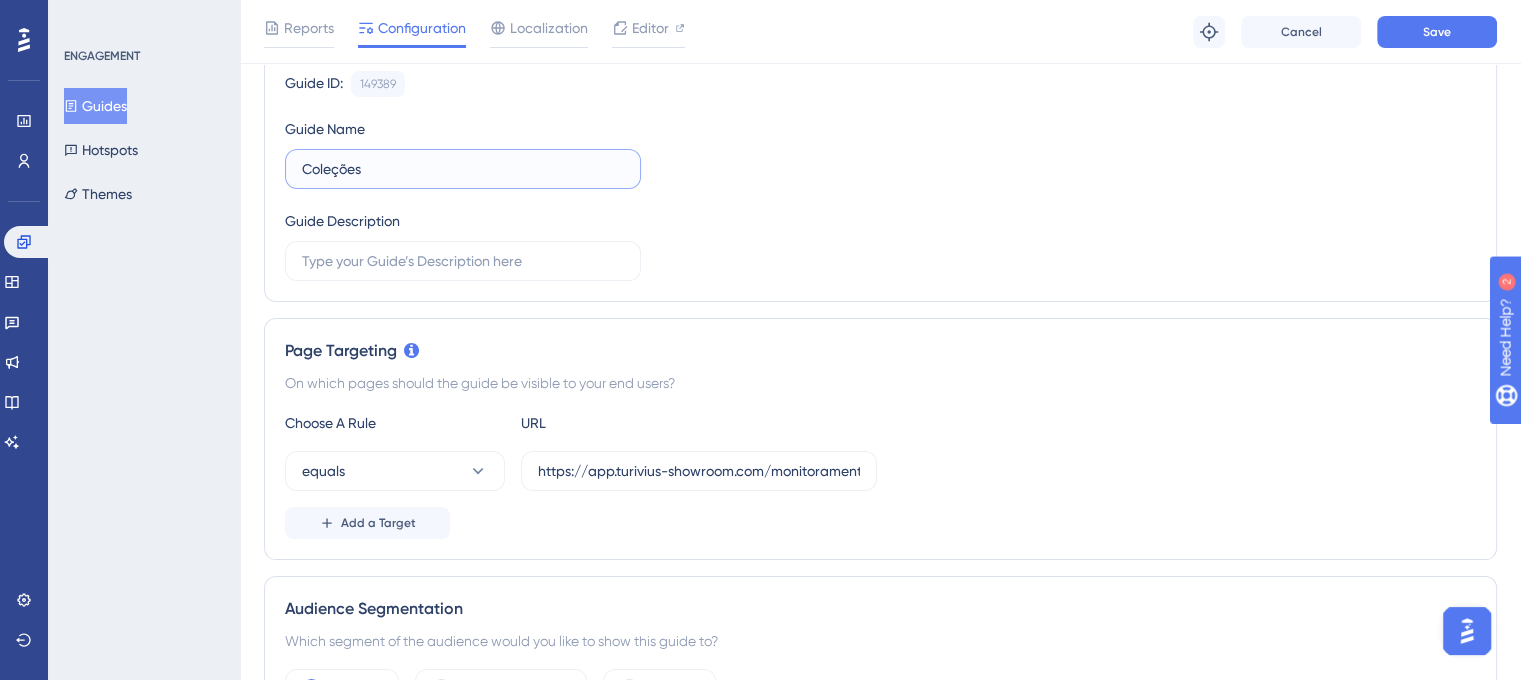 drag, startPoint x: 381, startPoint y: 165, endPoint x: 275, endPoint y: 167, distance: 106.01887 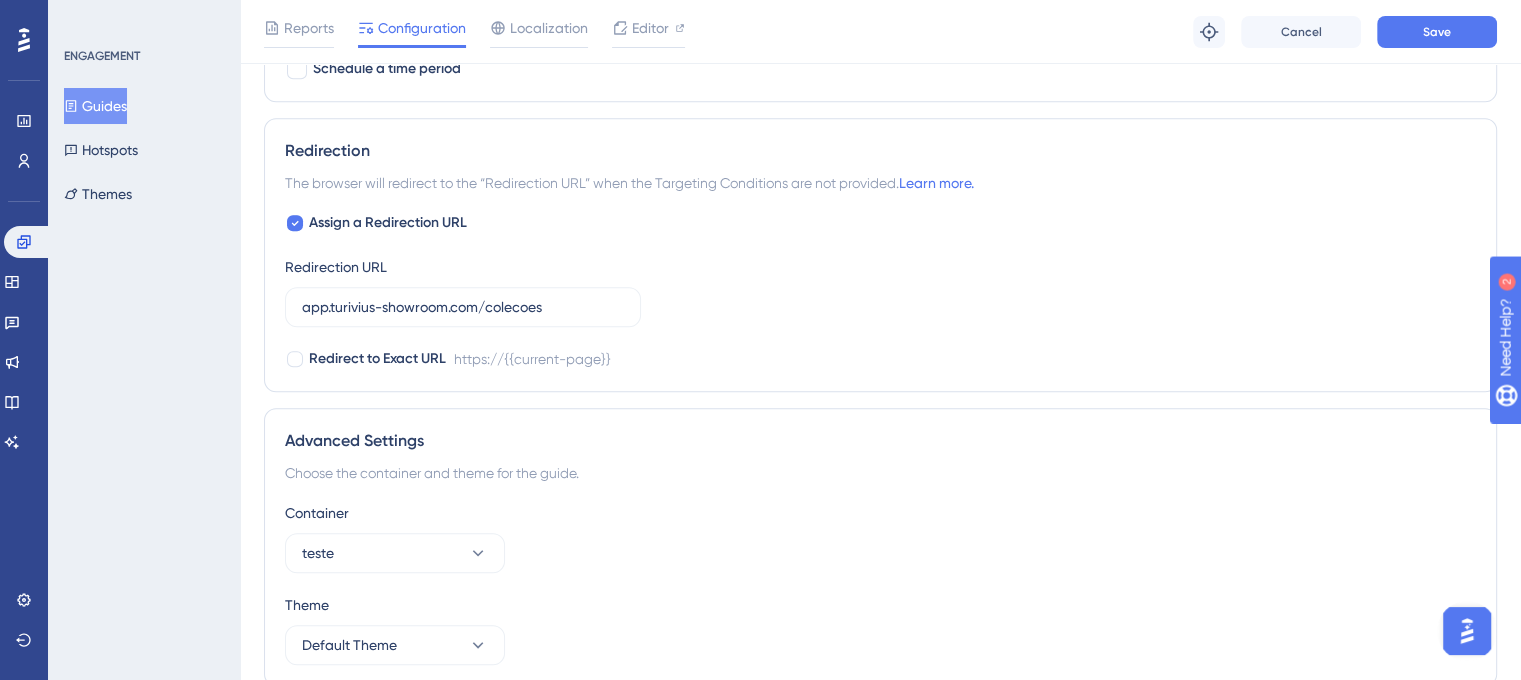 scroll, scrollTop: 1654, scrollLeft: 0, axis: vertical 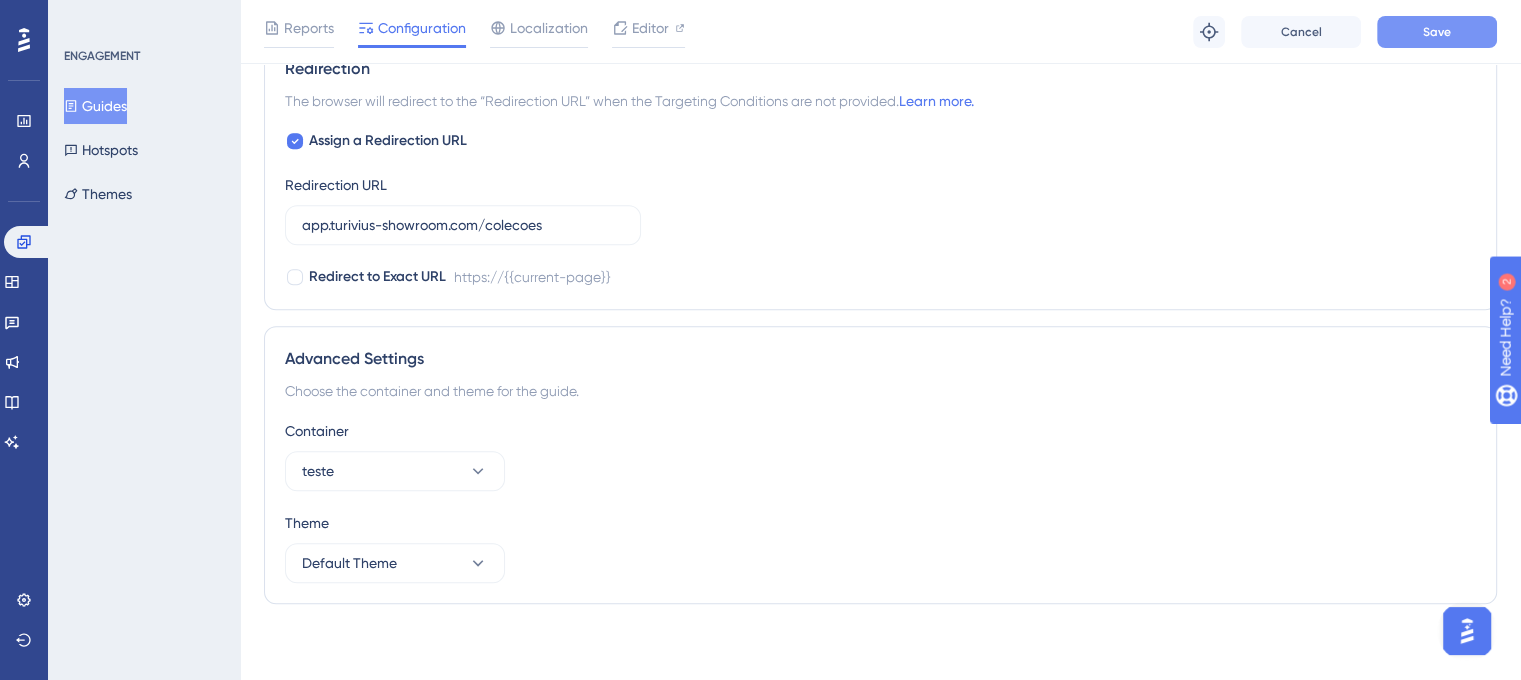 click on "Save" at bounding box center (1437, 32) 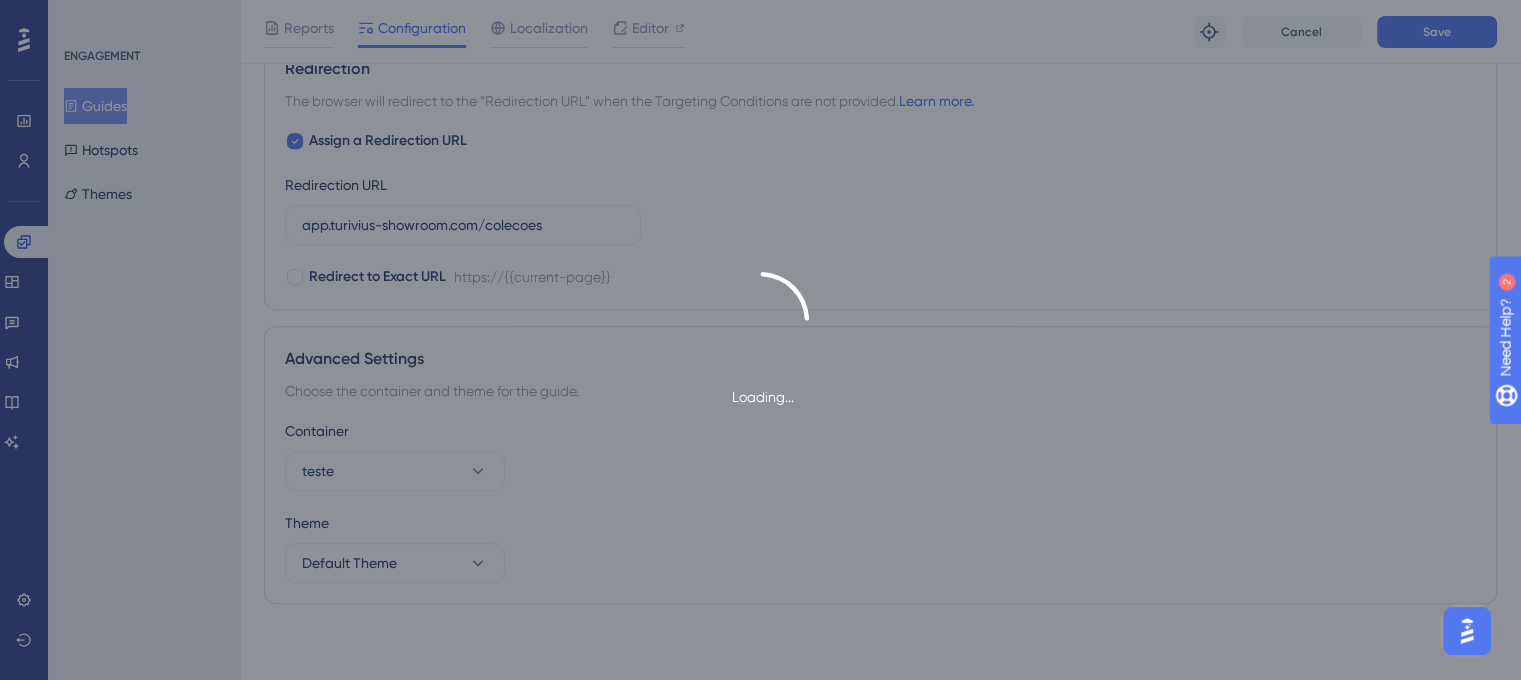type on "Monitoramento SR-1" 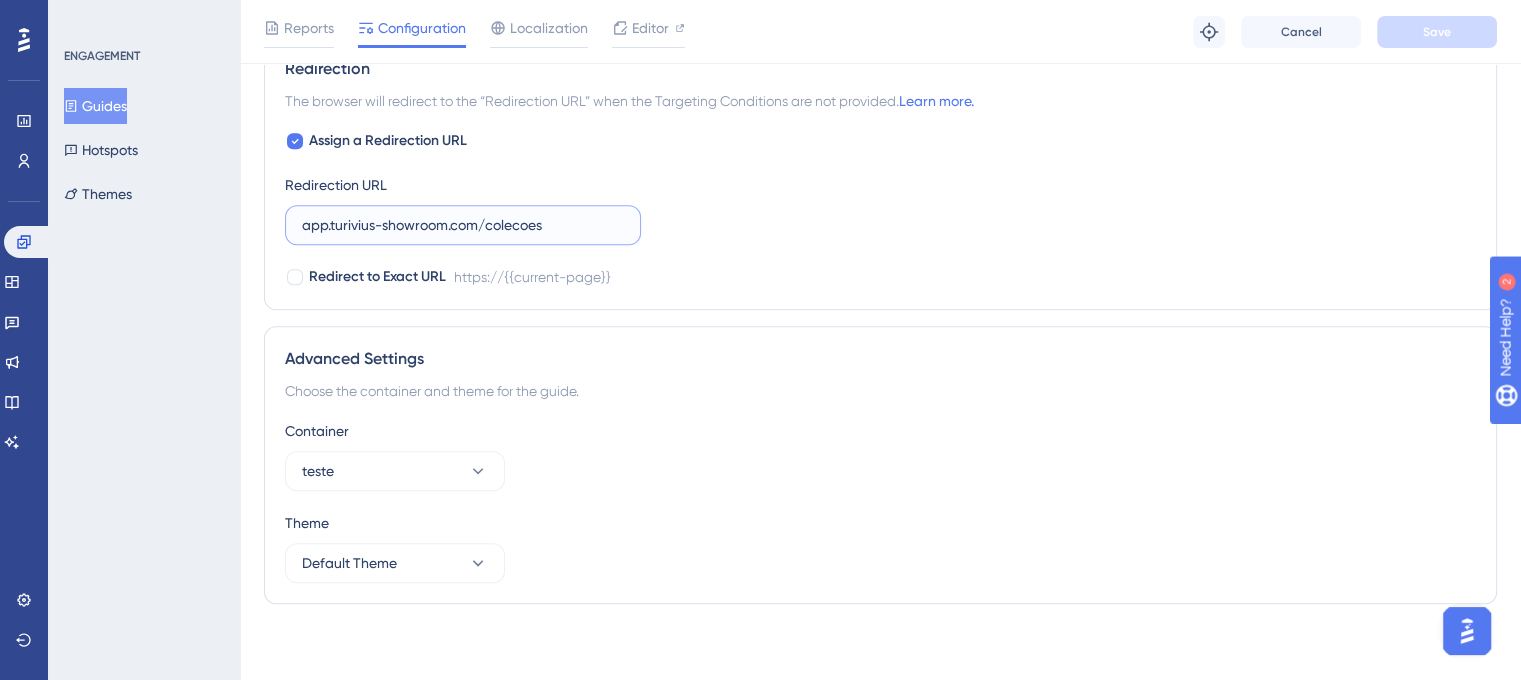 click on "app.turivius-showroom.com/colecoes" at bounding box center (463, 225) 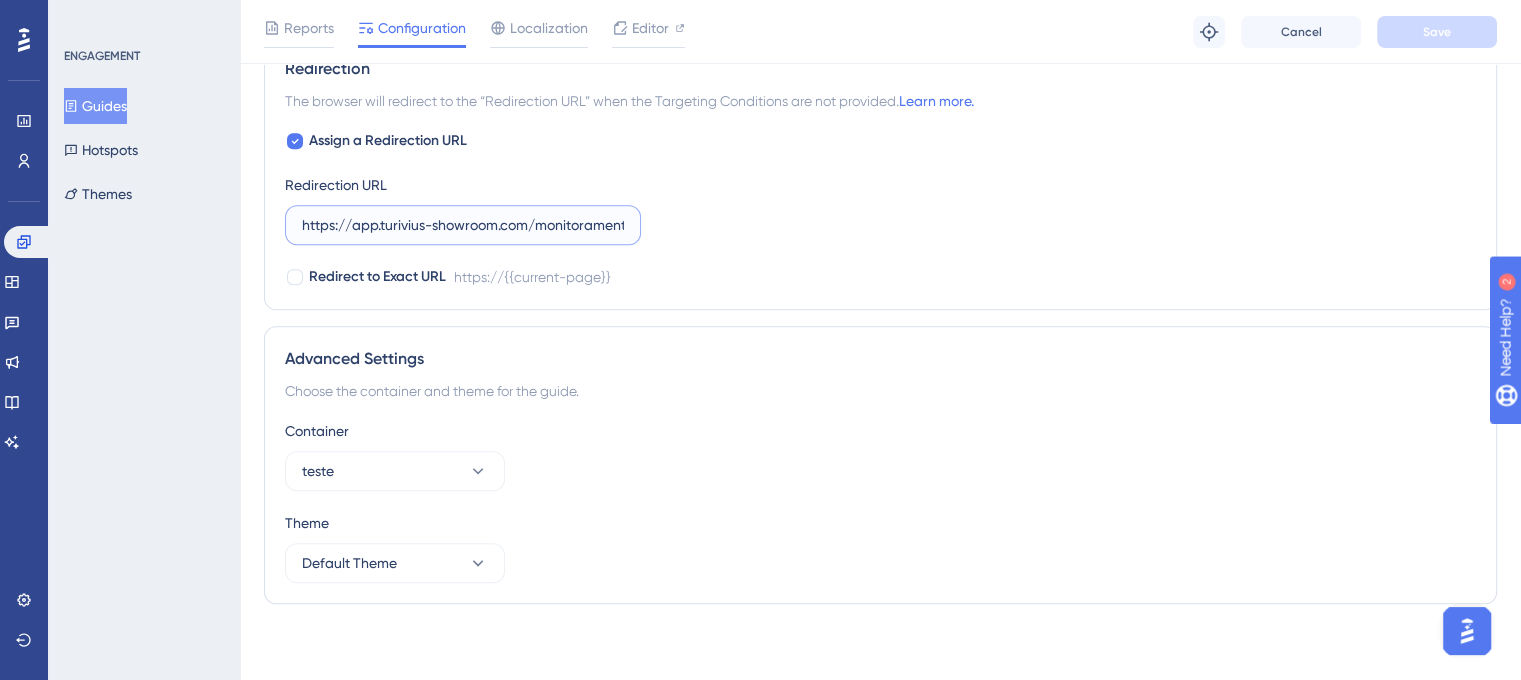 scroll, scrollTop: 0, scrollLeft: 12, axis: horizontal 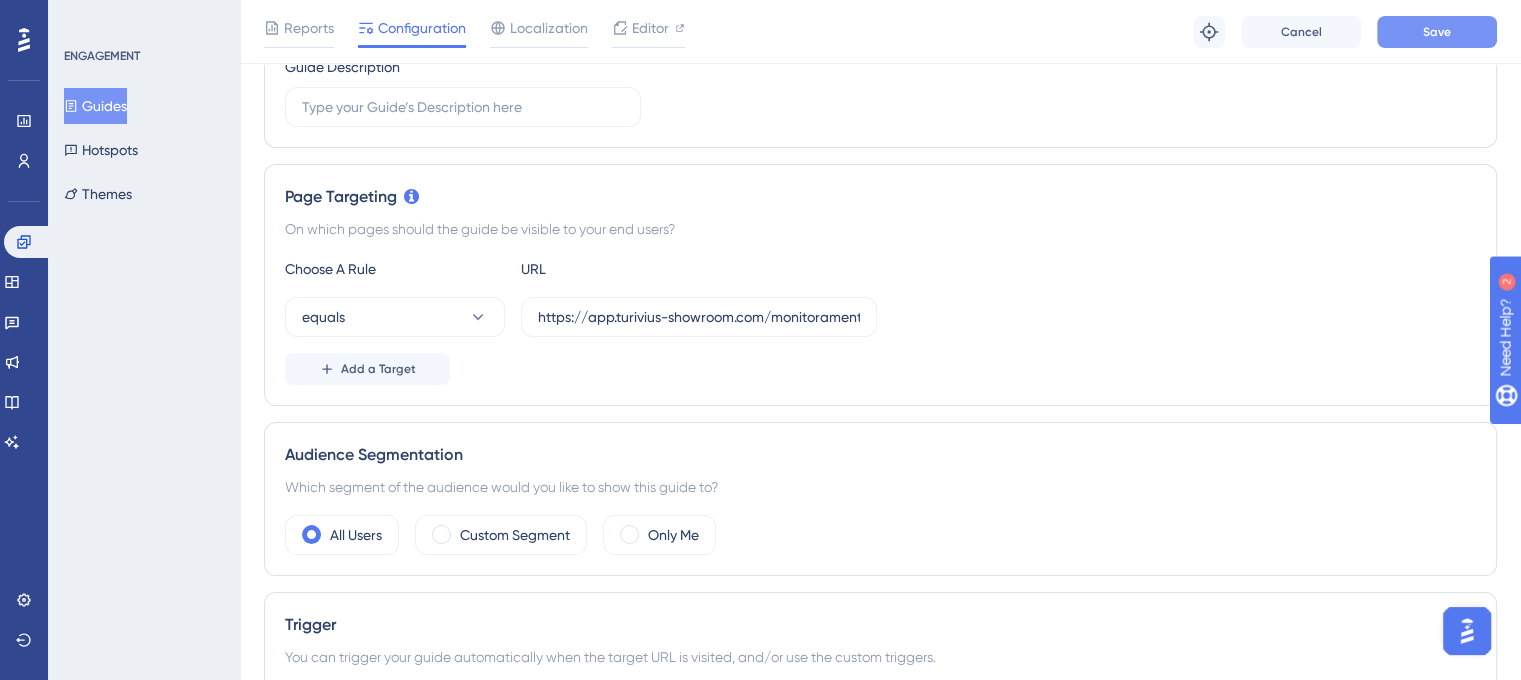 type on "https://app.turivius-showroom.com/monitoramento" 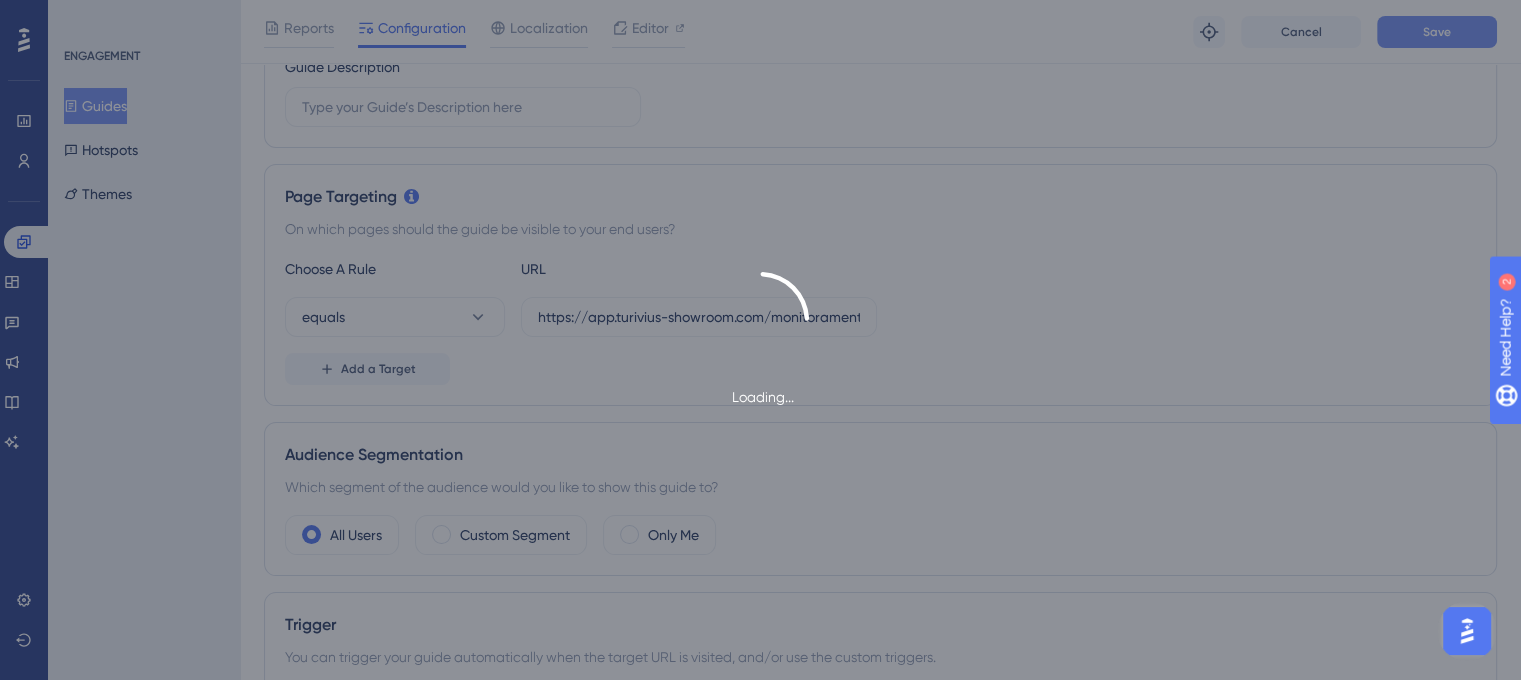 scroll, scrollTop: 15, scrollLeft: 0, axis: vertical 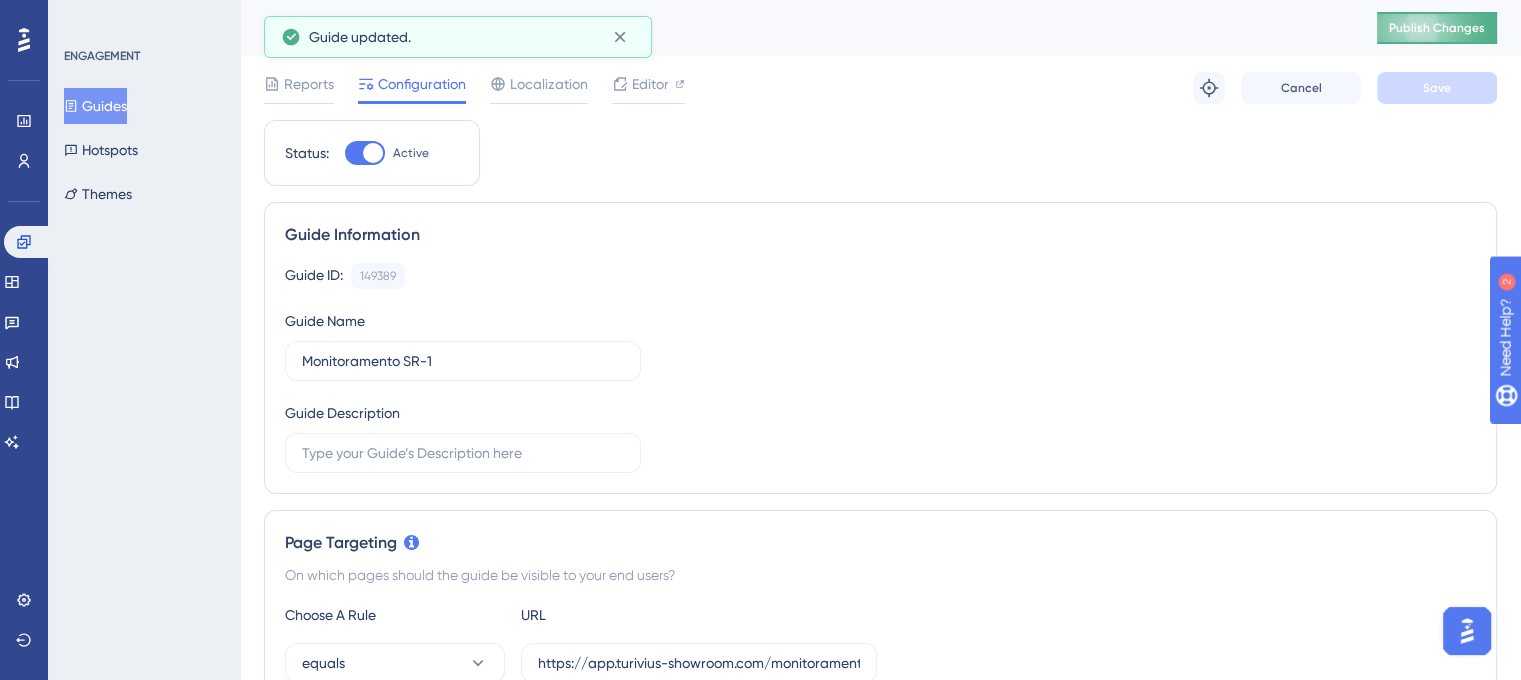 click on "Publish Changes" at bounding box center (1437, 28) 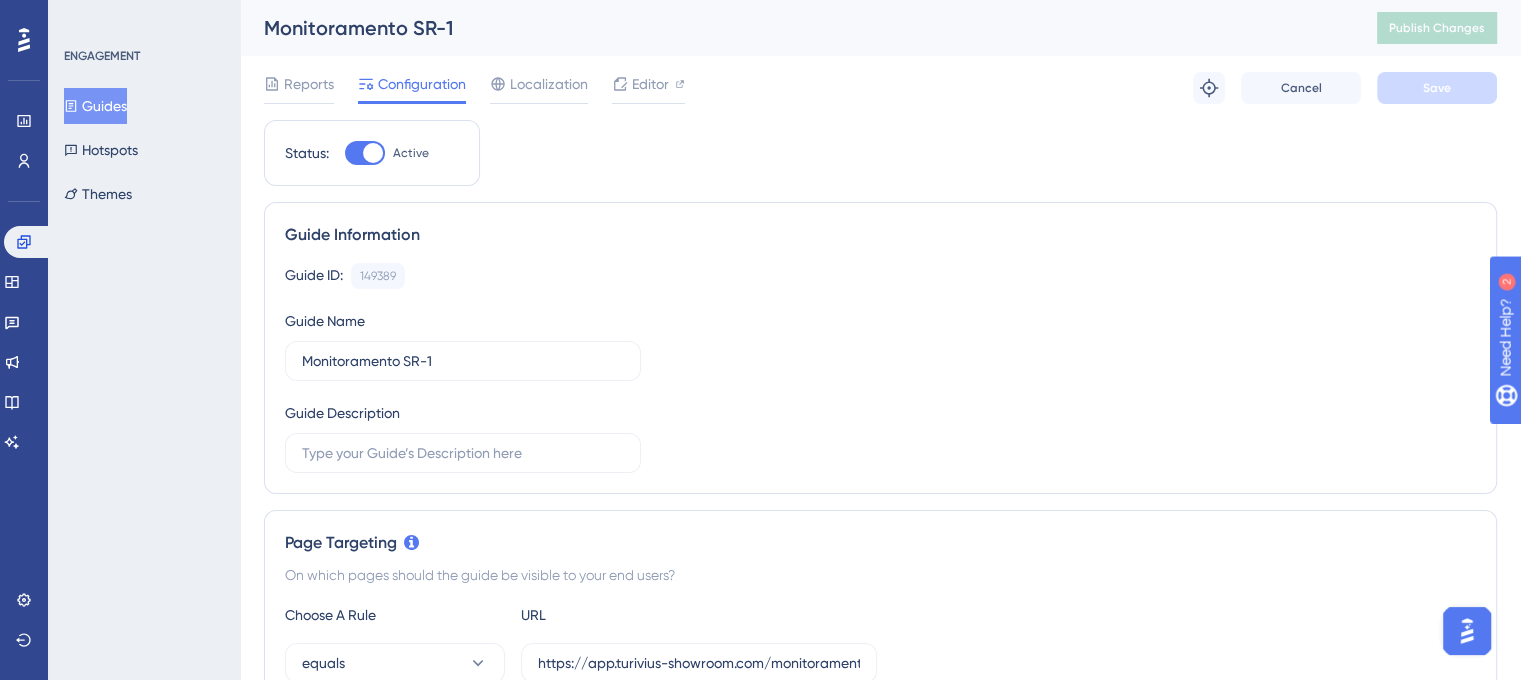 click on "Guides" at bounding box center (95, 106) 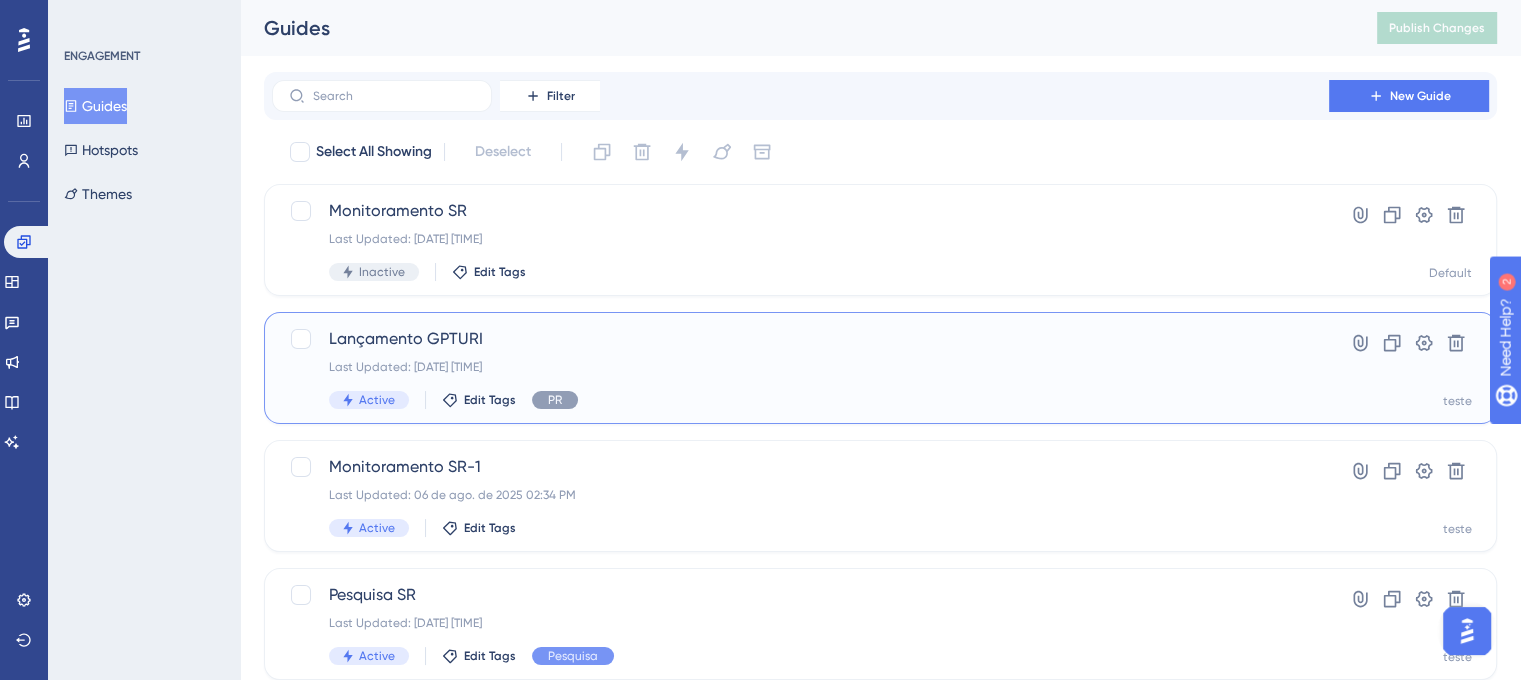 click on "Lançamento GPTURI Last Updated: 06 de ago. de 2025 02:31 PM Active Edit Tags PR" at bounding box center (800, 368) 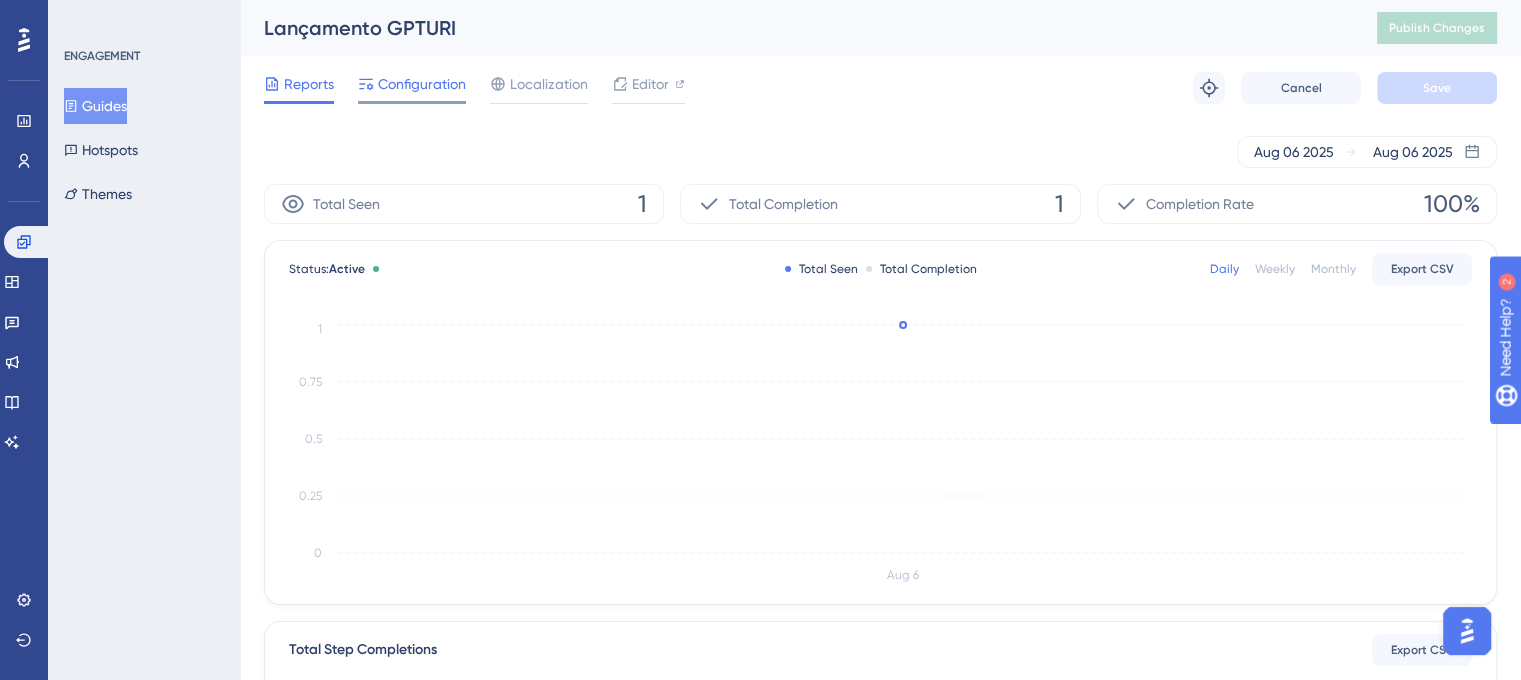 click on "Configuration" at bounding box center (422, 84) 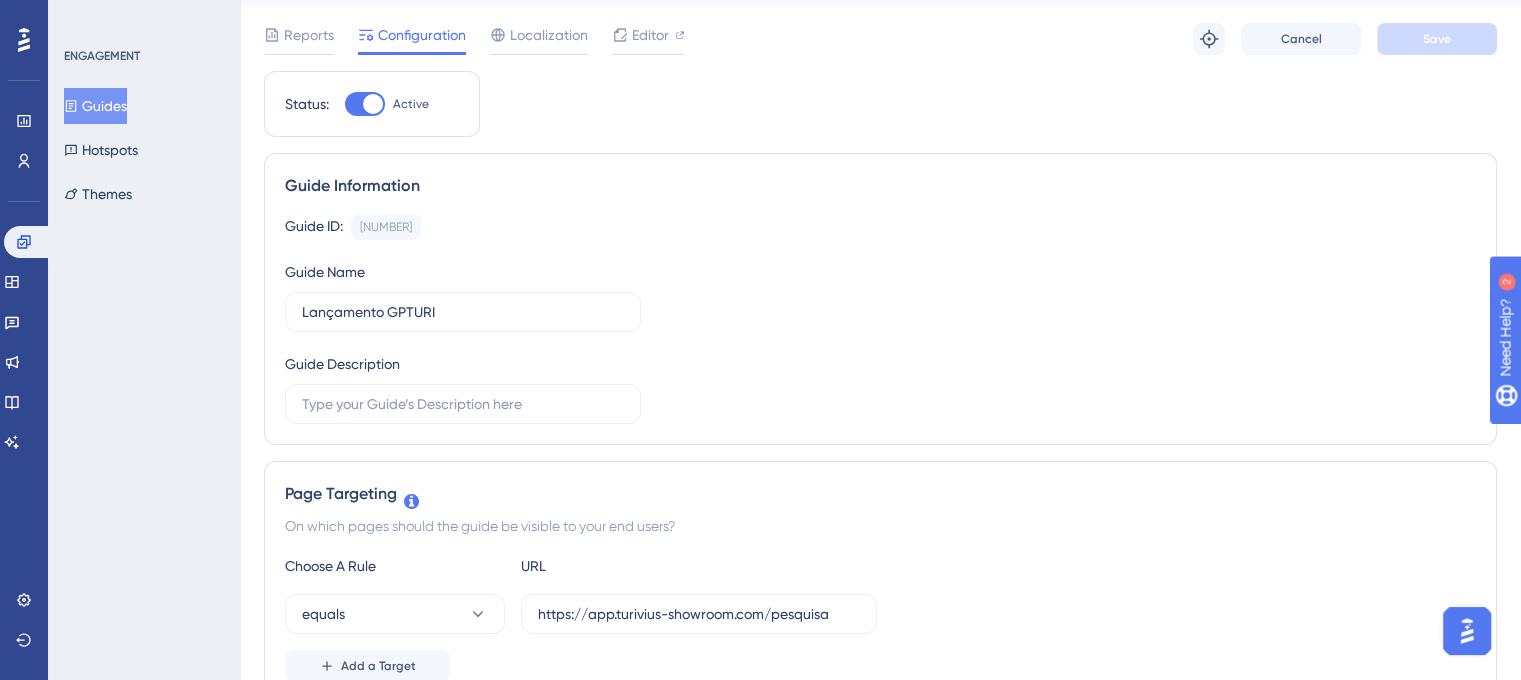 scroll, scrollTop: 0, scrollLeft: 0, axis: both 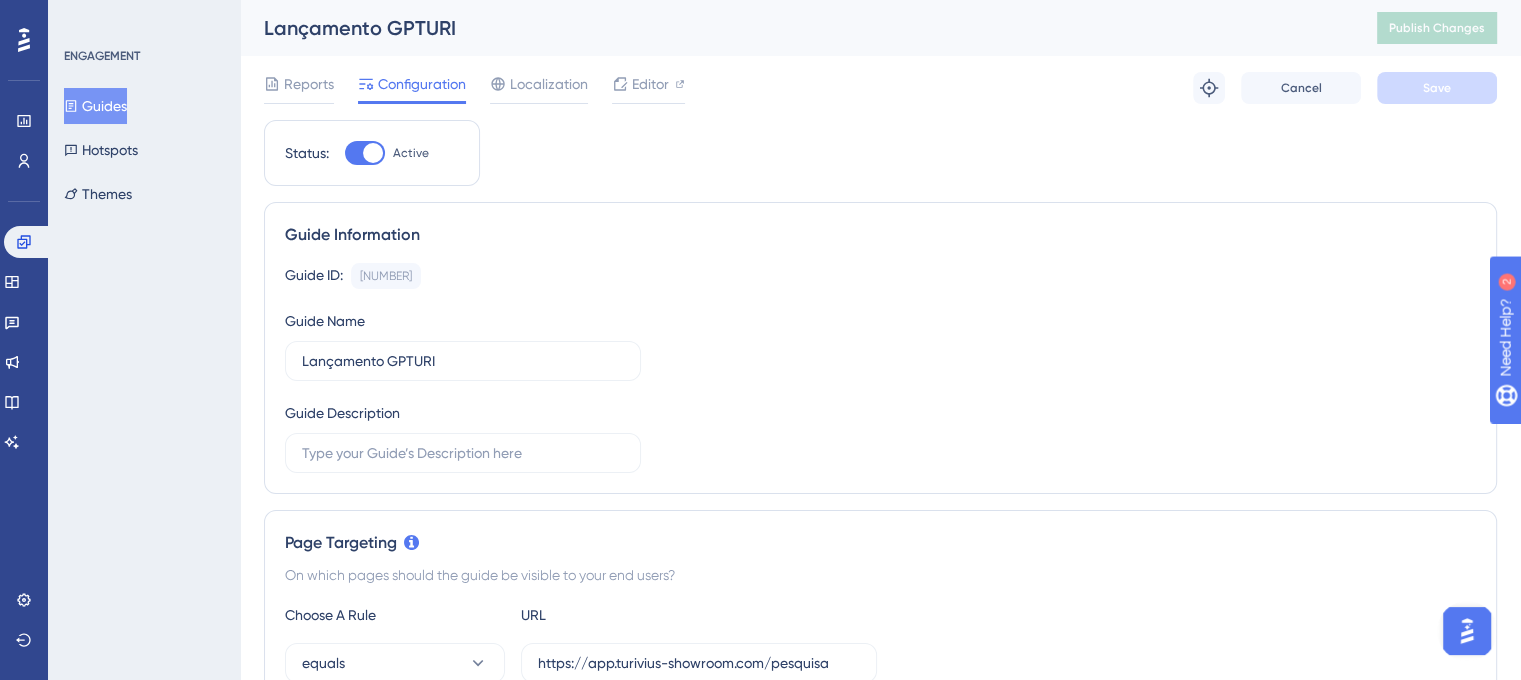 click on "Guides" at bounding box center (95, 106) 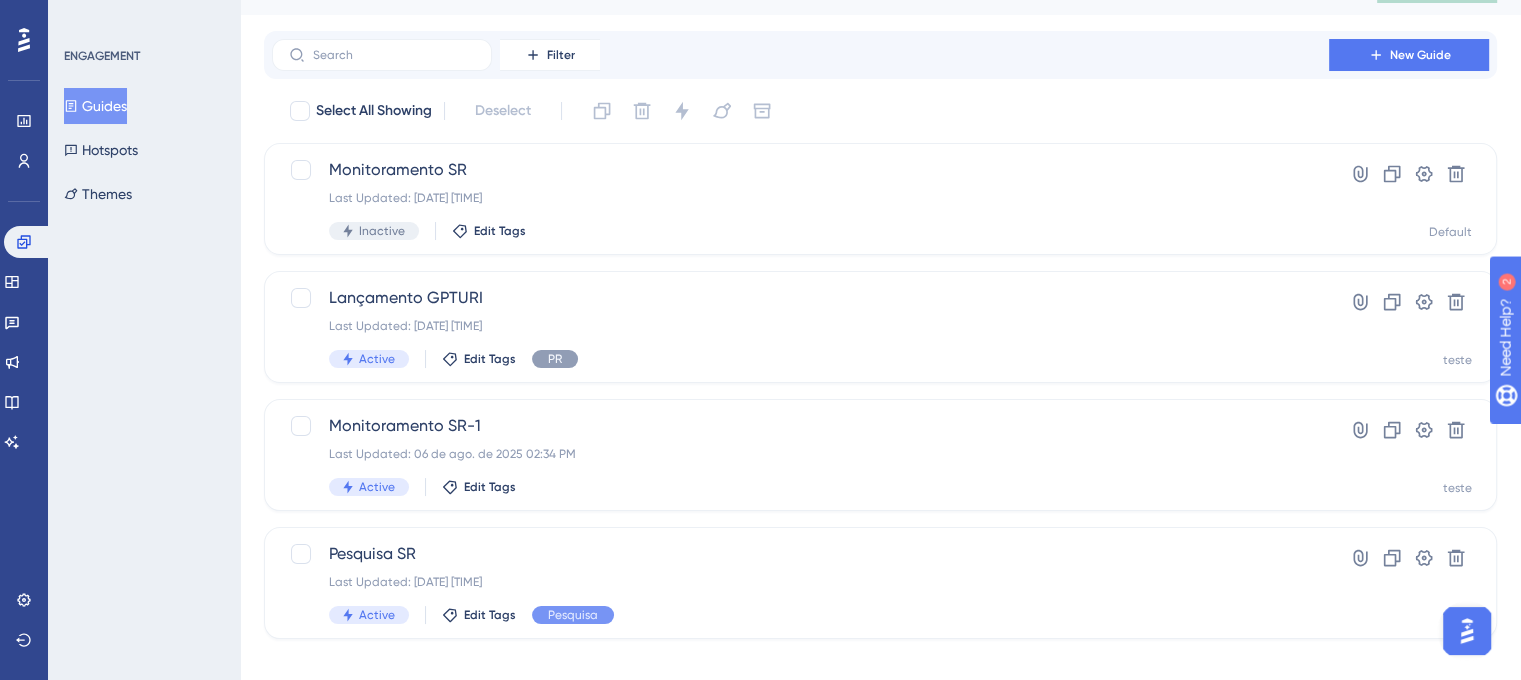 scroll, scrollTop: 64, scrollLeft: 0, axis: vertical 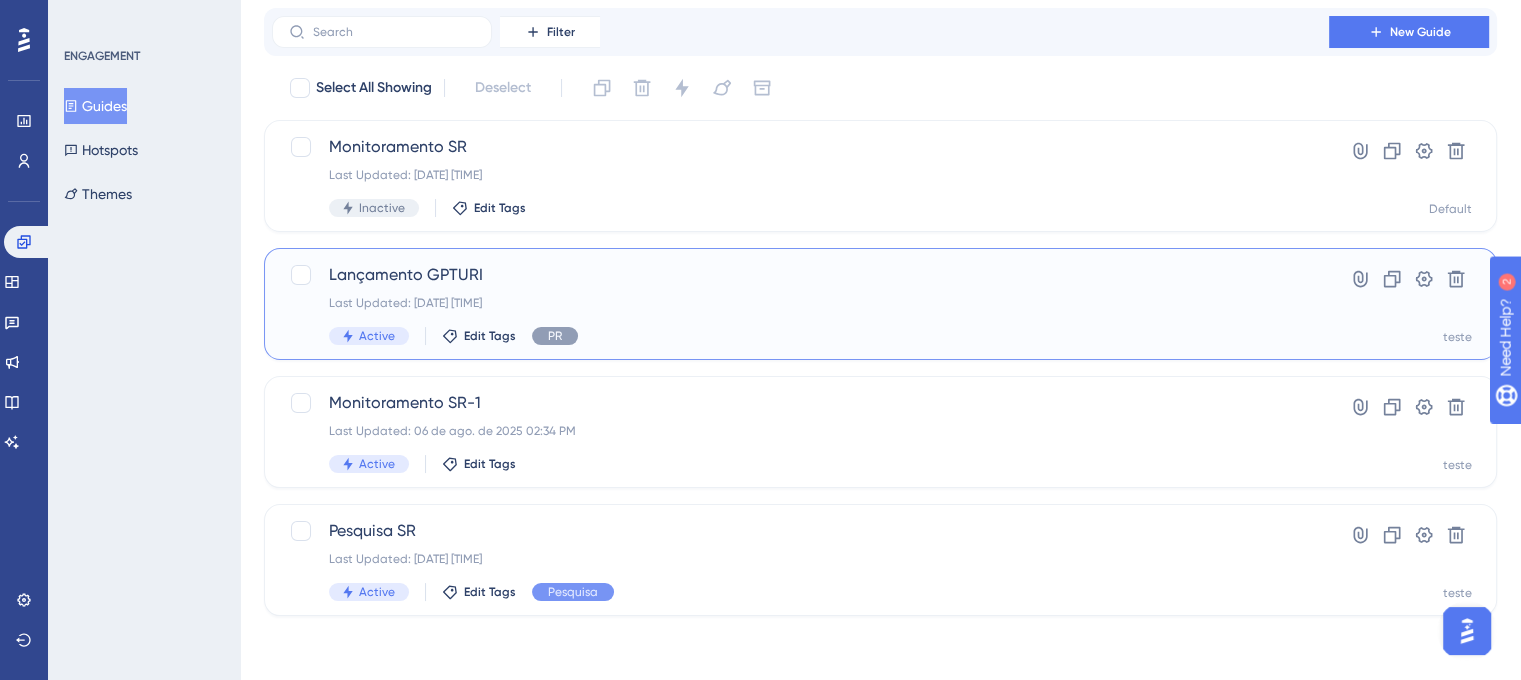 click on "Lançamento GPTURI" at bounding box center [800, 275] 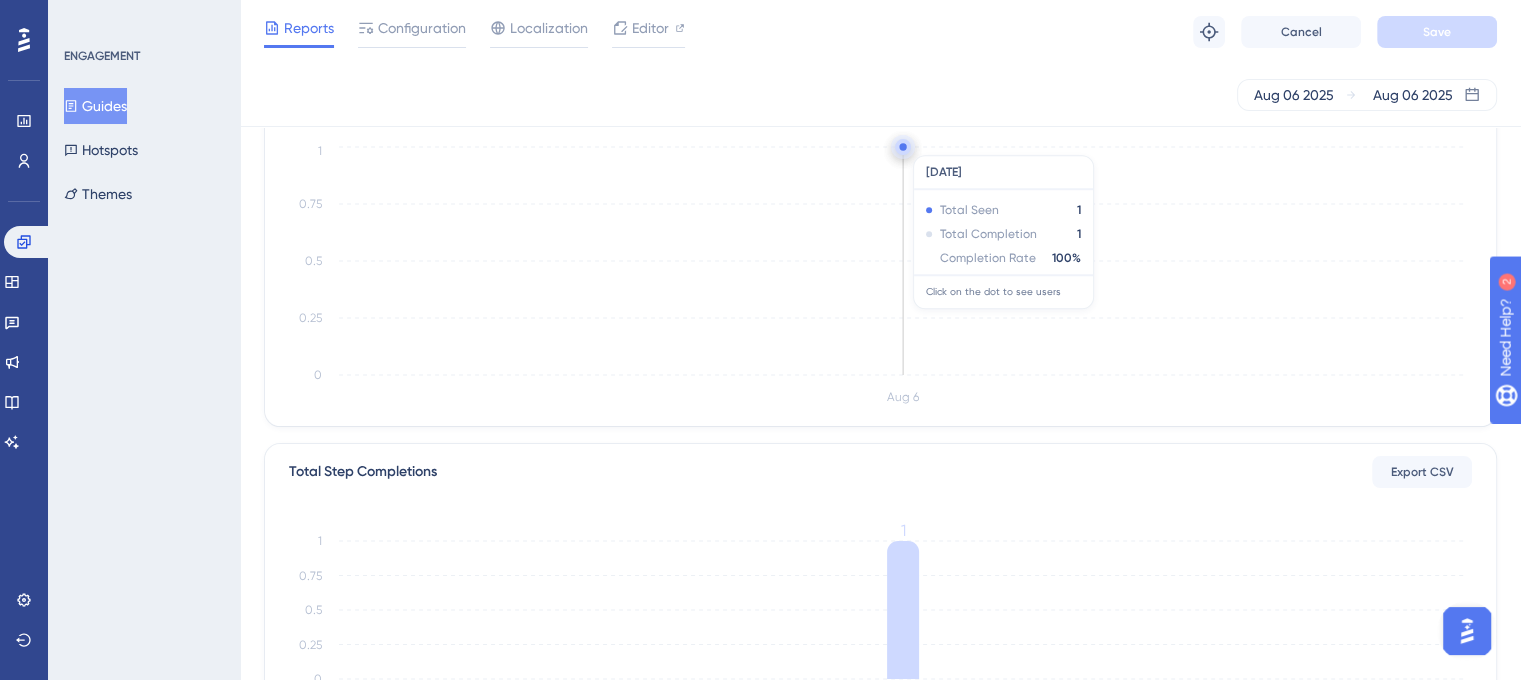 scroll, scrollTop: 0, scrollLeft: 0, axis: both 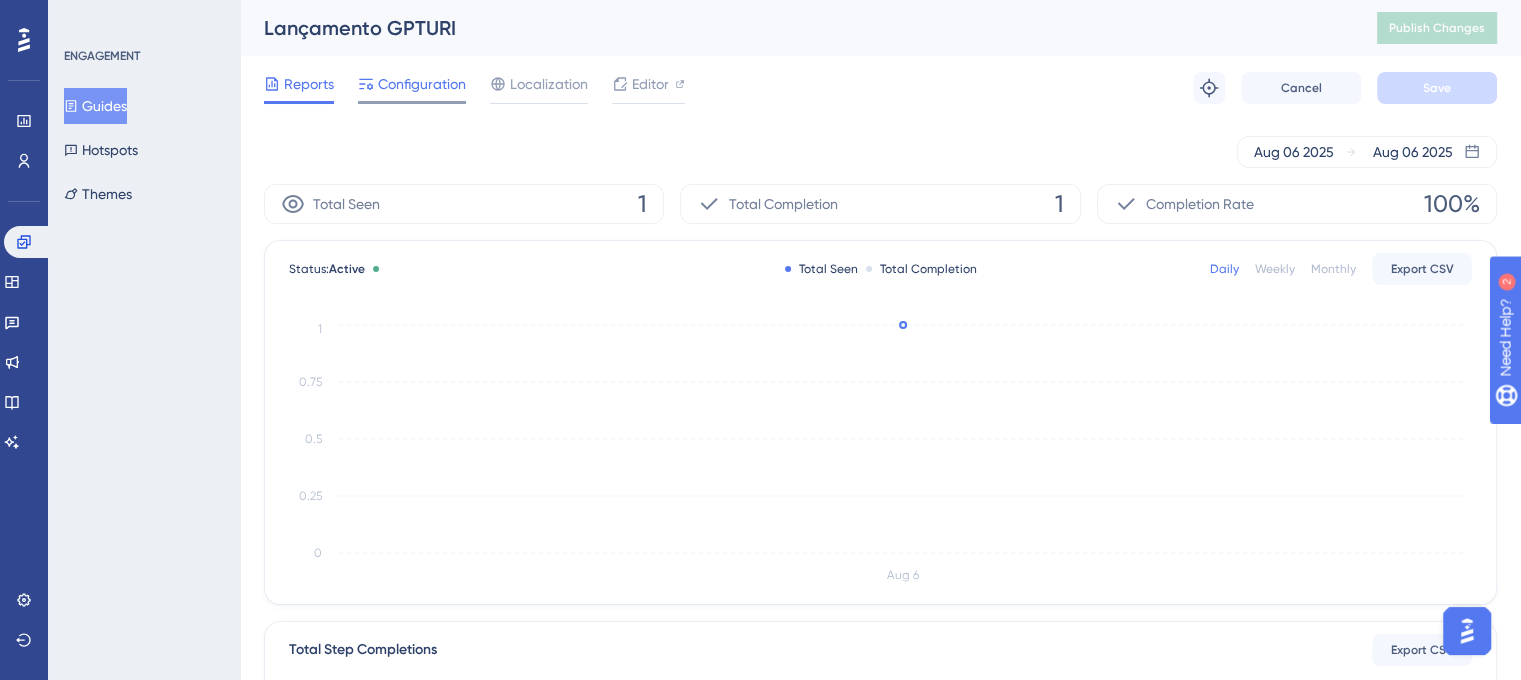 click on "Configuration" at bounding box center (412, 88) 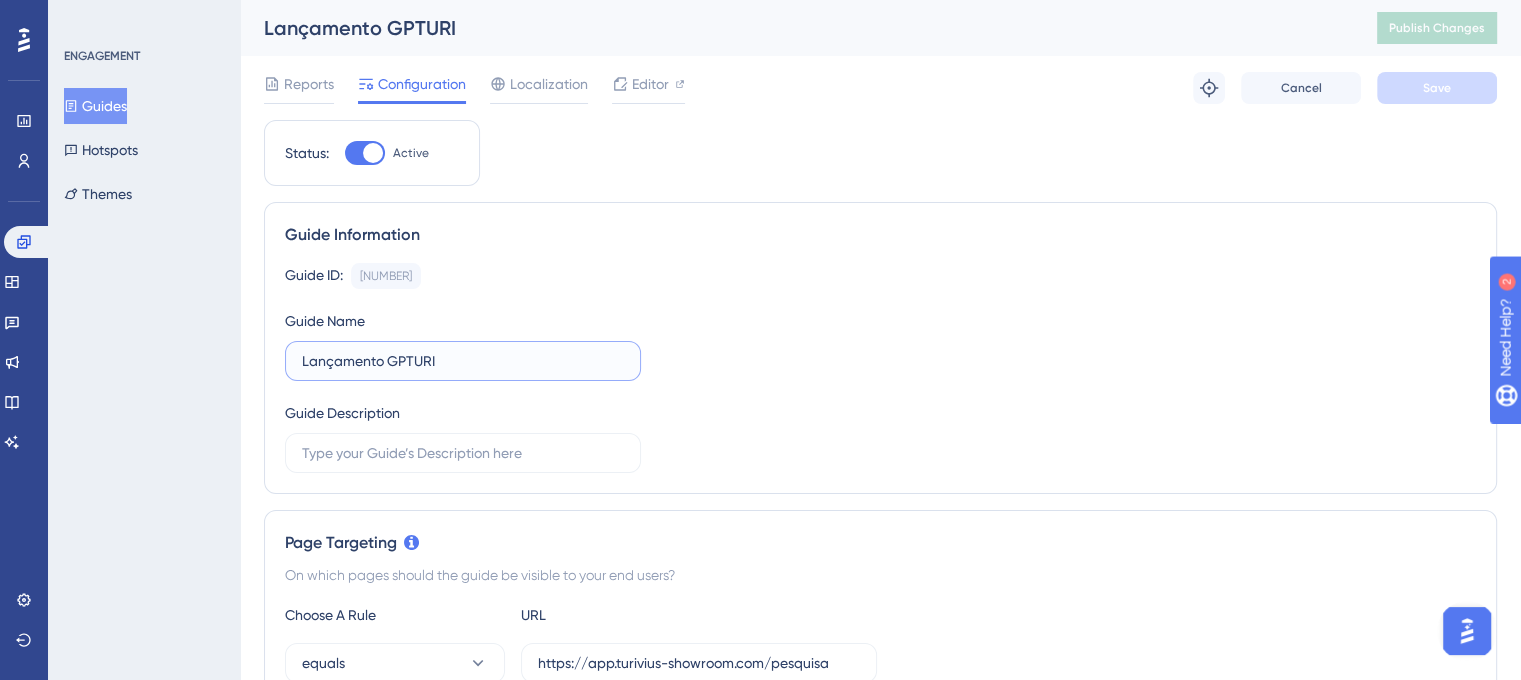 click on "Lançamento GPTURI" at bounding box center [463, 361] 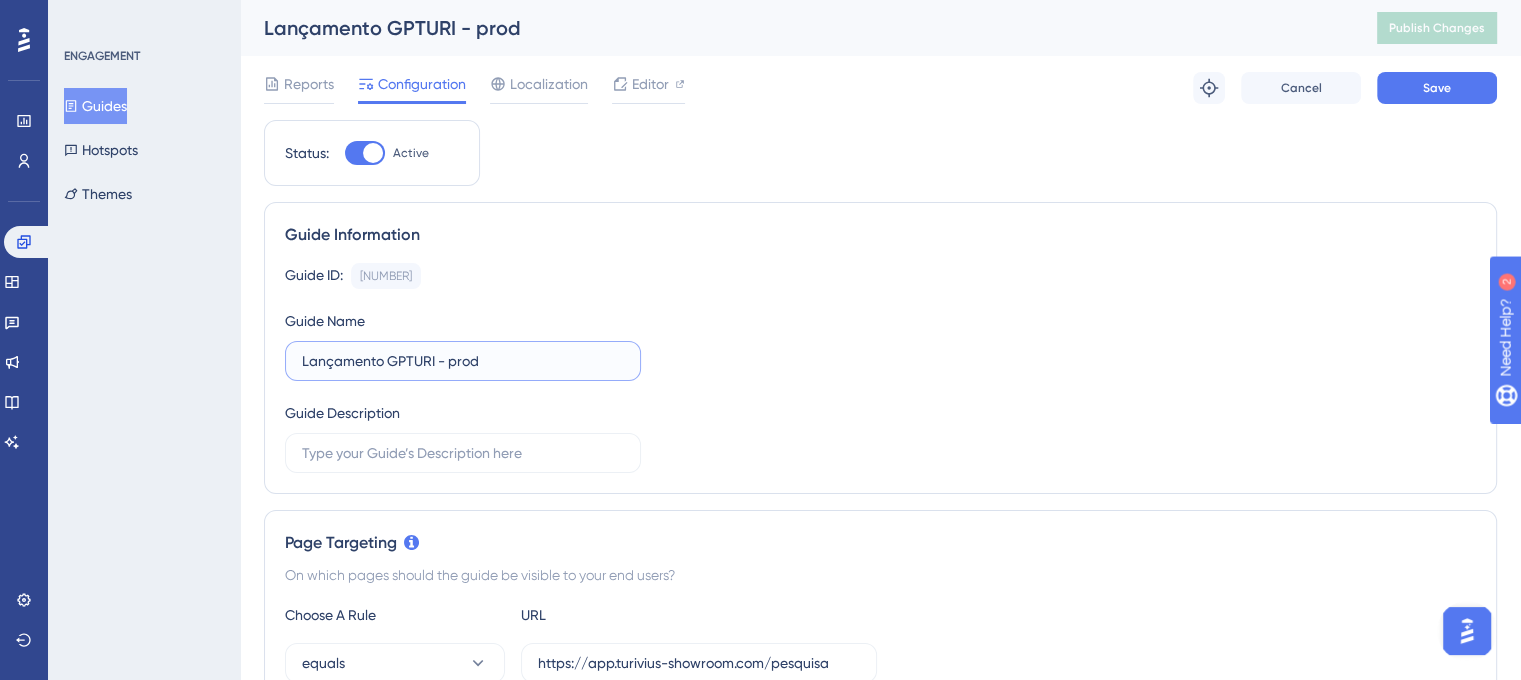 type on "Lançamento GPTURI - prod" 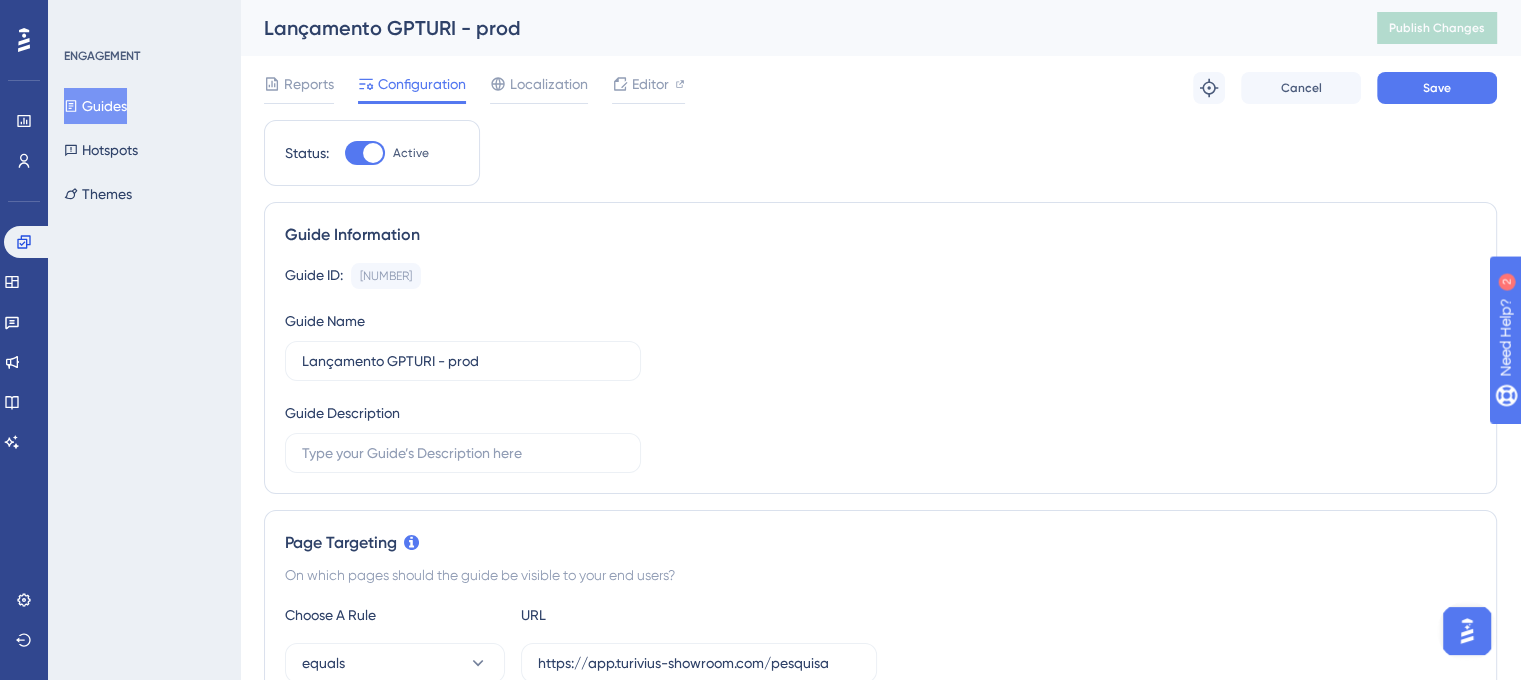 click on "Status: Active Guide Information Guide ID: 149451 Copy Guide Name Lançamento GPTURI - prod Guide Description Page Targeting
On which pages should the guide be visible to your end users?
Choose A Rule URL equals https://app.turivius-showroom.com/pesquisa Add a Target Audience Segmentation Which segment of the audience would you like to show this guide to? All Users Custom Segment Only Me Trigger You can trigger your guide automatically when the target URL is visited,
and/or use the custom triggers. Auto-Trigger Set the Appear Frequency Always Stop Trigger Never When the user sees the guide 10 times When the user completes the guide When the user reaches the custom goal Set the Display Priority This option will set the display priority between
auto-triggered materials in cases of conflicts between multiple materials High Custom Triggers Scheduling You can schedule a time period for your guide to appear.
Scheduling will not work if the status is not active. Schedule a time period teste" at bounding box center [880, 1193] 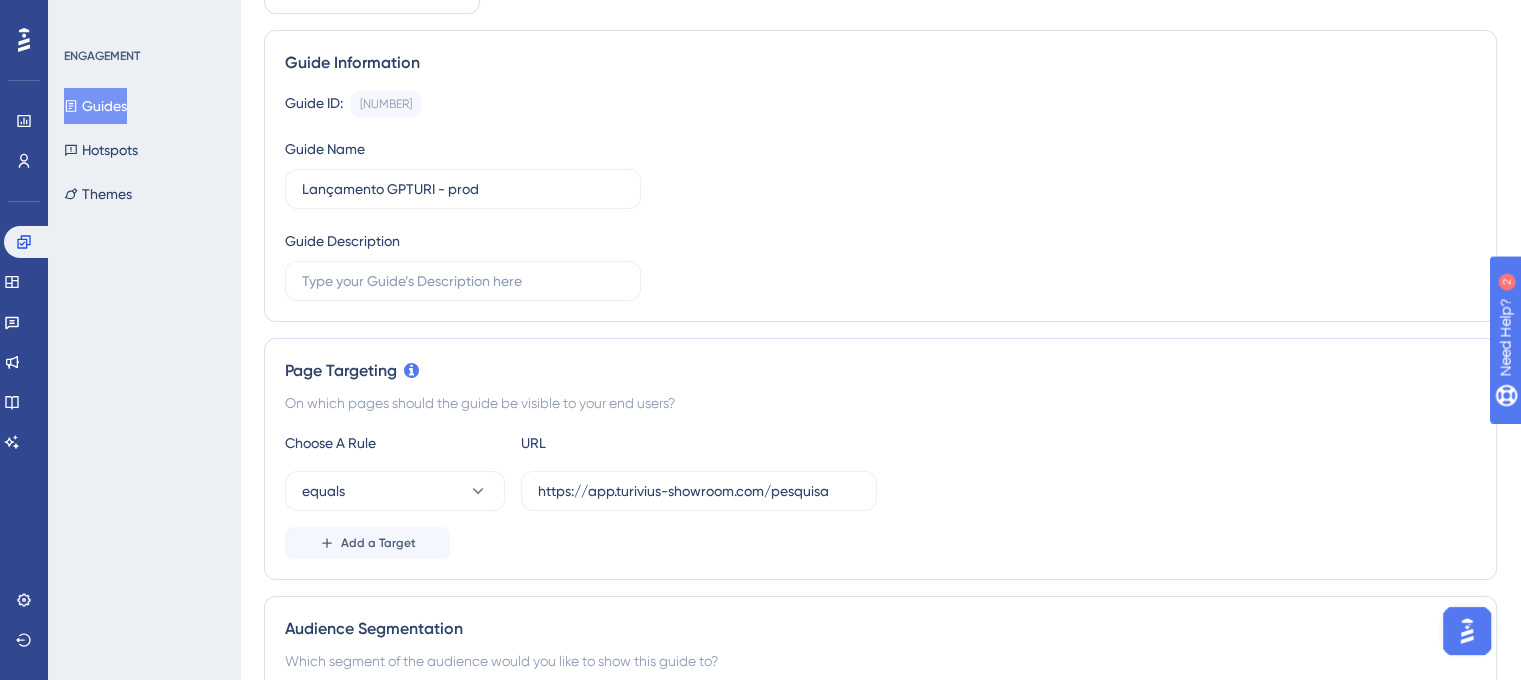 scroll, scrollTop: 400, scrollLeft: 0, axis: vertical 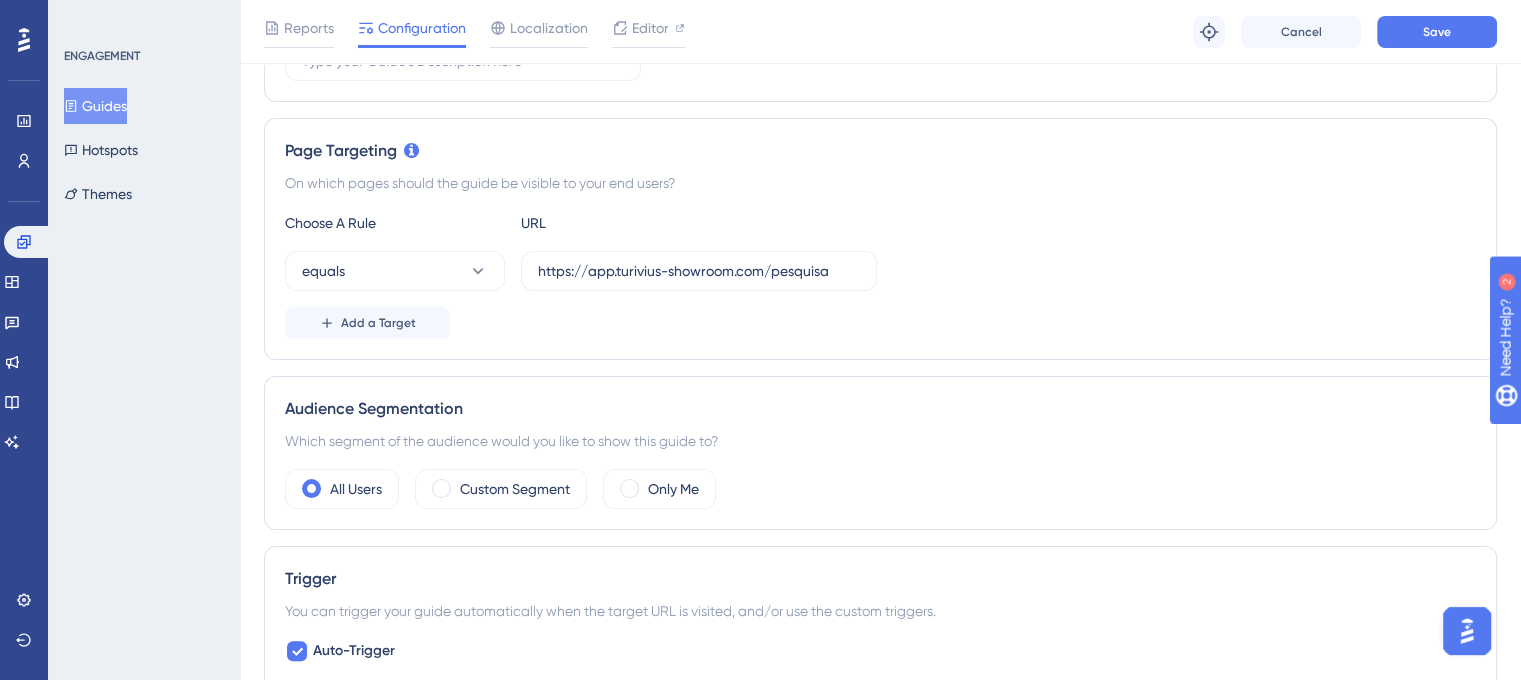 click on "Guides" at bounding box center [95, 106] 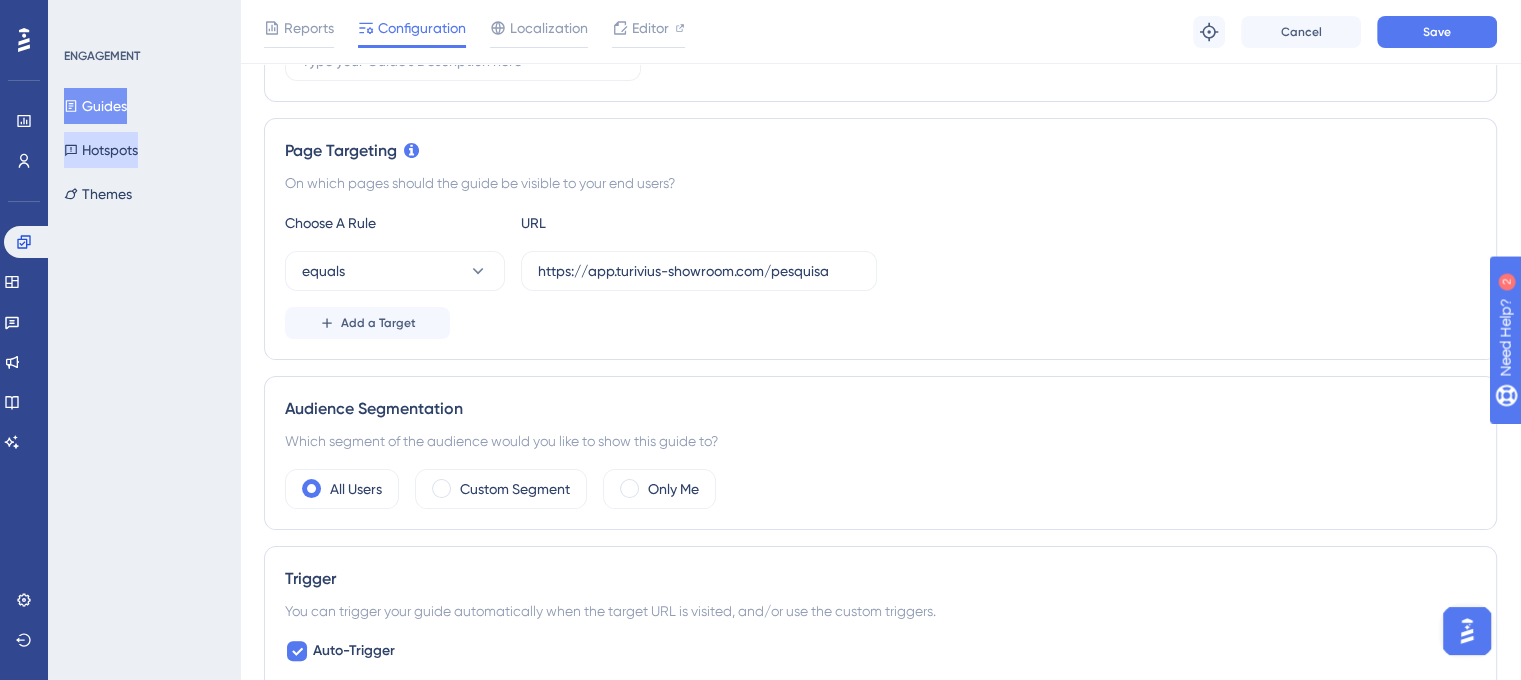 click on "Hotspots" at bounding box center [101, 150] 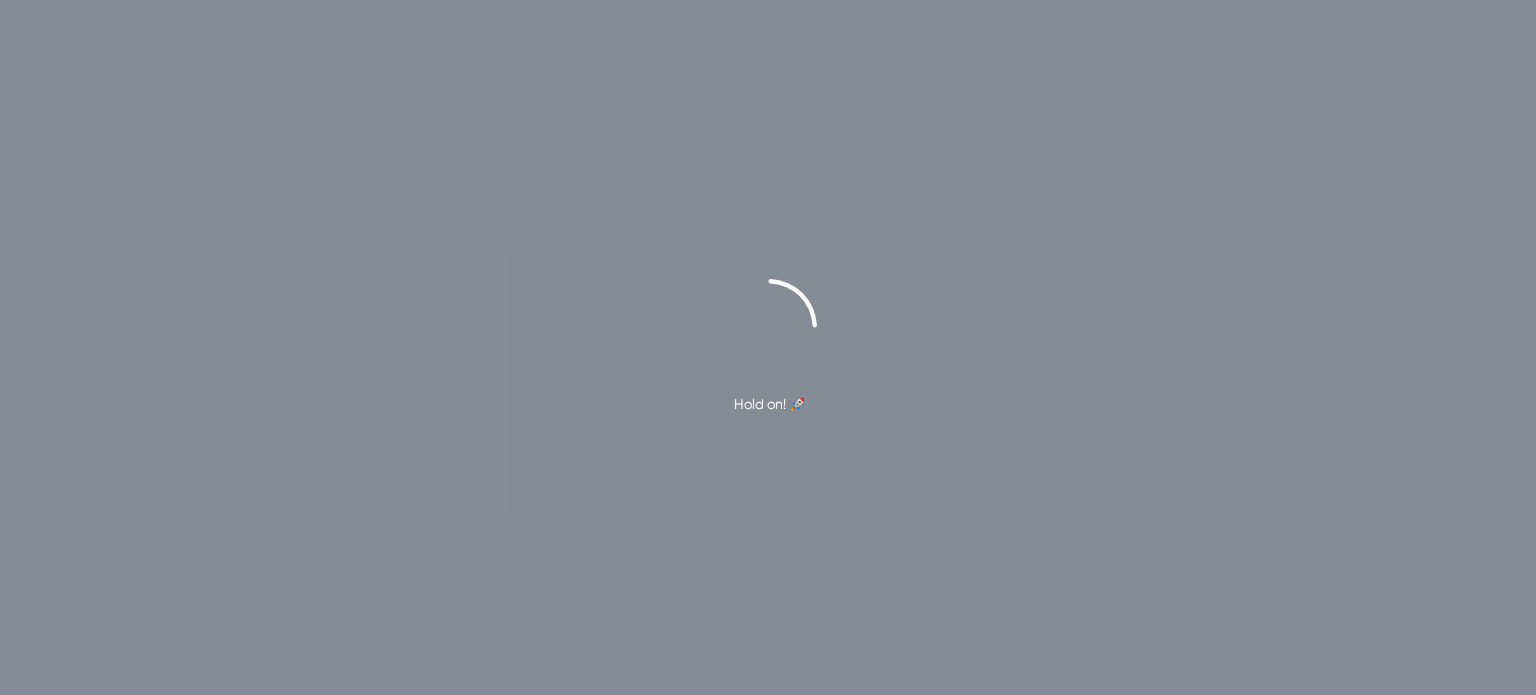 scroll, scrollTop: 0, scrollLeft: 0, axis: both 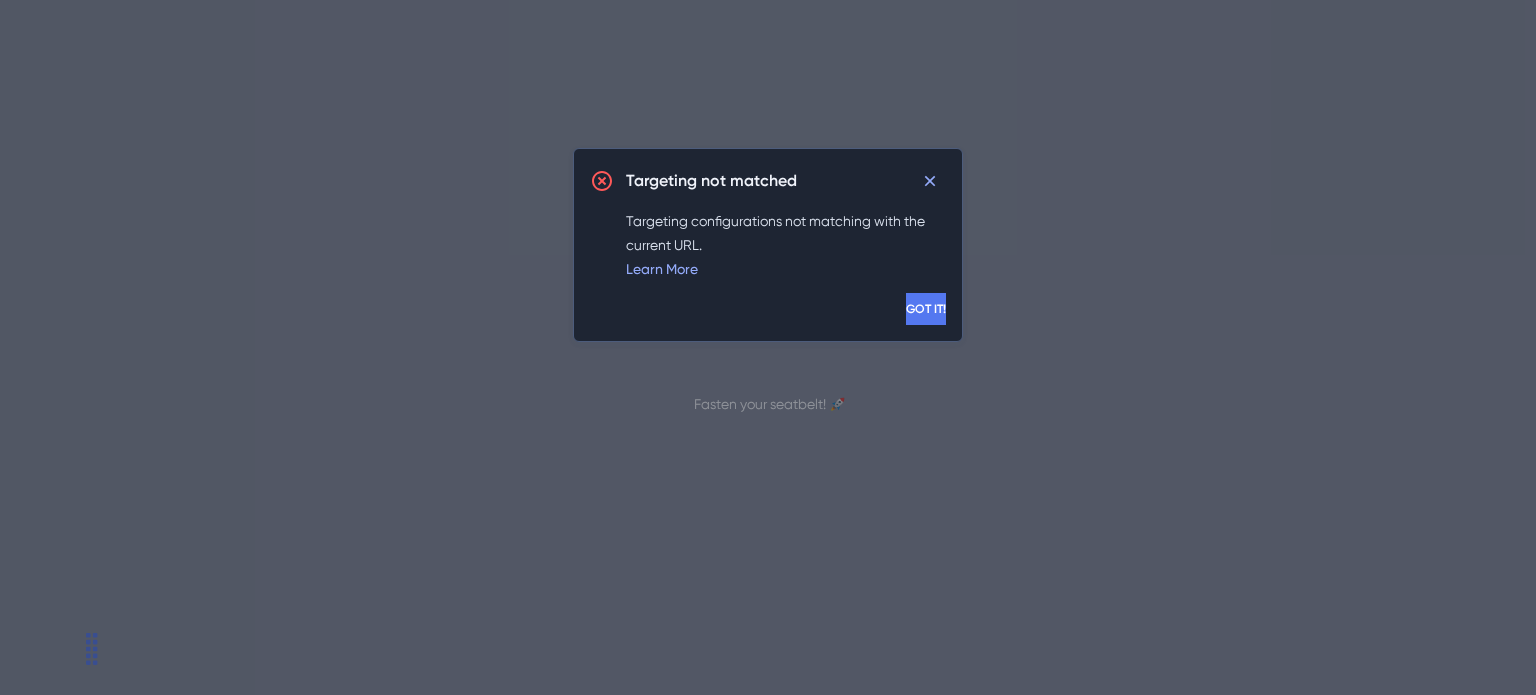 click on "GOT IT!" at bounding box center [926, 309] 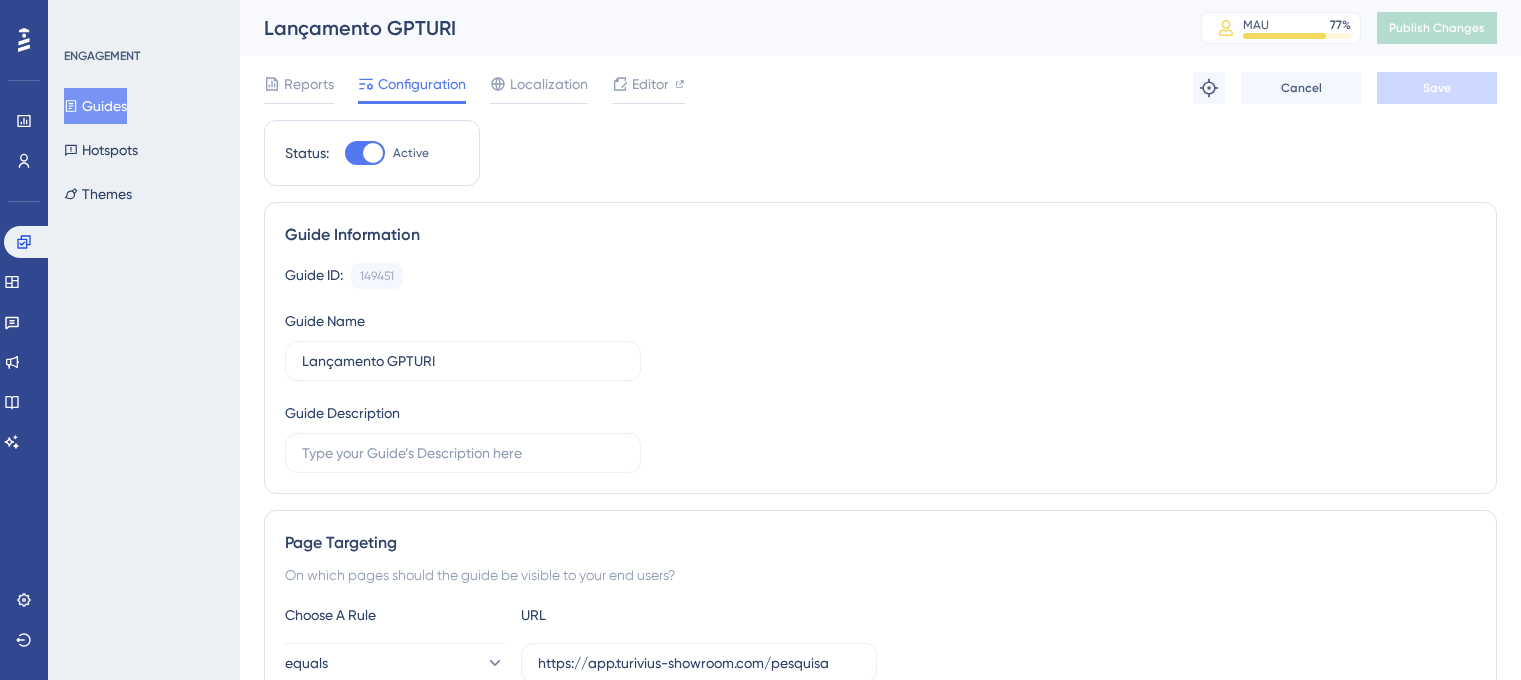 scroll, scrollTop: 0, scrollLeft: 0, axis: both 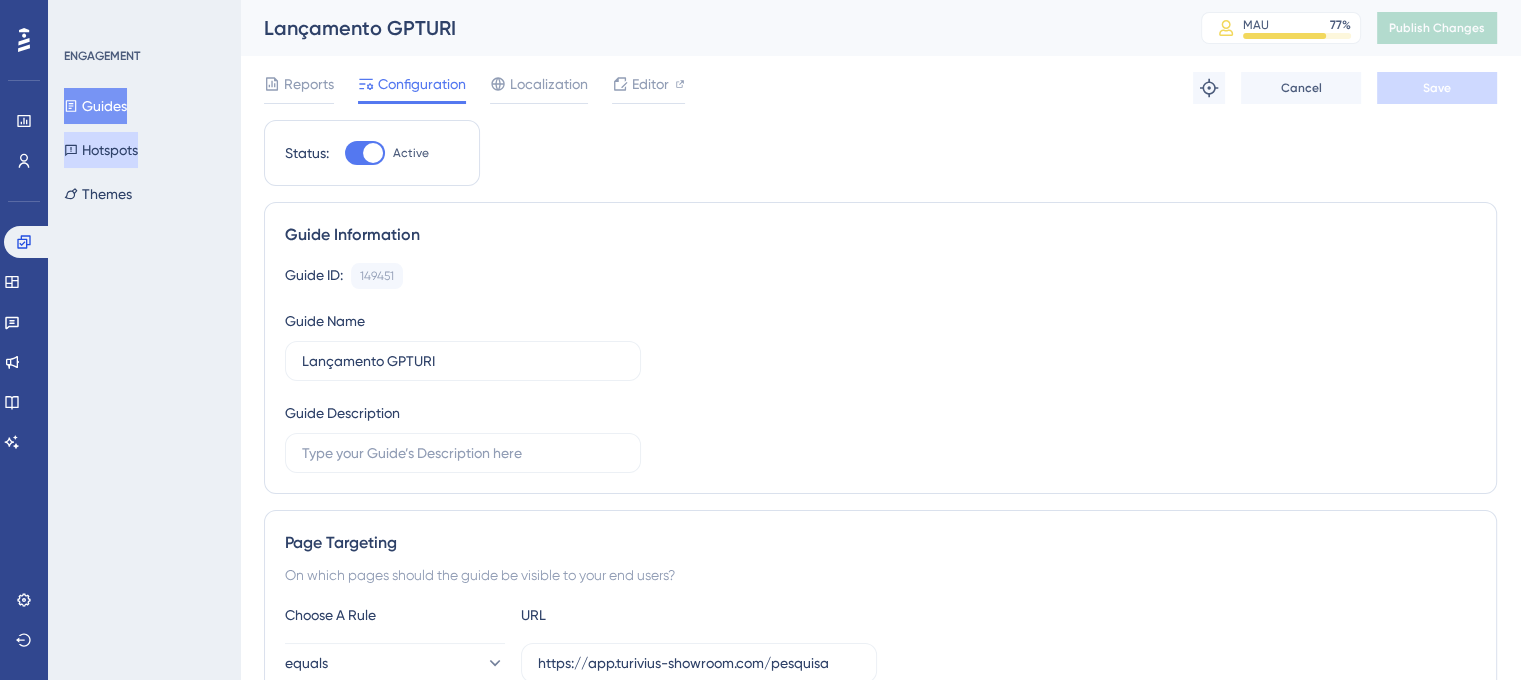 click on "Hotspots" at bounding box center [101, 150] 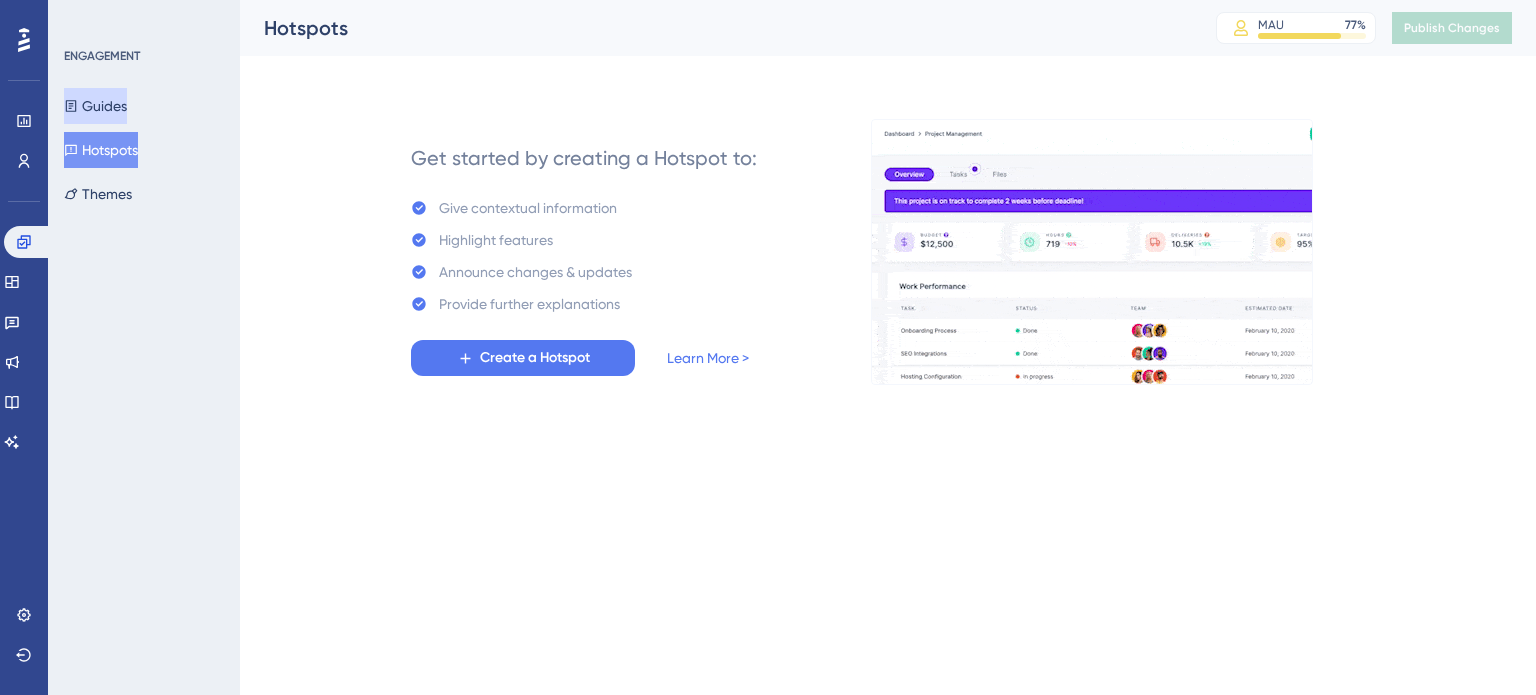 scroll, scrollTop: 0, scrollLeft: 0, axis: both 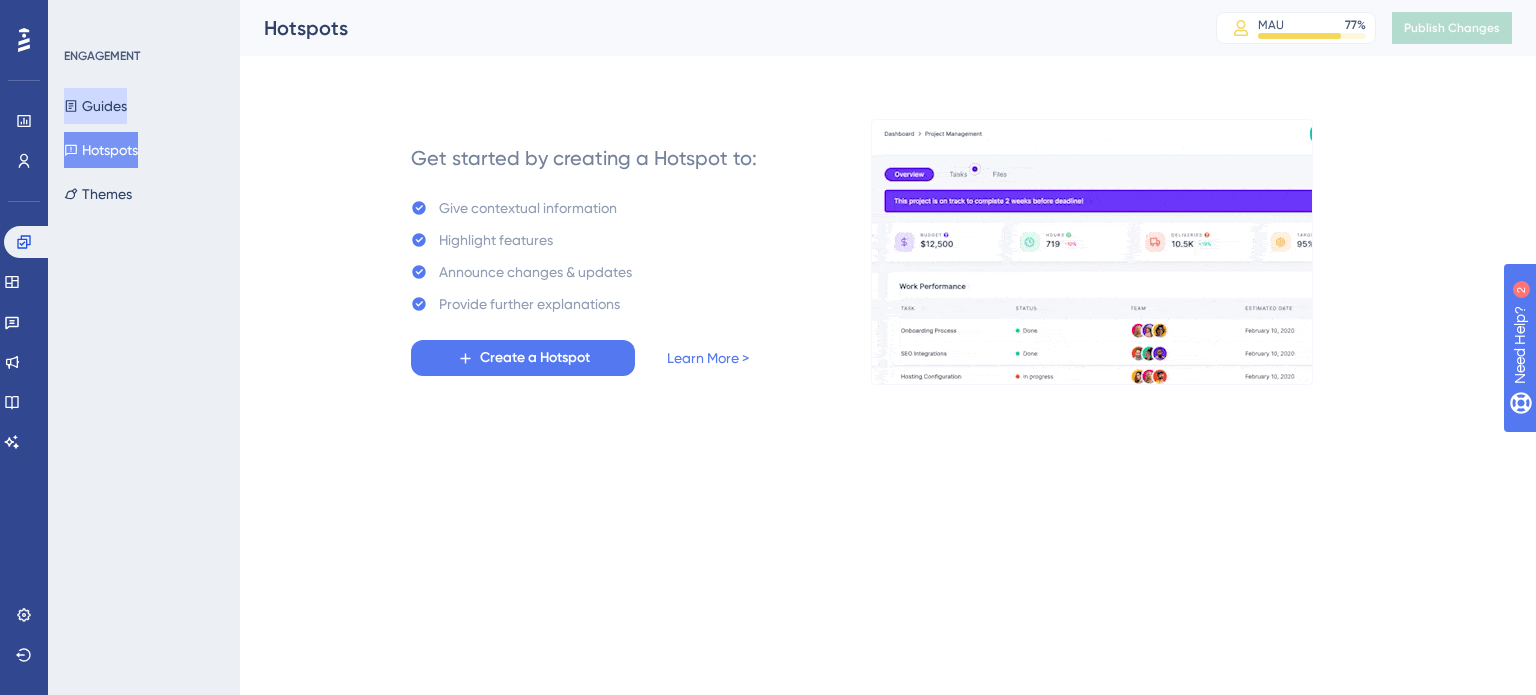 click on "Guides" at bounding box center [95, 106] 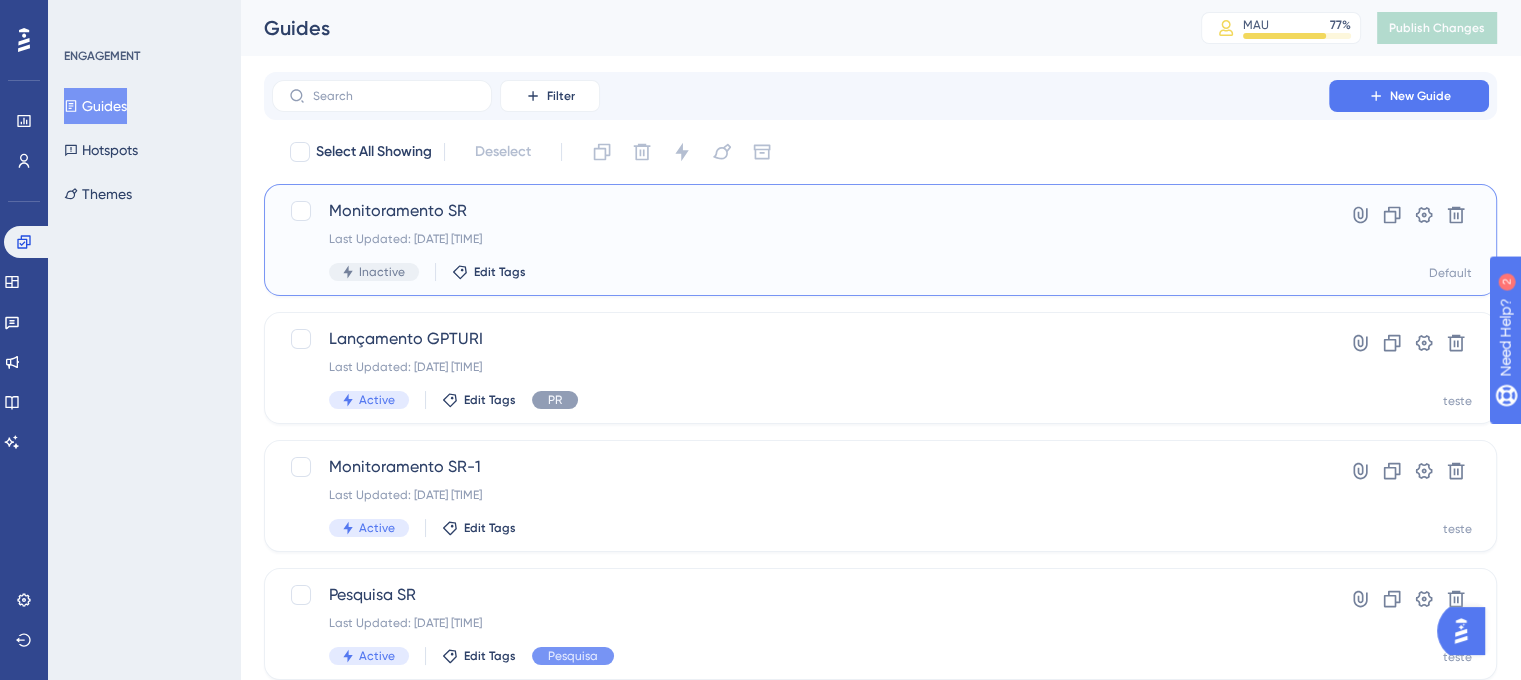 click on "Last Updated: 06 de ago. de 2025 02:23 PM" at bounding box center [800, 239] 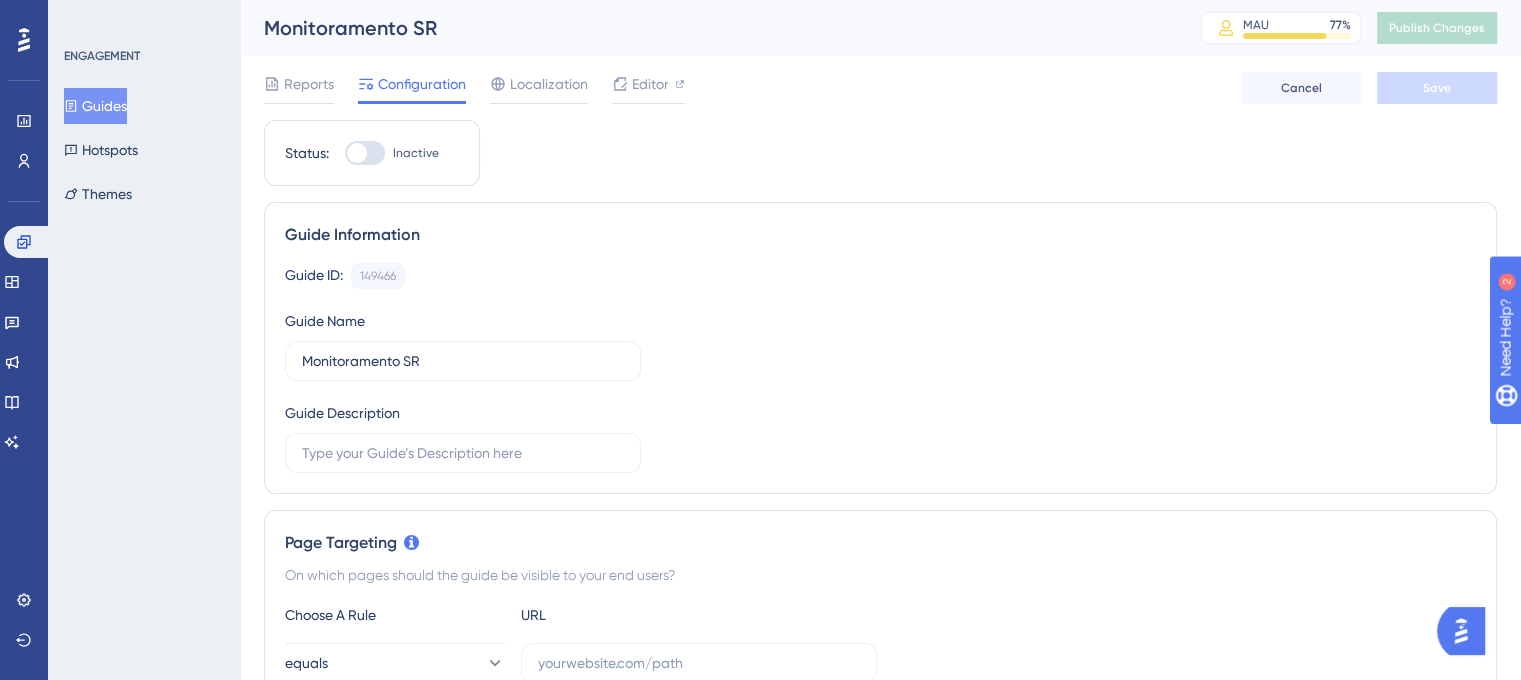 click at bounding box center (365, 153) 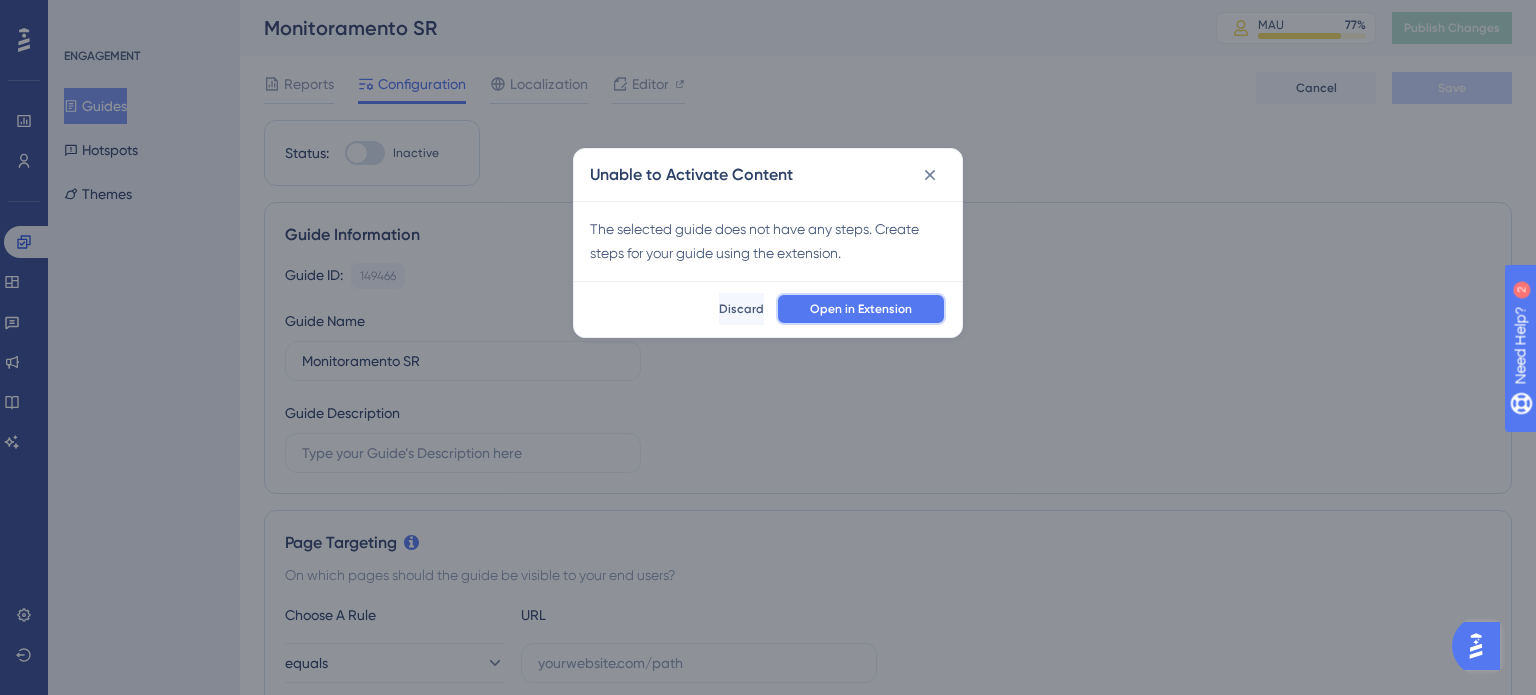 drag, startPoint x: 836, startPoint y: 306, endPoint x: 746, endPoint y: 235, distance: 114.6342 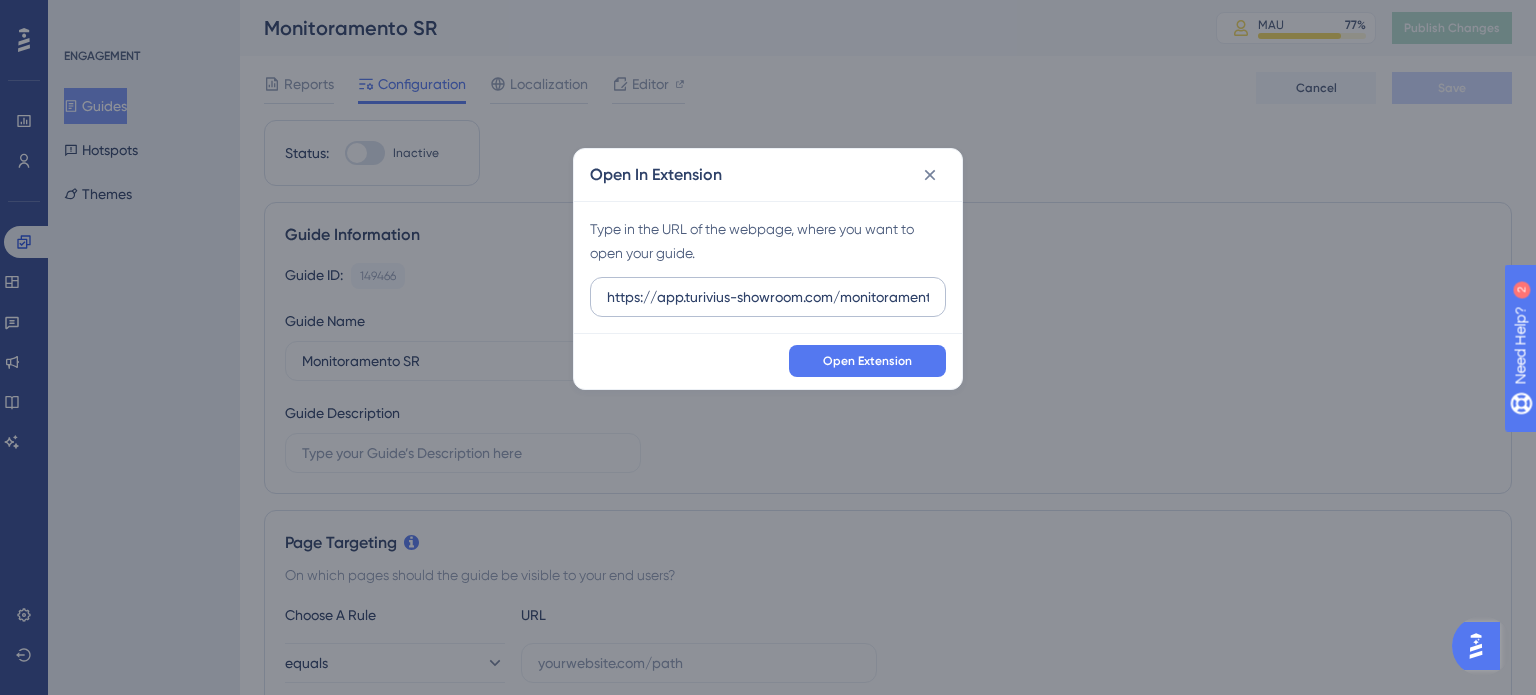 scroll, scrollTop: 0, scrollLeft: 12, axis: horizontal 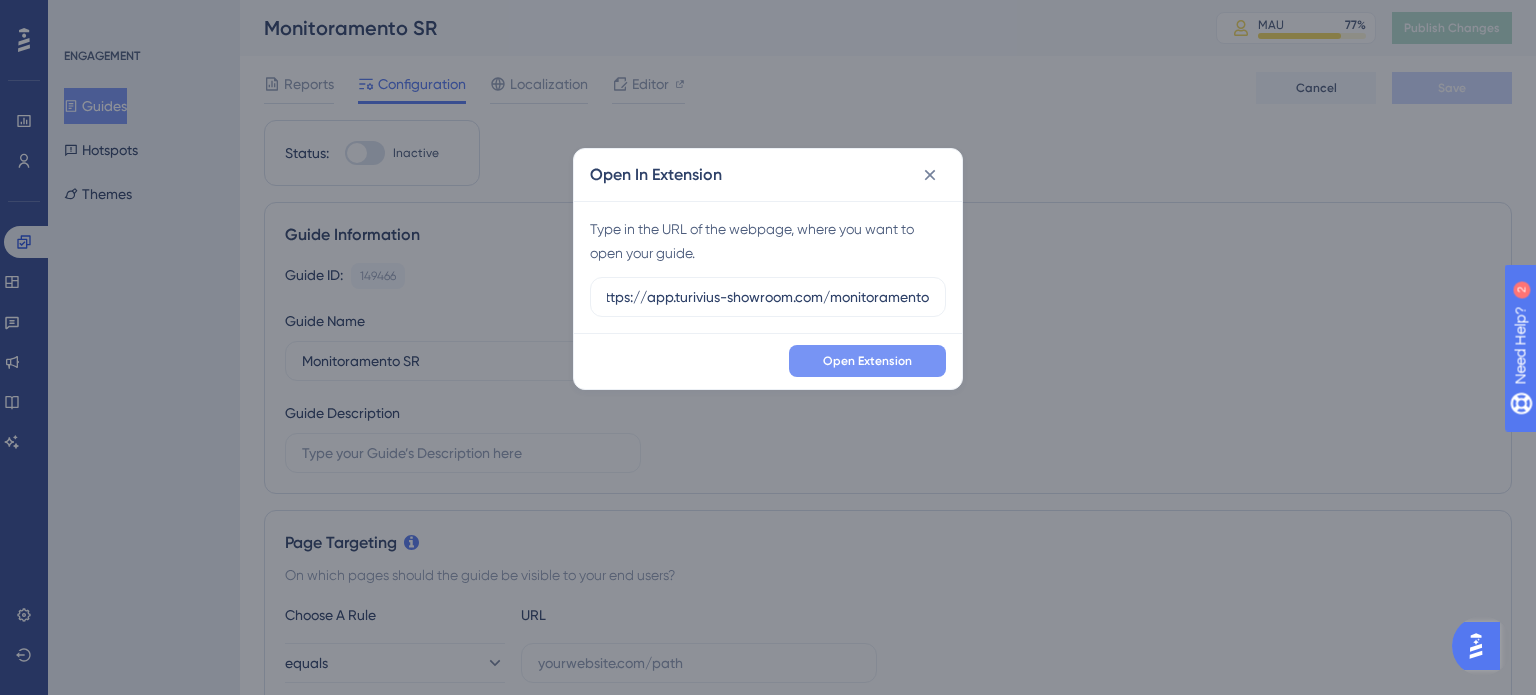 type on "https://app.turivius-showroom.com/monitoramento" 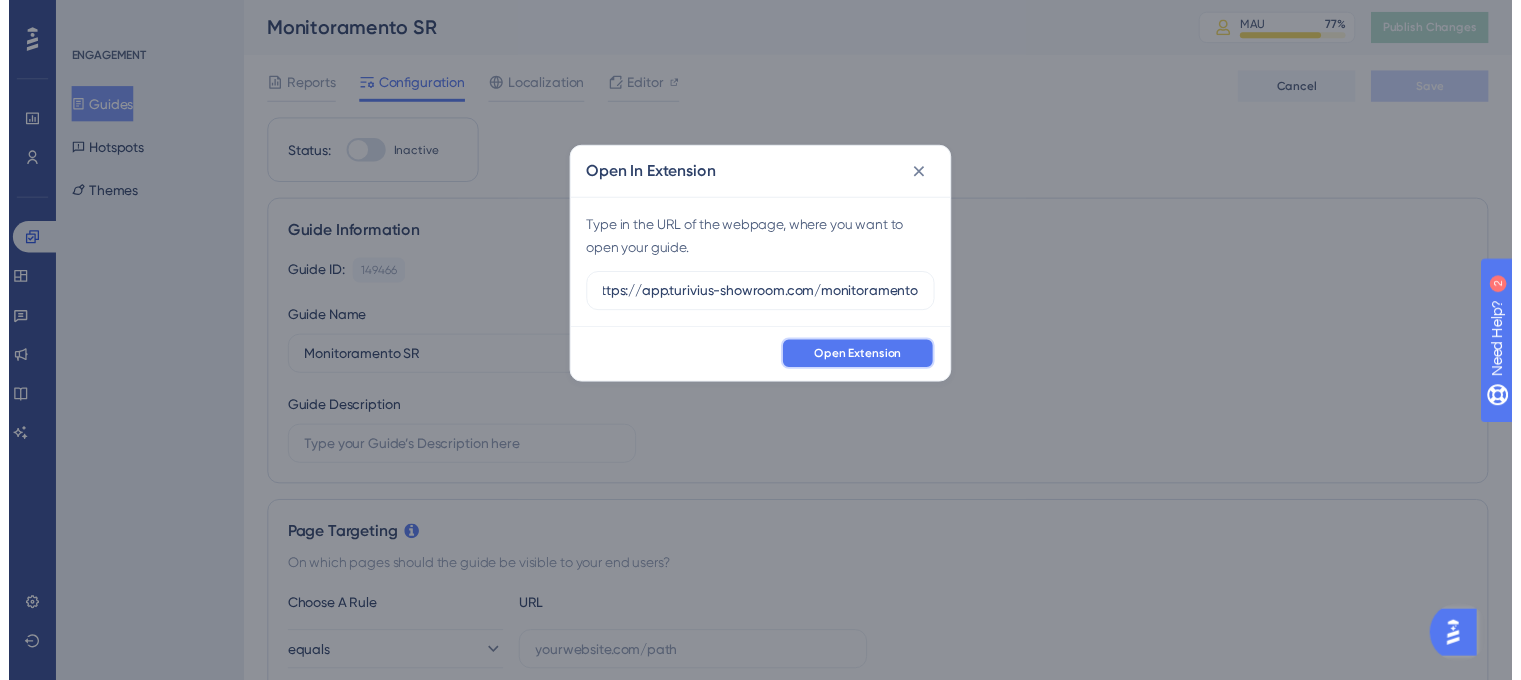 scroll, scrollTop: 0, scrollLeft: 0, axis: both 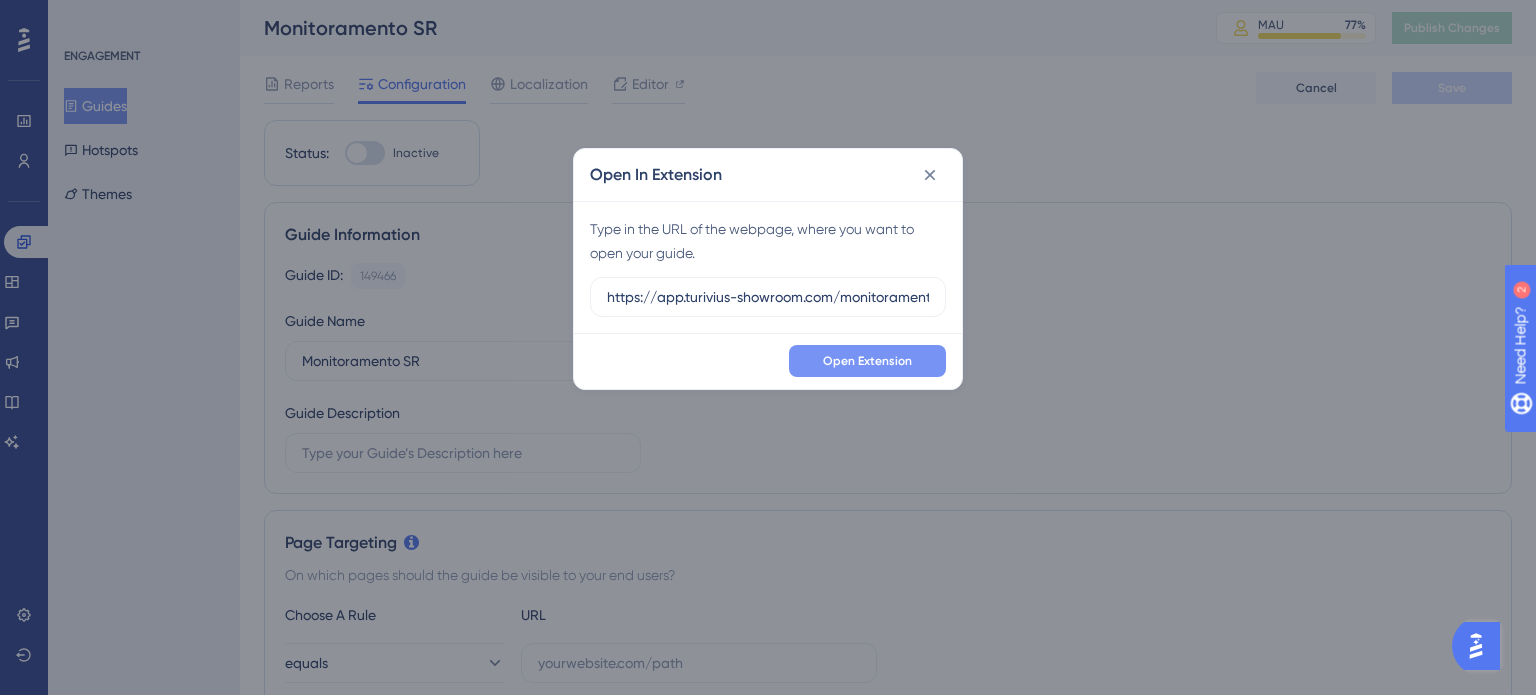 click on "Open Extension" at bounding box center [867, 361] 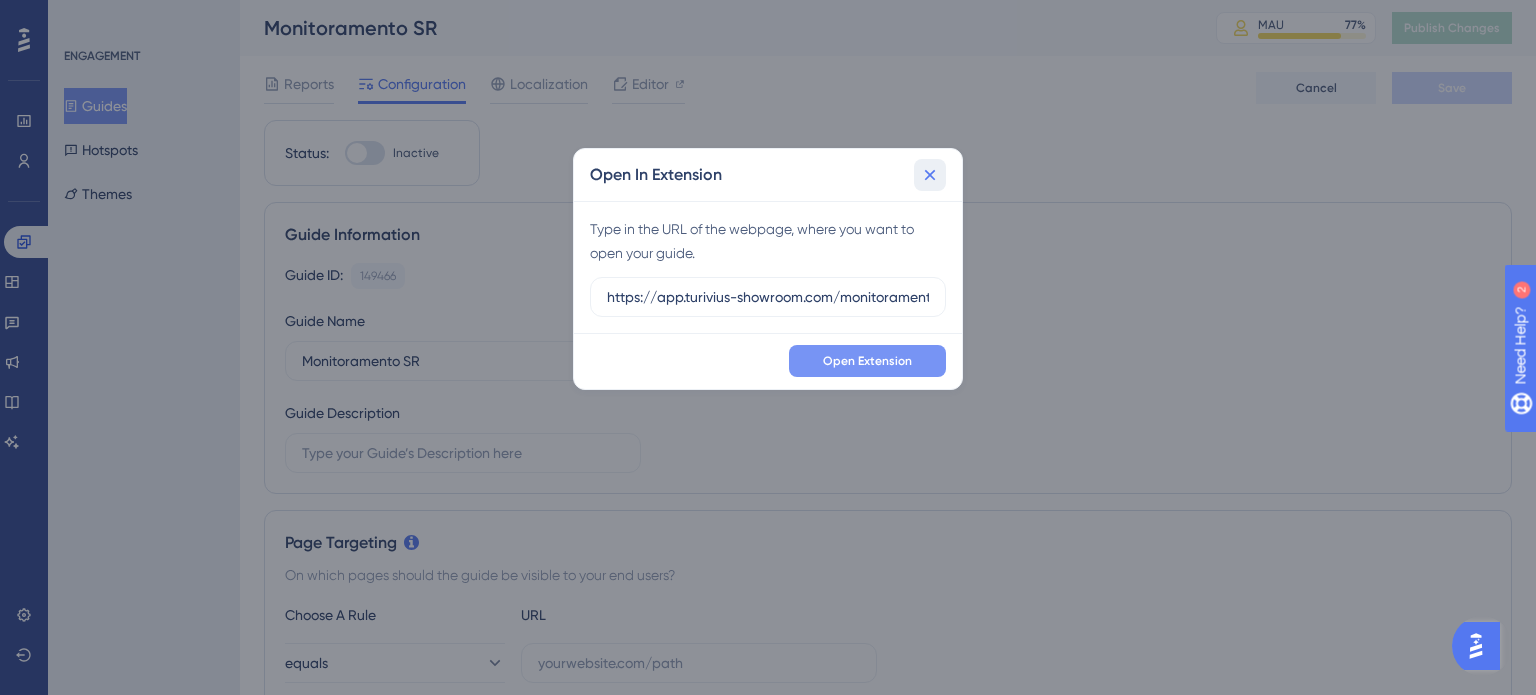 click 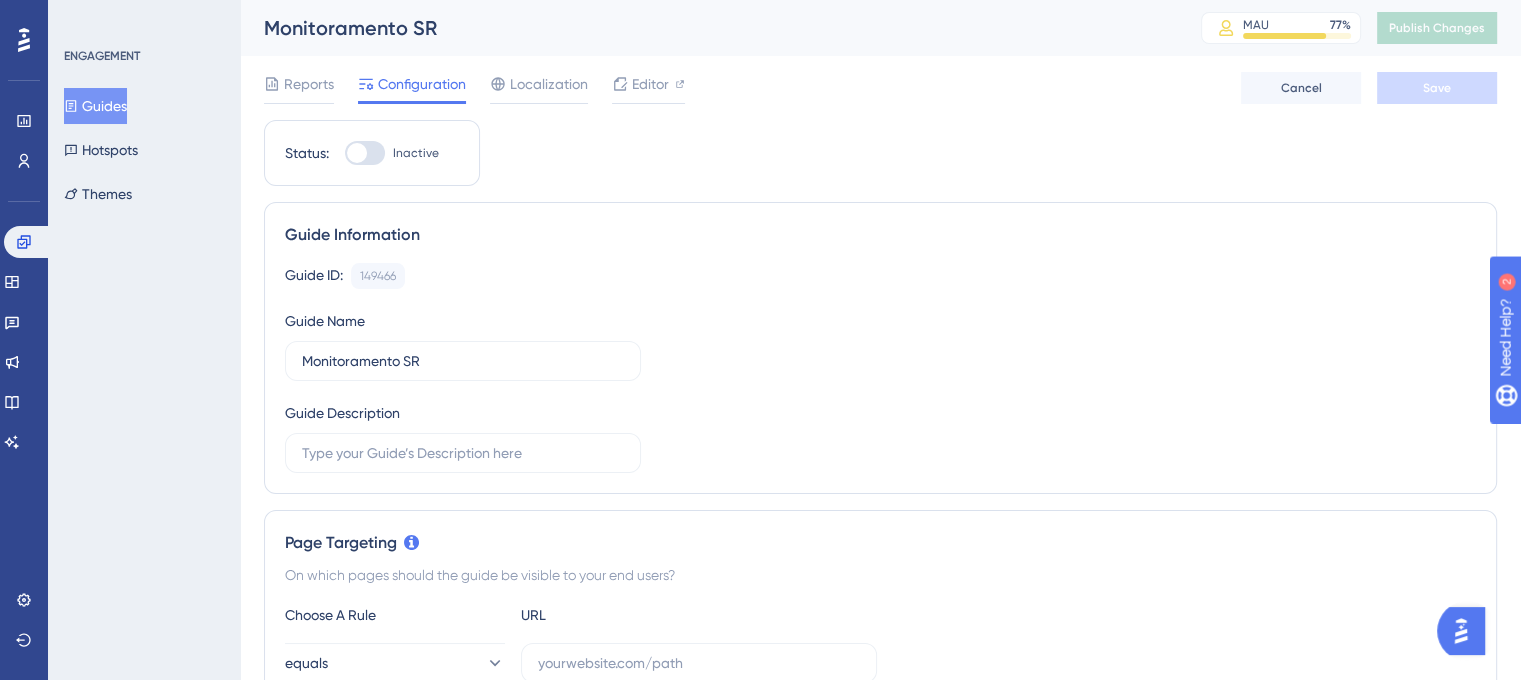click at bounding box center (365, 153) 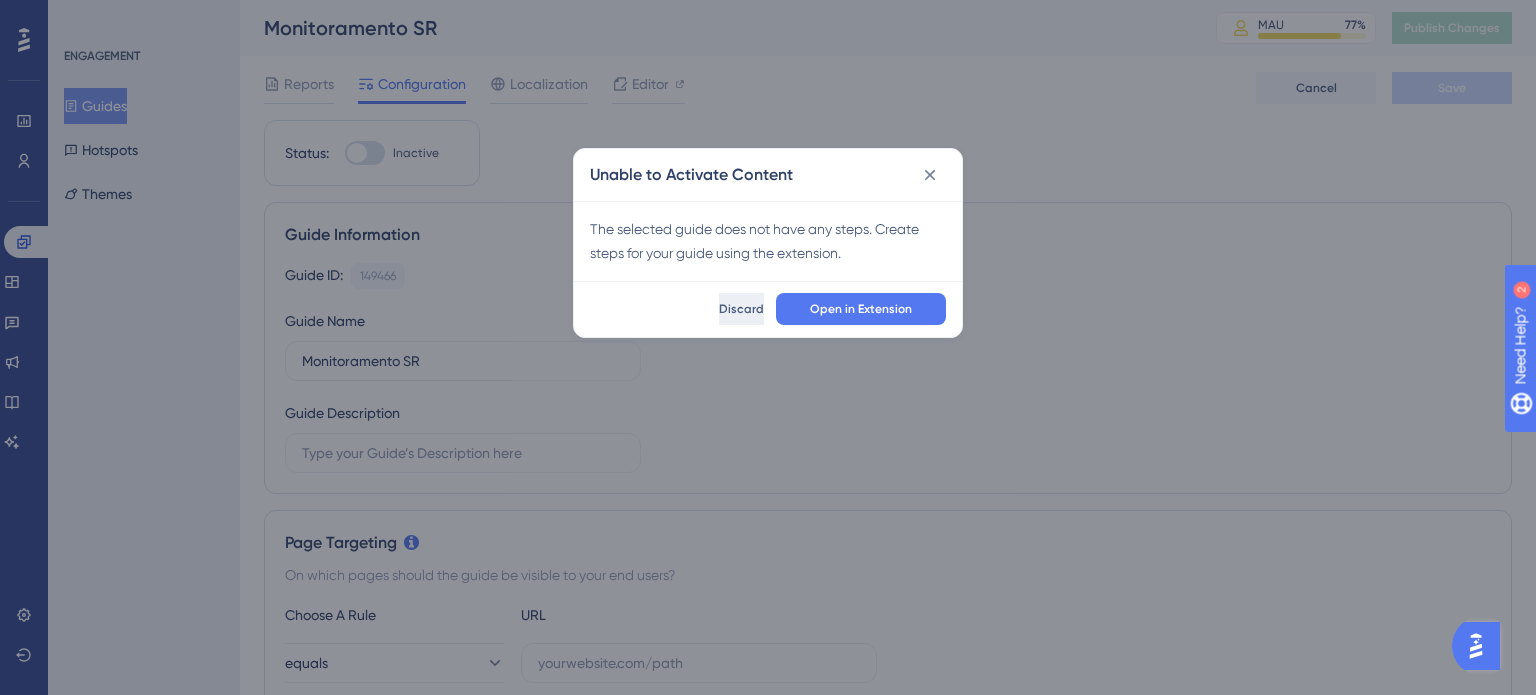 click on "Discard" at bounding box center (741, 309) 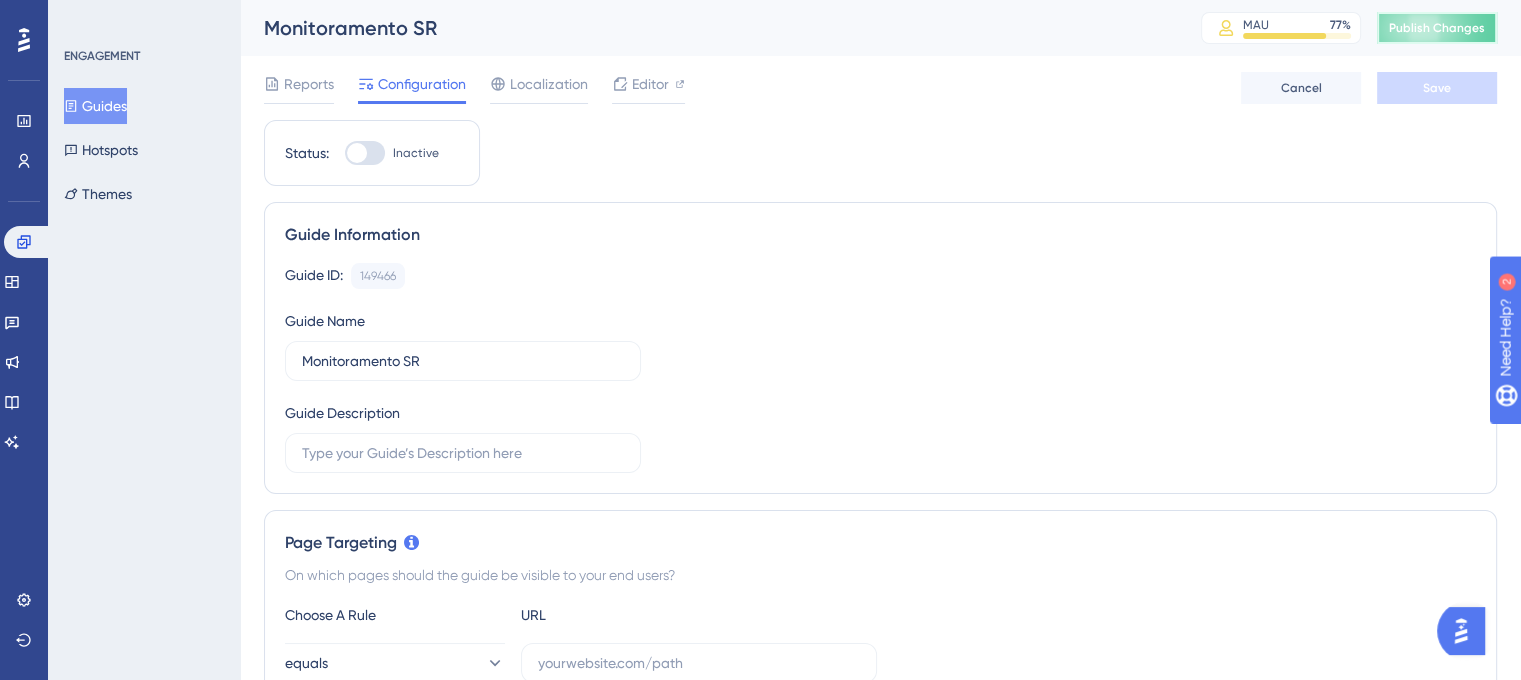 click on "Publish Changes" at bounding box center (1437, 28) 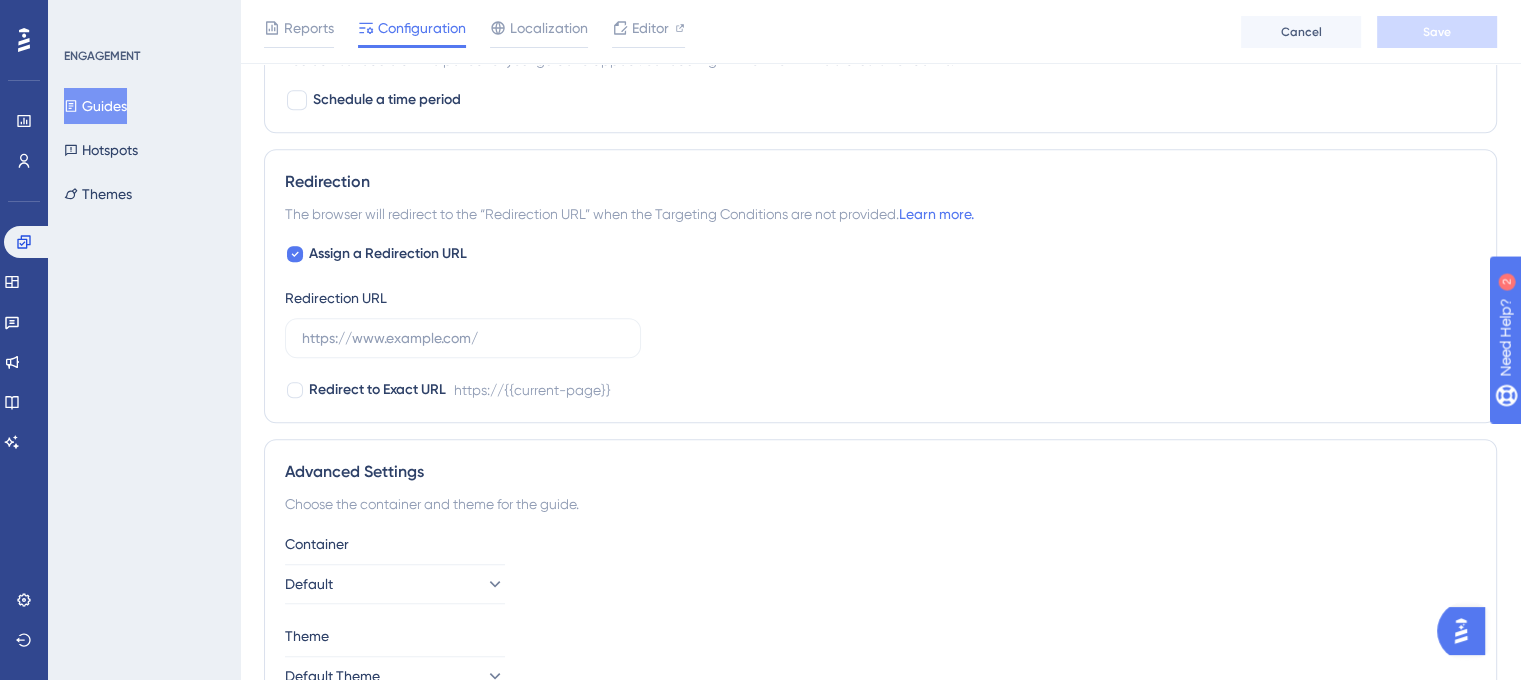scroll, scrollTop: 1446, scrollLeft: 0, axis: vertical 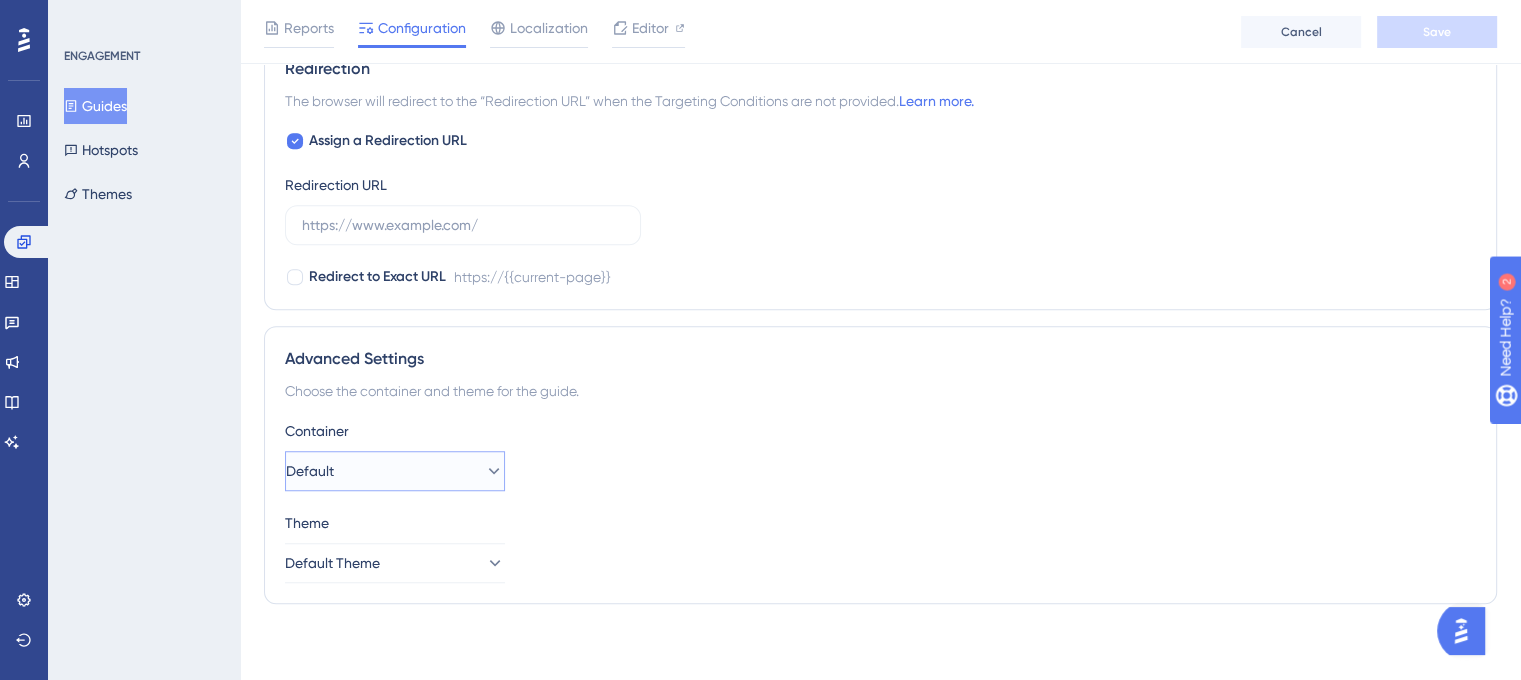 click on "Default" at bounding box center (395, 471) 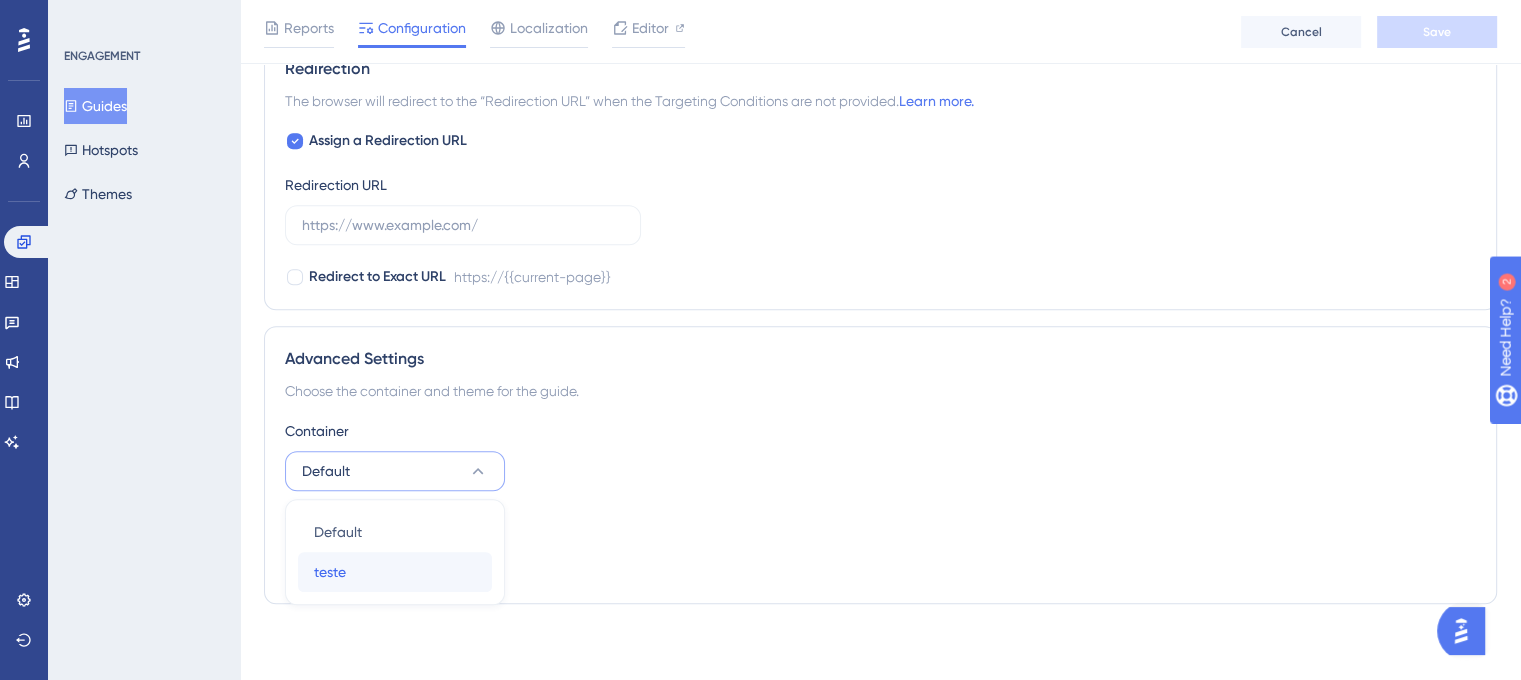 click on "teste teste" at bounding box center (395, 572) 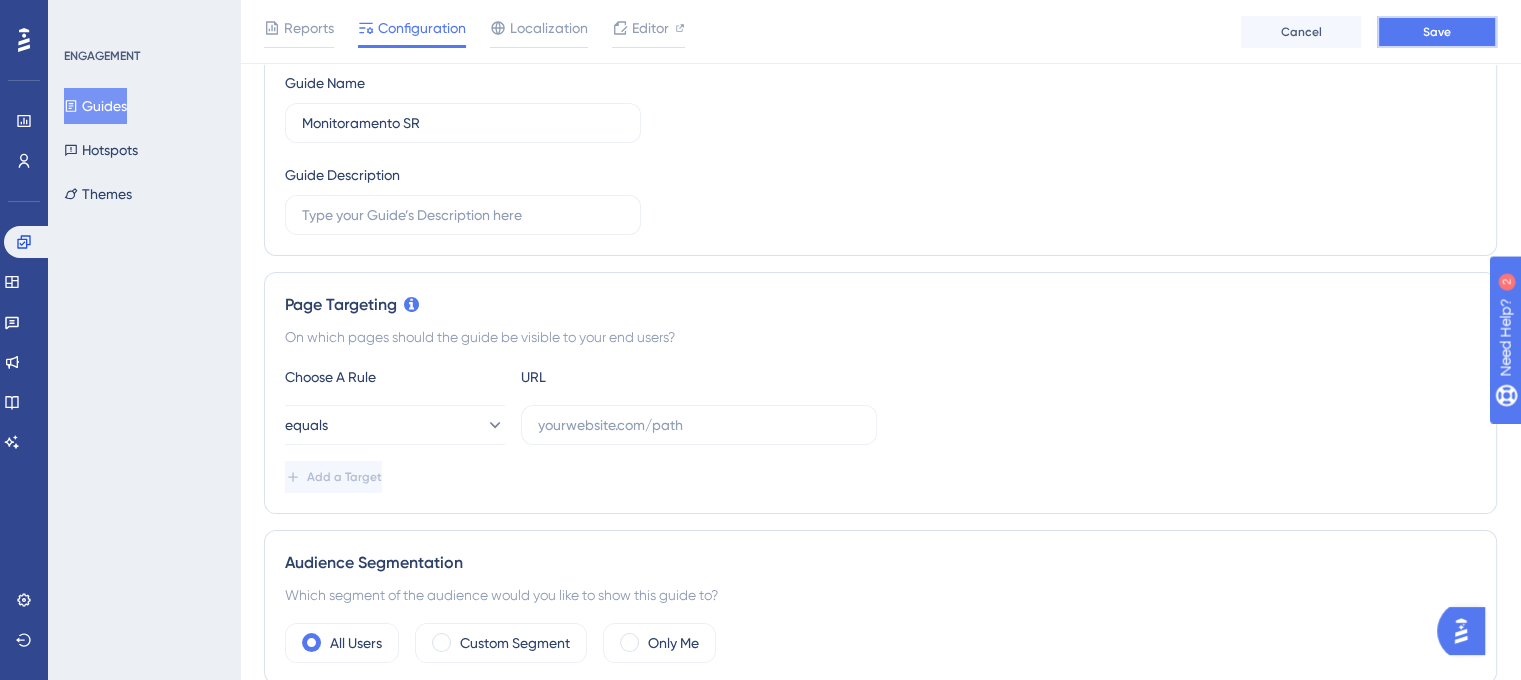 click on "Save" at bounding box center (1437, 32) 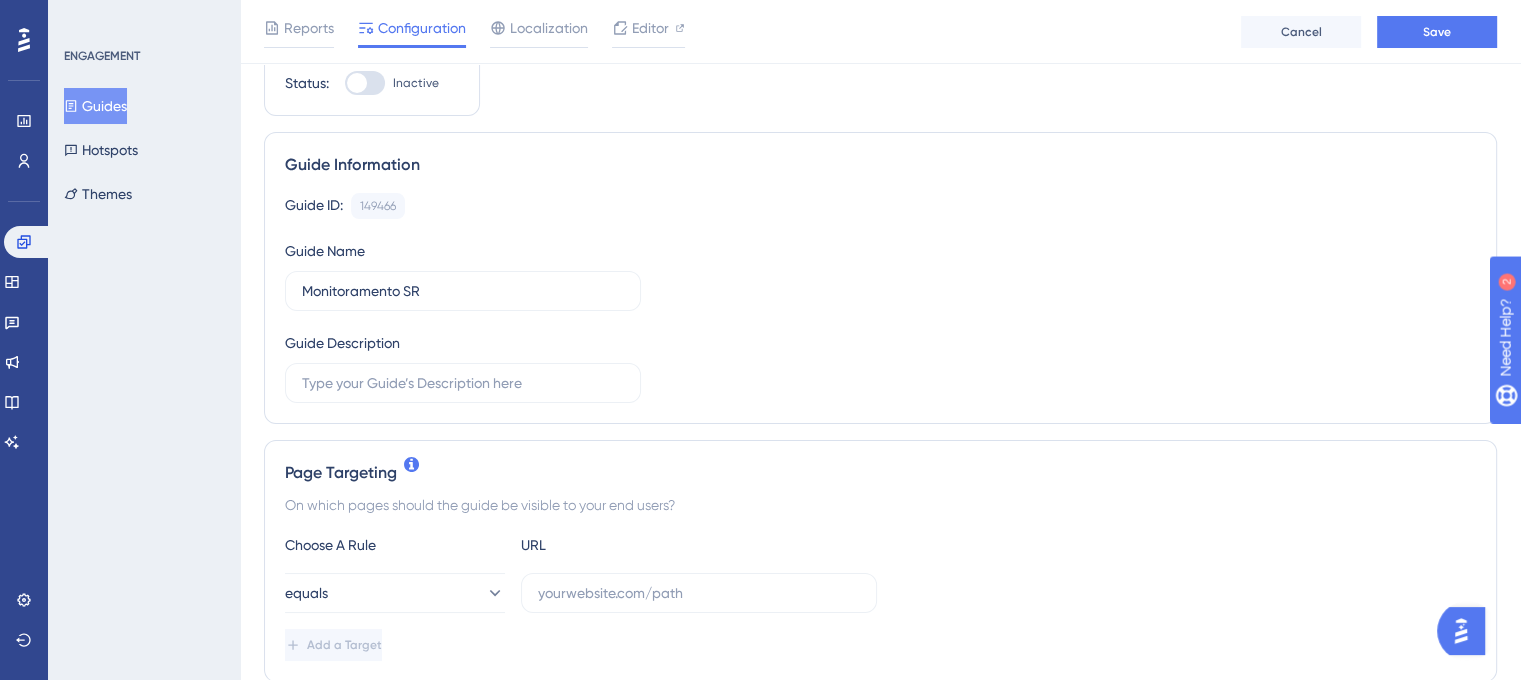 scroll, scrollTop: 200, scrollLeft: 0, axis: vertical 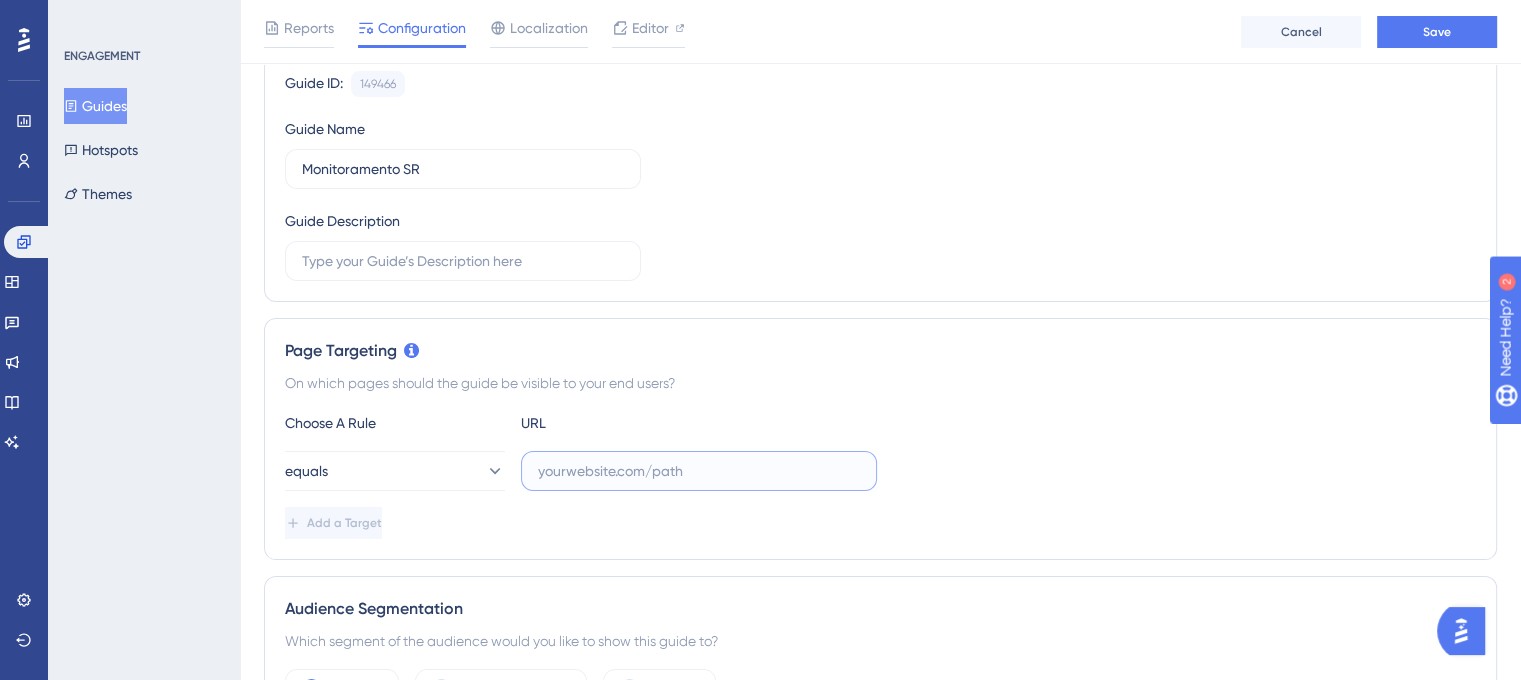 click at bounding box center (699, 471) 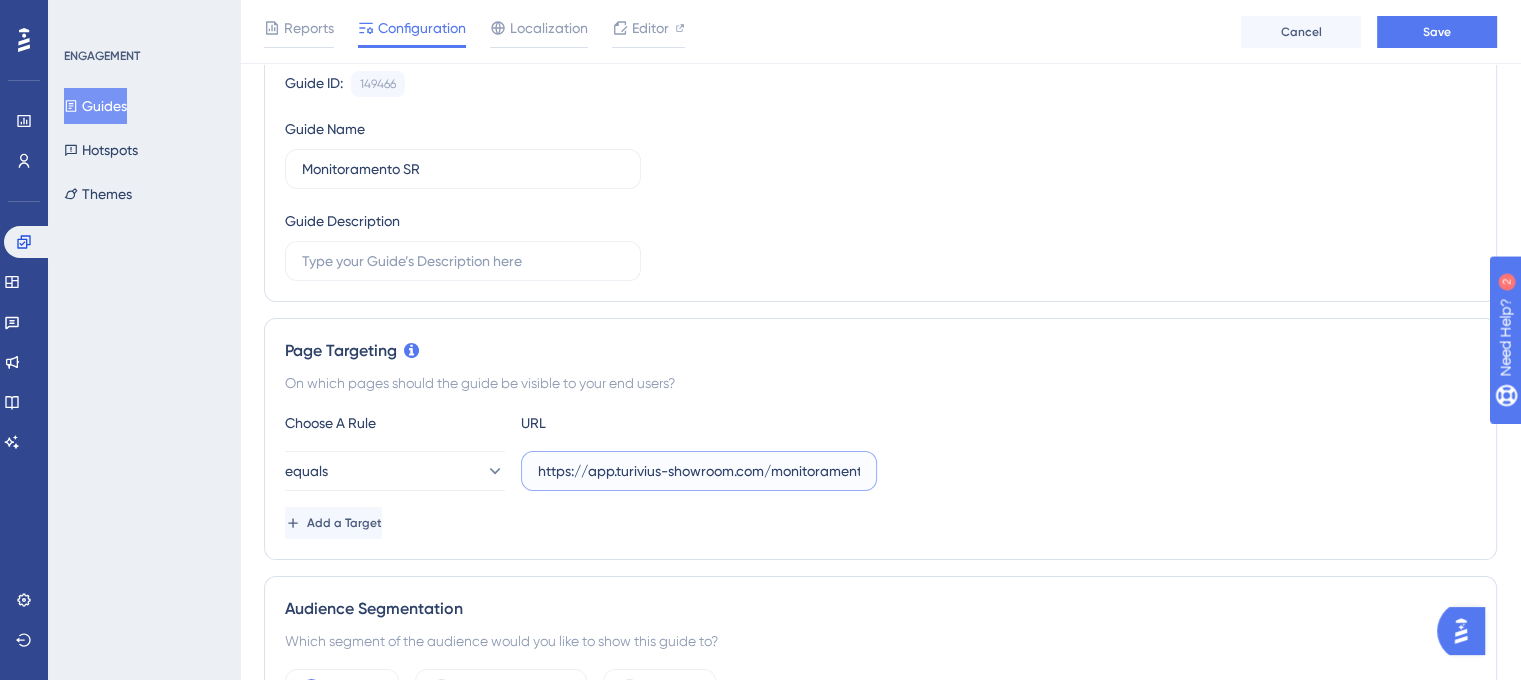 scroll, scrollTop: 0, scrollLeft: 12, axis: horizontal 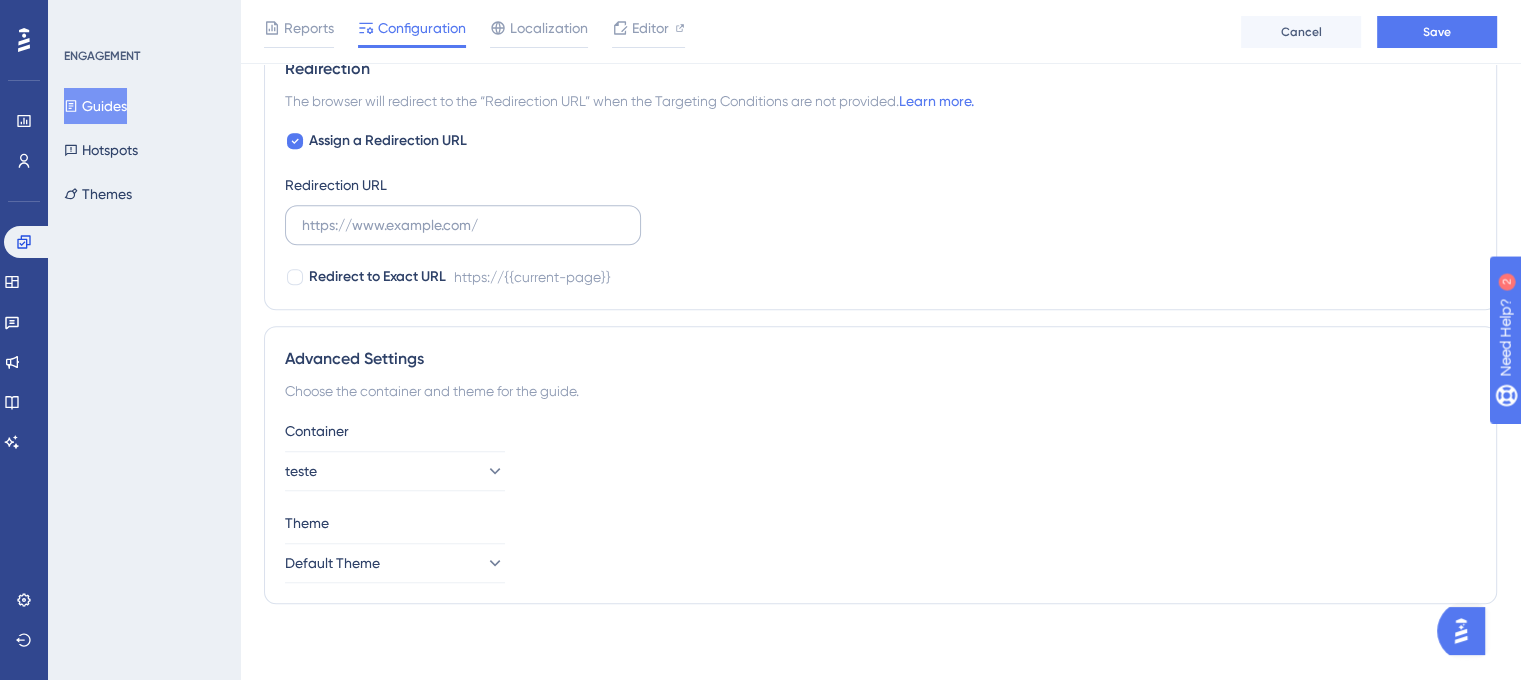 type on "https://app.turivius-showroom.com/monitoramento" 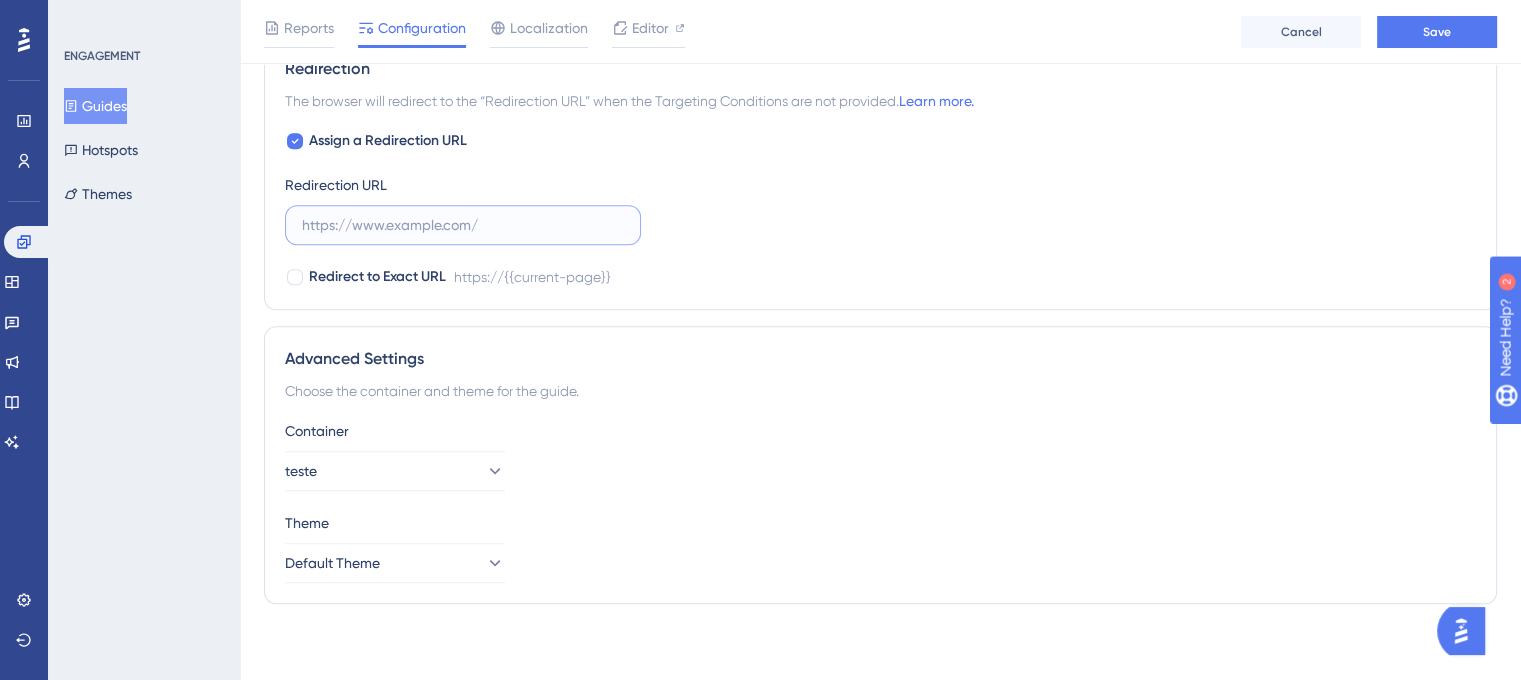 click at bounding box center [463, 225] 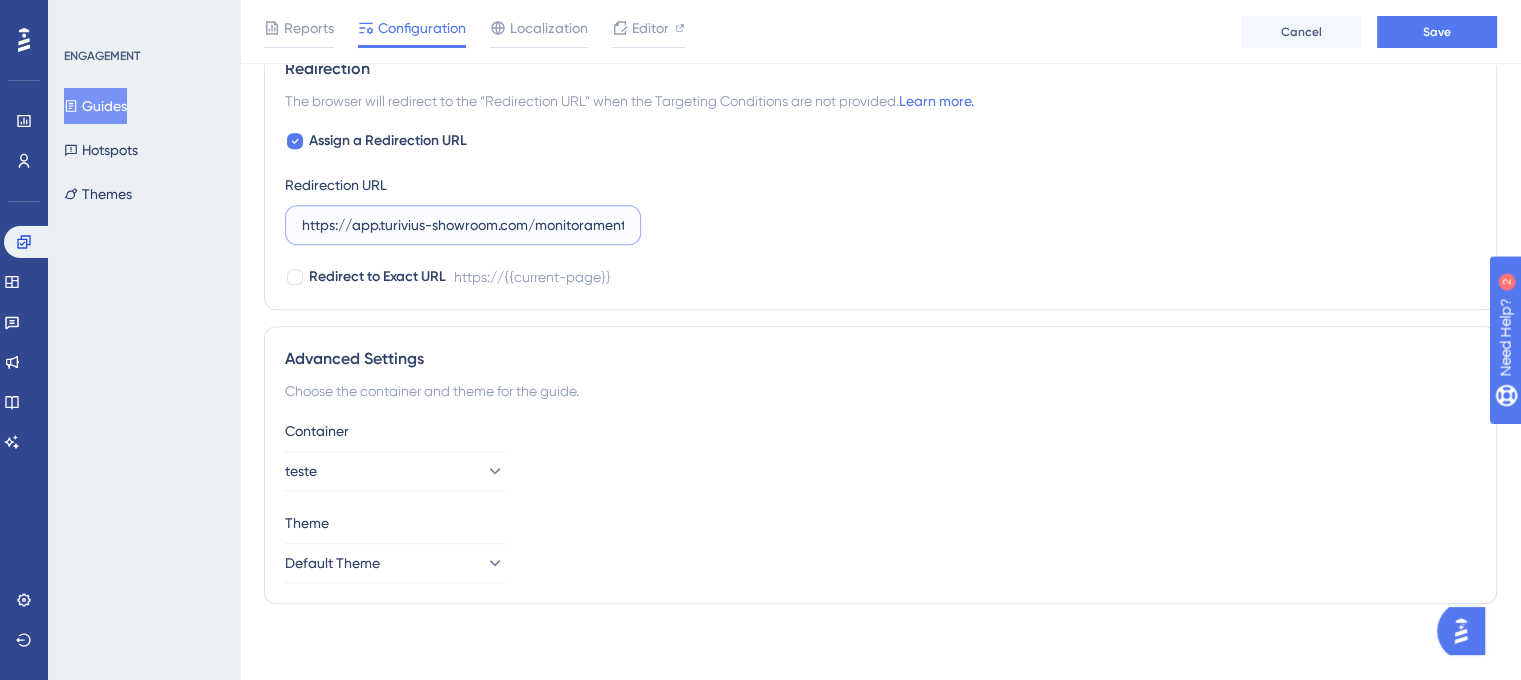 scroll, scrollTop: 0, scrollLeft: 12, axis: horizontal 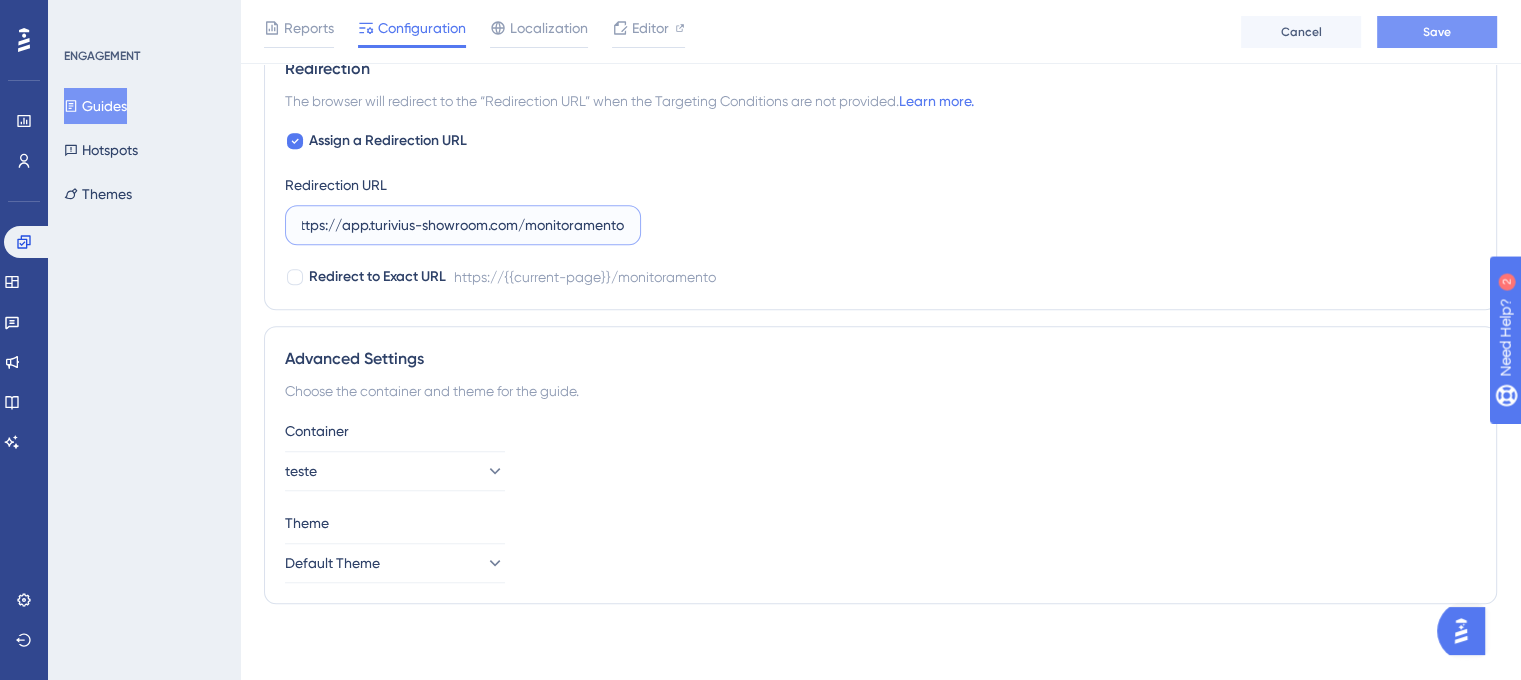 type on "https://app.turivius-showroom.com/monitoramento" 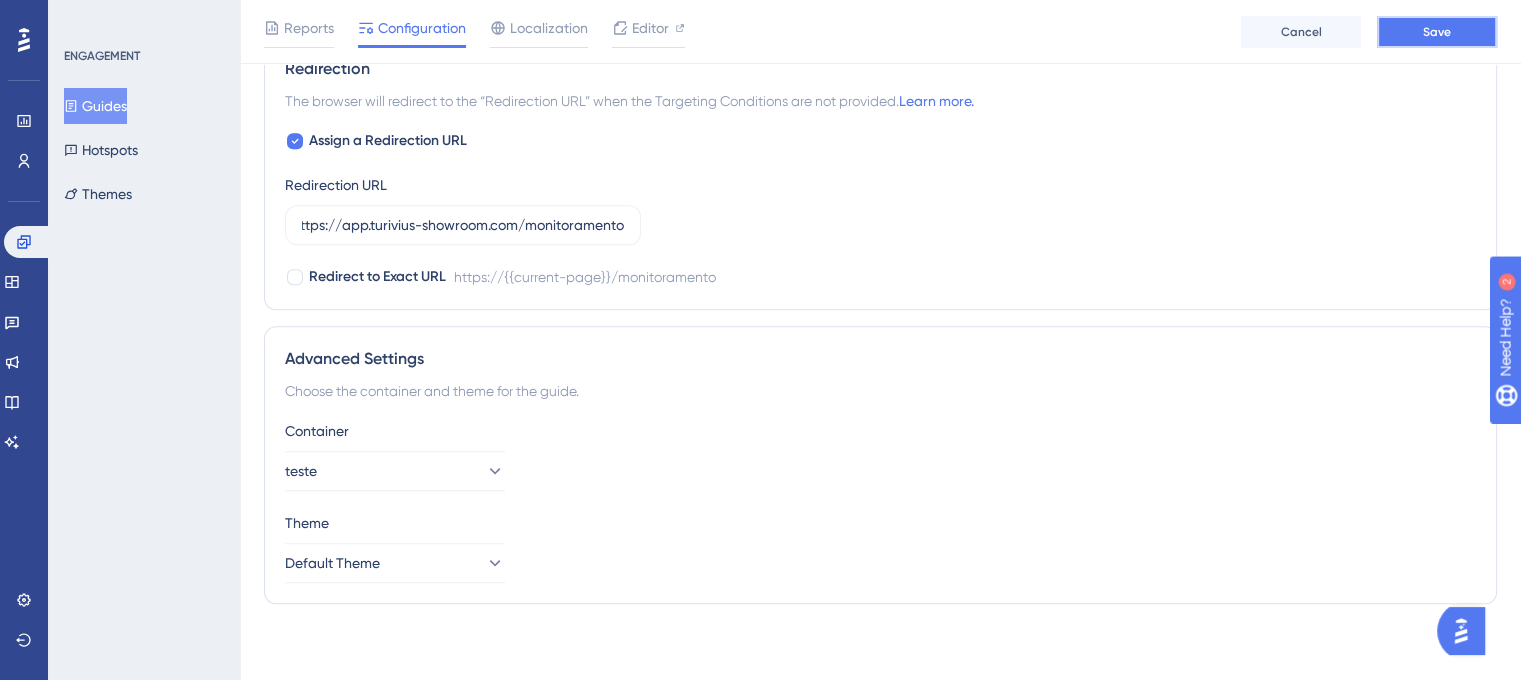 click on "Save" at bounding box center (1437, 32) 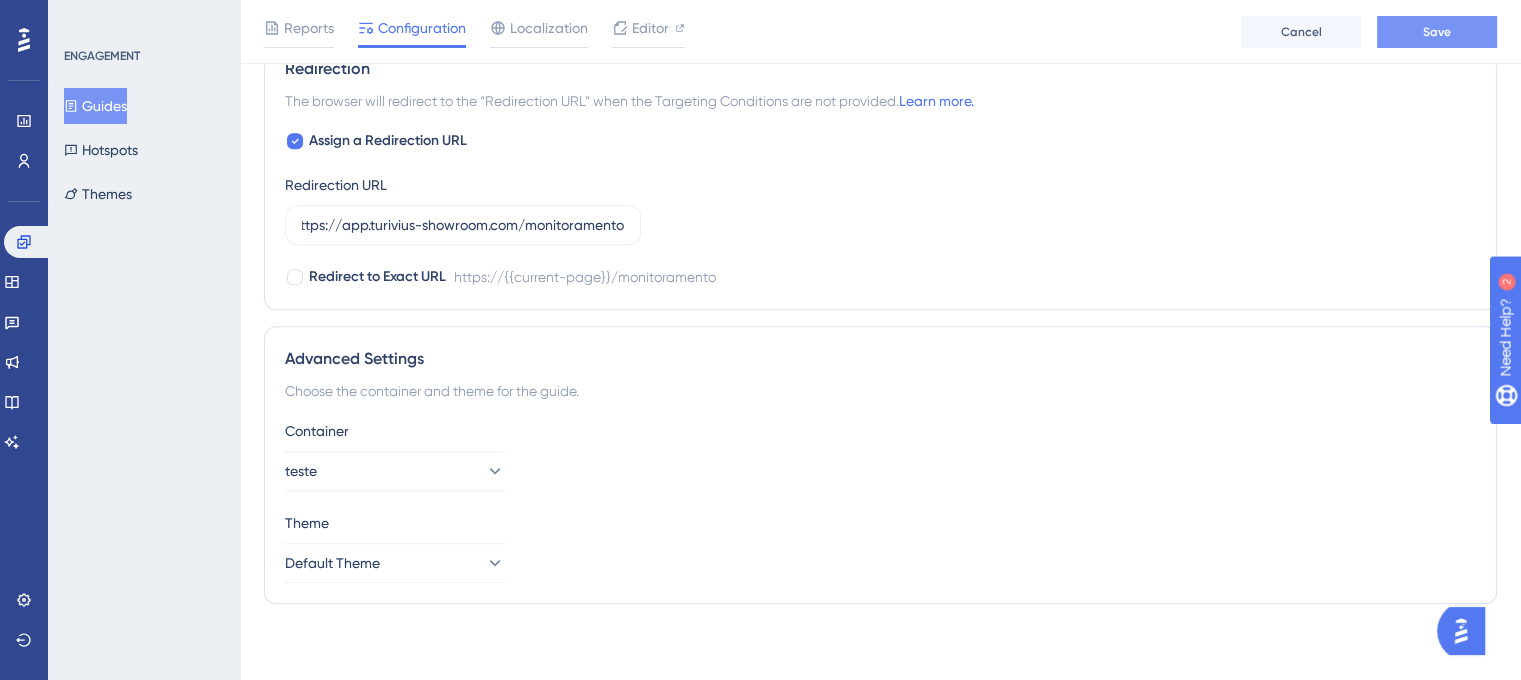 scroll, scrollTop: 0, scrollLeft: 0, axis: both 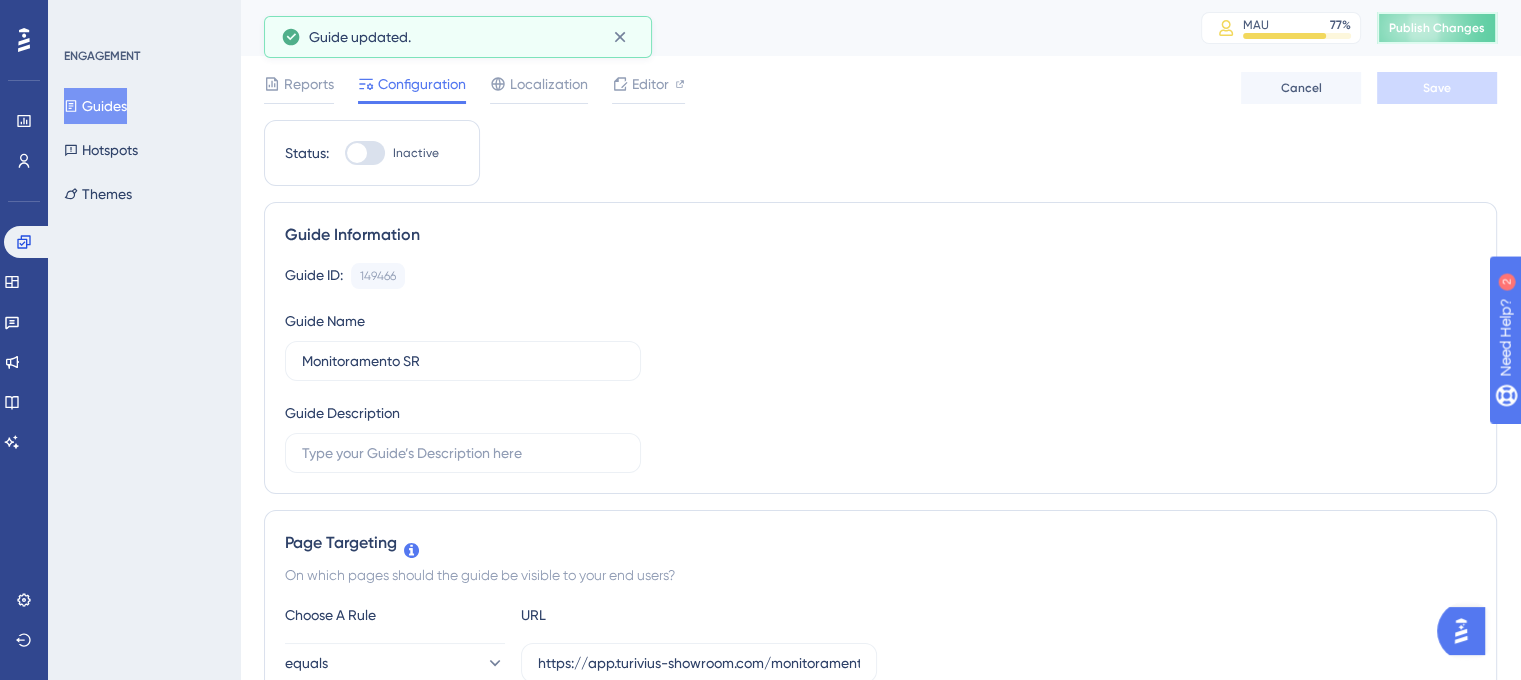 click on "Publish Changes" at bounding box center [1437, 28] 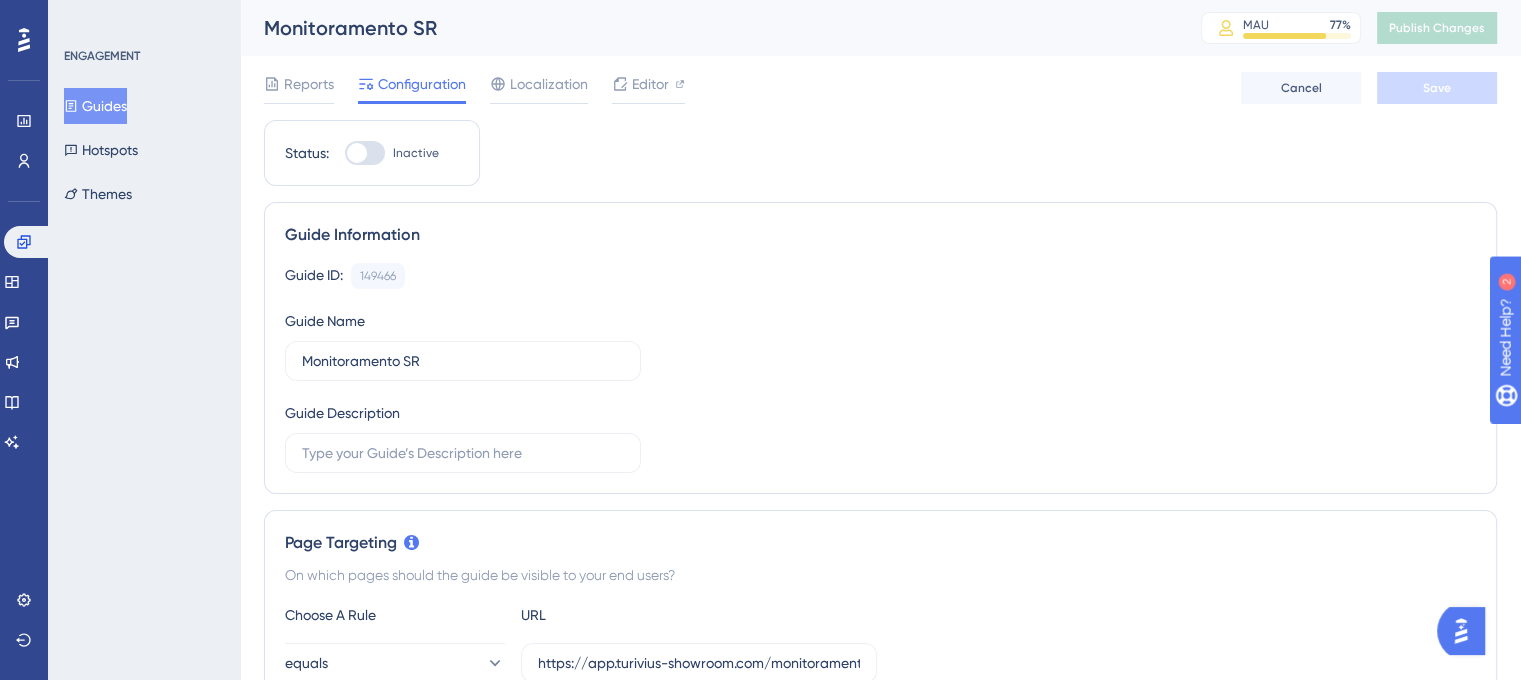 click at bounding box center [365, 153] 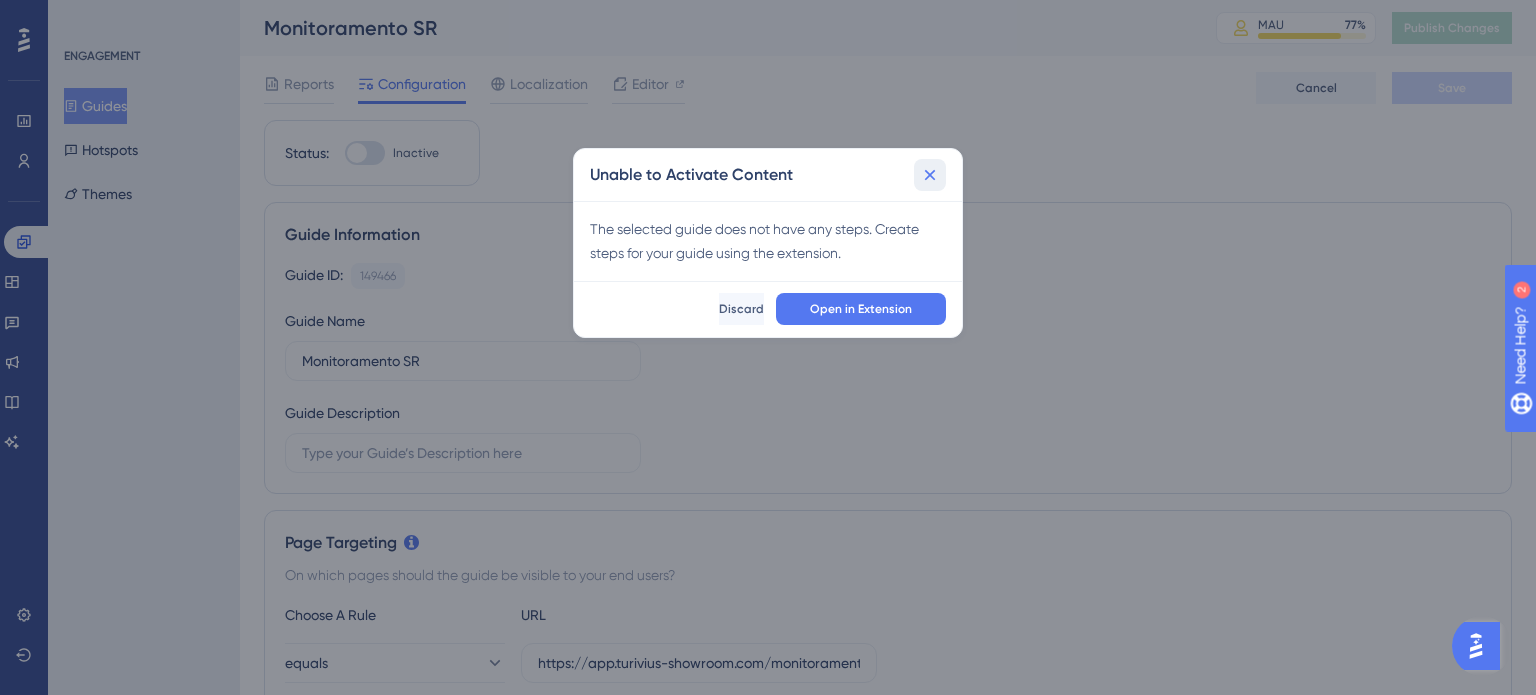 click 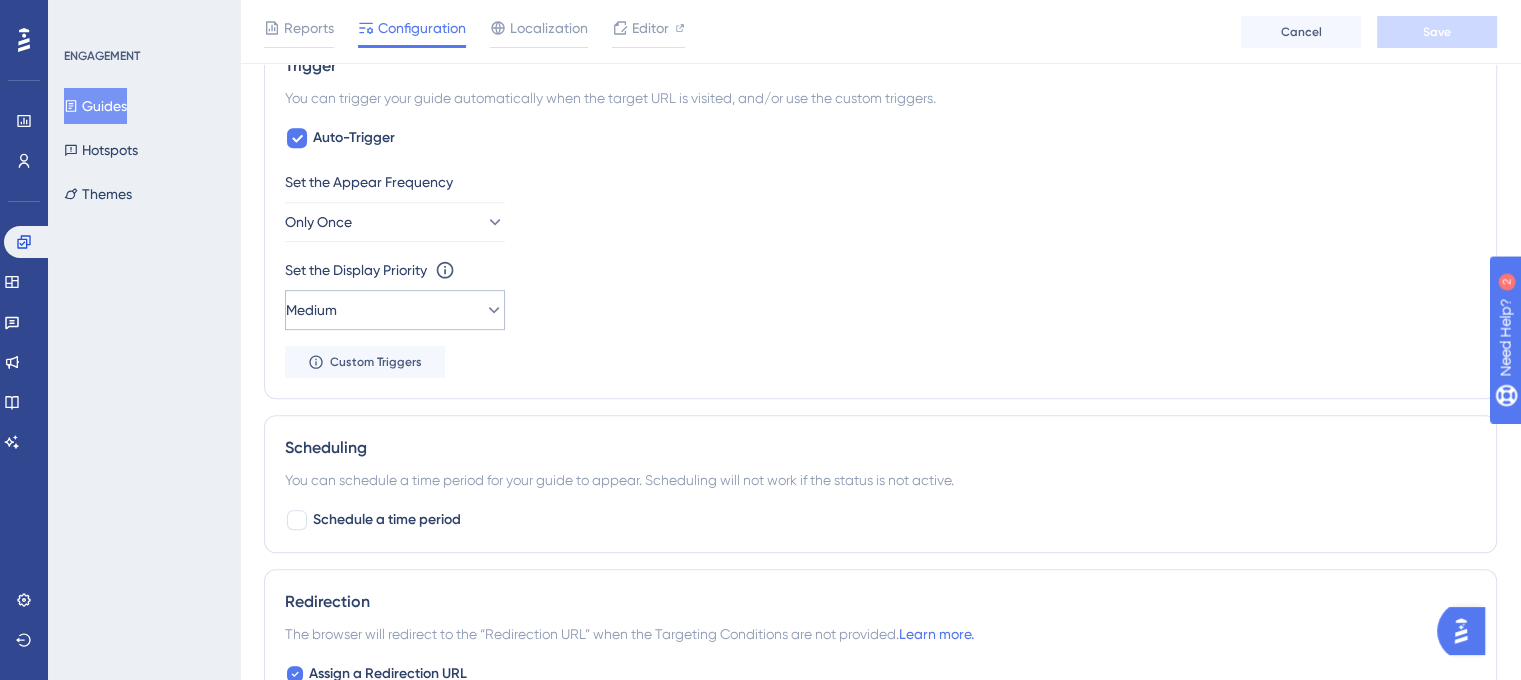 scroll, scrollTop: 1000, scrollLeft: 0, axis: vertical 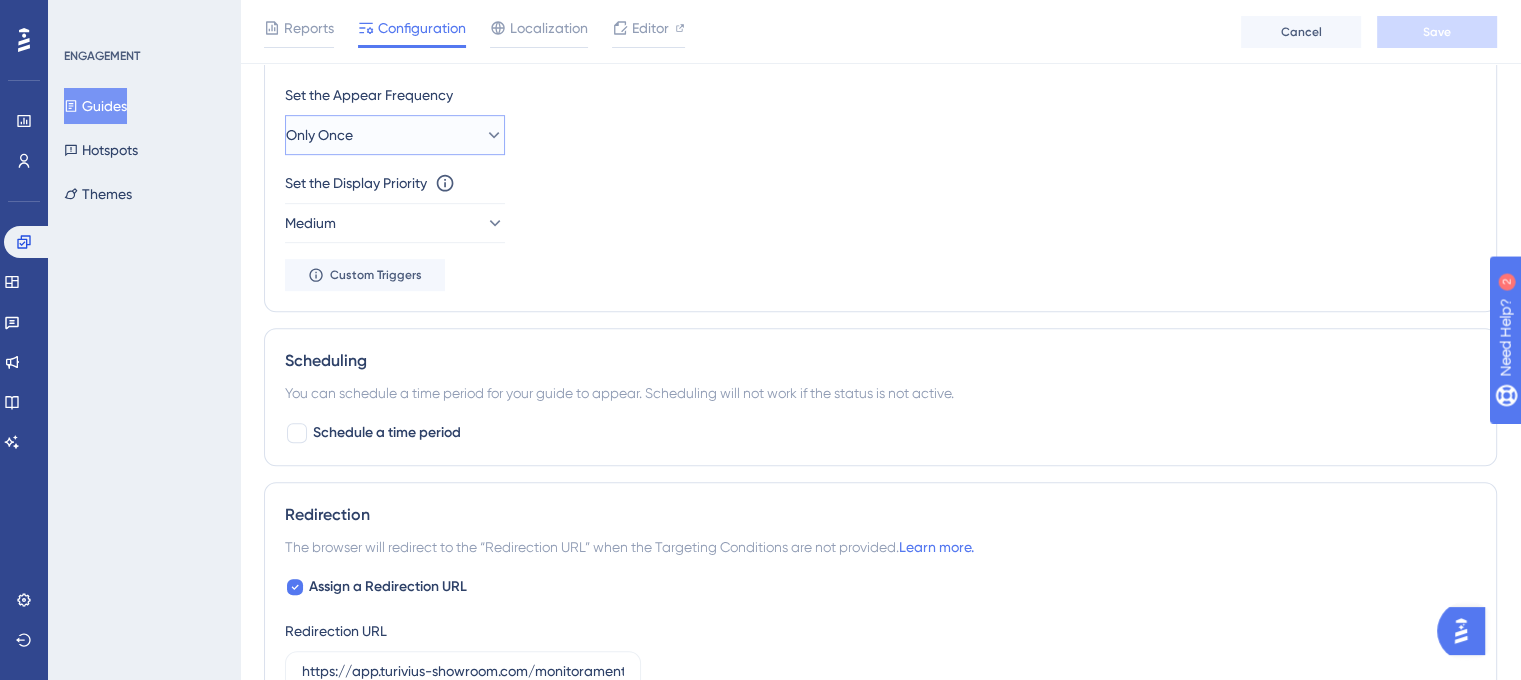 click on "Only Once" at bounding box center (395, 135) 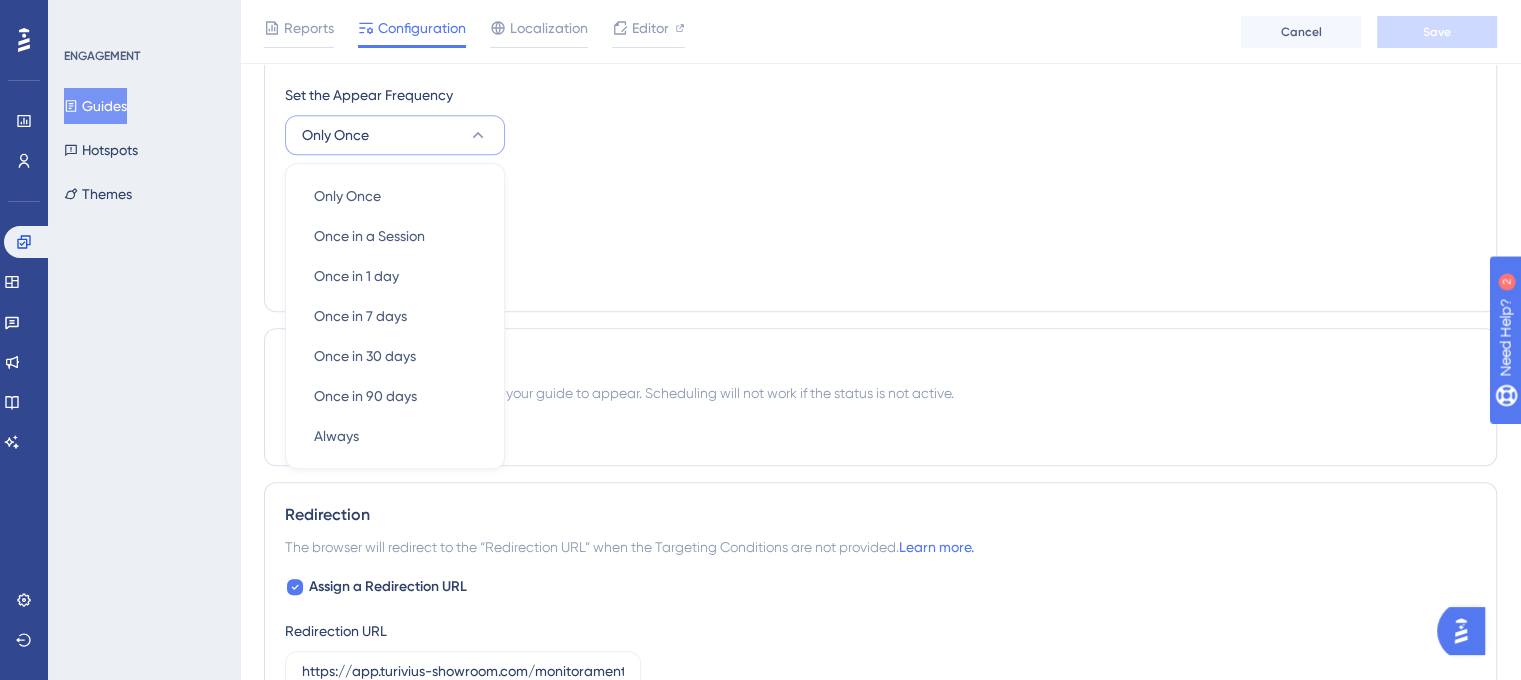 scroll, scrollTop: 973, scrollLeft: 0, axis: vertical 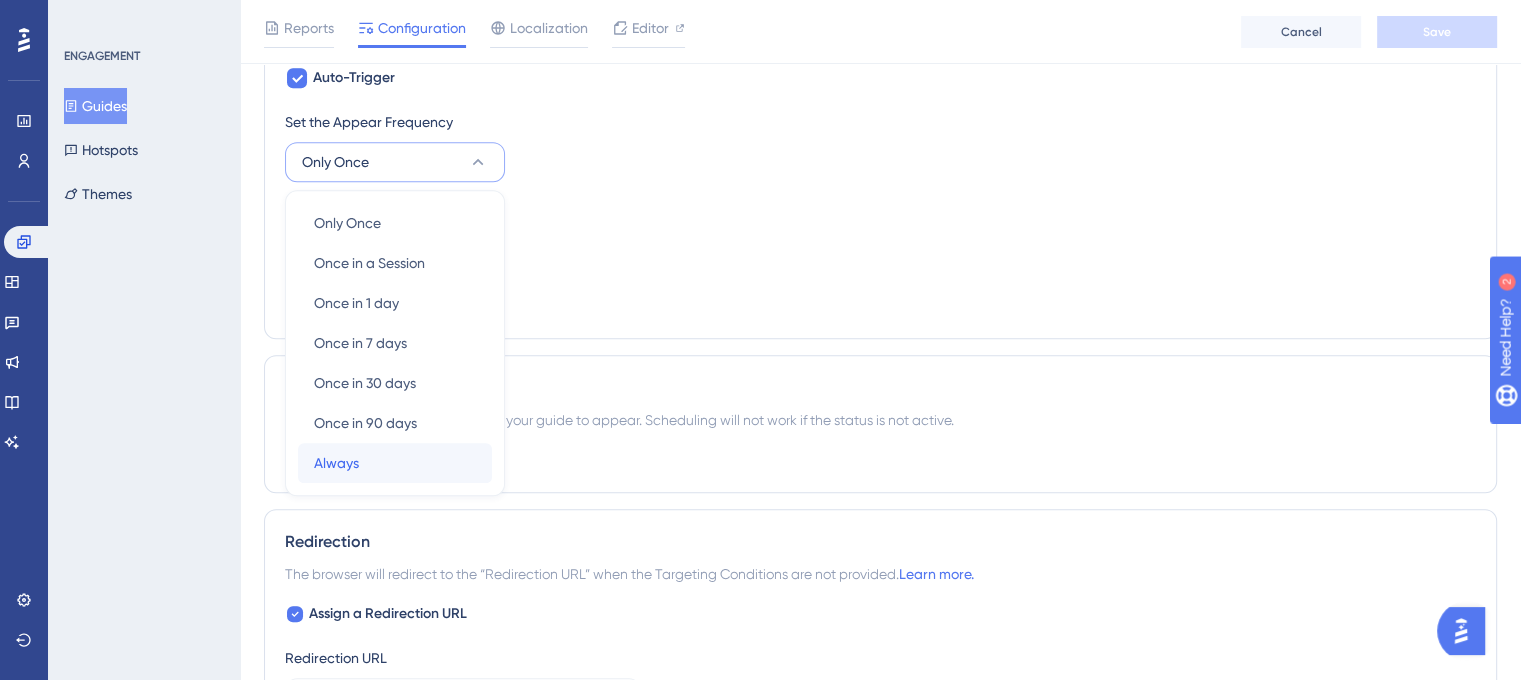 click on "Always Always" at bounding box center [395, 463] 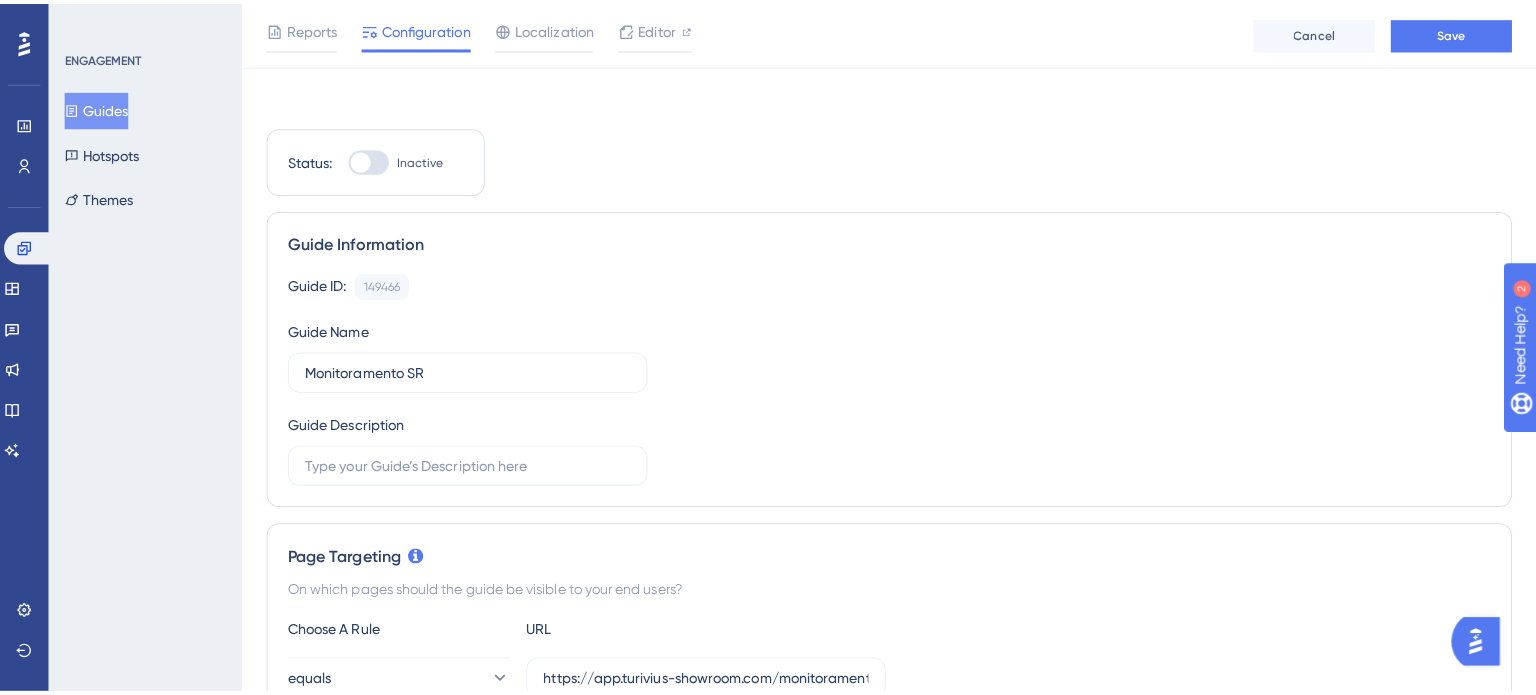 scroll, scrollTop: 0, scrollLeft: 0, axis: both 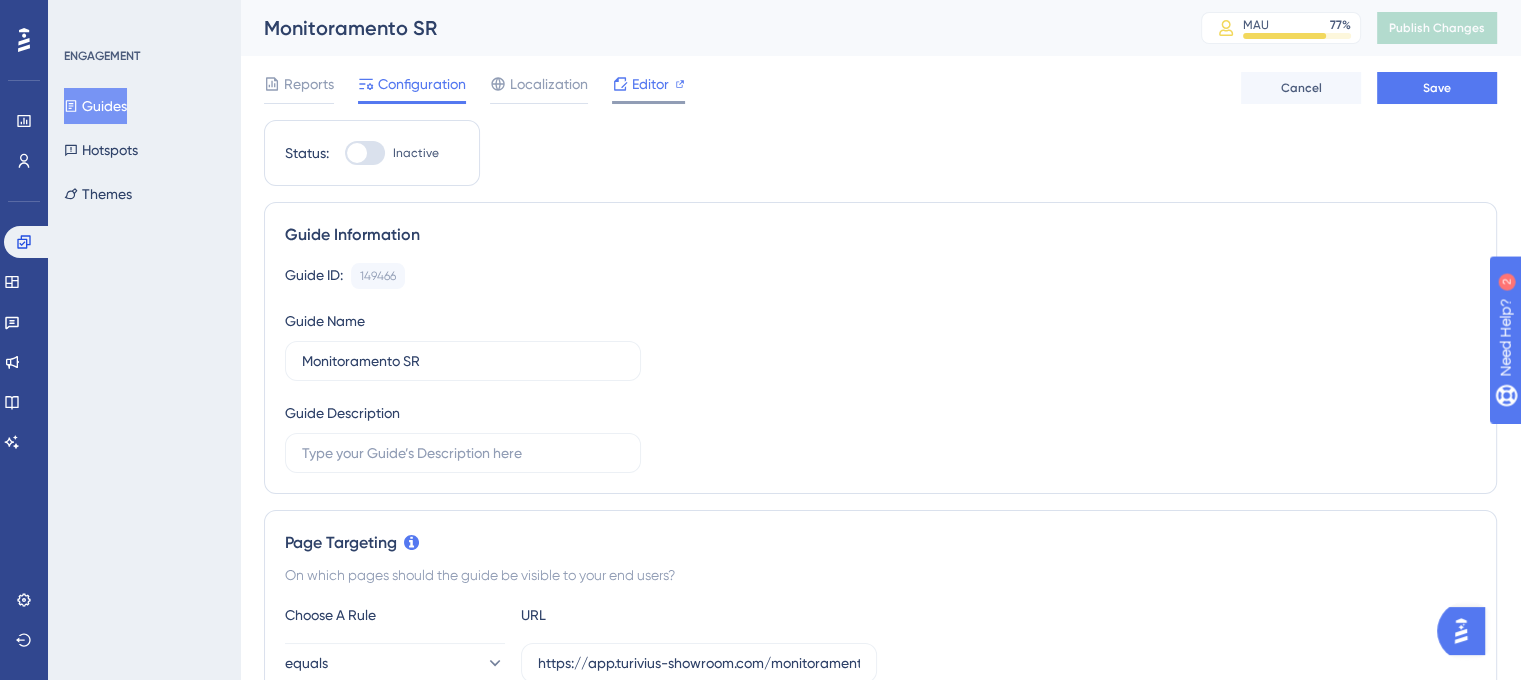 click on "Editor" at bounding box center [650, 84] 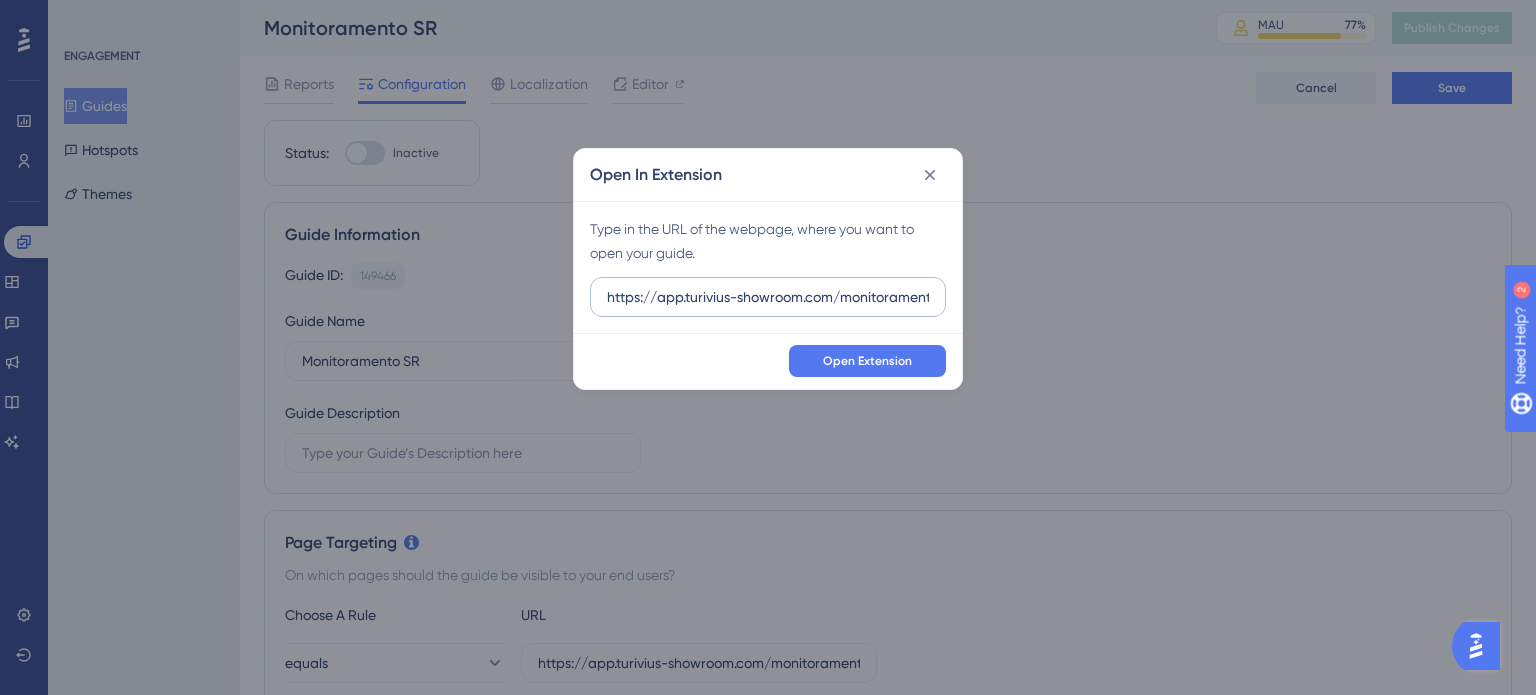 scroll, scrollTop: 0, scrollLeft: 12, axis: horizontal 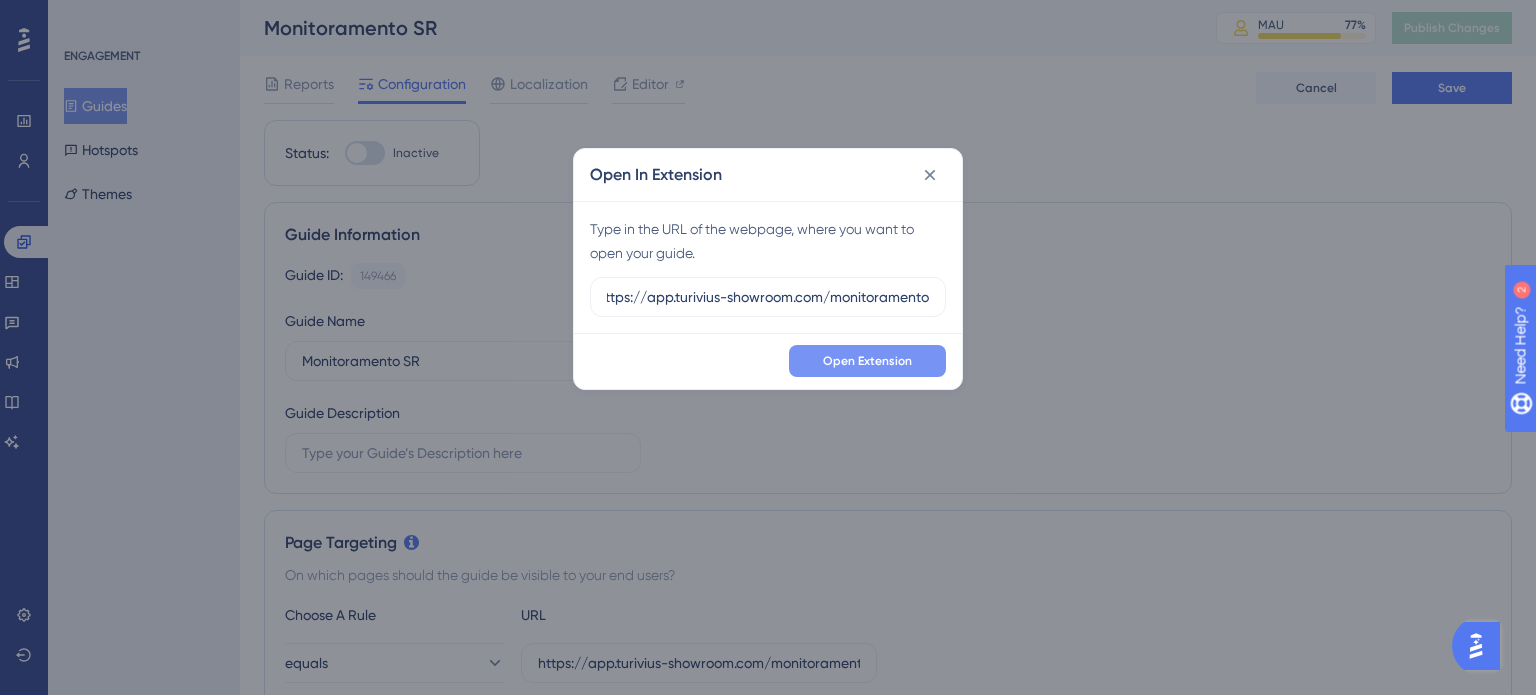 type on "https://app.turivius-showroom.com/monitoramento" 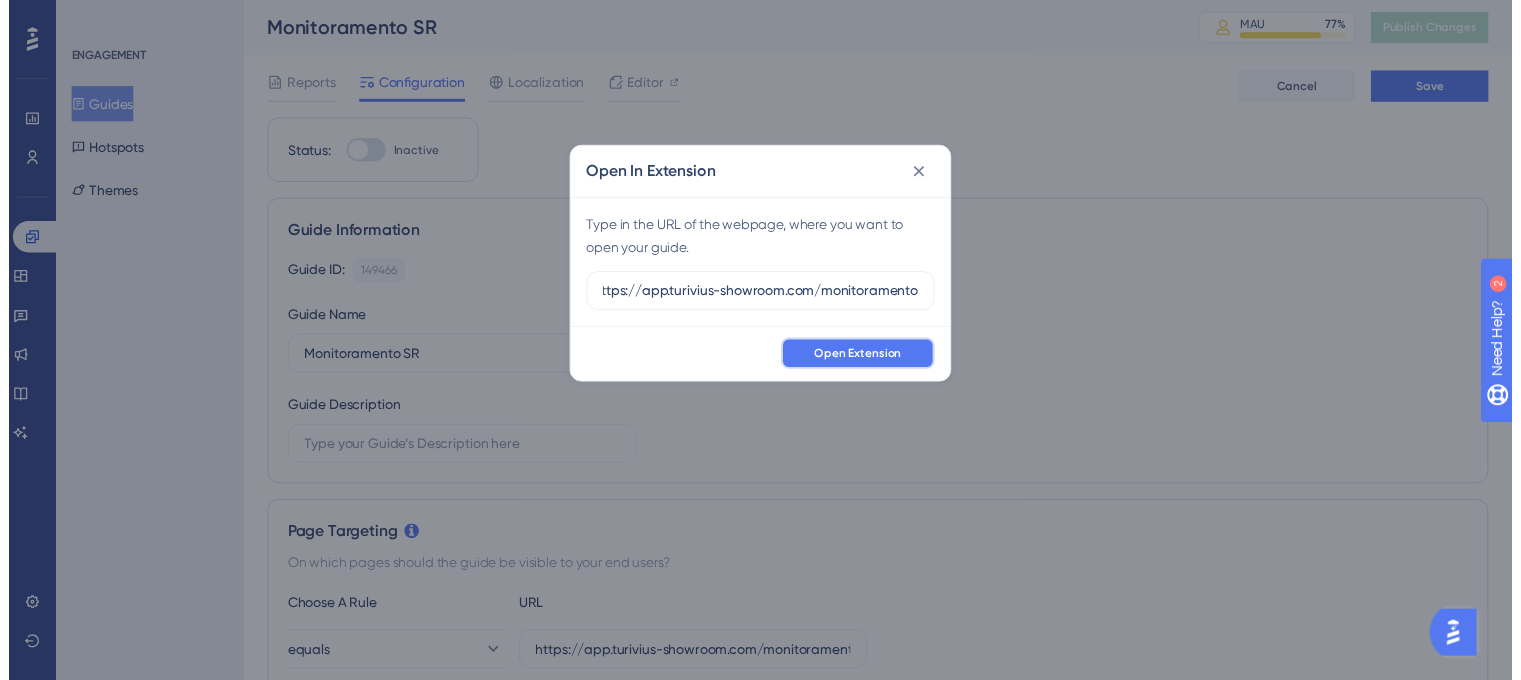 scroll, scrollTop: 0, scrollLeft: 0, axis: both 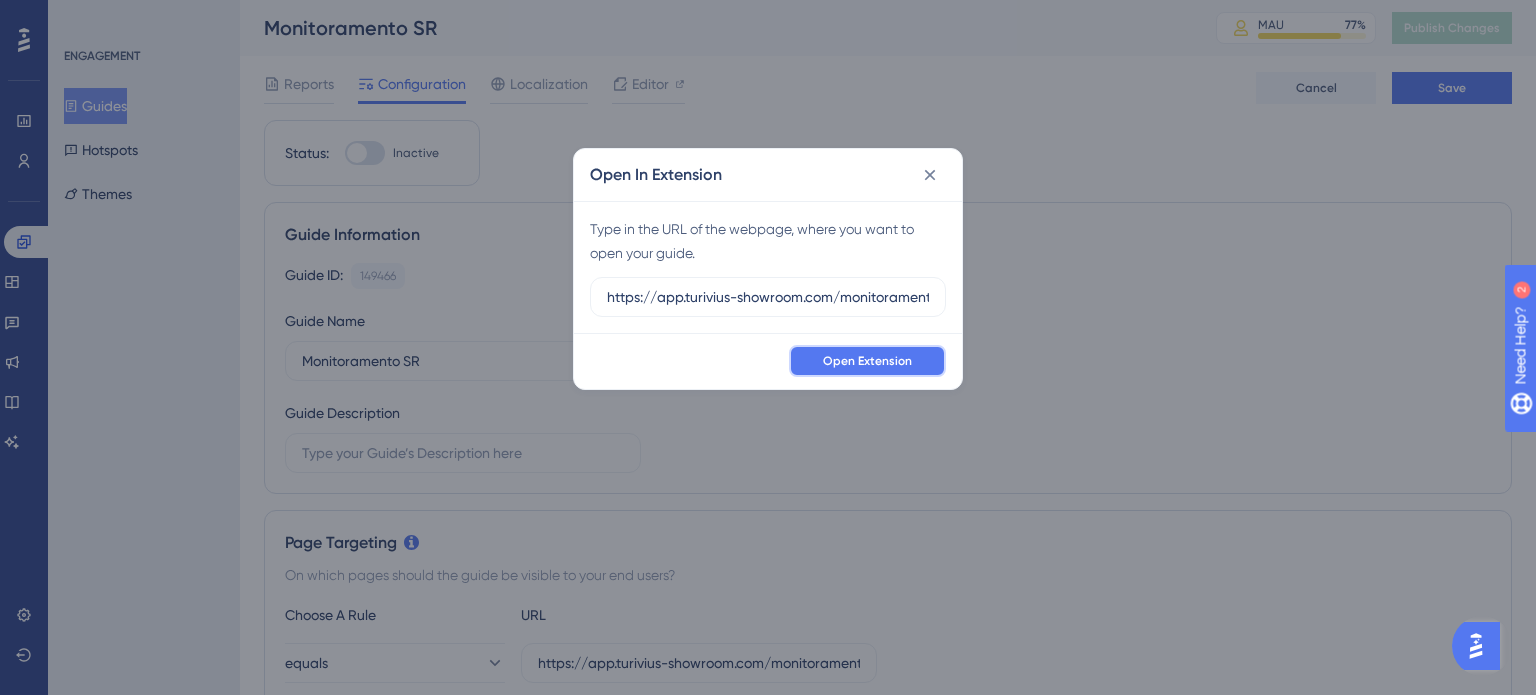 click on "Open Extension" at bounding box center [867, 361] 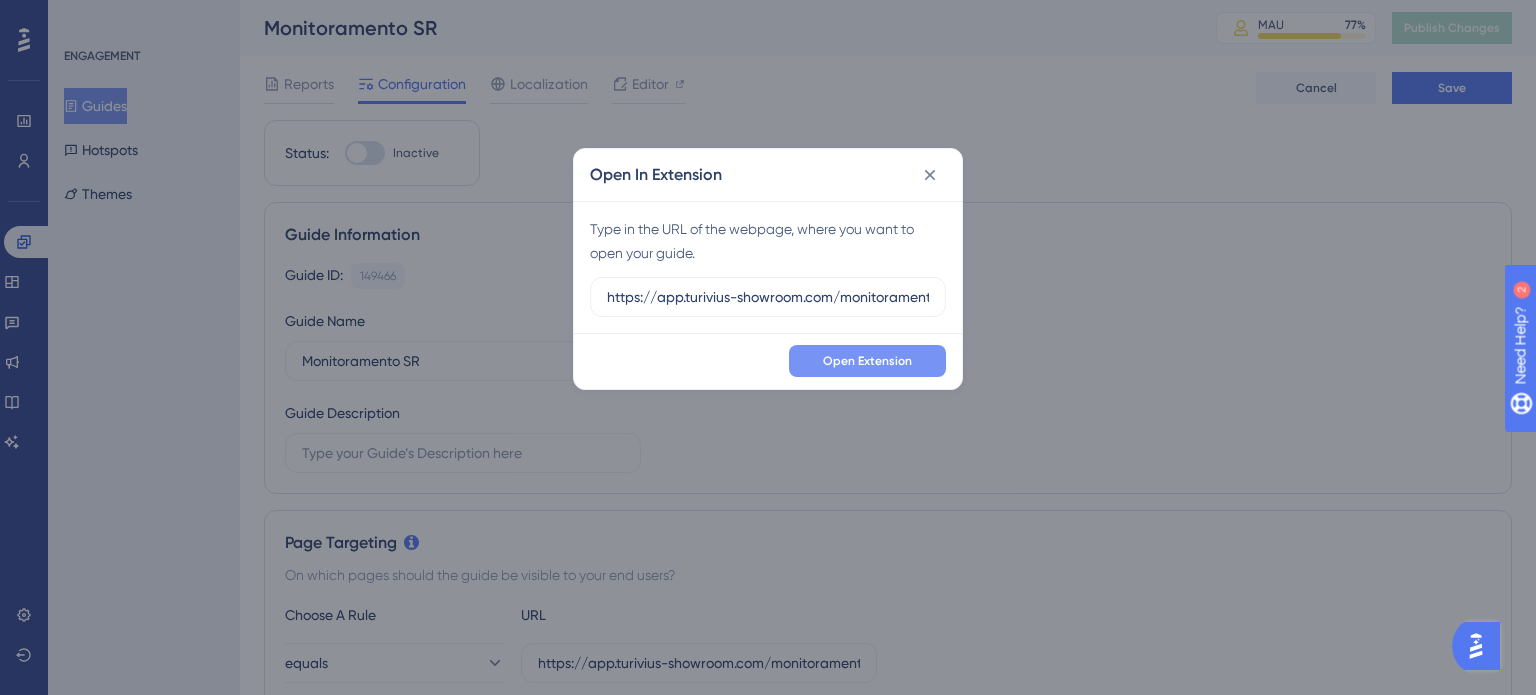 click 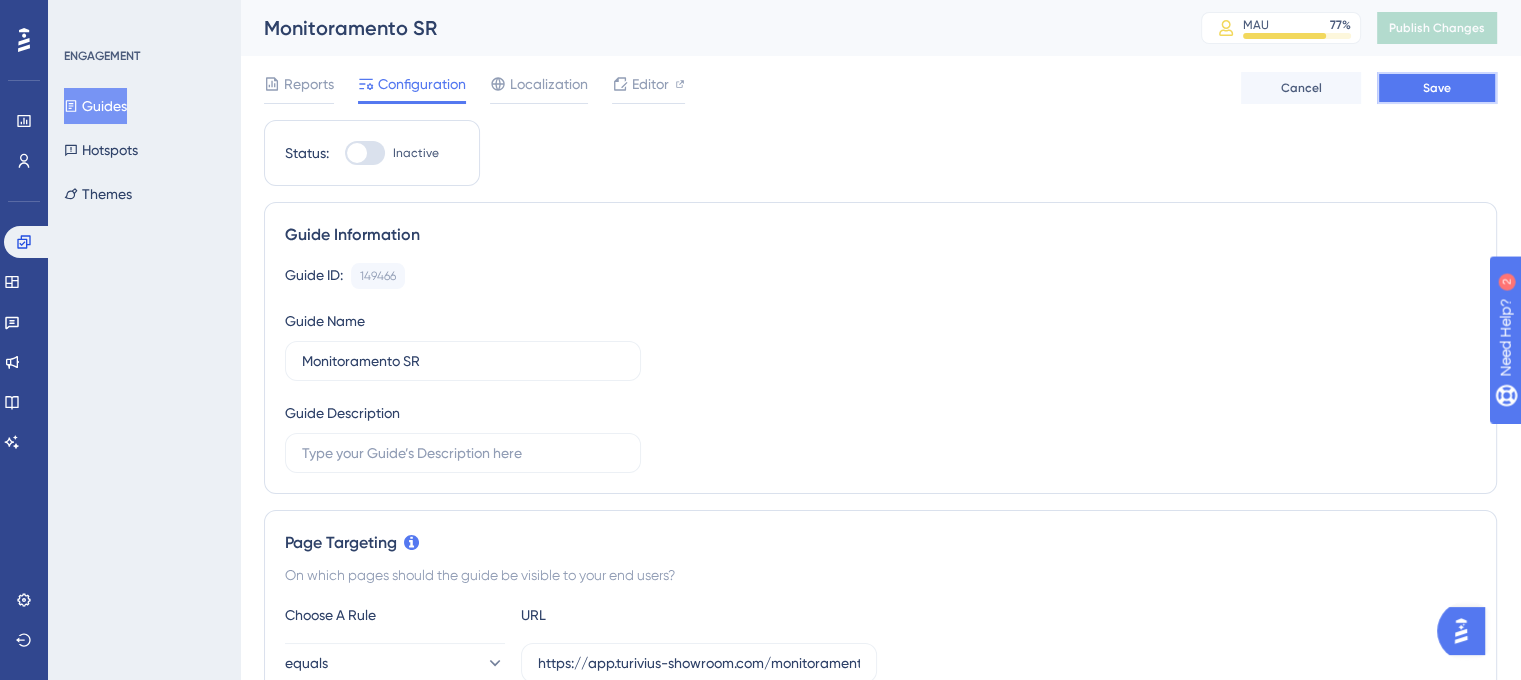 click on "Save" at bounding box center (1437, 88) 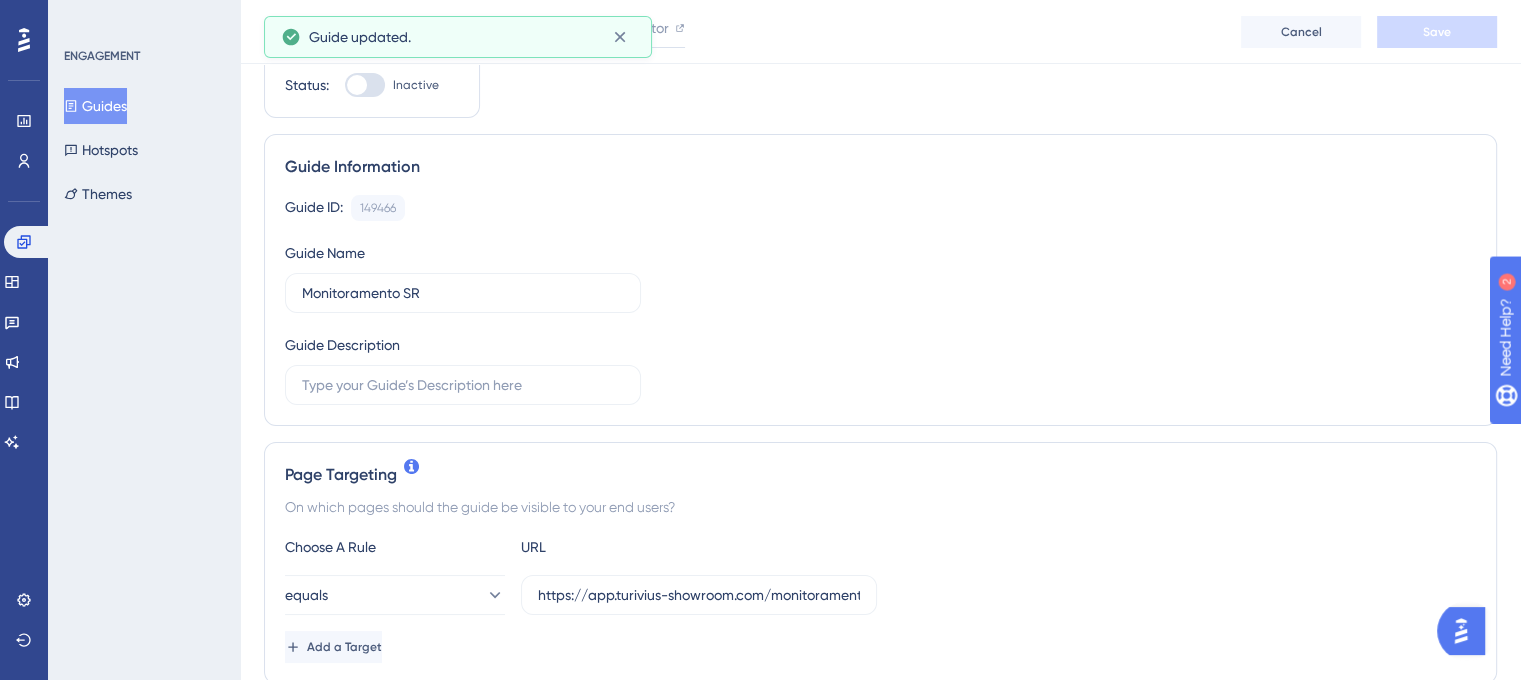 scroll, scrollTop: 200, scrollLeft: 0, axis: vertical 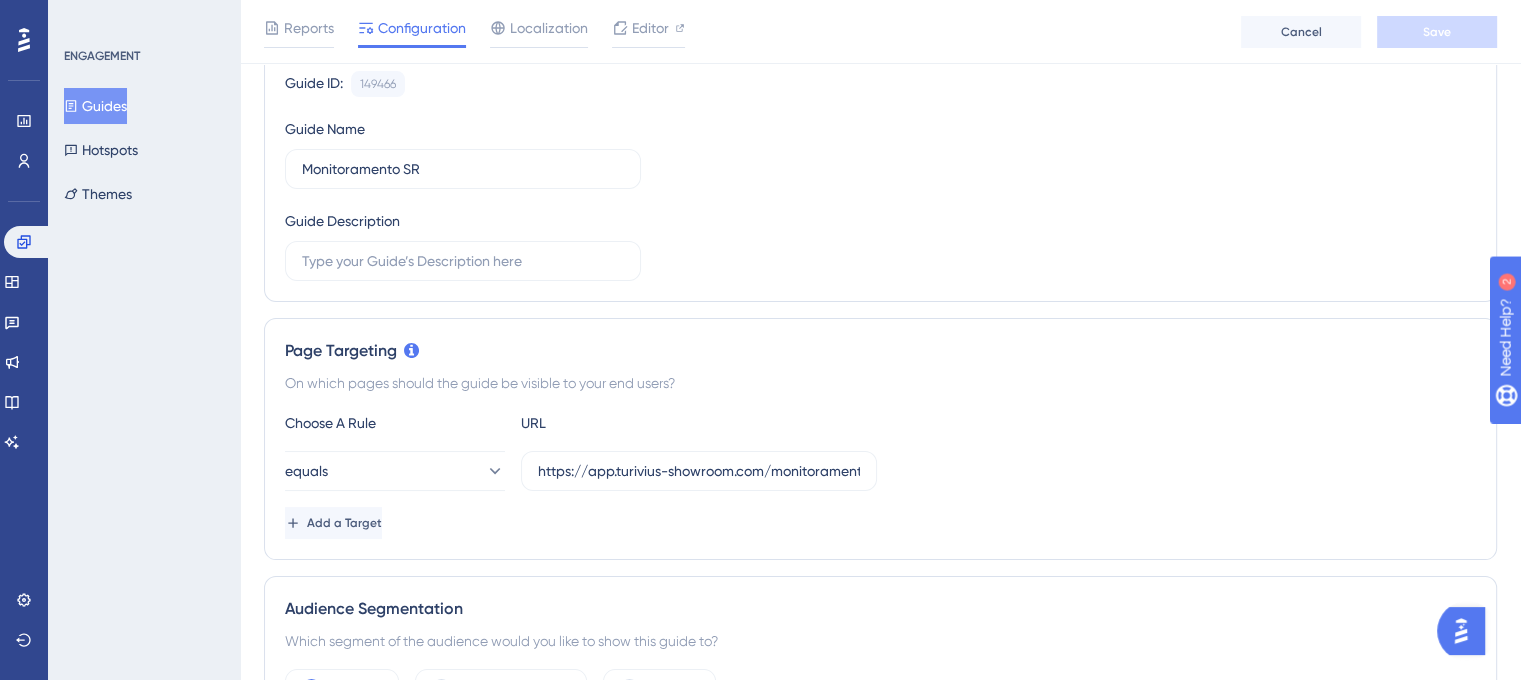 click on "Guides" at bounding box center [95, 106] 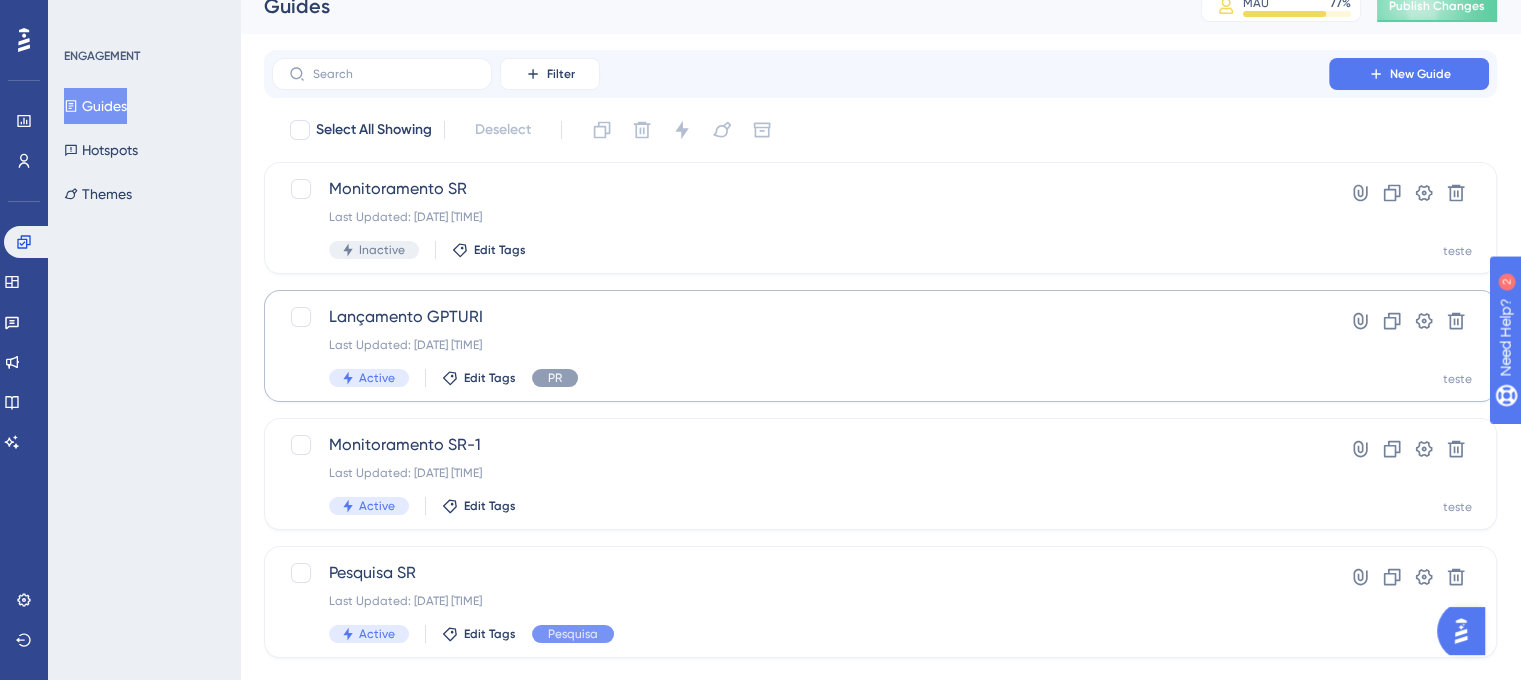 scroll, scrollTop: 0, scrollLeft: 0, axis: both 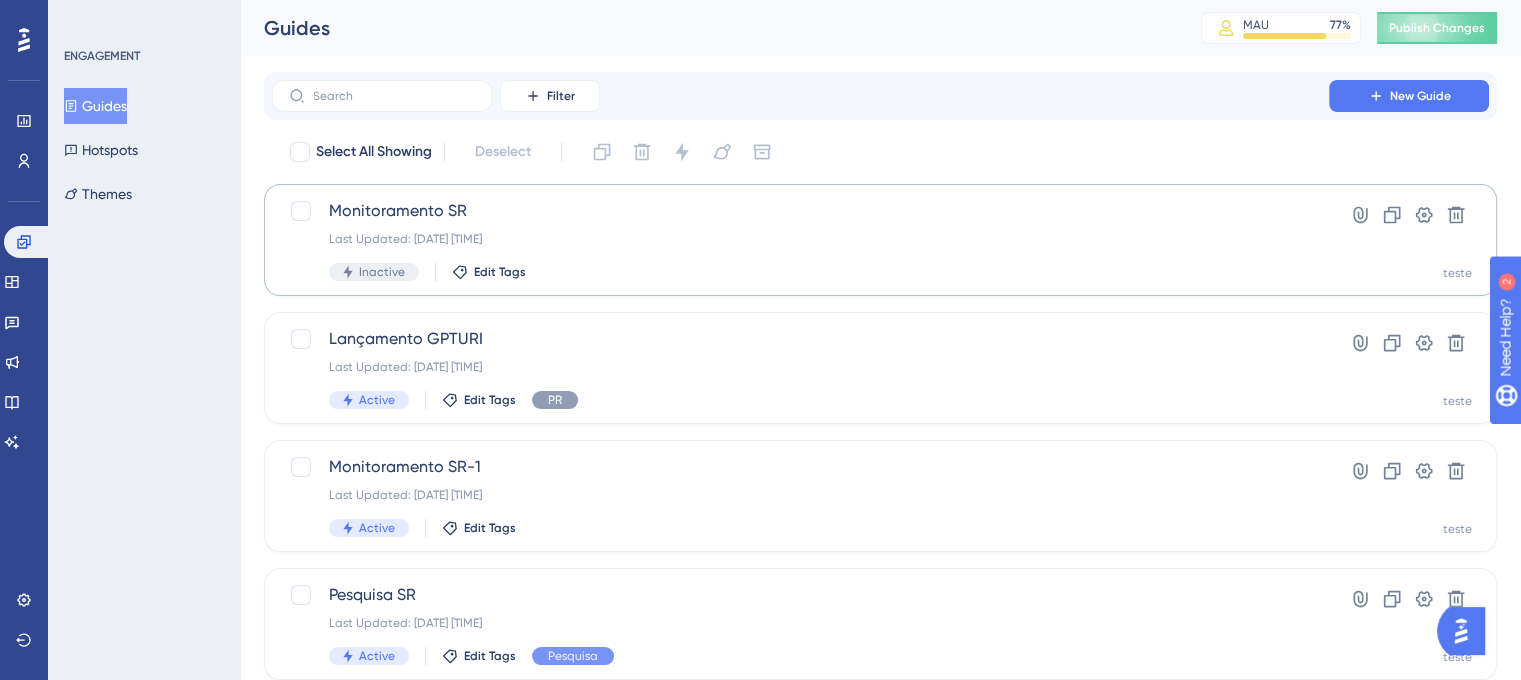 type 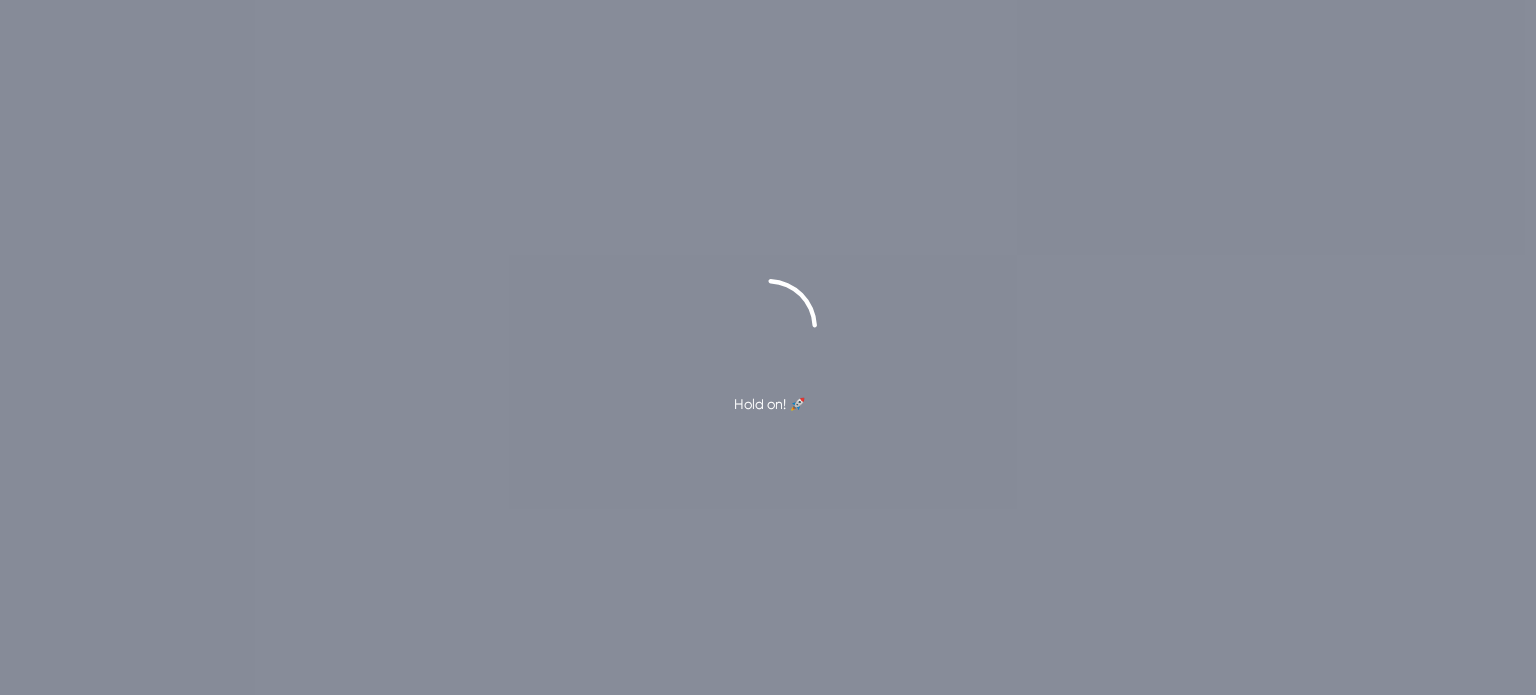 scroll, scrollTop: 0, scrollLeft: 0, axis: both 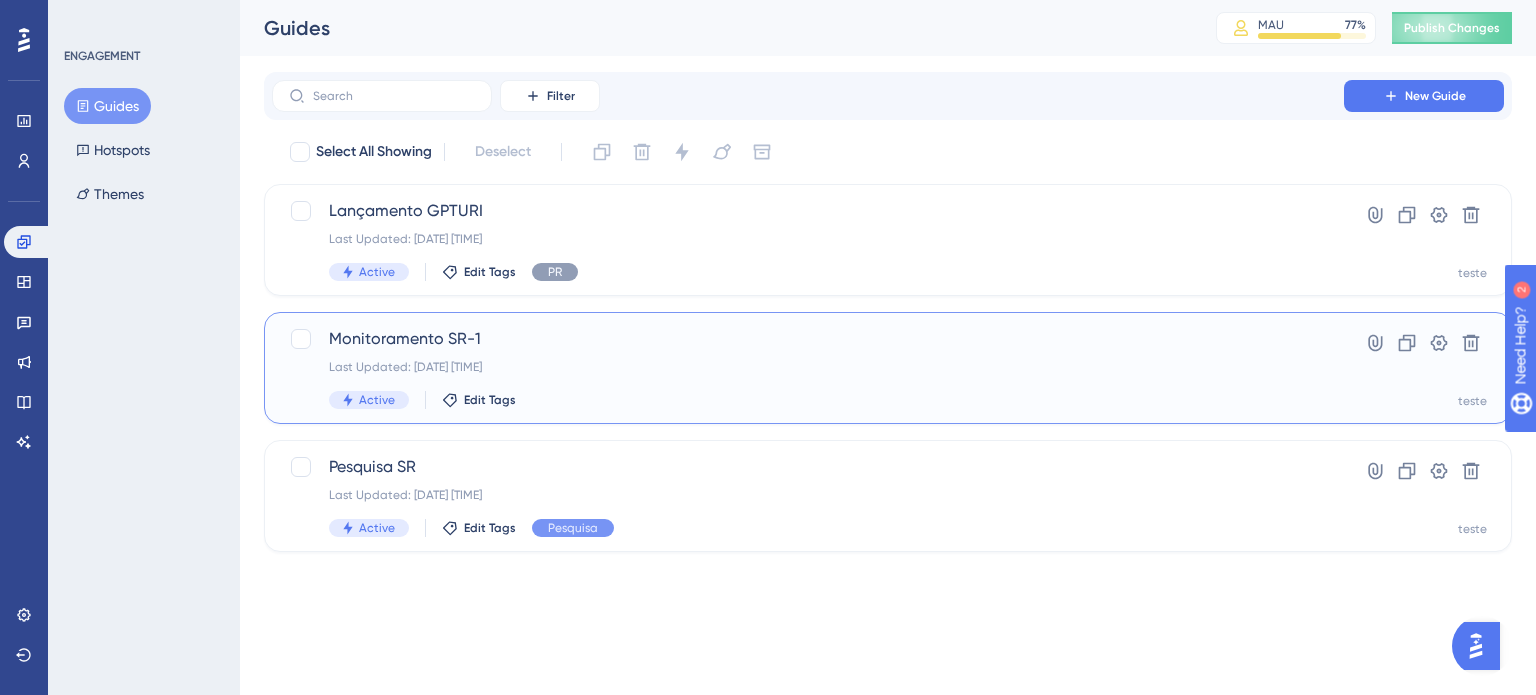 click on "Monitoramento SR-1" at bounding box center (808, 339) 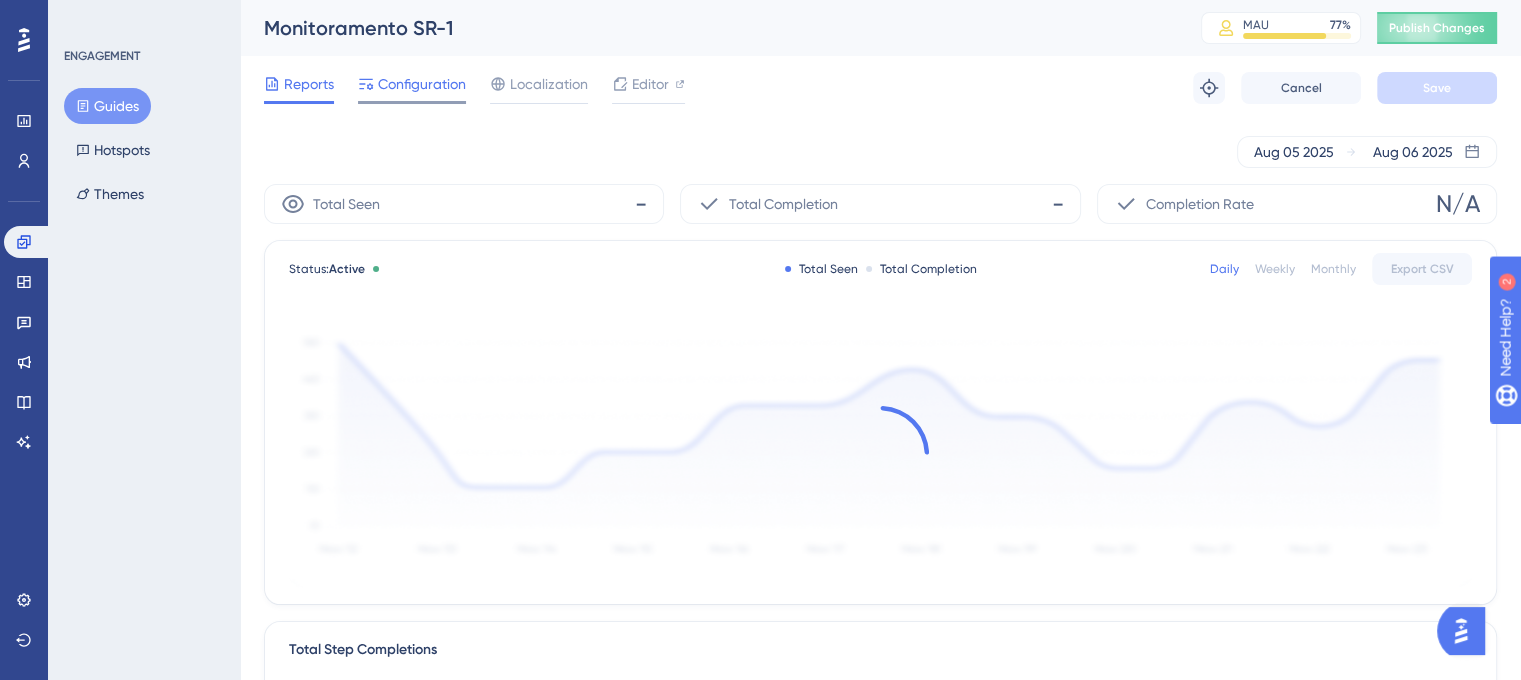click on "Configuration" at bounding box center (412, 88) 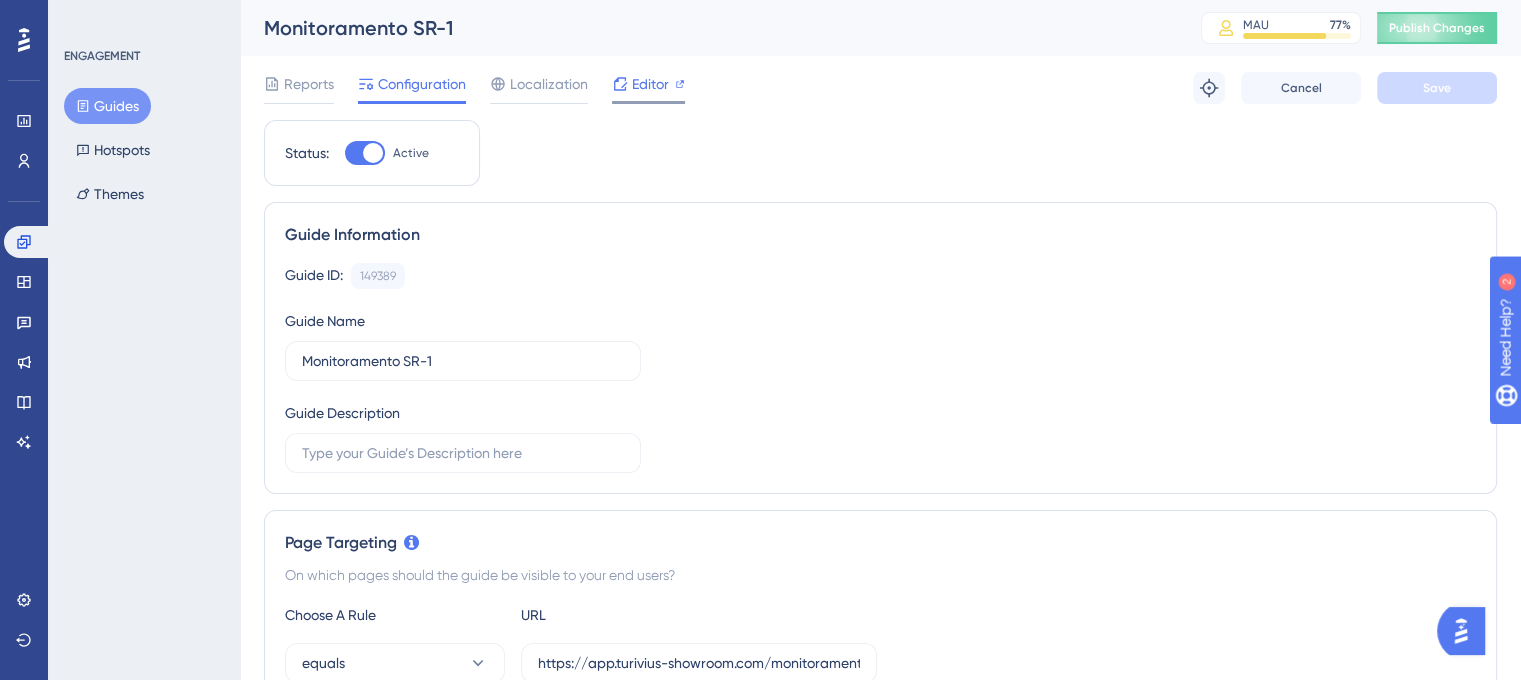 click on "Editor" at bounding box center [650, 84] 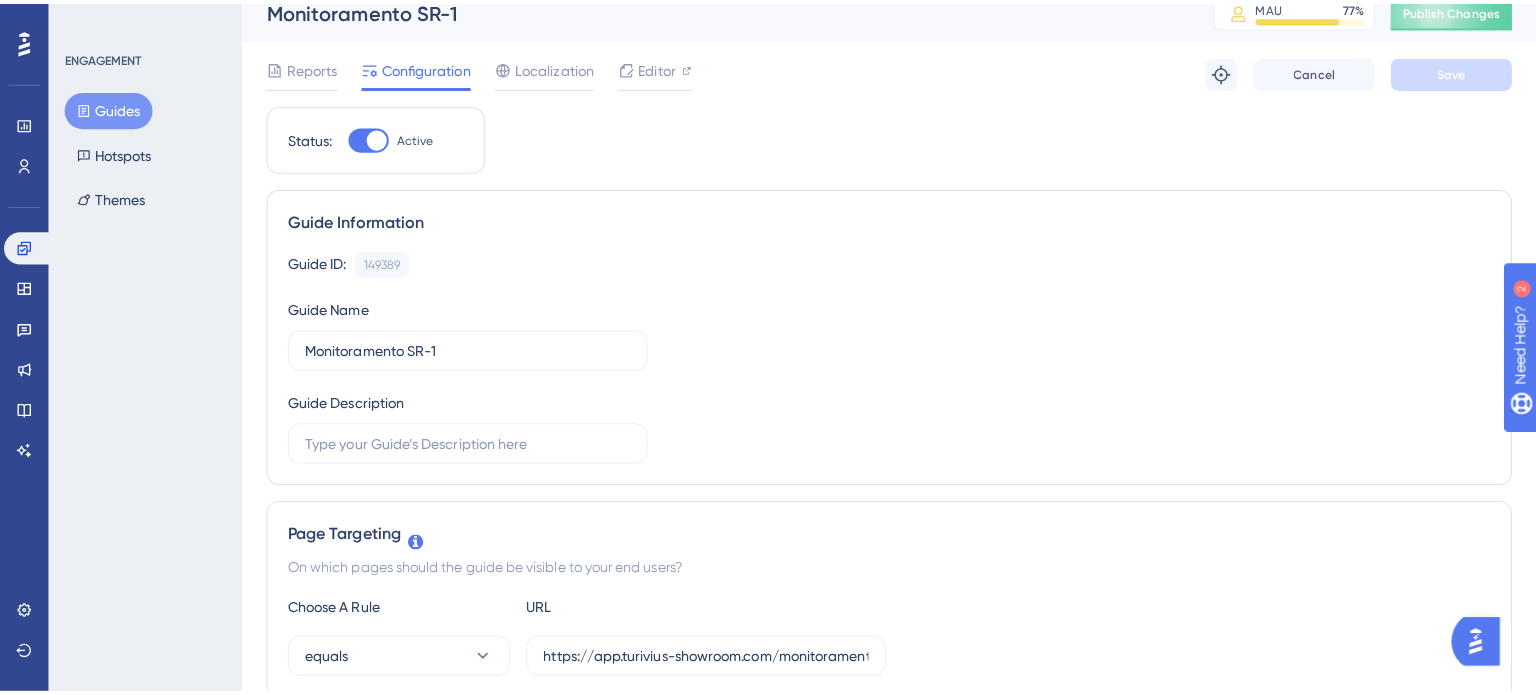 scroll, scrollTop: 0, scrollLeft: 0, axis: both 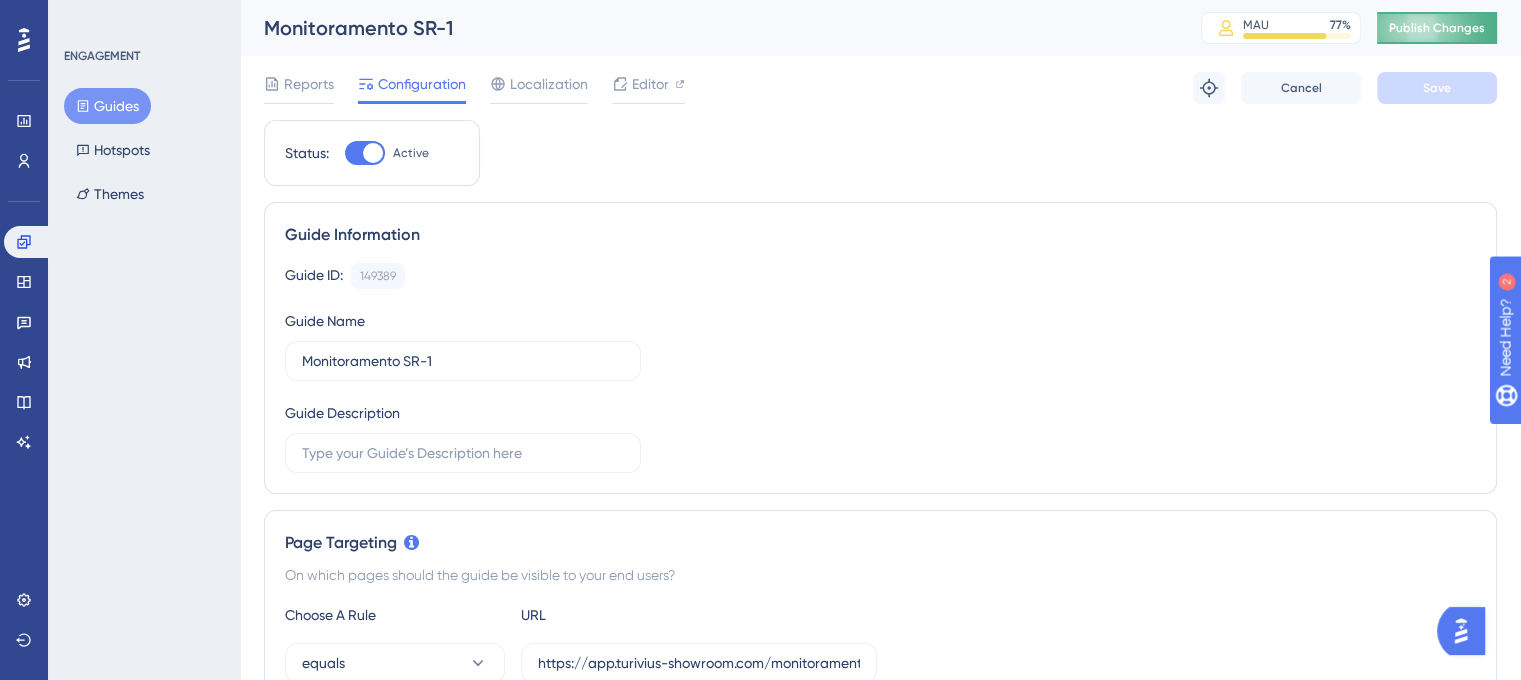 click on "Publish Changes" at bounding box center [1437, 28] 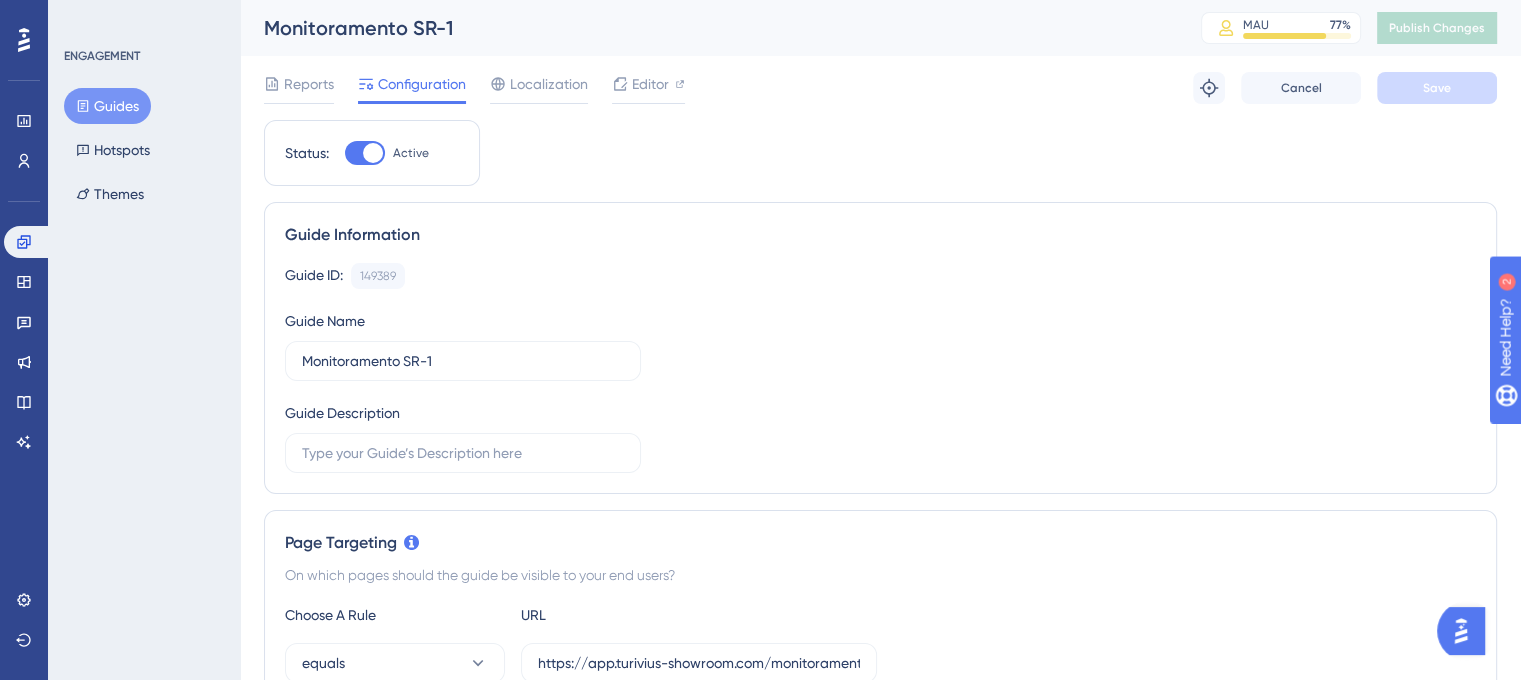 click on "Guides" at bounding box center [107, 106] 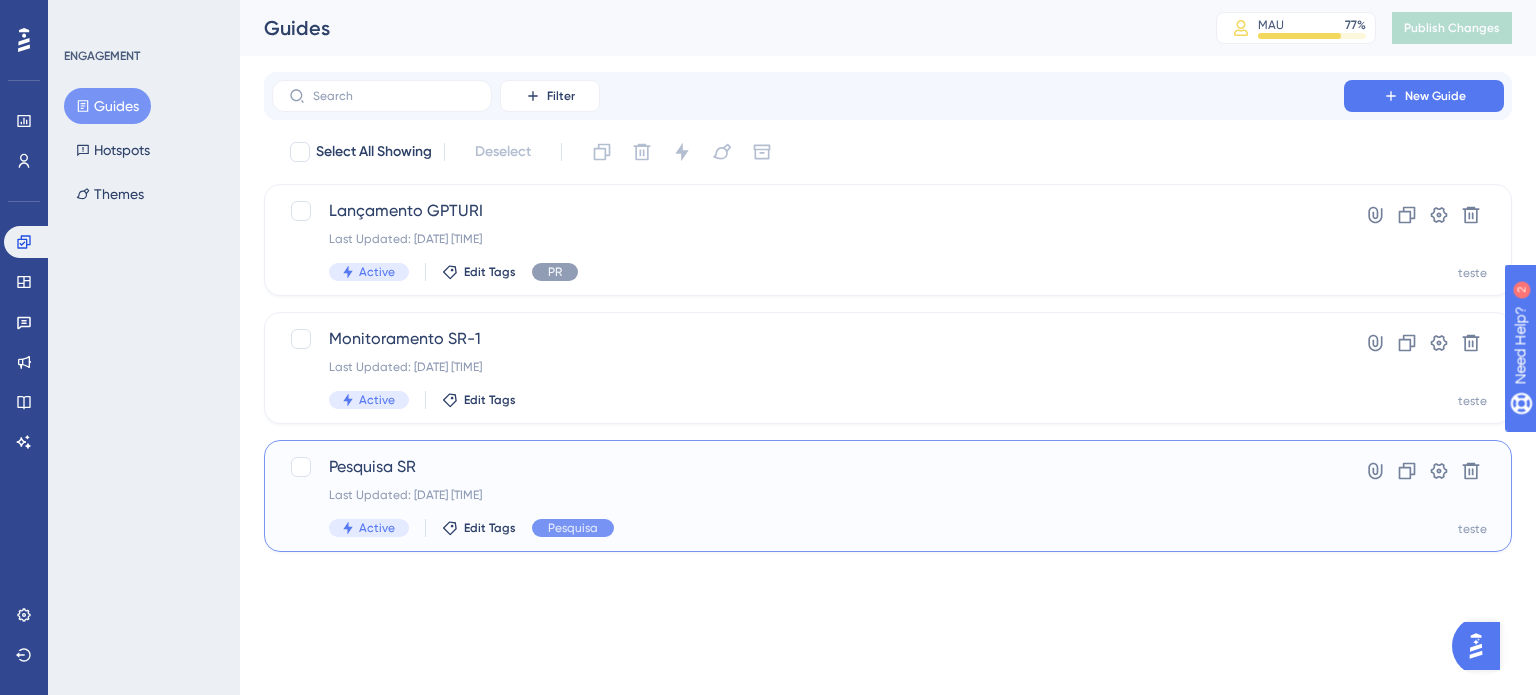 click on "Pesquisa SR" at bounding box center [808, 467] 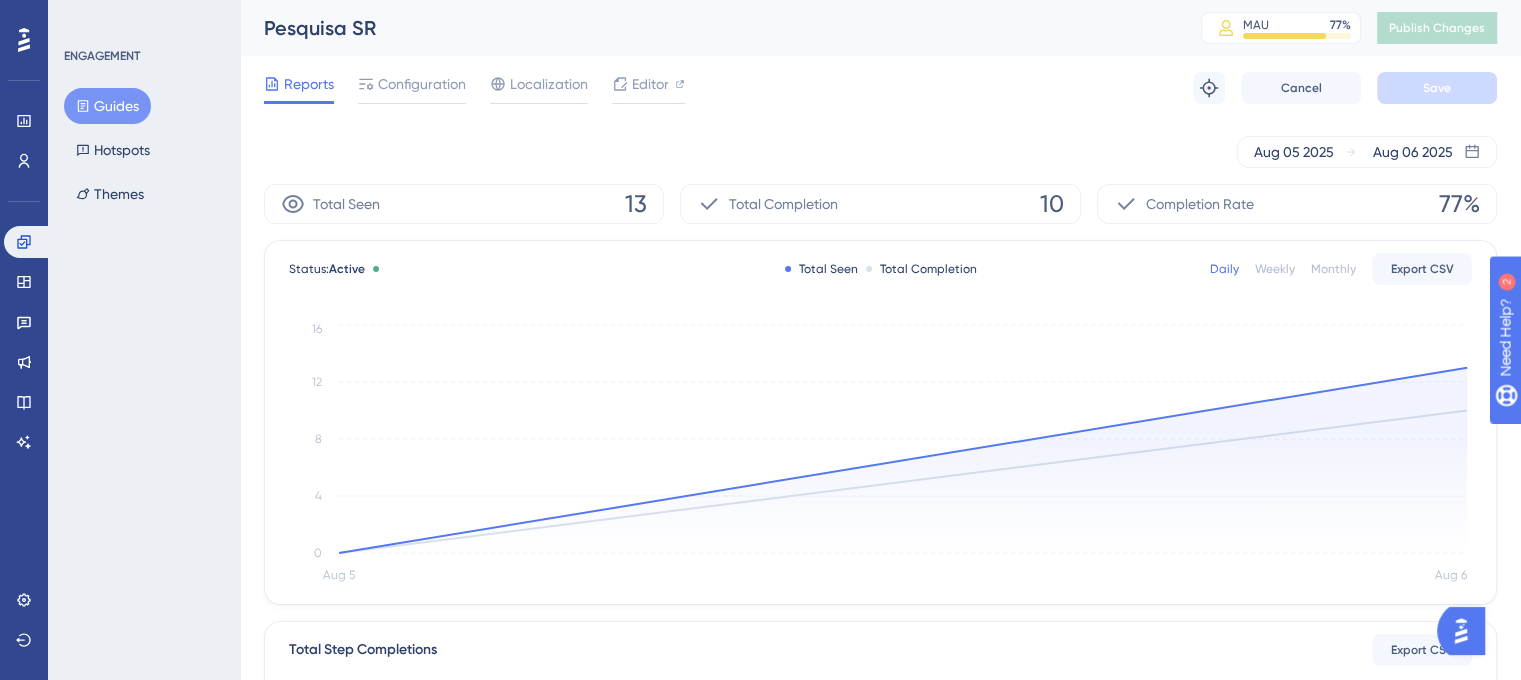 click on "Guides" at bounding box center [107, 106] 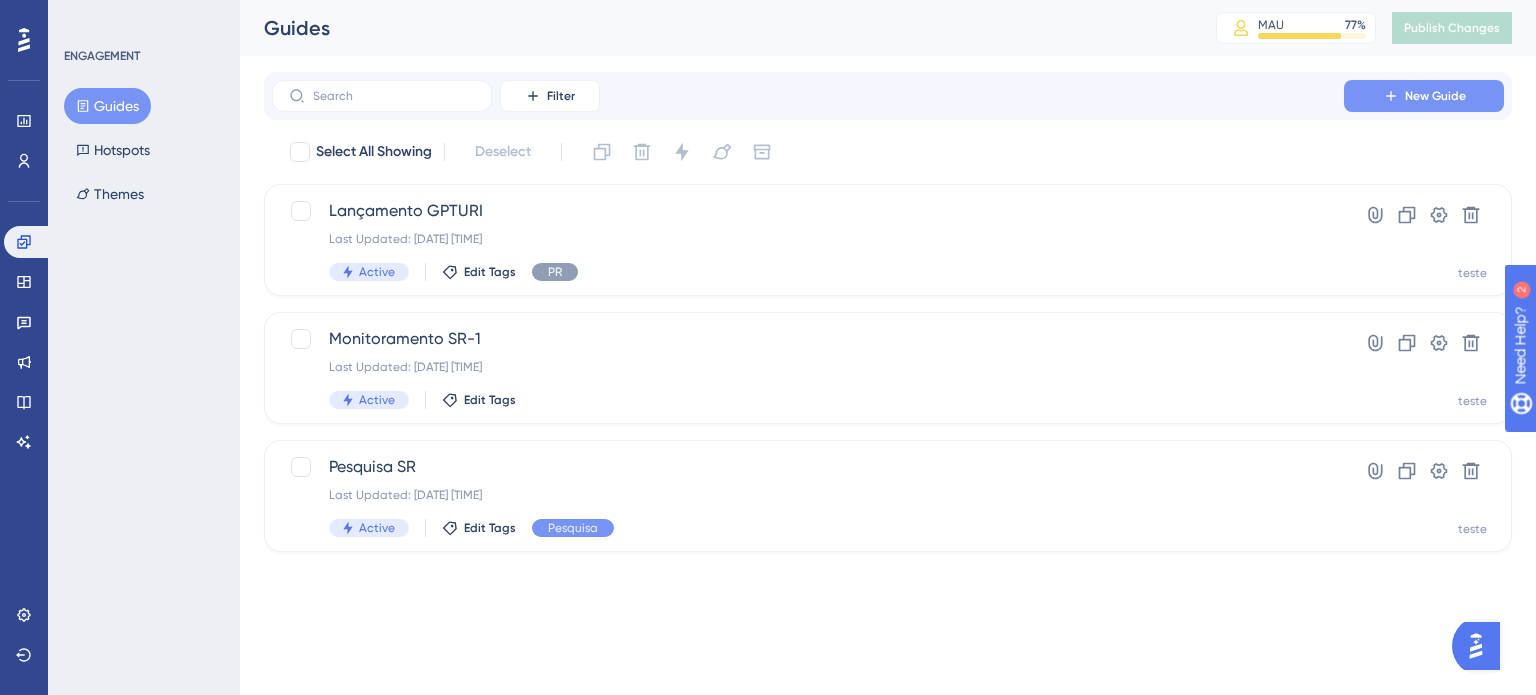 click on "New Guide" at bounding box center [1435, 96] 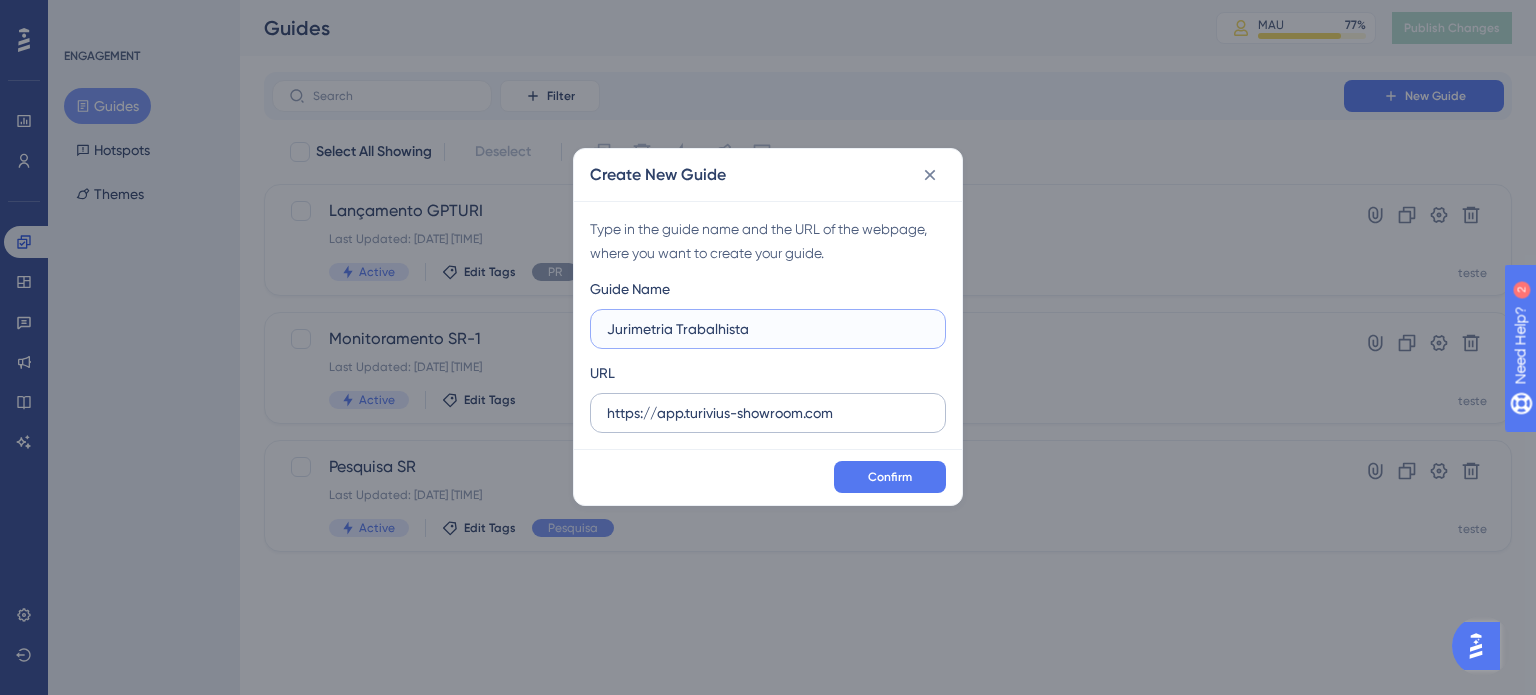 type on "Jurimetria Trabalhista" 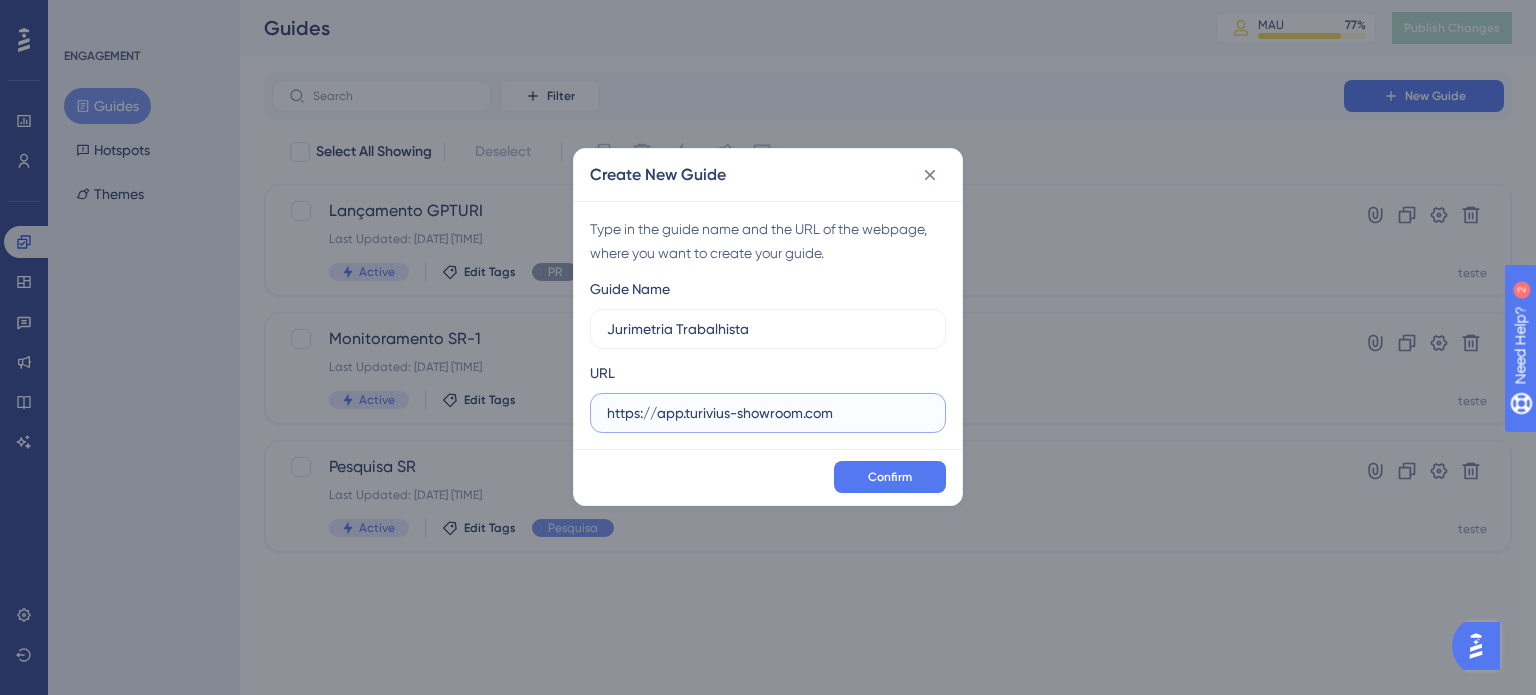 click on "https://app.turivius-showroom.com" at bounding box center [768, 413] 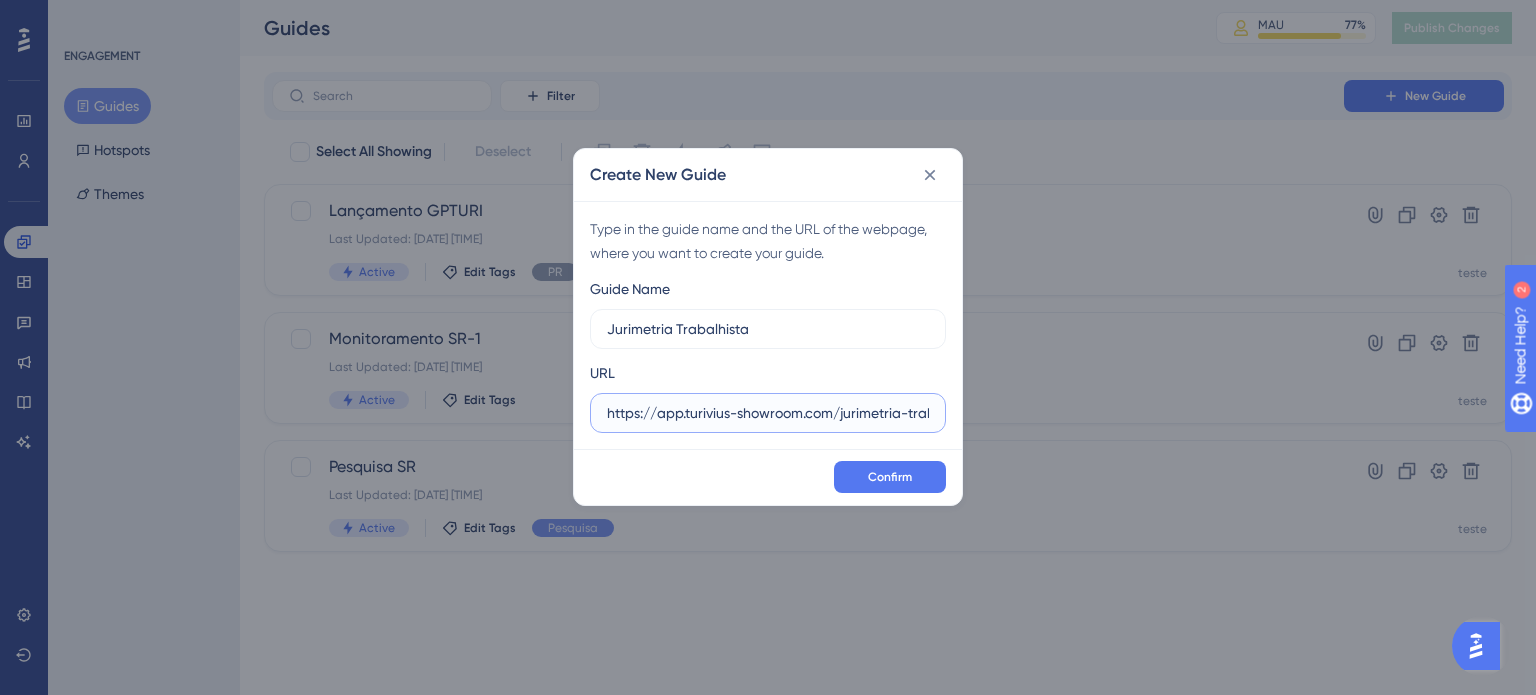scroll, scrollTop: 0, scrollLeft: 52, axis: horizontal 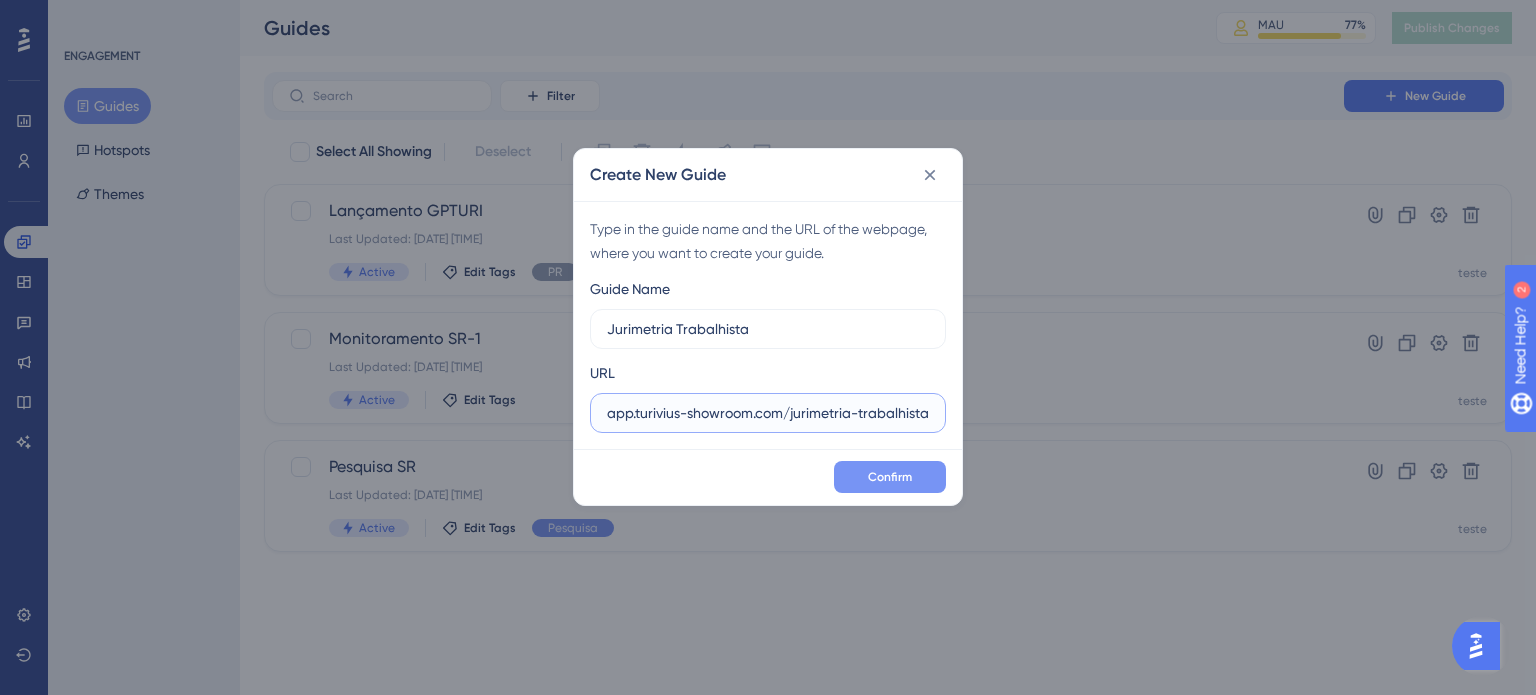 type on "https://app.turivius-showroom.com/jurimetria-trabalhista" 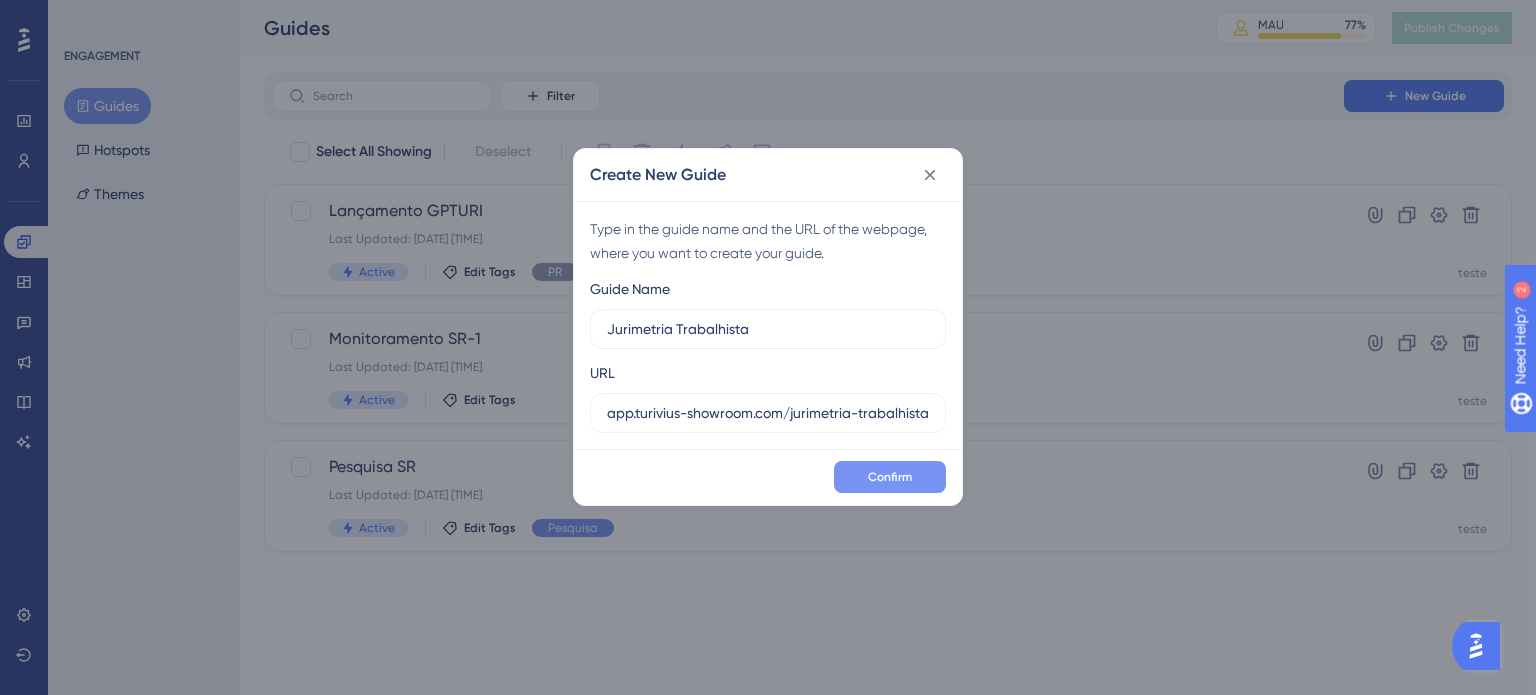 click on "Confirm" at bounding box center (890, 477) 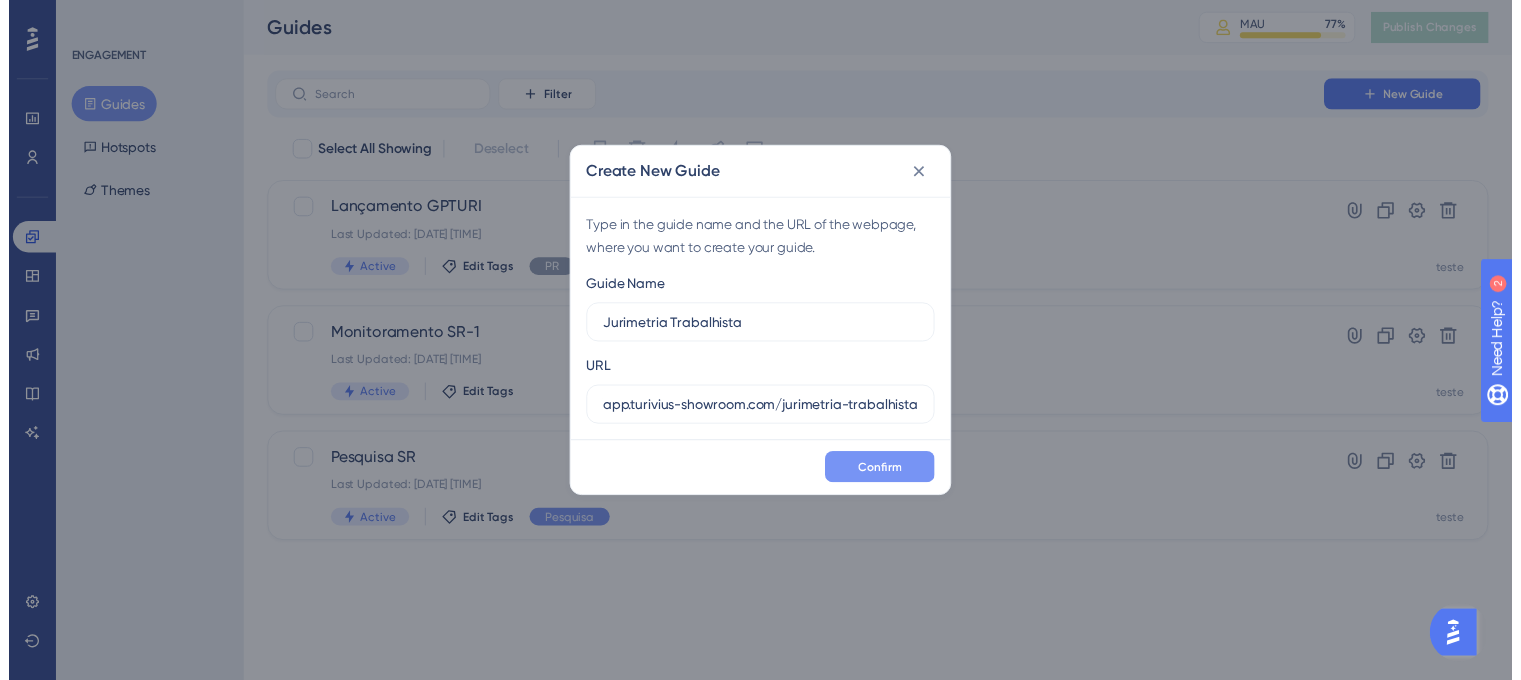 scroll, scrollTop: 0, scrollLeft: 0, axis: both 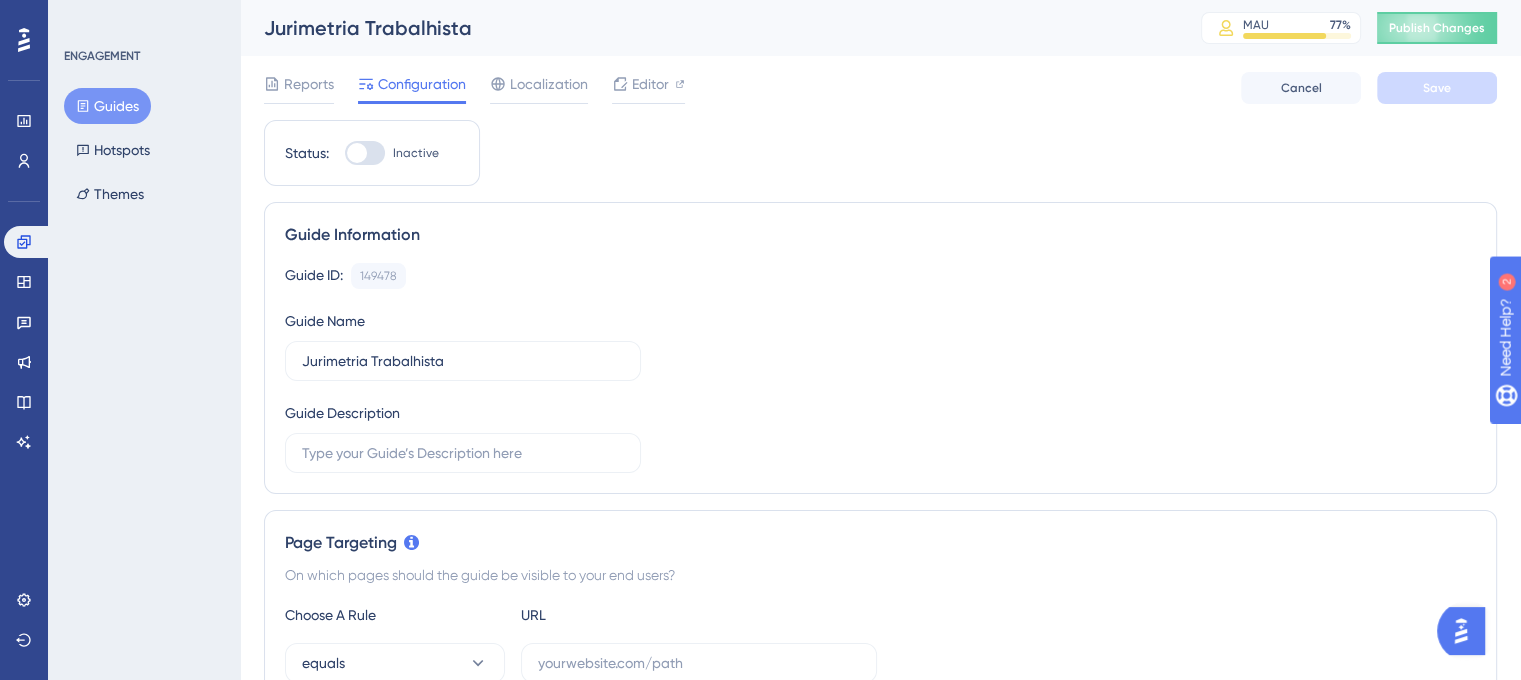 click at bounding box center (365, 153) 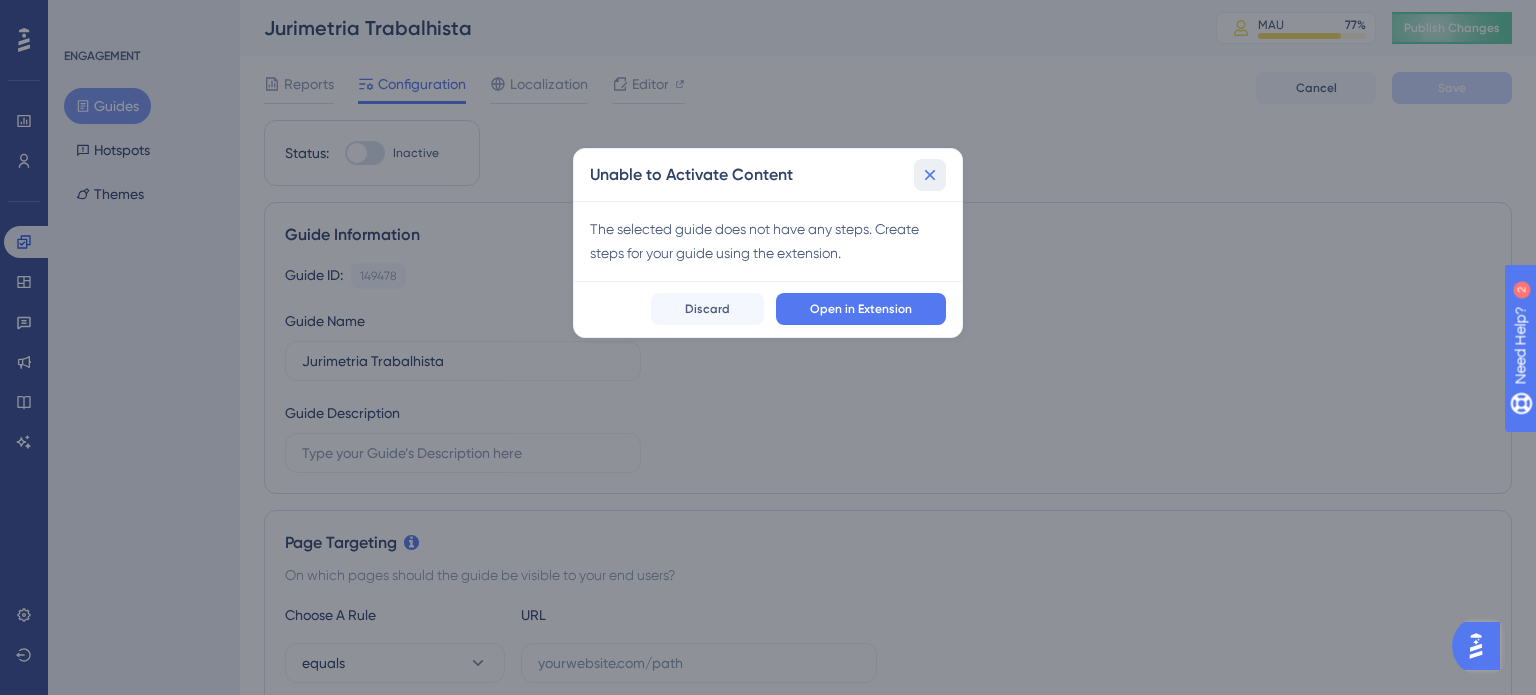 click 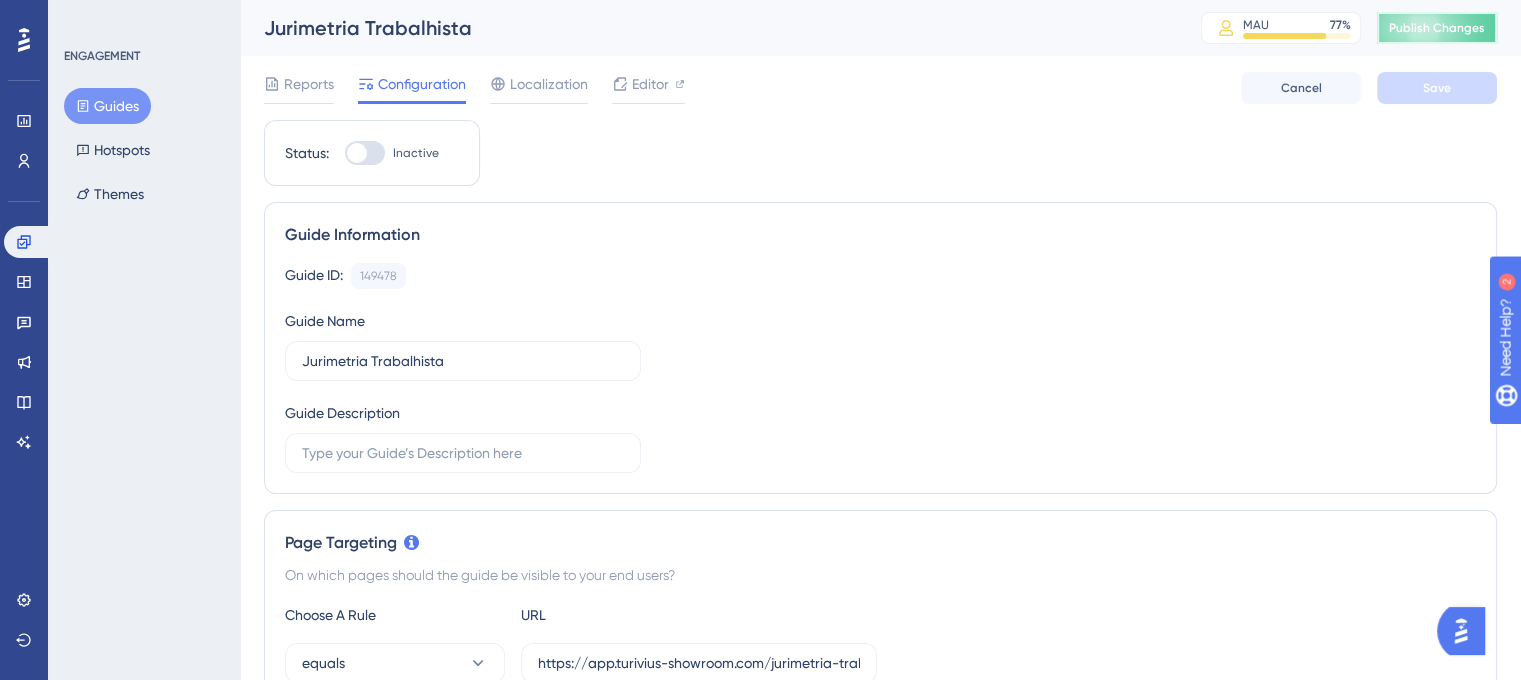 click on "Publish Changes" at bounding box center (1437, 28) 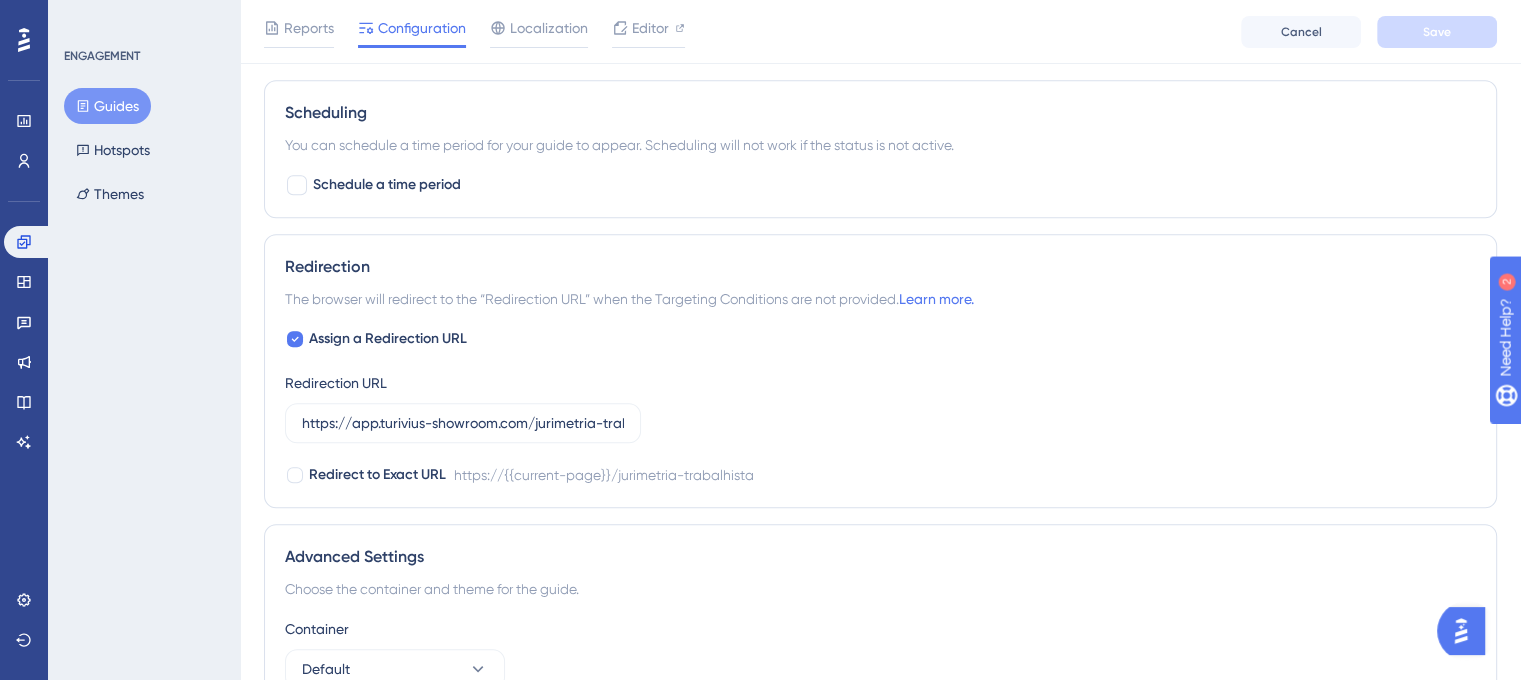 scroll, scrollTop: 1446, scrollLeft: 0, axis: vertical 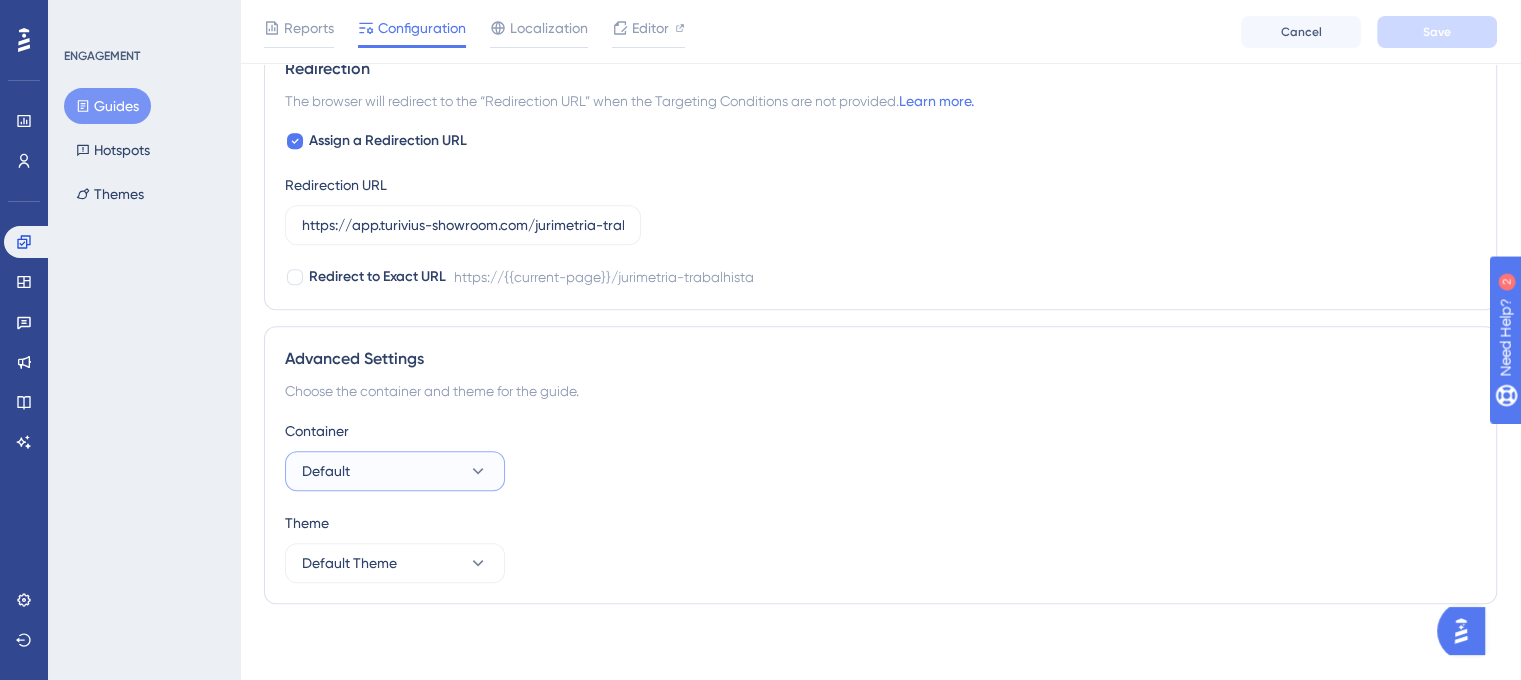 click on "Default" at bounding box center (395, 471) 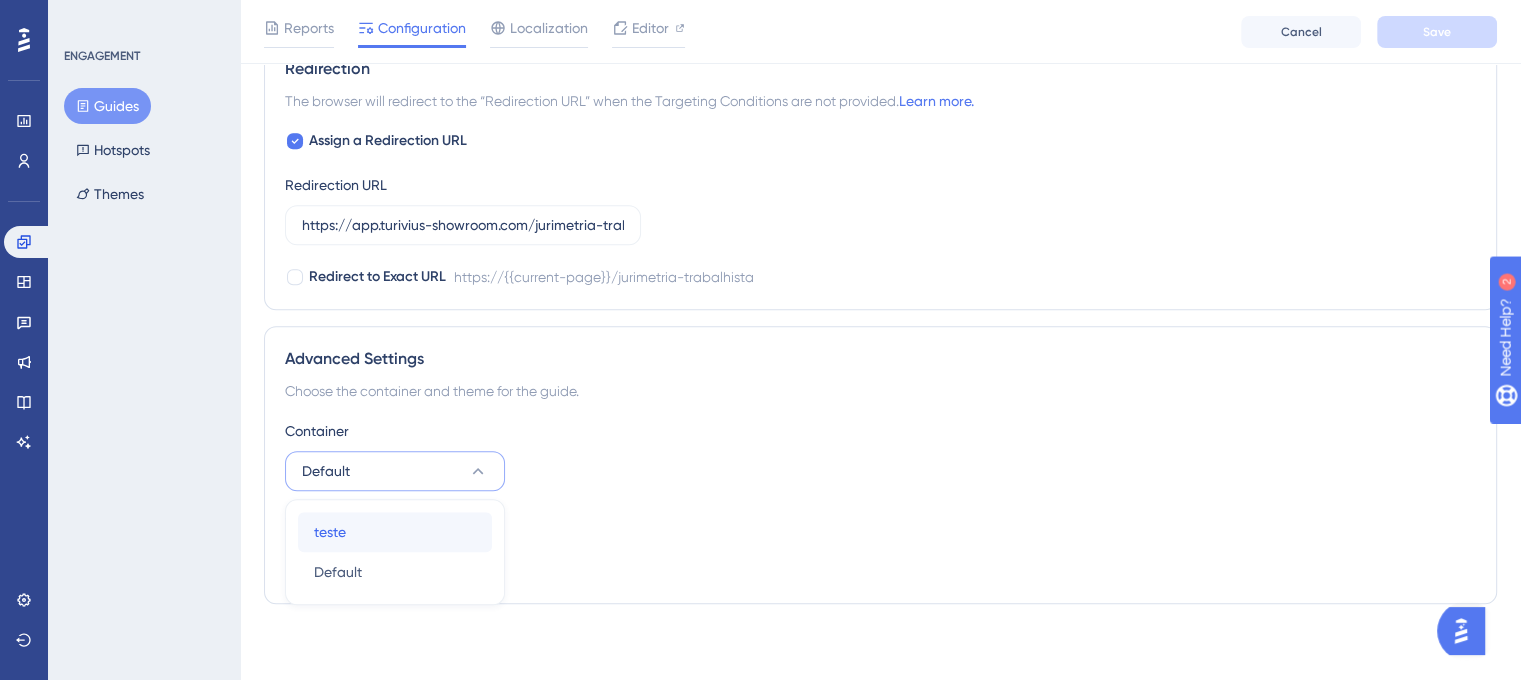 click on "teste teste" at bounding box center (395, 532) 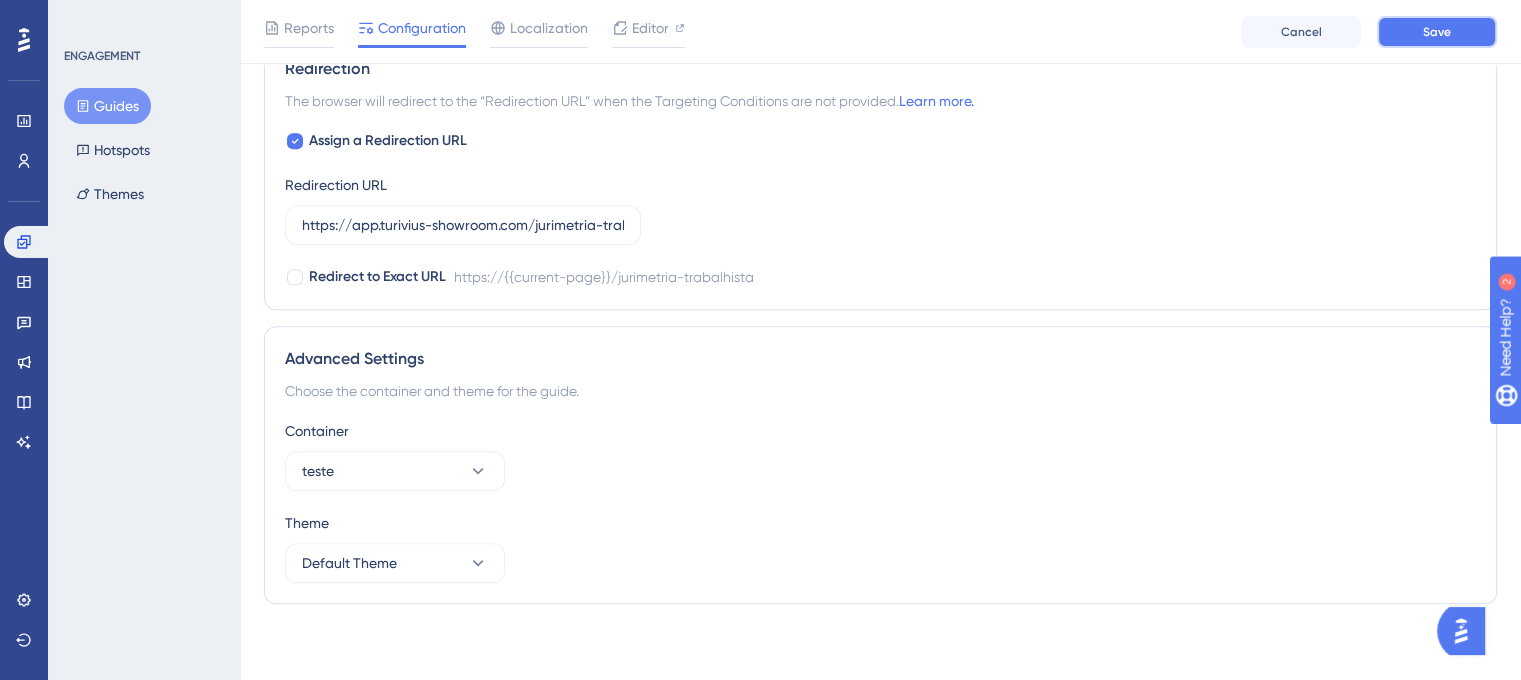 click on "Save" at bounding box center (1437, 32) 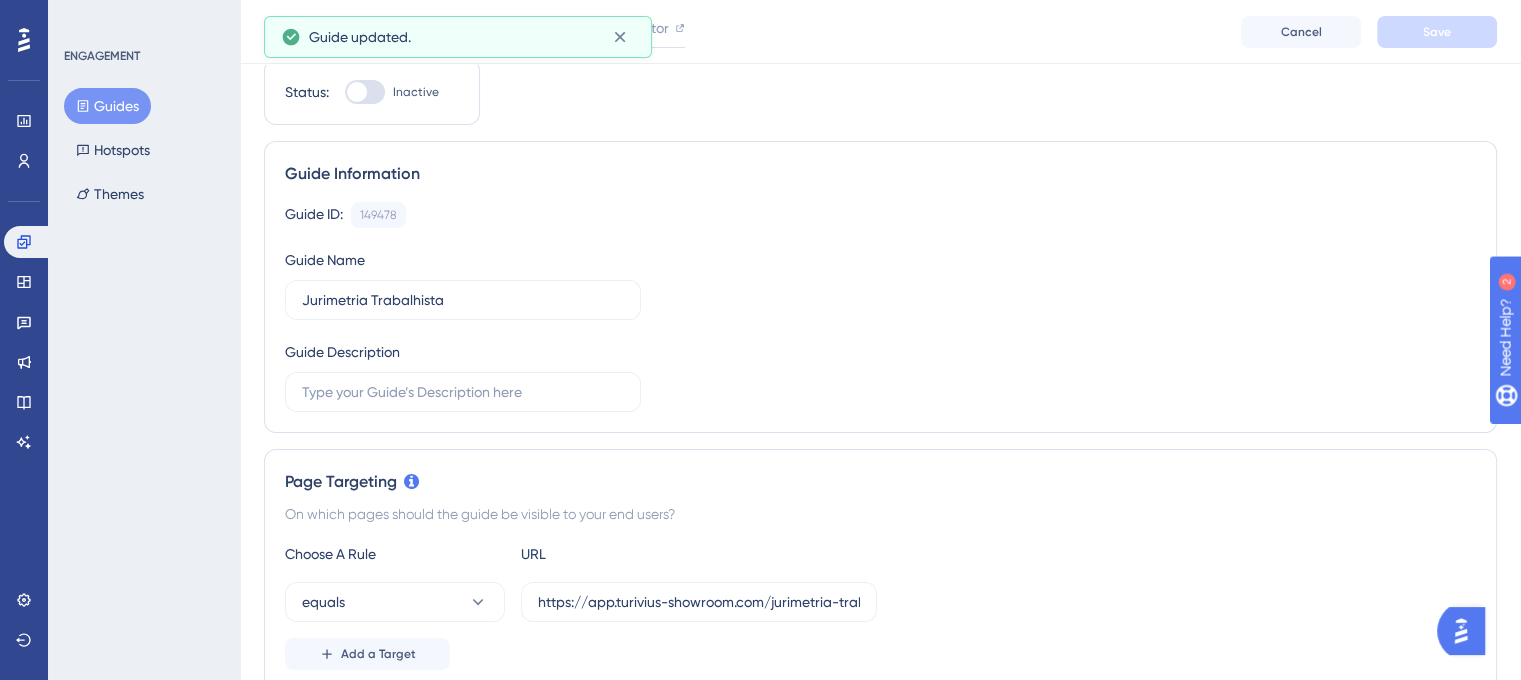 scroll, scrollTop: 0, scrollLeft: 0, axis: both 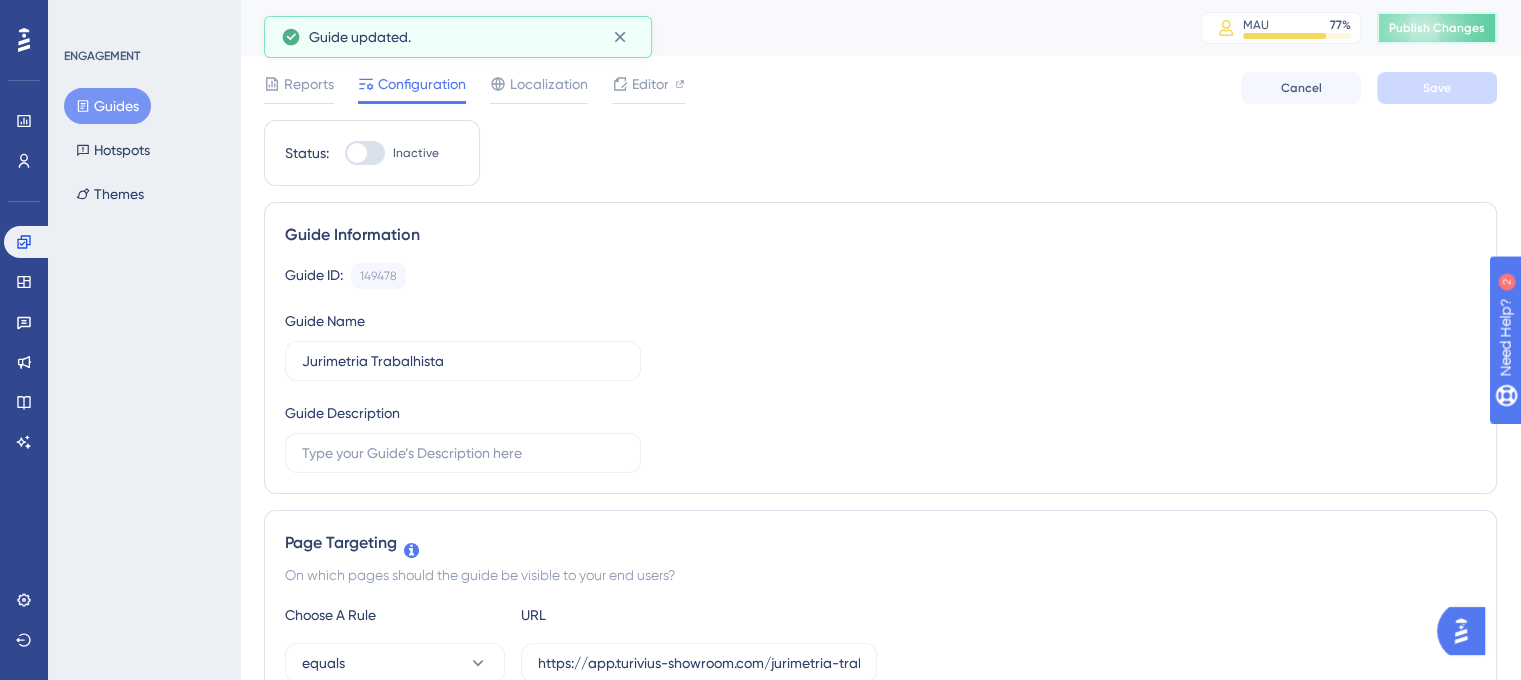 click on "Publish Changes" at bounding box center (1437, 28) 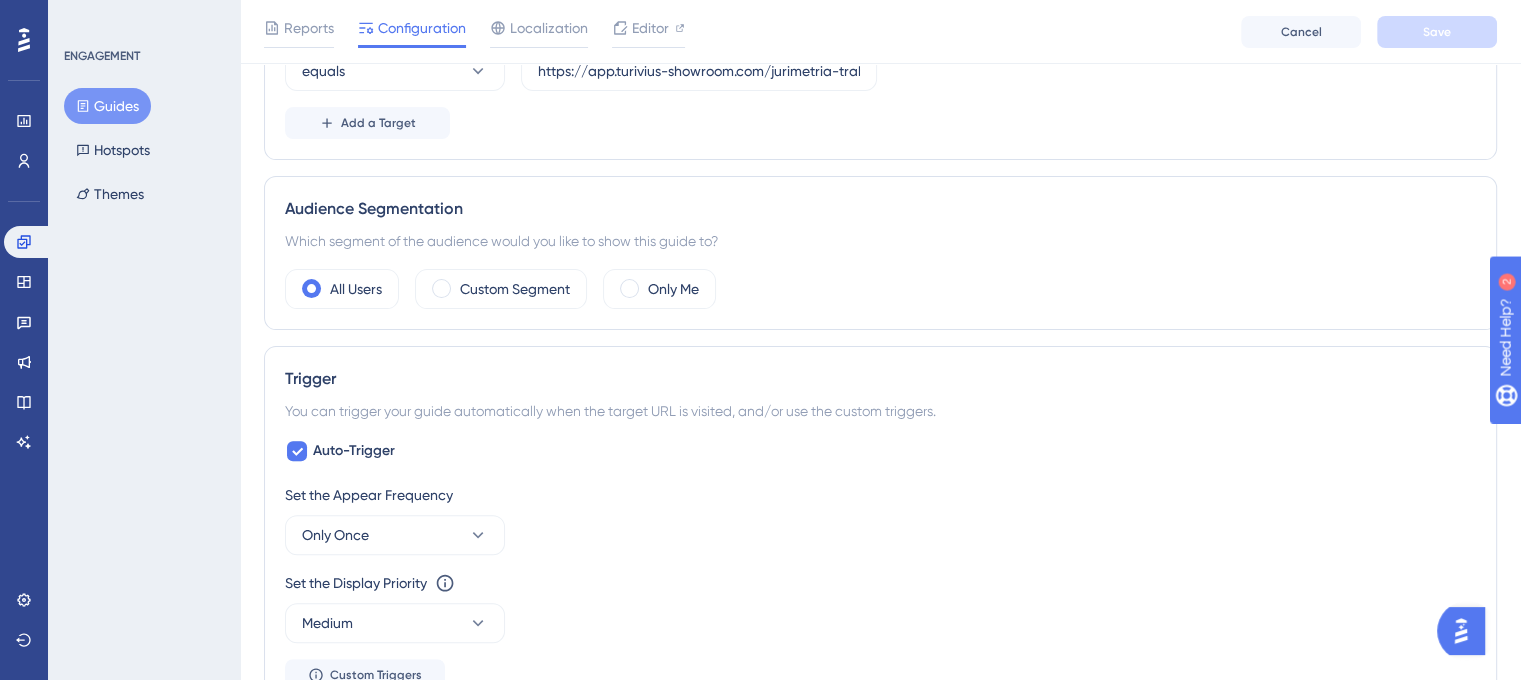 scroll, scrollTop: 0, scrollLeft: 0, axis: both 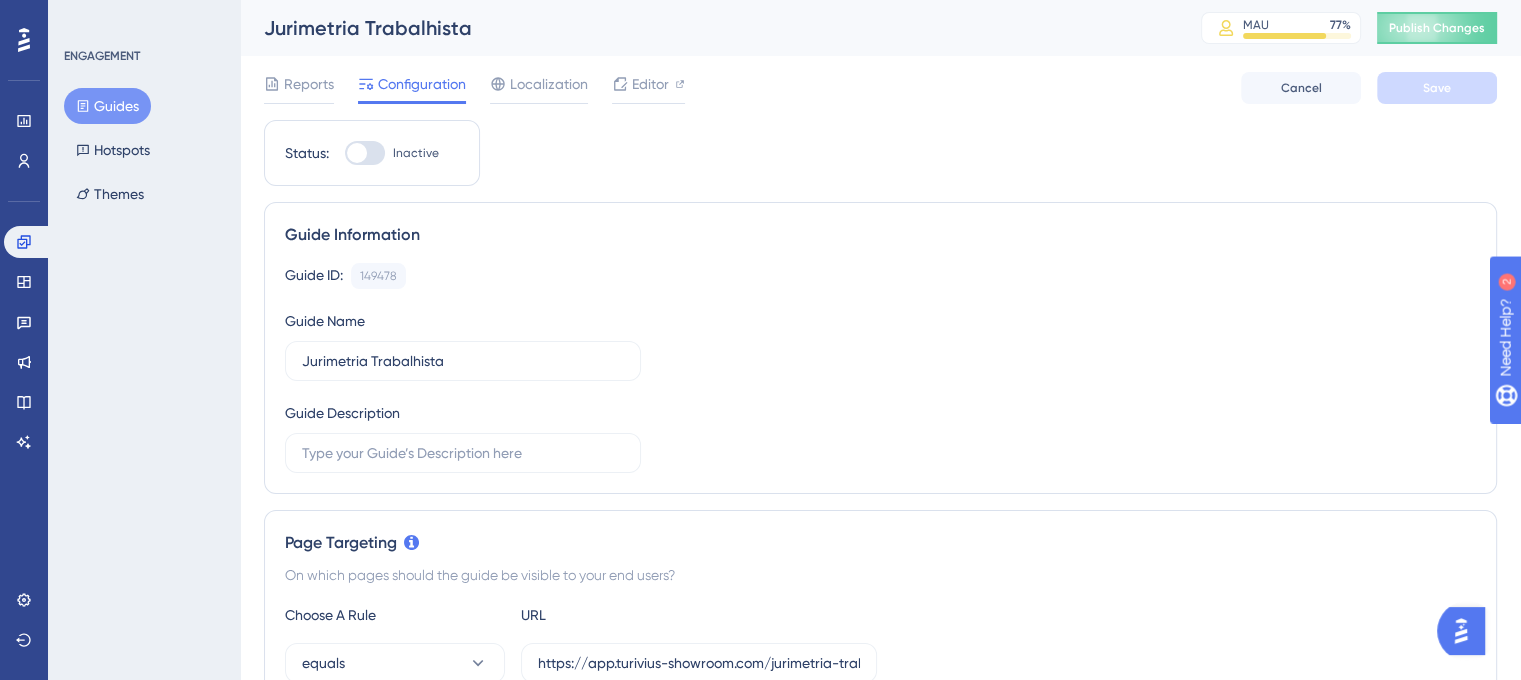 click at bounding box center [365, 153] 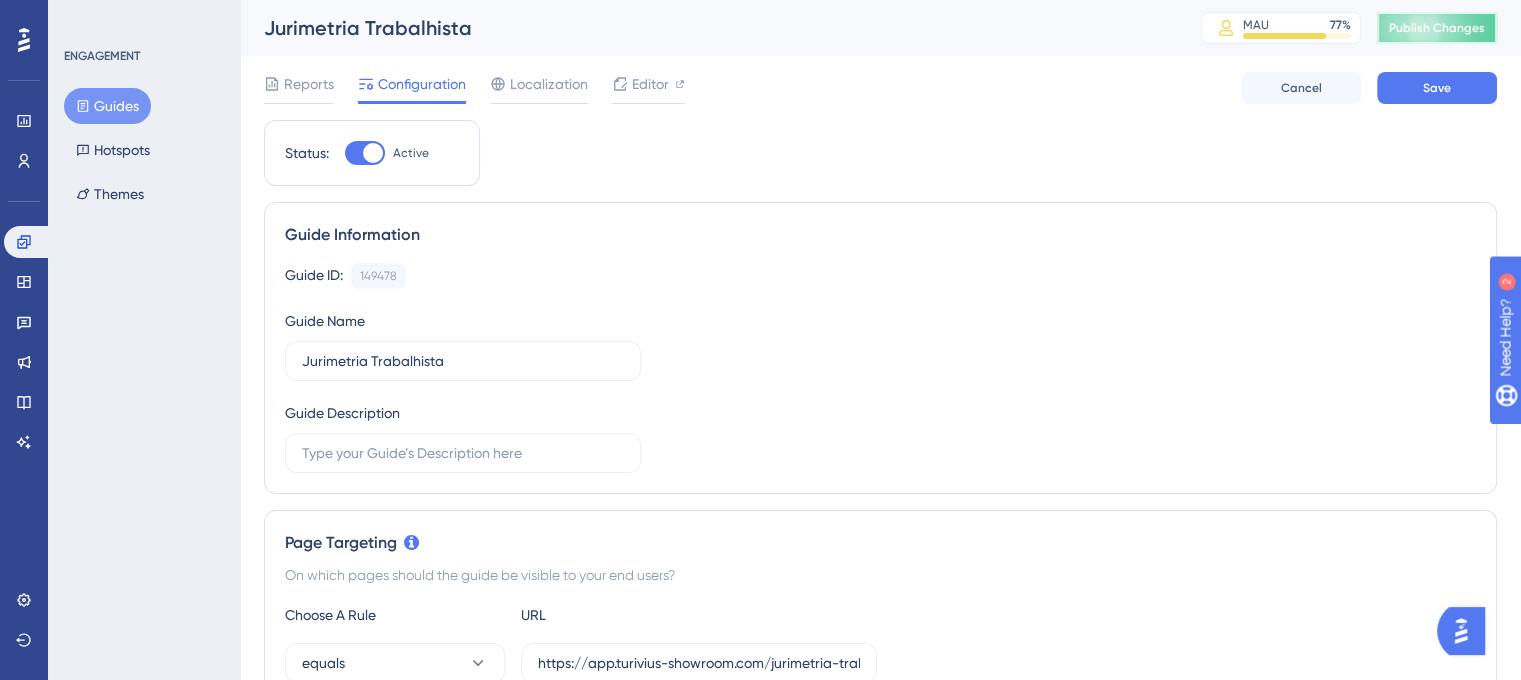 click on "Publish Changes" at bounding box center (1437, 28) 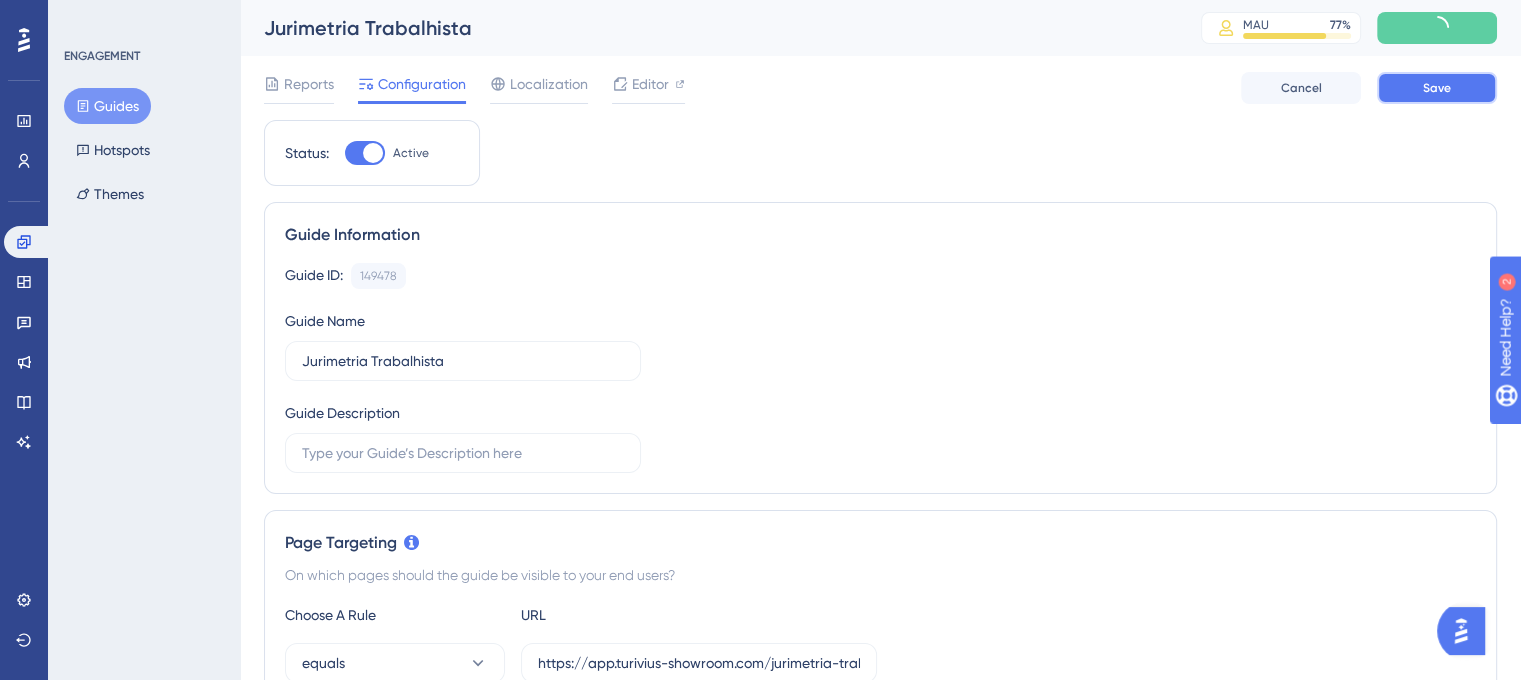 click on "Save" at bounding box center [1437, 88] 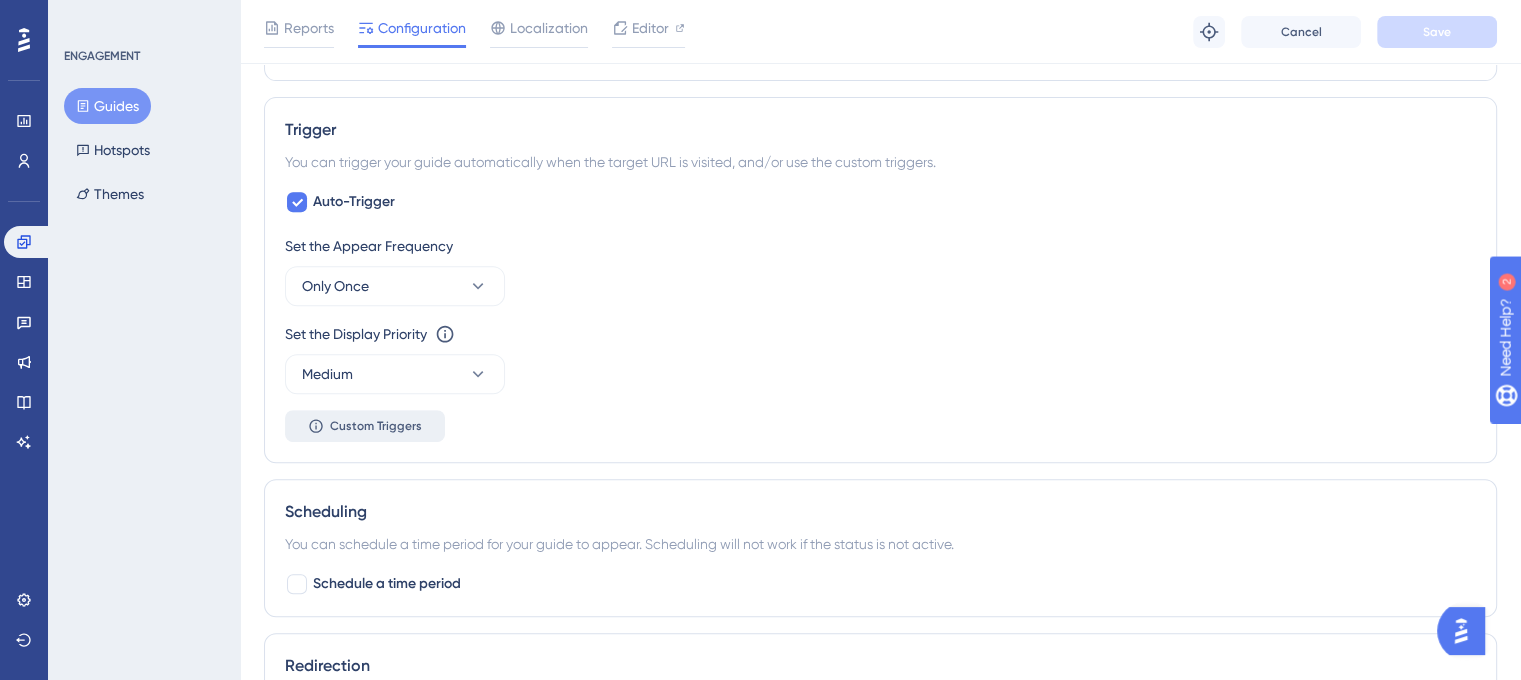 scroll, scrollTop: 646, scrollLeft: 0, axis: vertical 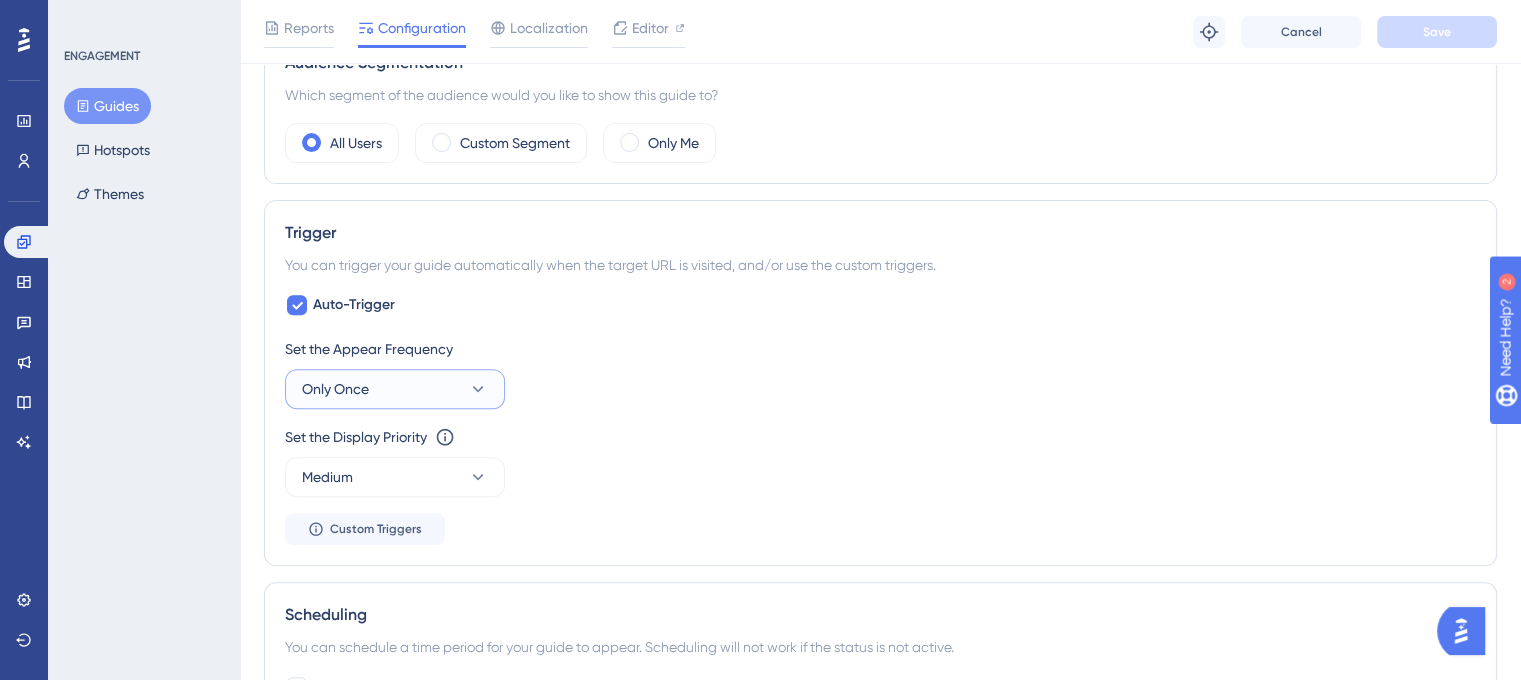 click on "Only Once" at bounding box center [335, 389] 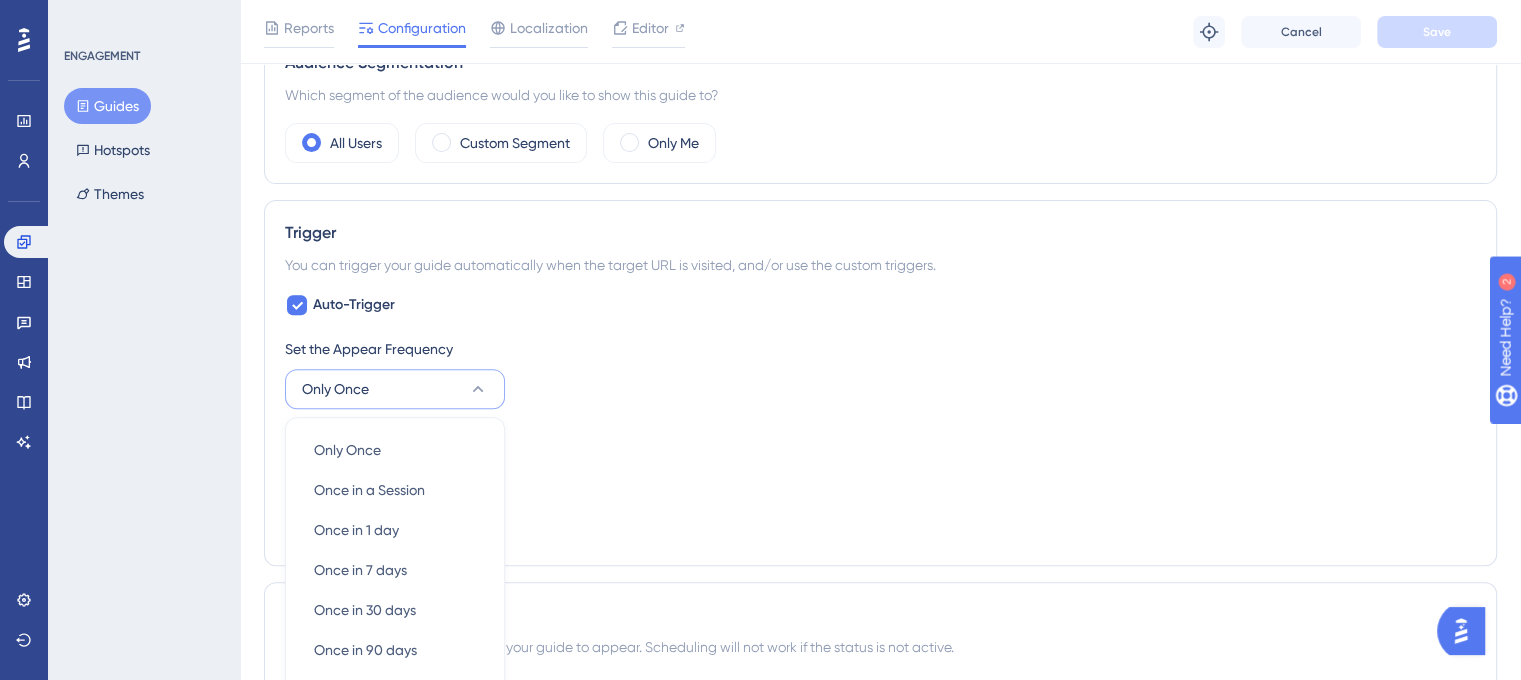 scroll, scrollTop: 973, scrollLeft: 0, axis: vertical 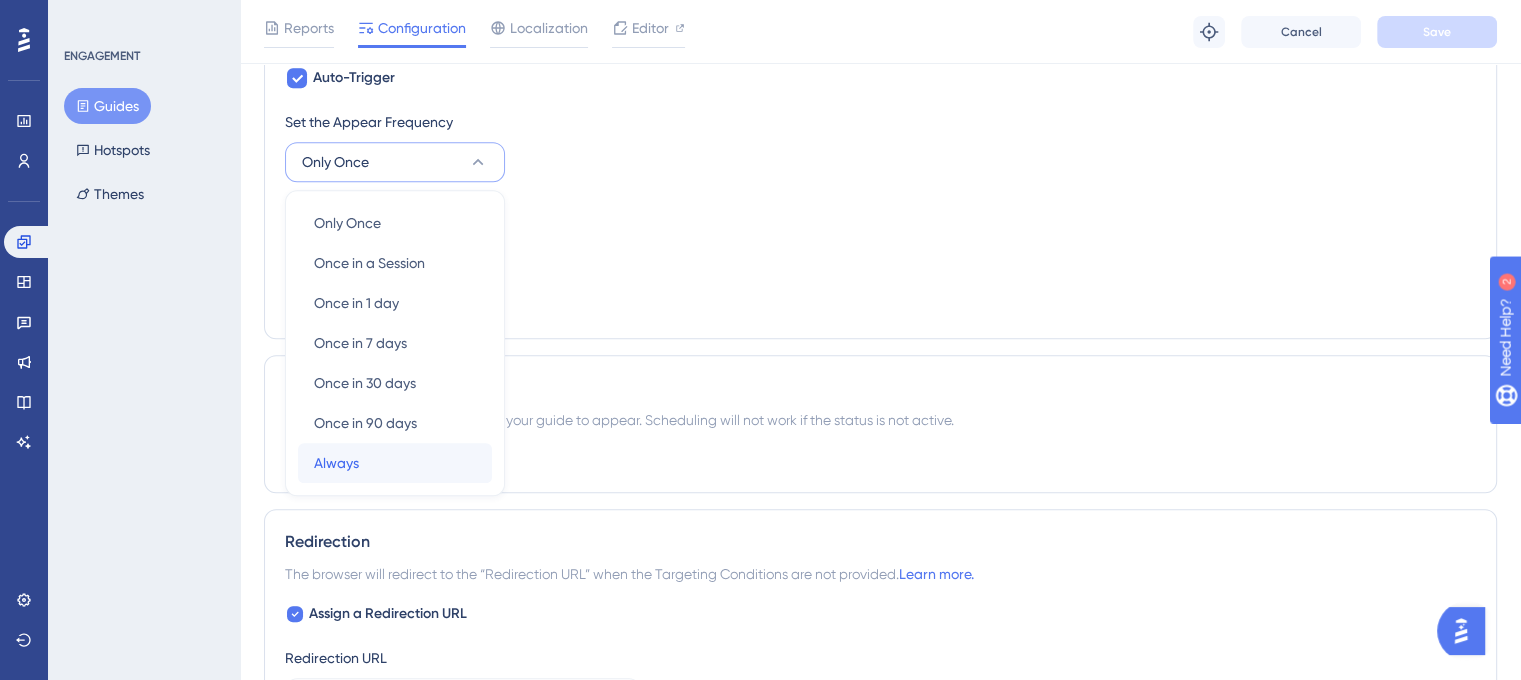 click on "Always" at bounding box center [336, 463] 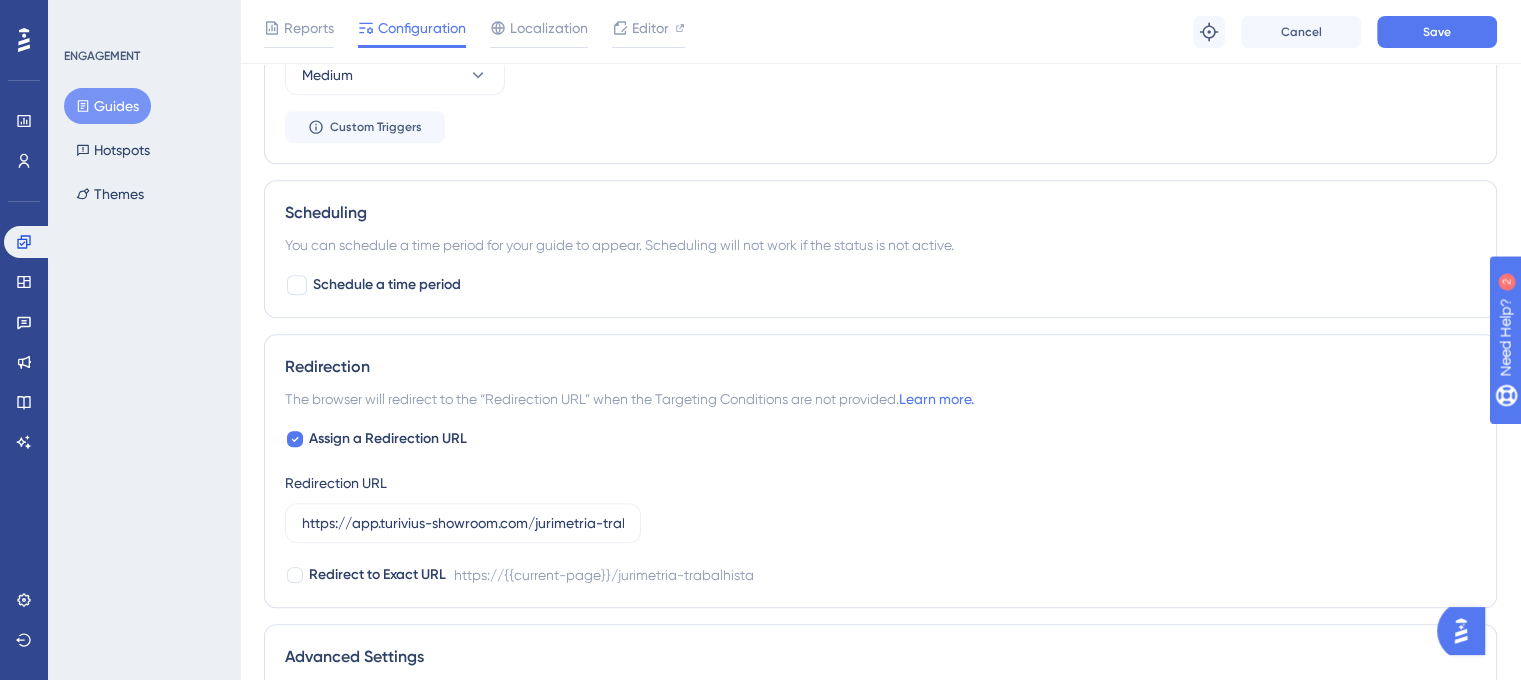 scroll, scrollTop: 1373, scrollLeft: 0, axis: vertical 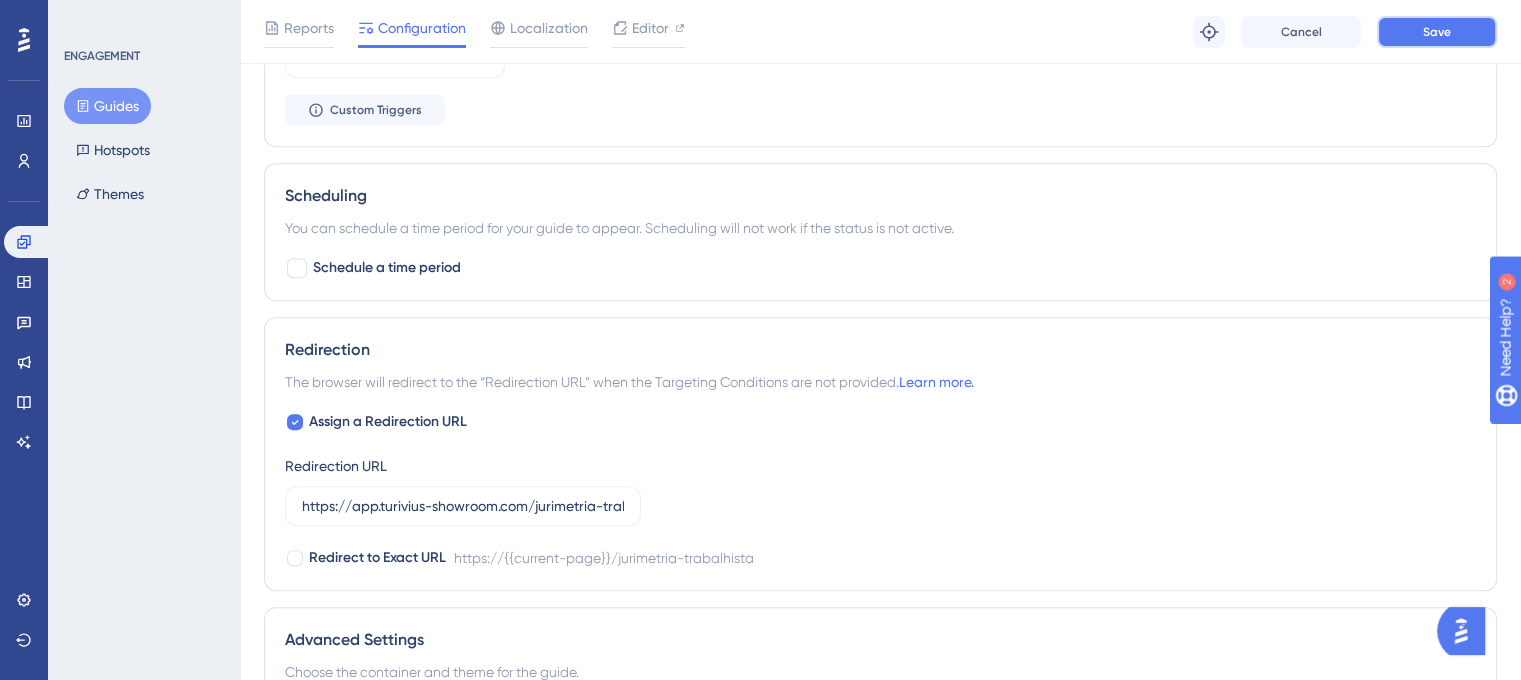 click on "Save" at bounding box center [1437, 32] 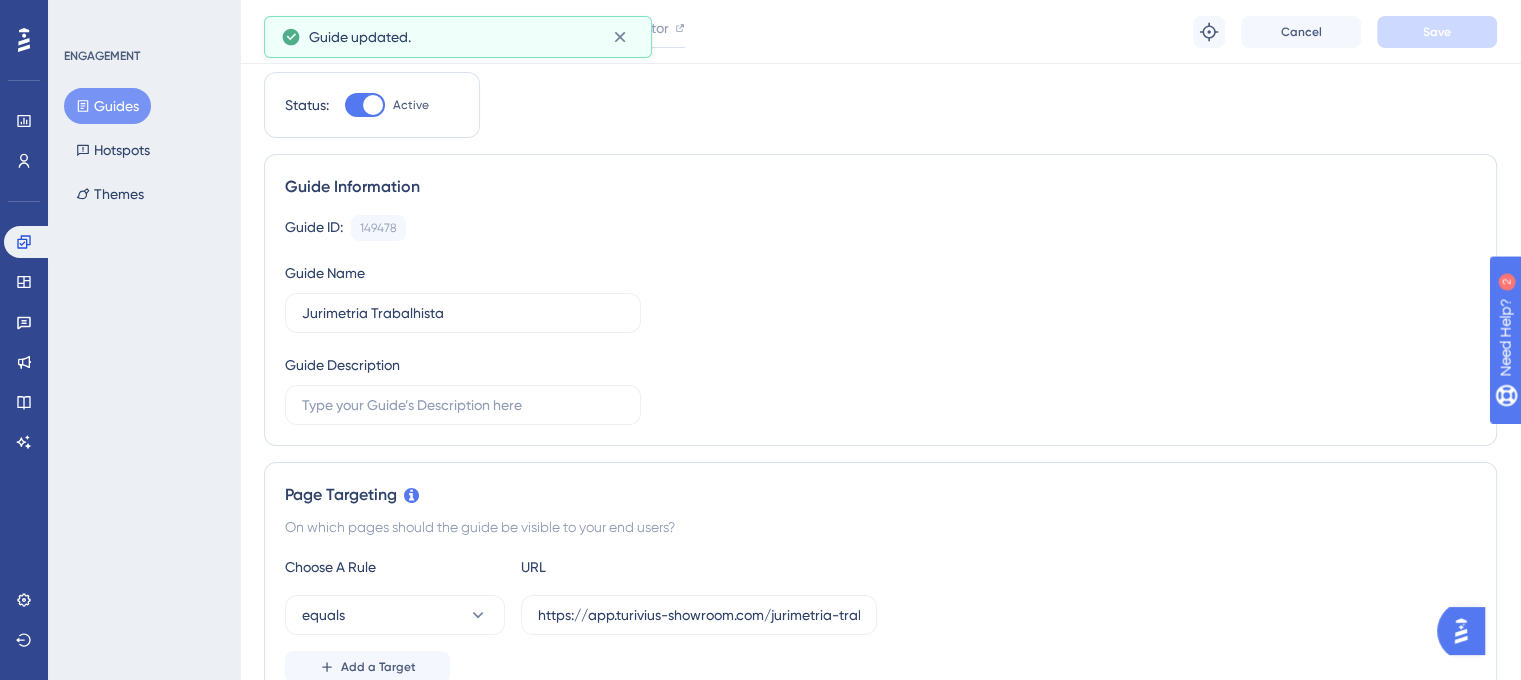 scroll, scrollTop: 0, scrollLeft: 0, axis: both 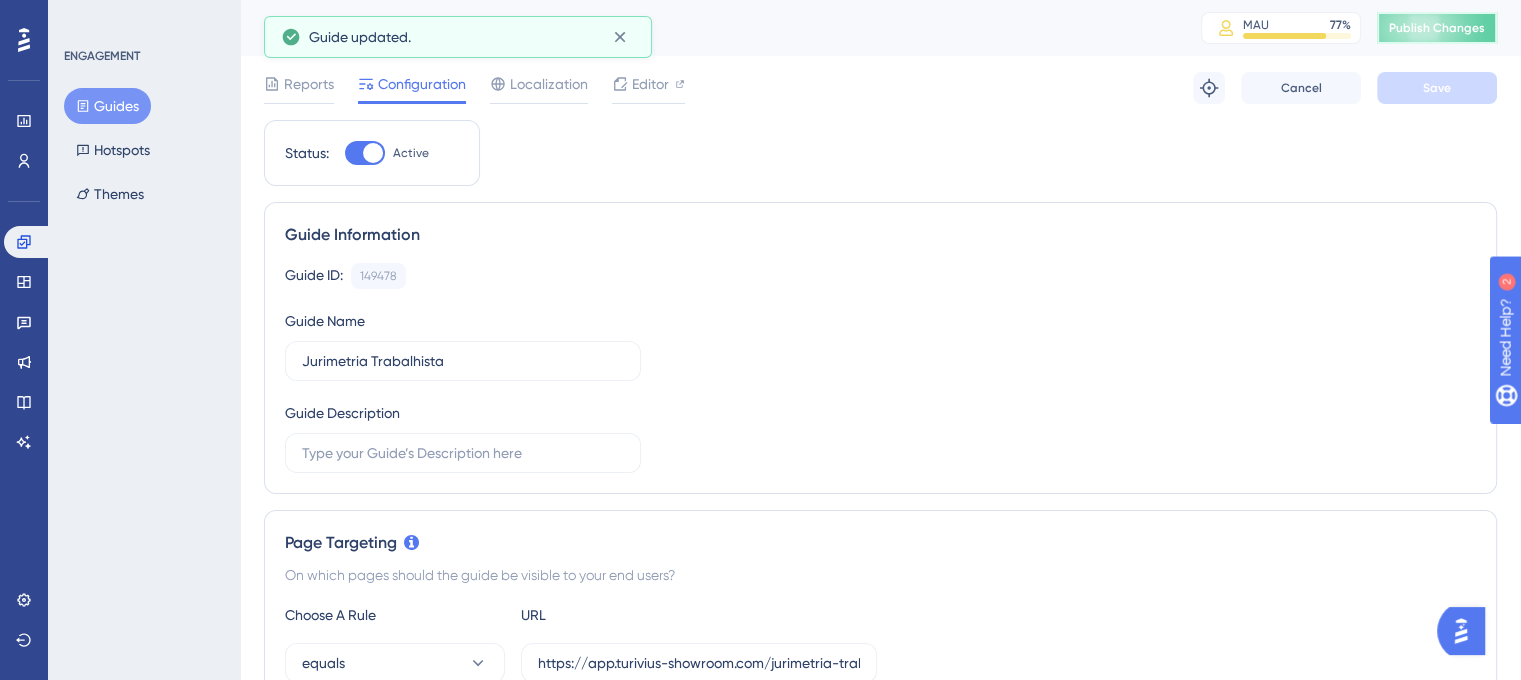 click on "Publish Changes" at bounding box center [1437, 28] 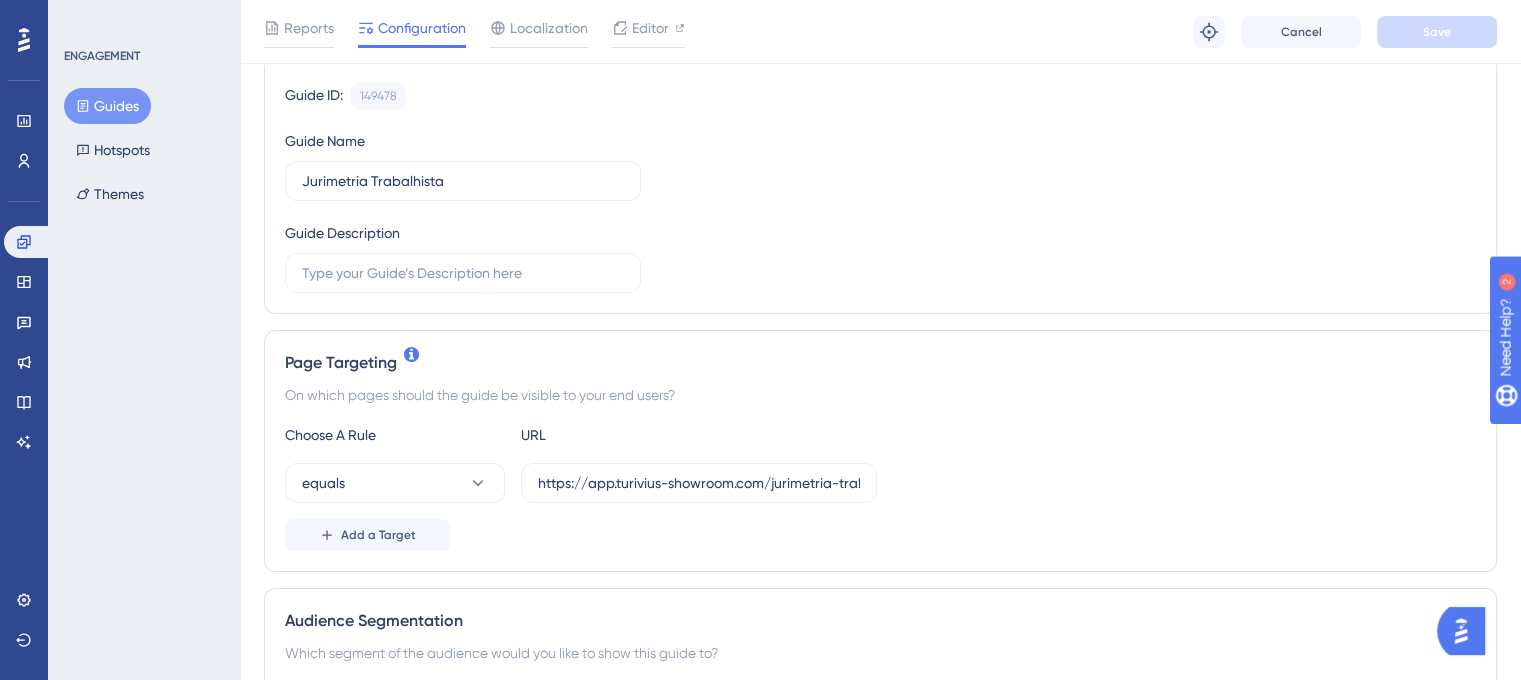 scroll, scrollTop: 200, scrollLeft: 0, axis: vertical 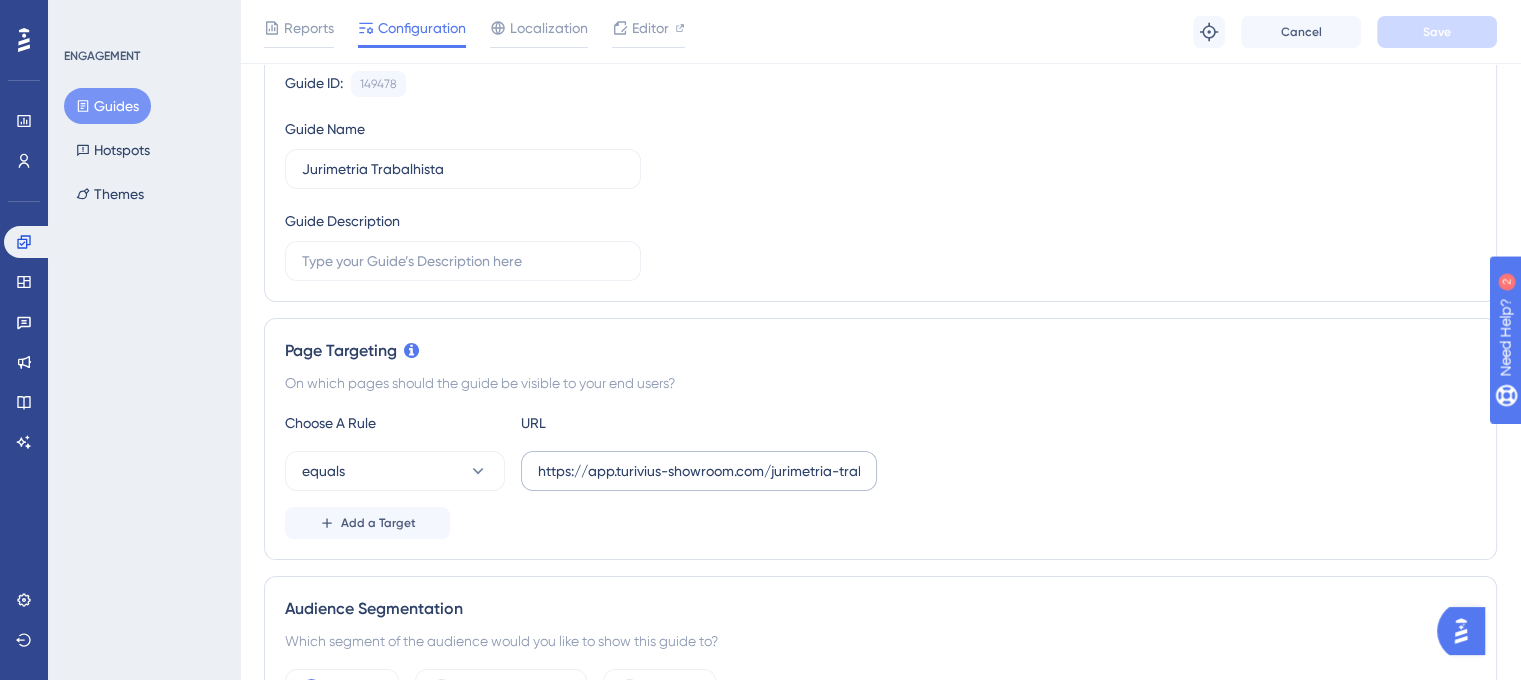 click on "https://app.turivius-showroom.com/jurimetria-trabalhista" at bounding box center (699, 471) 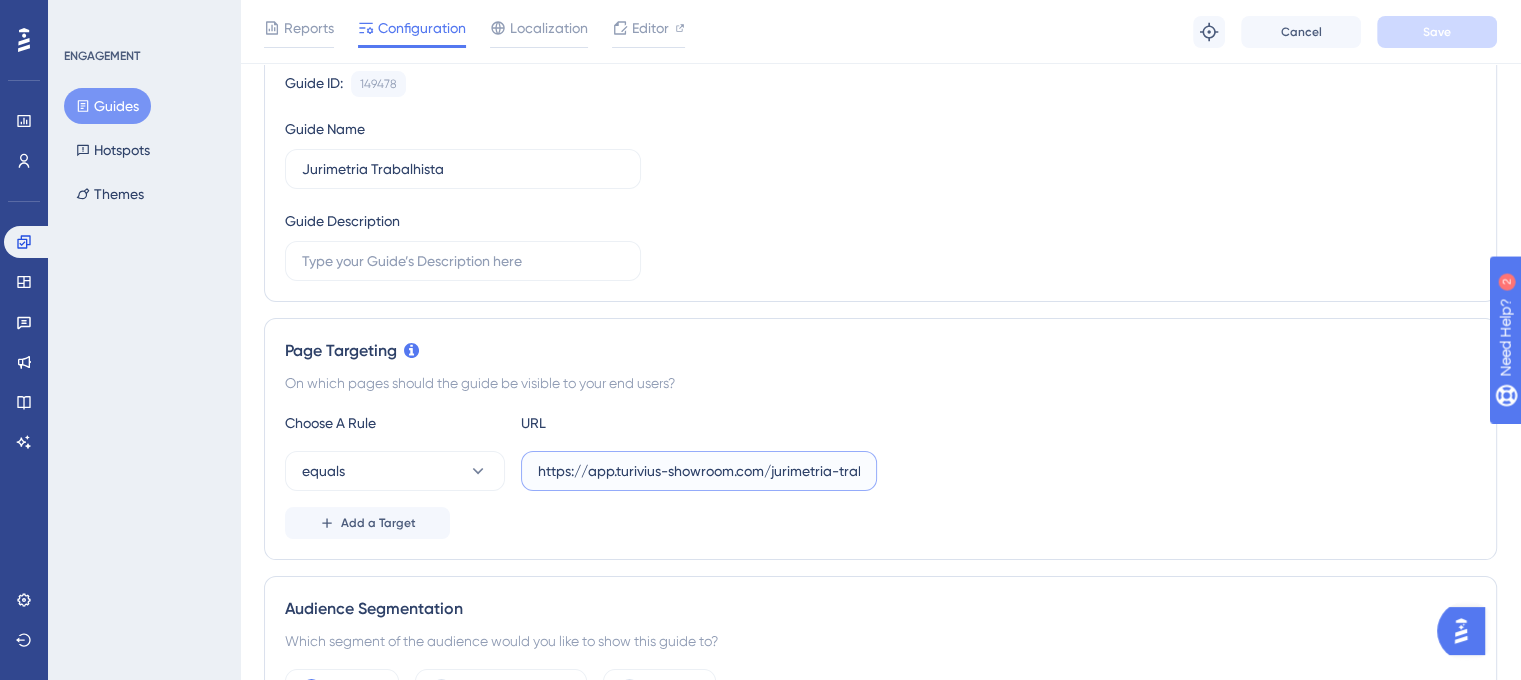 click on "https://app.turivius-showroom.com/jurimetria-trabalhista" at bounding box center (699, 471) 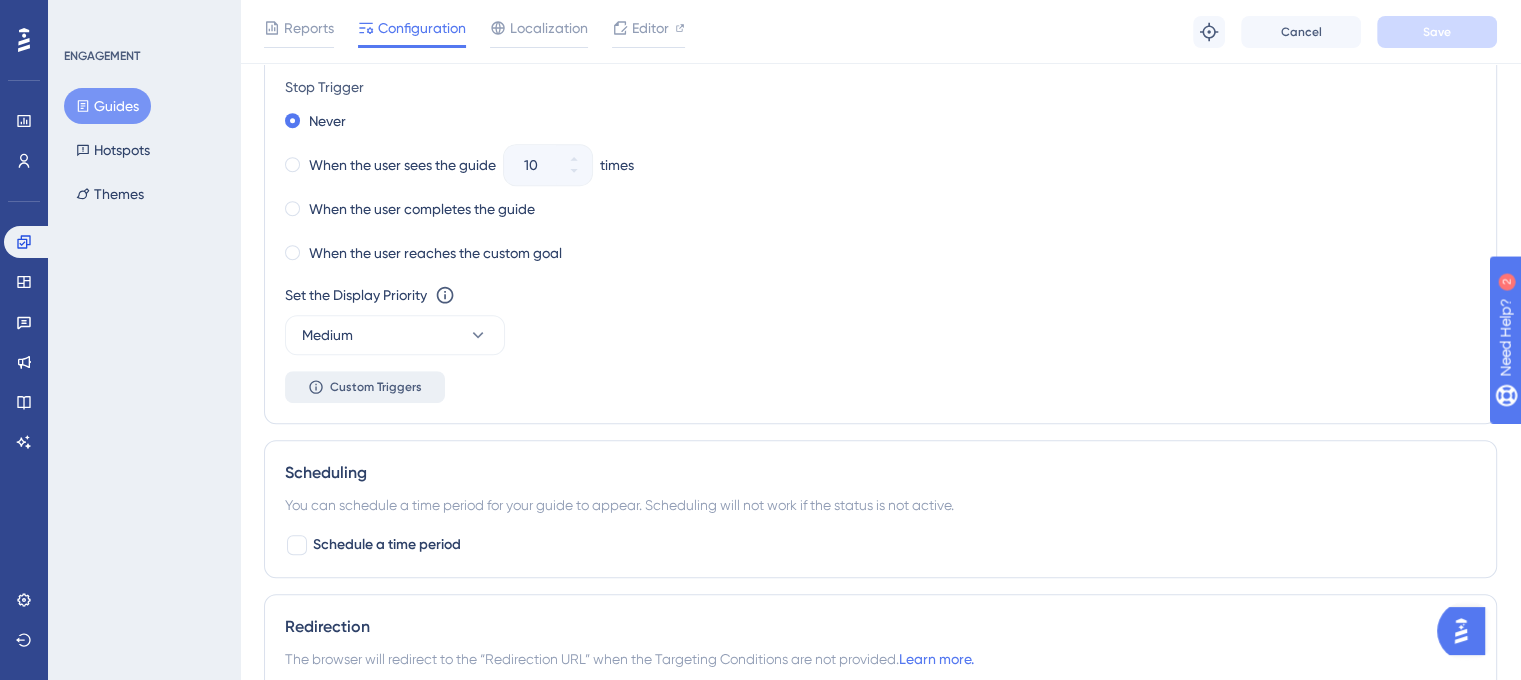 scroll, scrollTop: 1100, scrollLeft: 0, axis: vertical 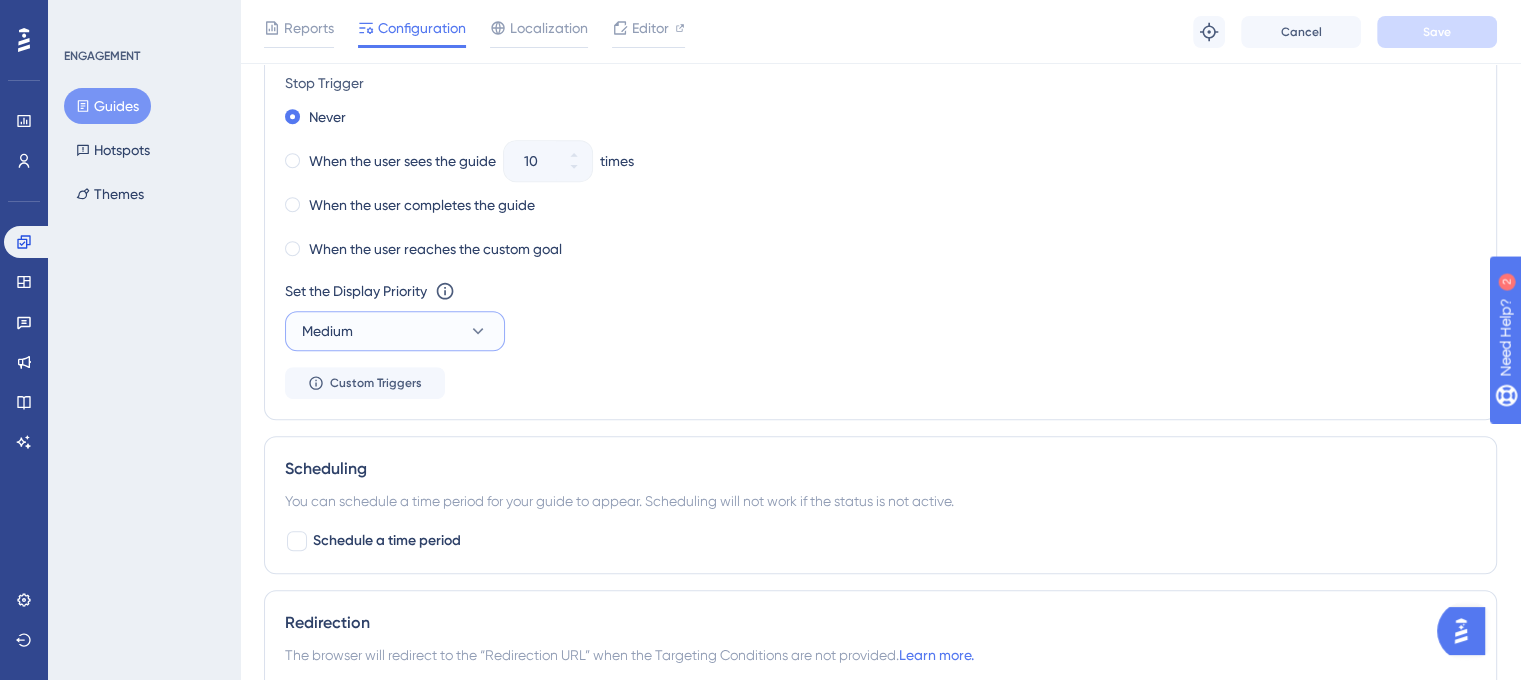 click on "Medium" at bounding box center [395, 331] 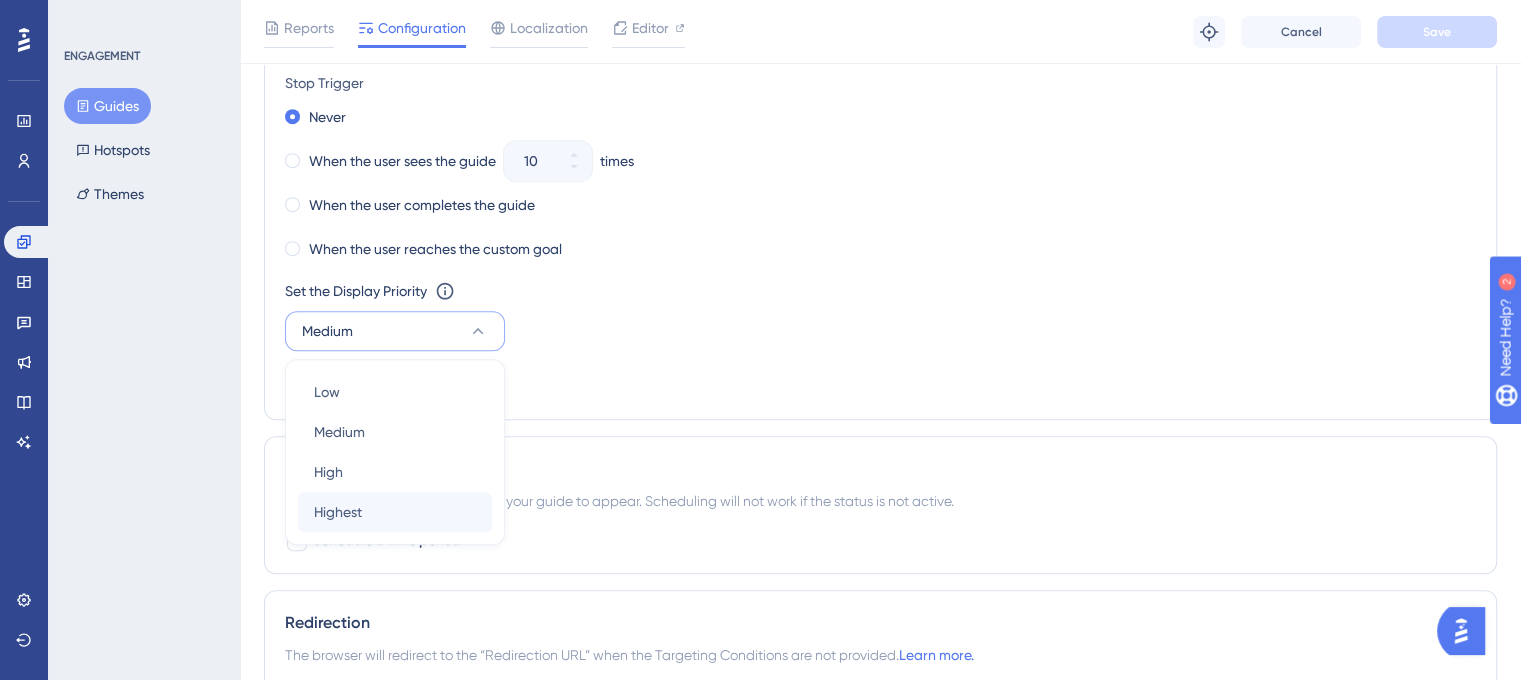 scroll, scrollTop: 1209, scrollLeft: 0, axis: vertical 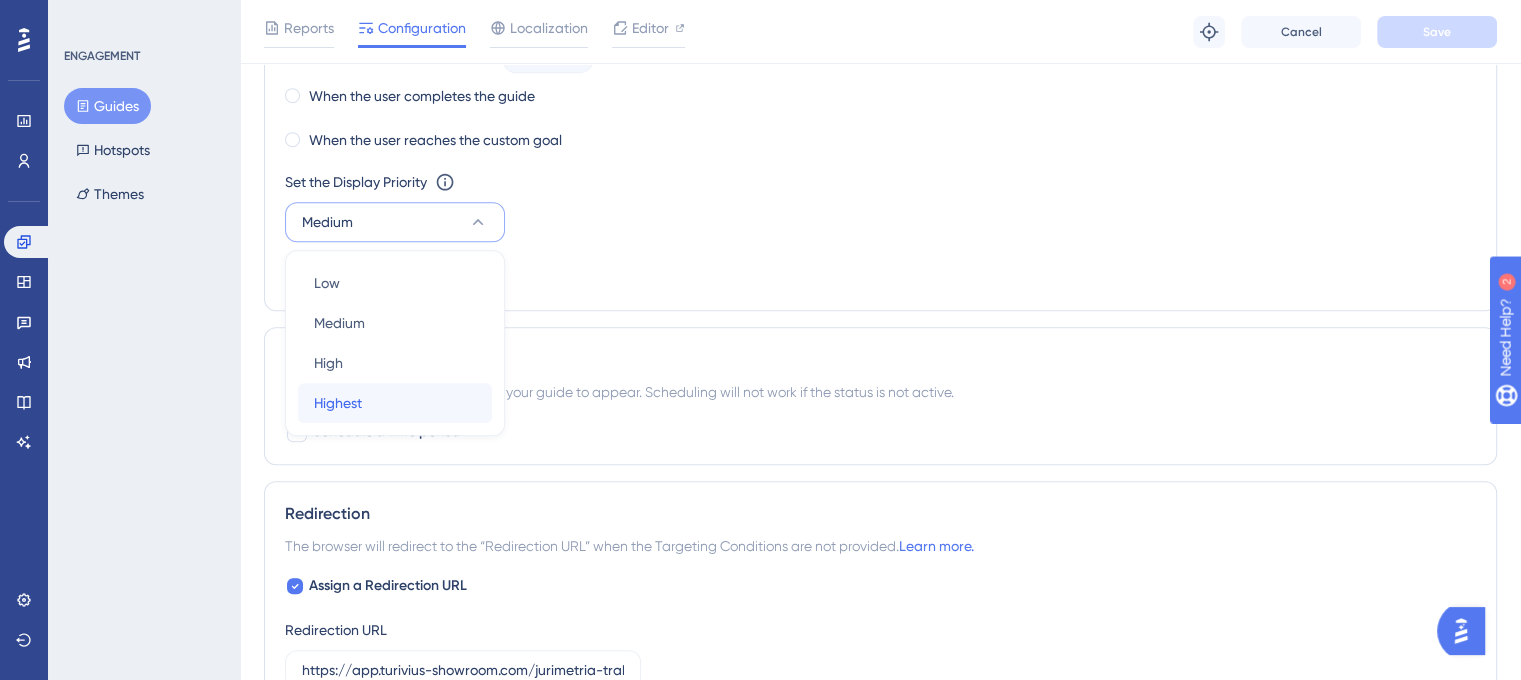 click on "Highest" at bounding box center [338, 403] 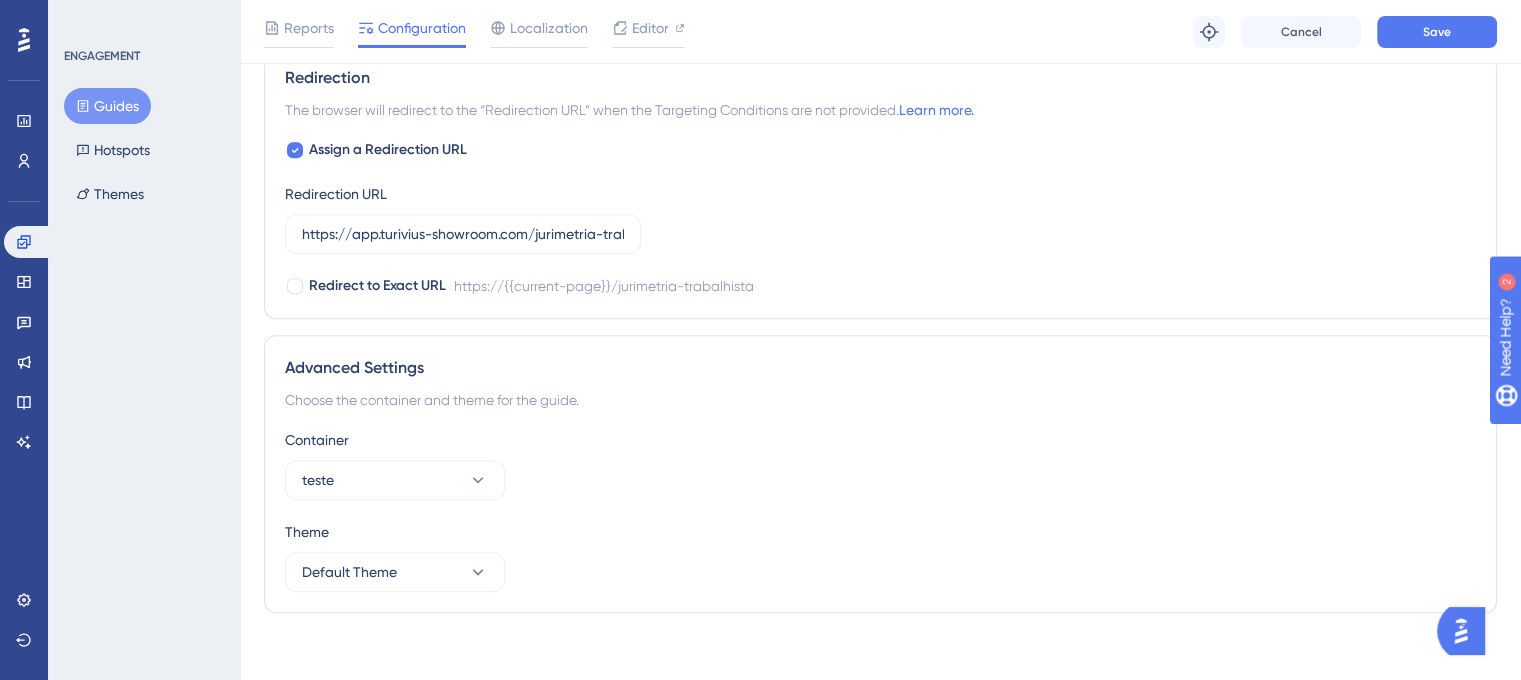 scroll, scrollTop: 1654, scrollLeft: 0, axis: vertical 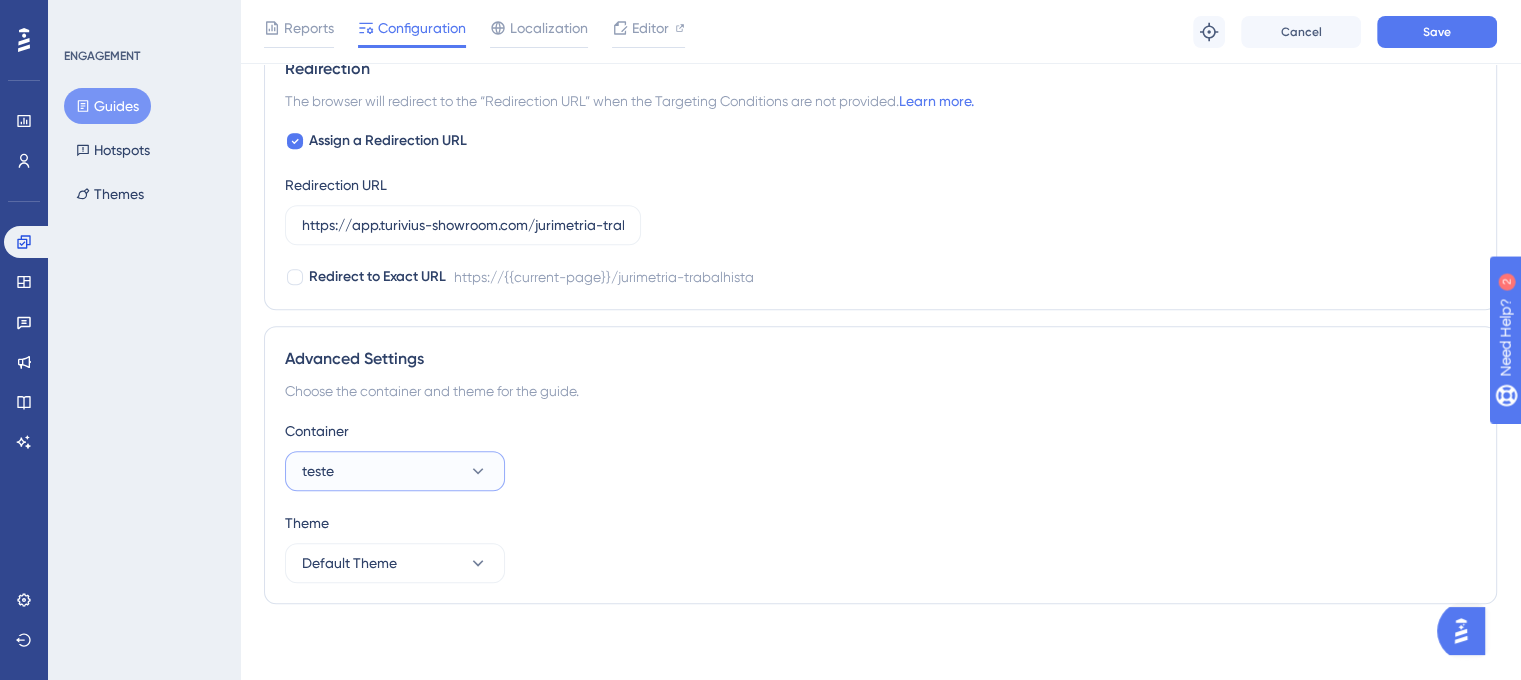 click on "teste" at bounding box center (395, 471) 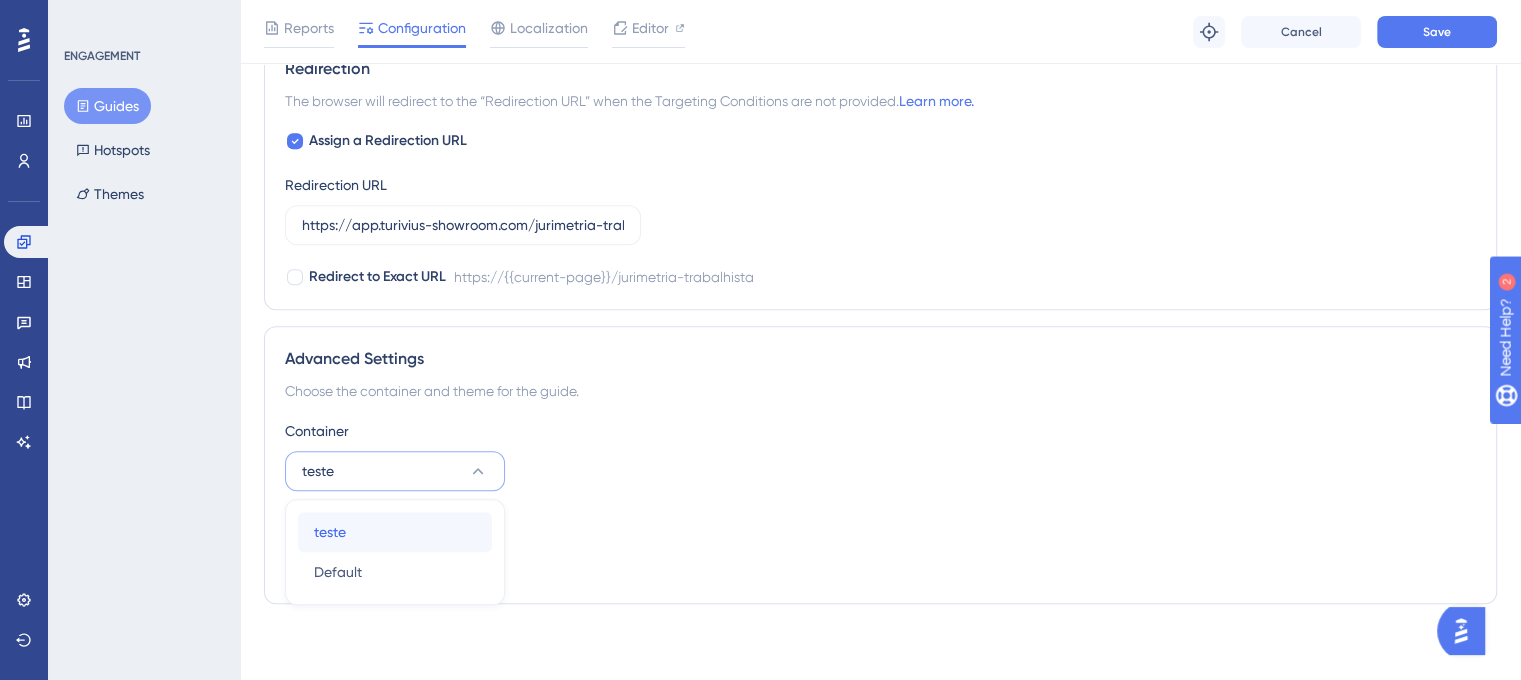click on "teste teste" at bounding box center [395, 532] 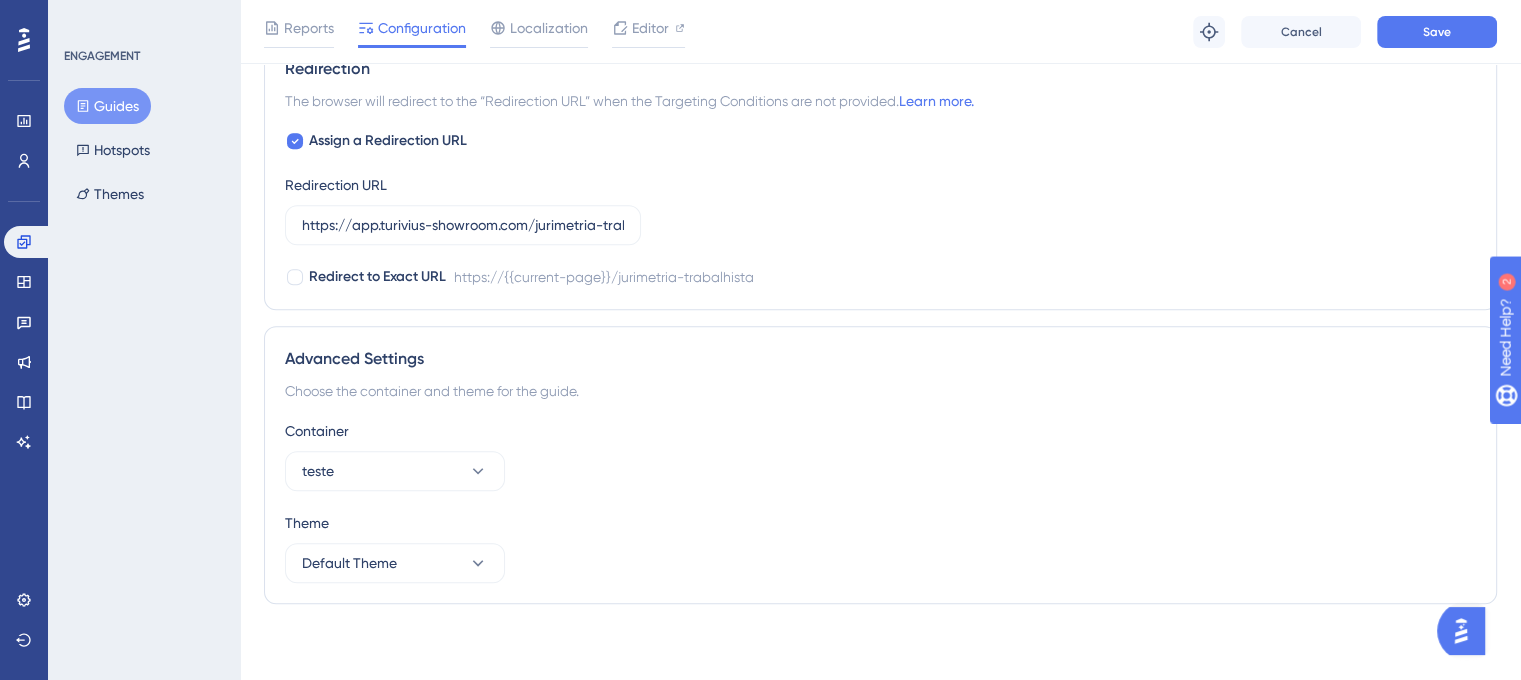 click on "Container teste" at bounding box center (880, 455) 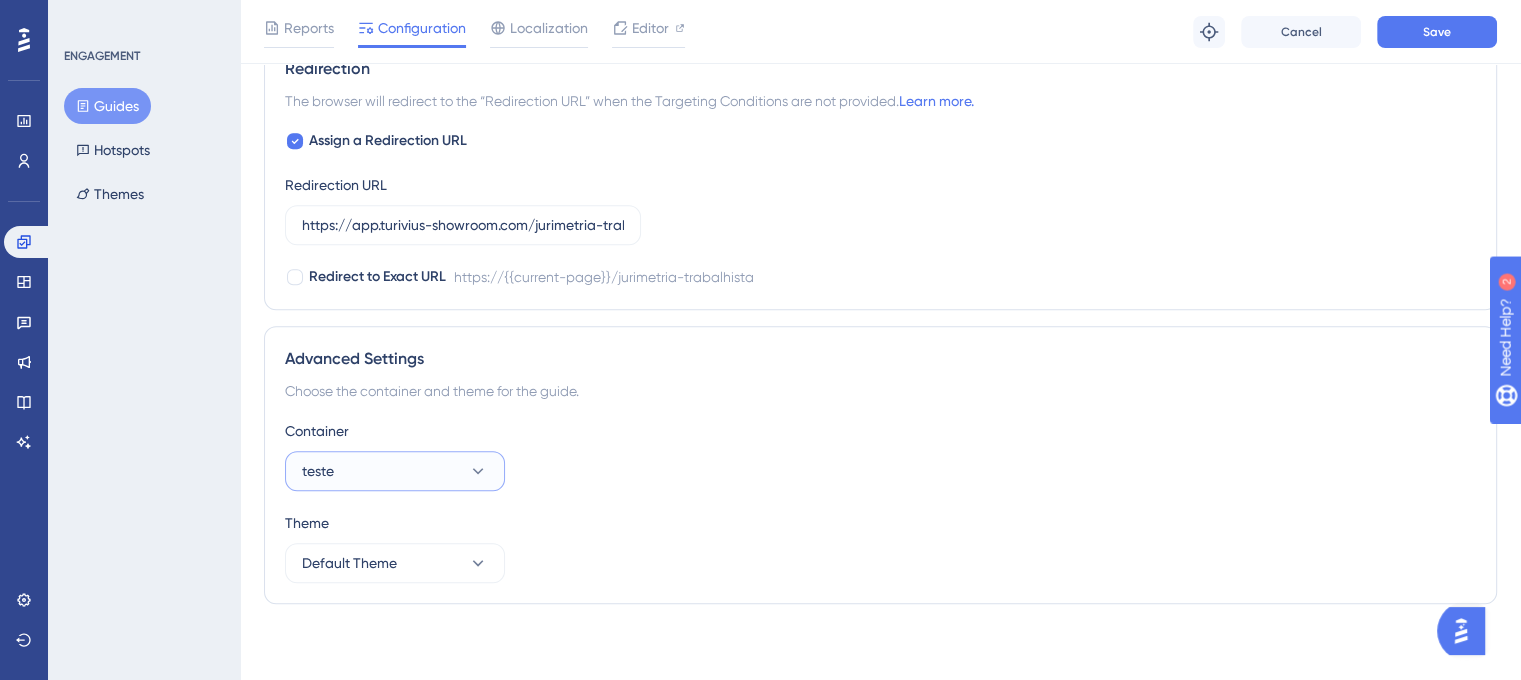 click on "teste" at bounding box center (395, 471) 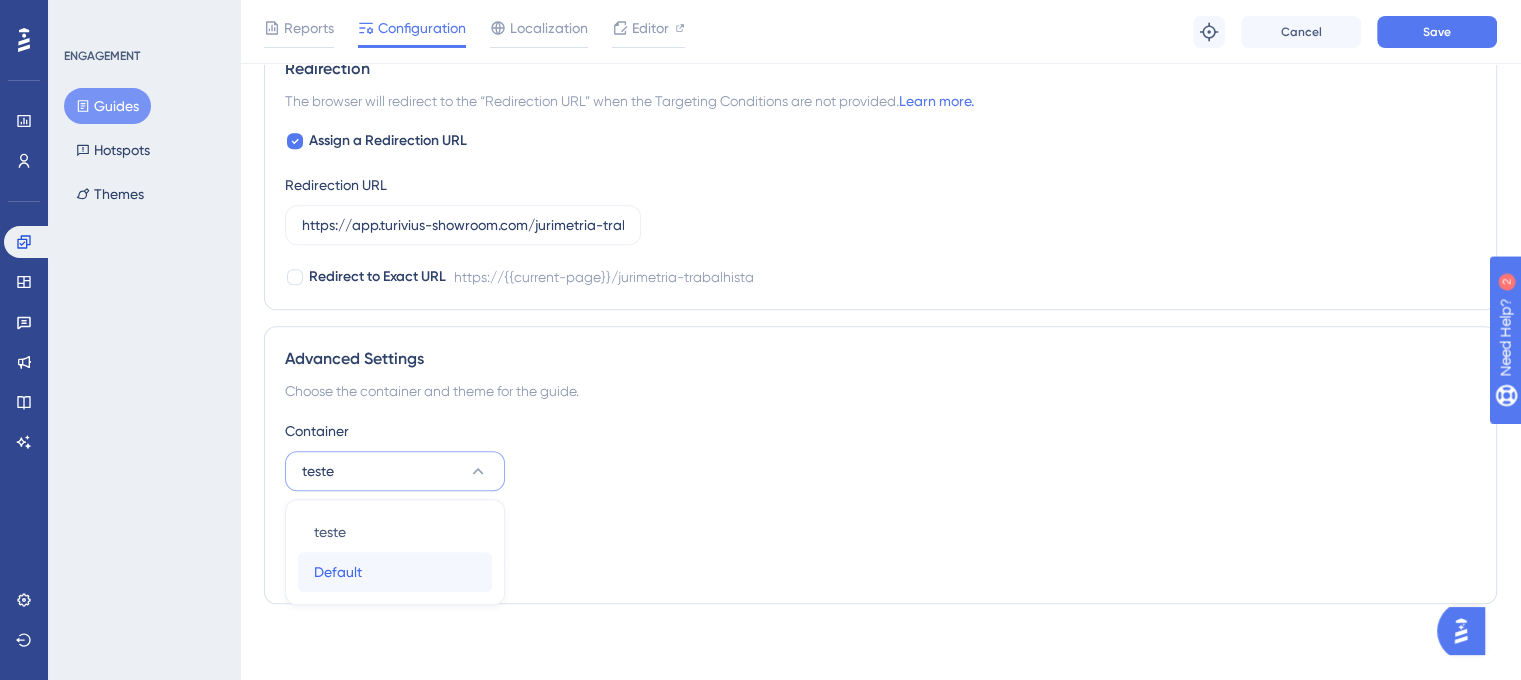 click on "Default Default" at bounding box center (395, 572) 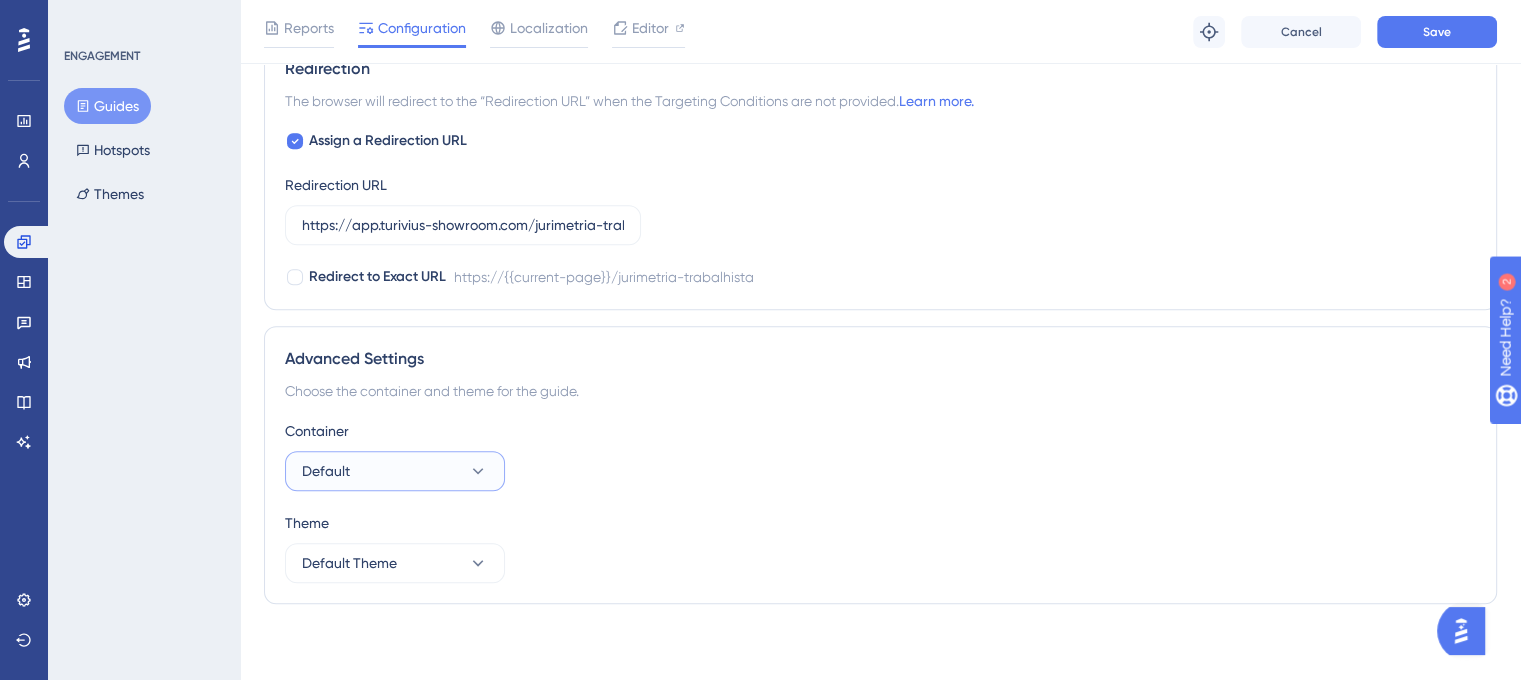 click on "Default" at bounding box center [395, 471] 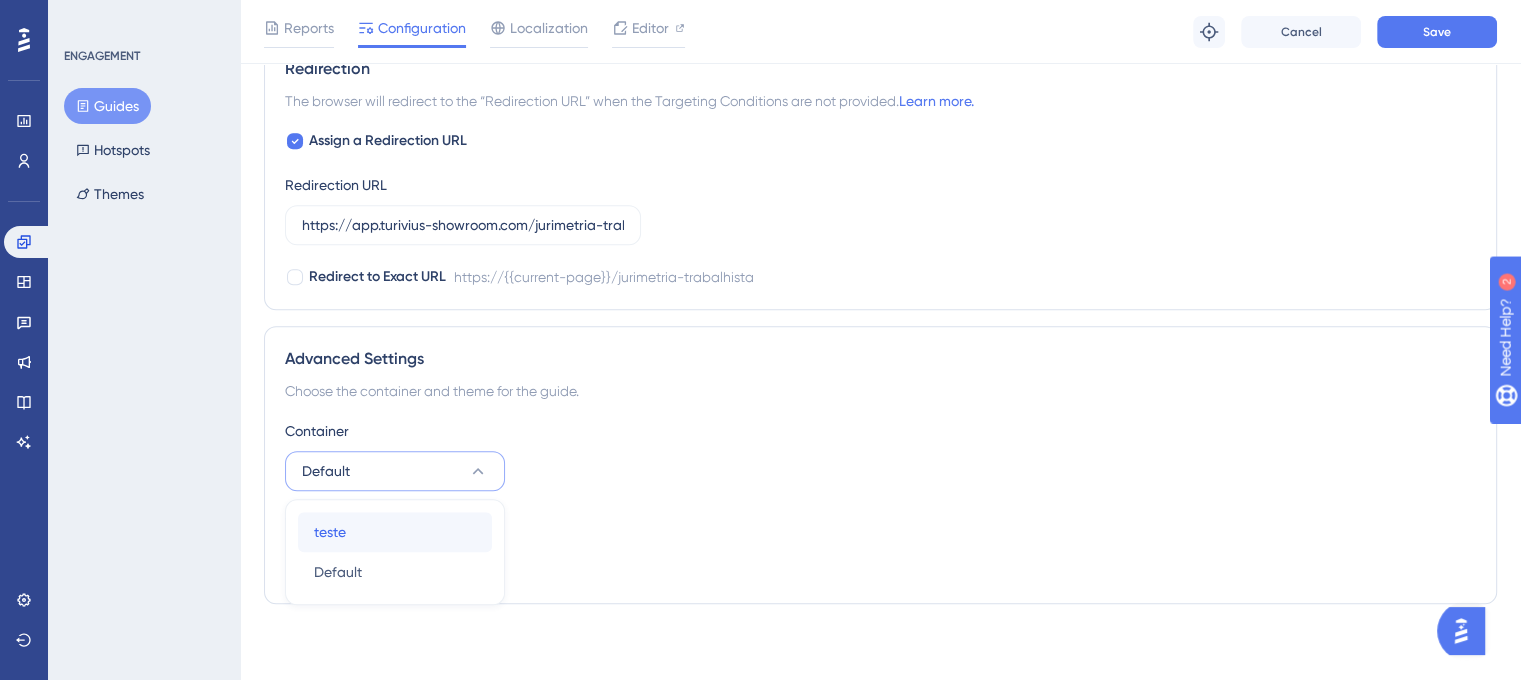 click on "teste teste" at bounding box center (395, 532) 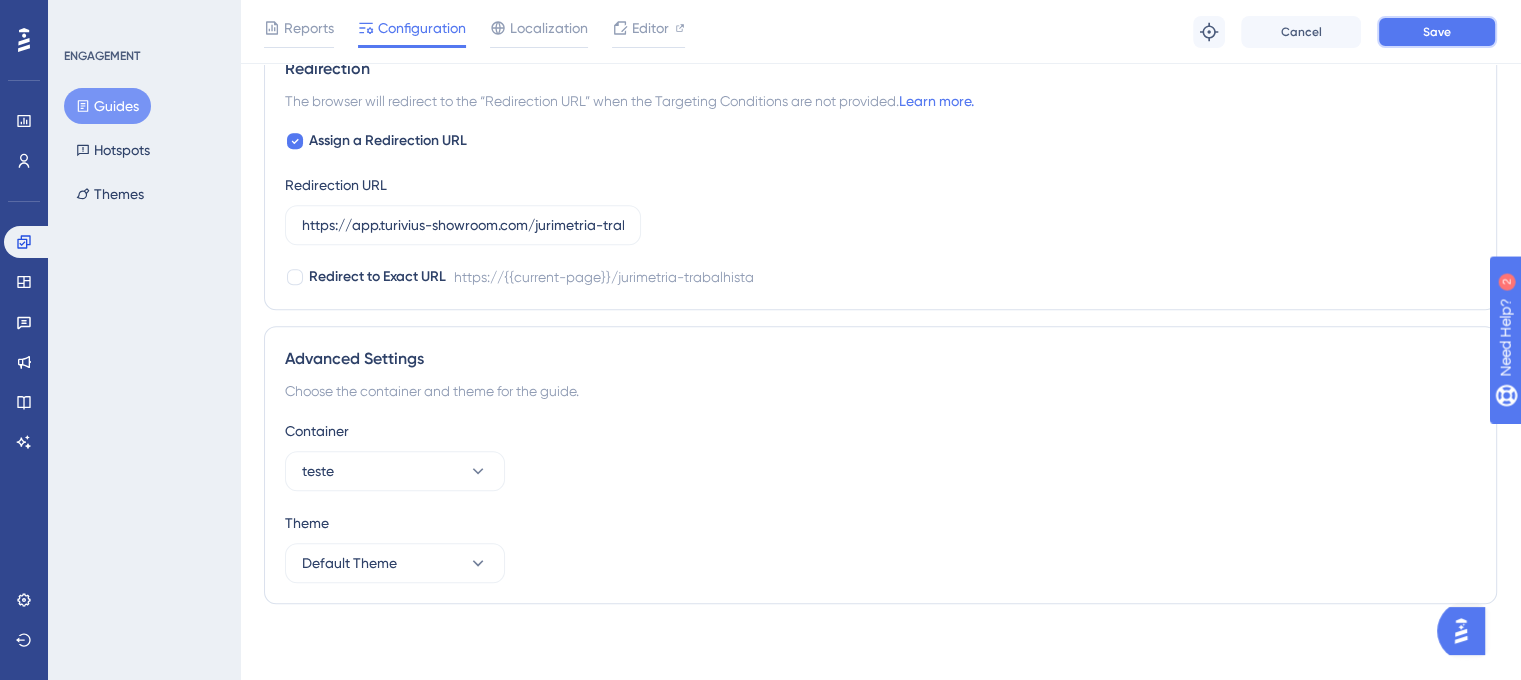 click on "Save" at bounding box center (1437, 32) 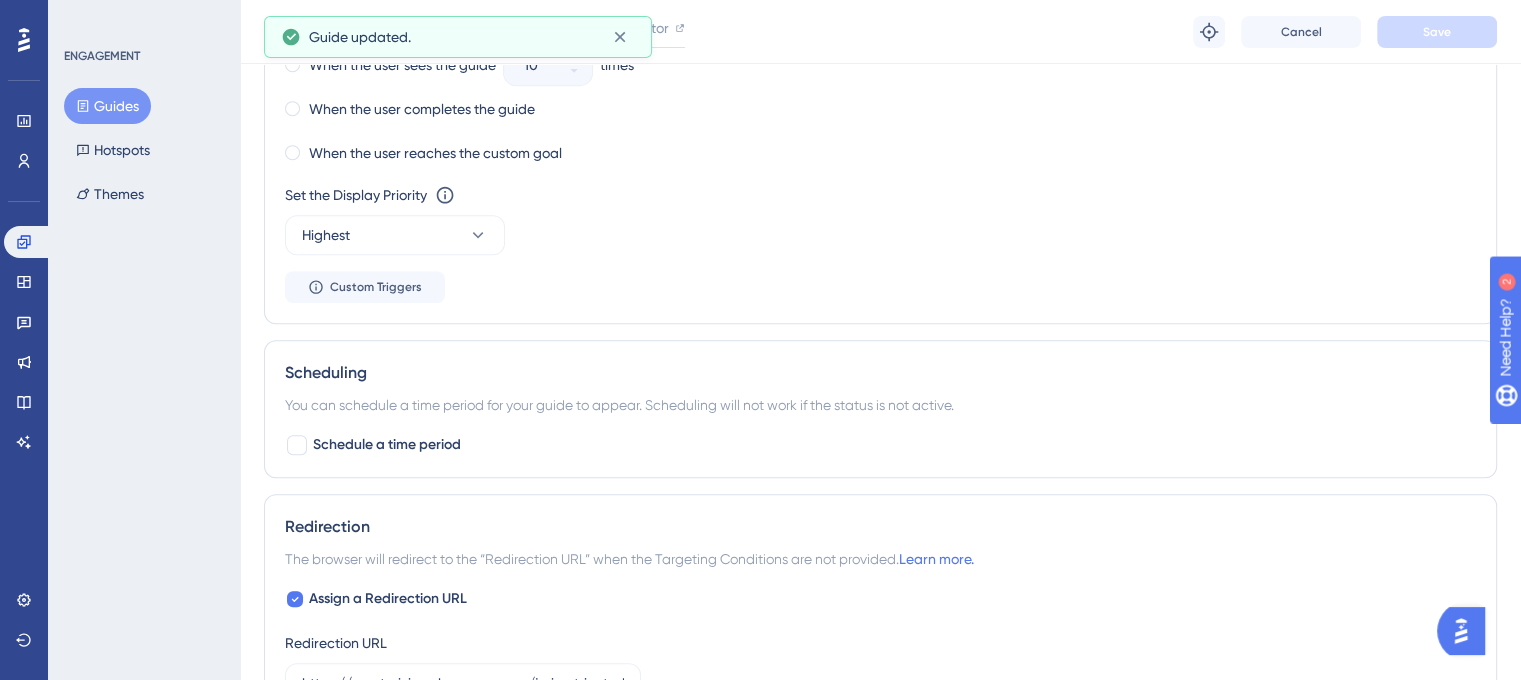scroll, scrollTop: 0, scrollLeft: 0, axis: both 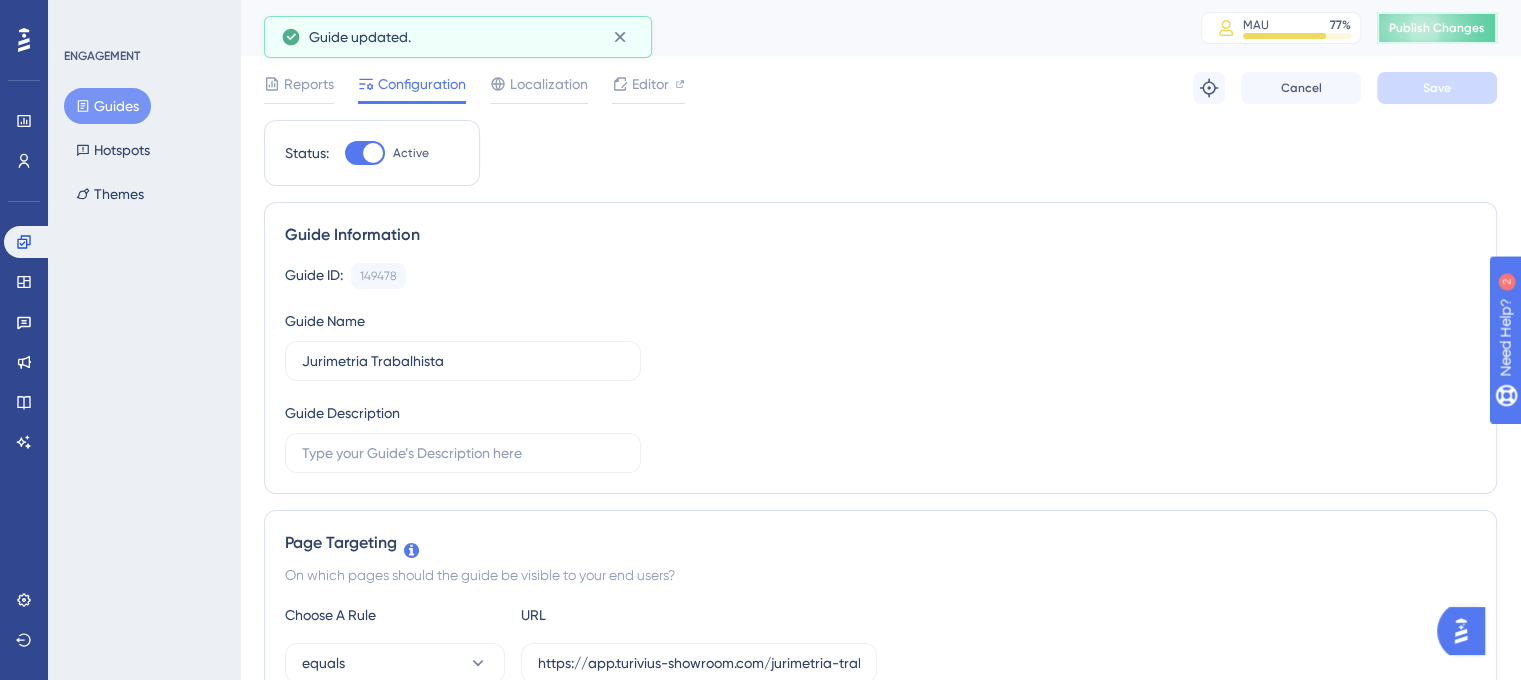 click on "Publish Changes" at bounding box center [1437, 28] 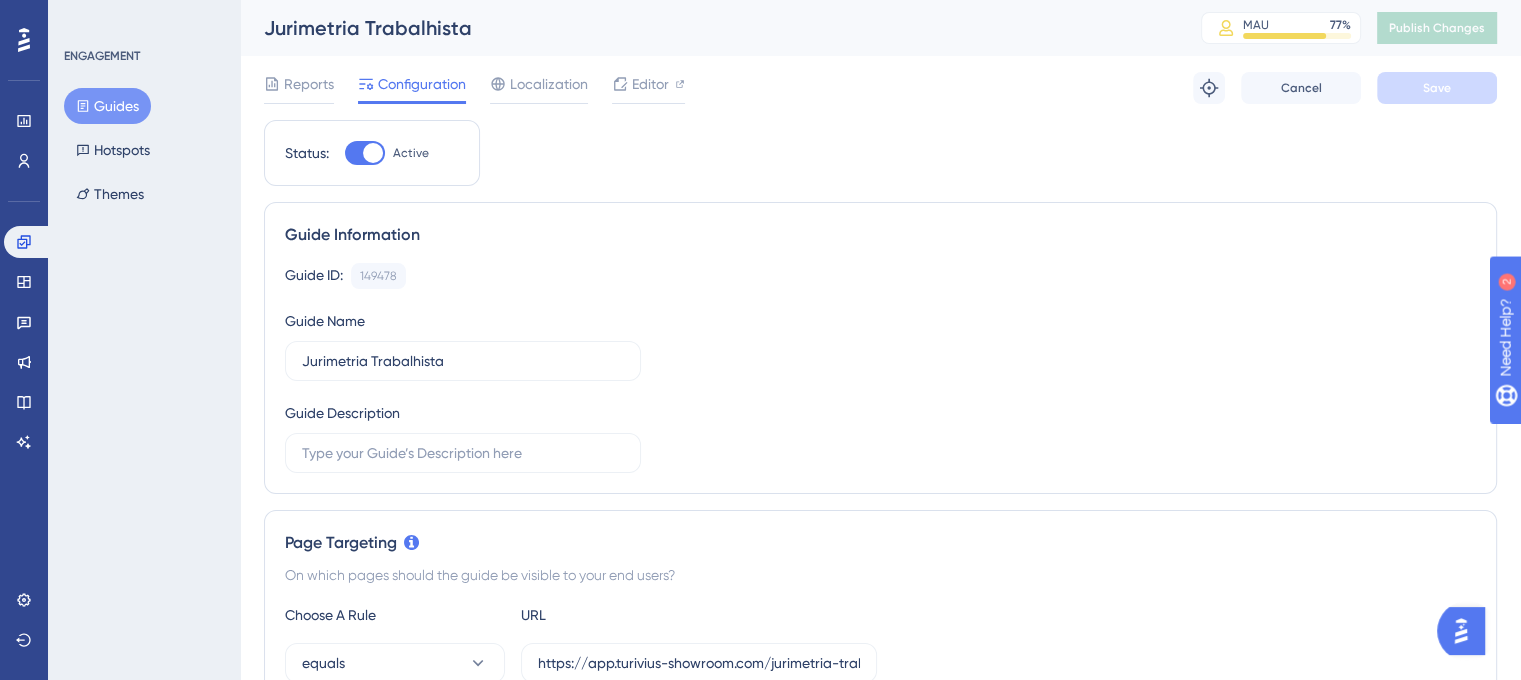 click on "Guides" at bounding box center [107, 106] 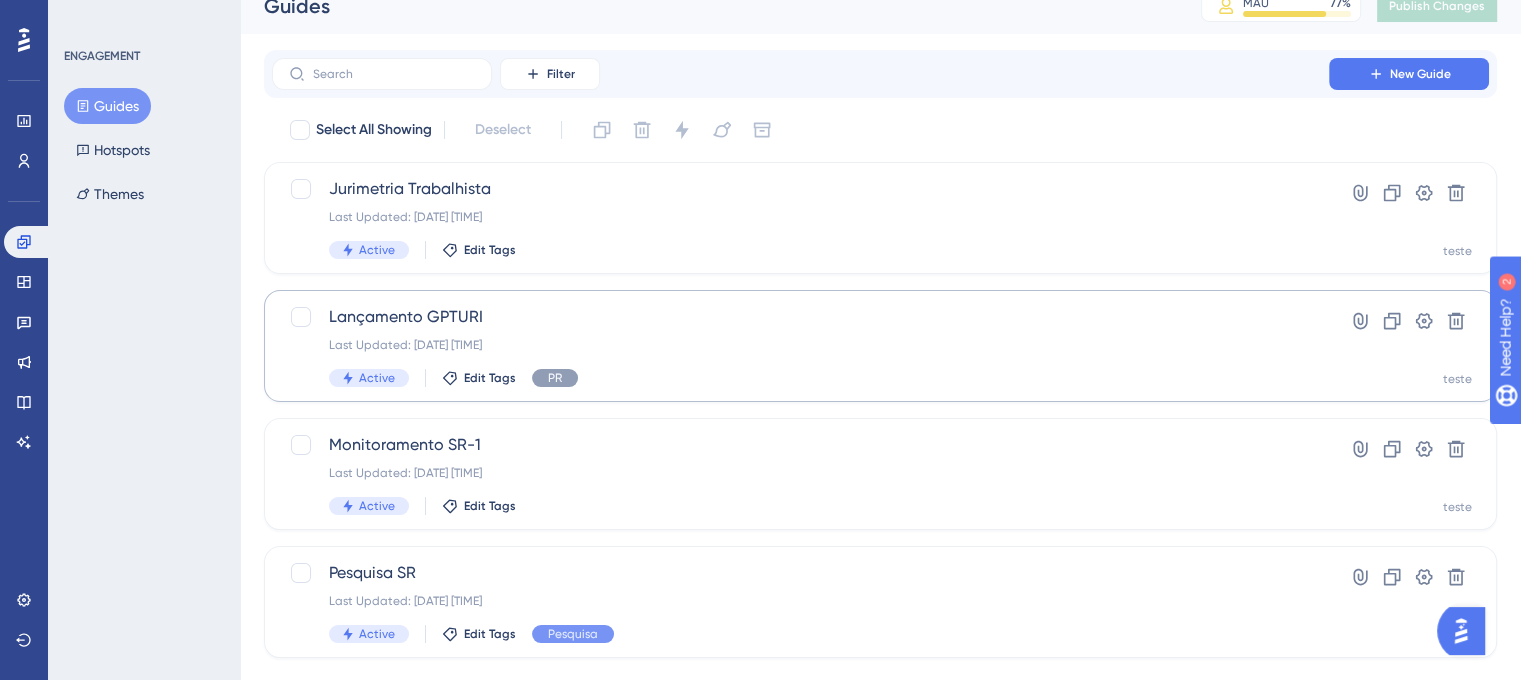 scroll, scrollTop: 0, scrollLeft: 0, axis: both 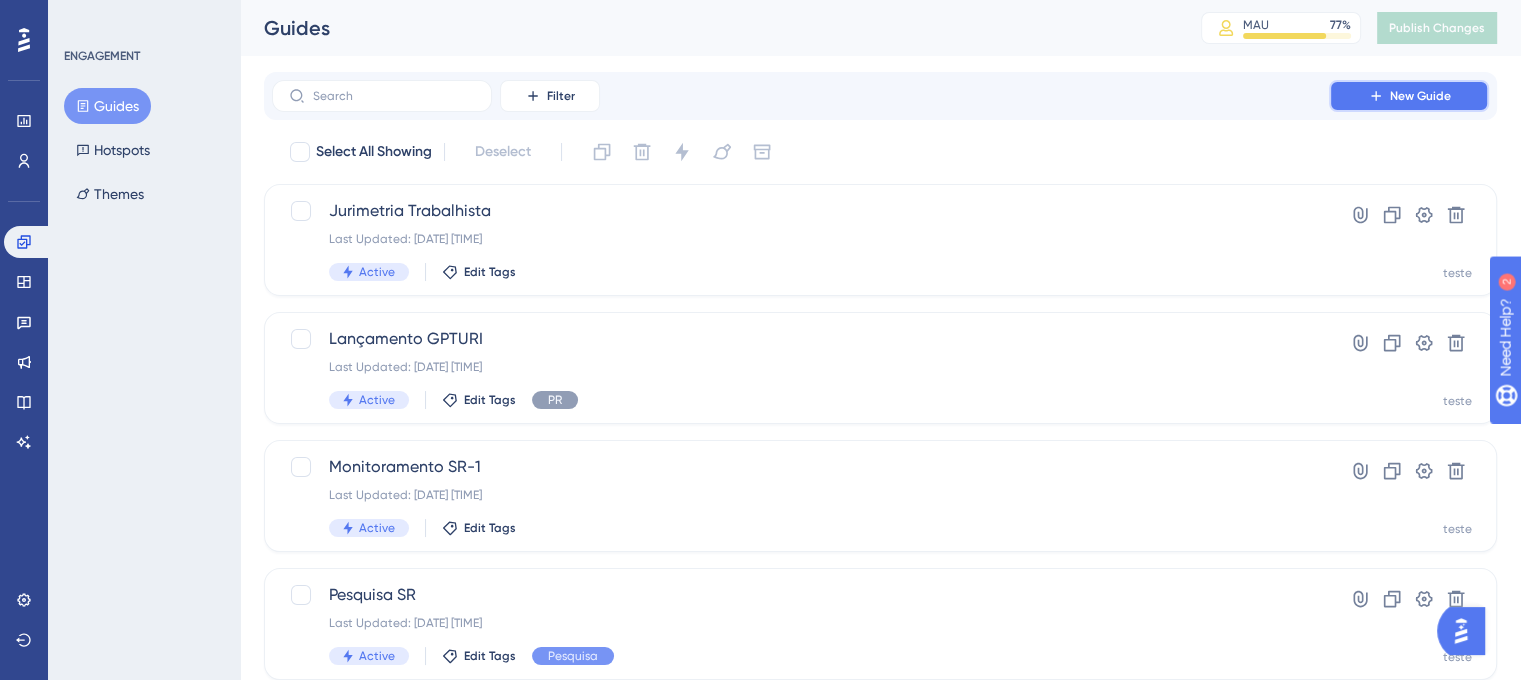 click 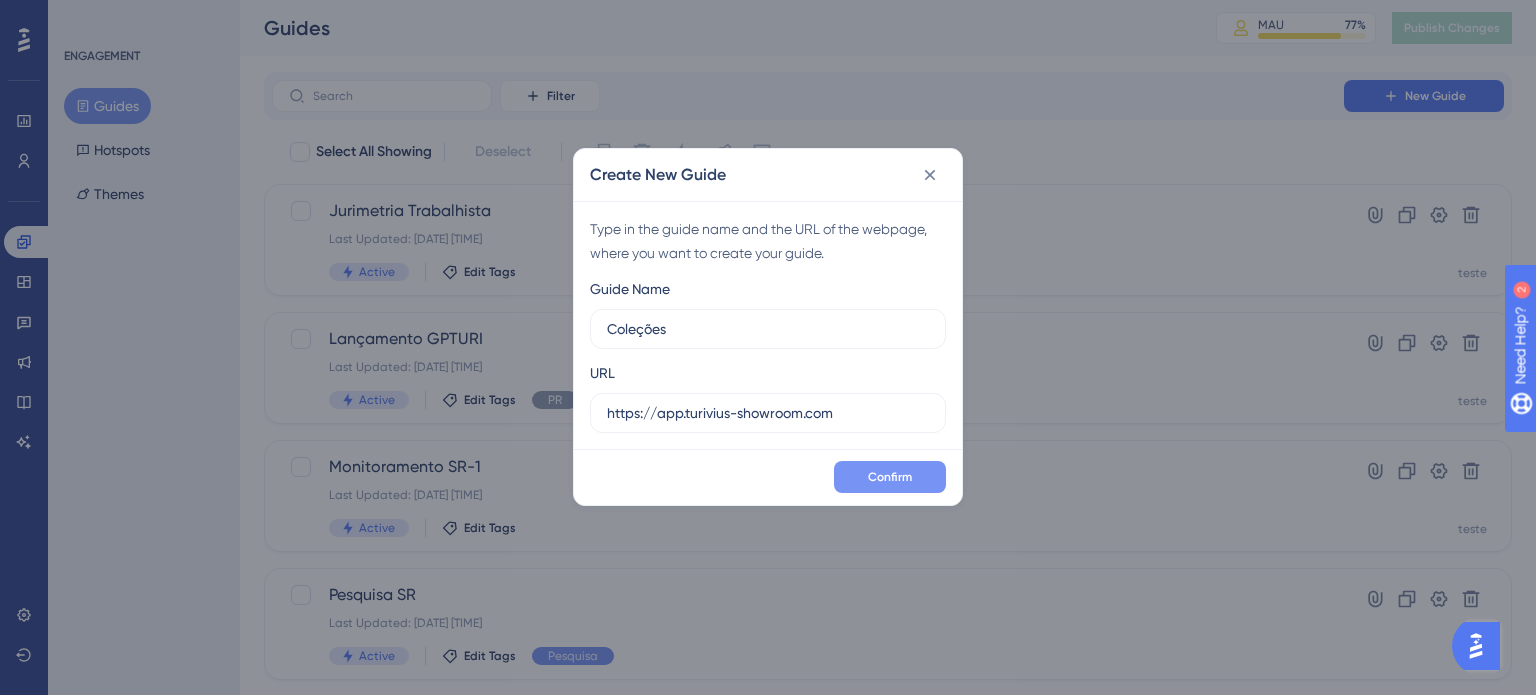 type on "Coleções" 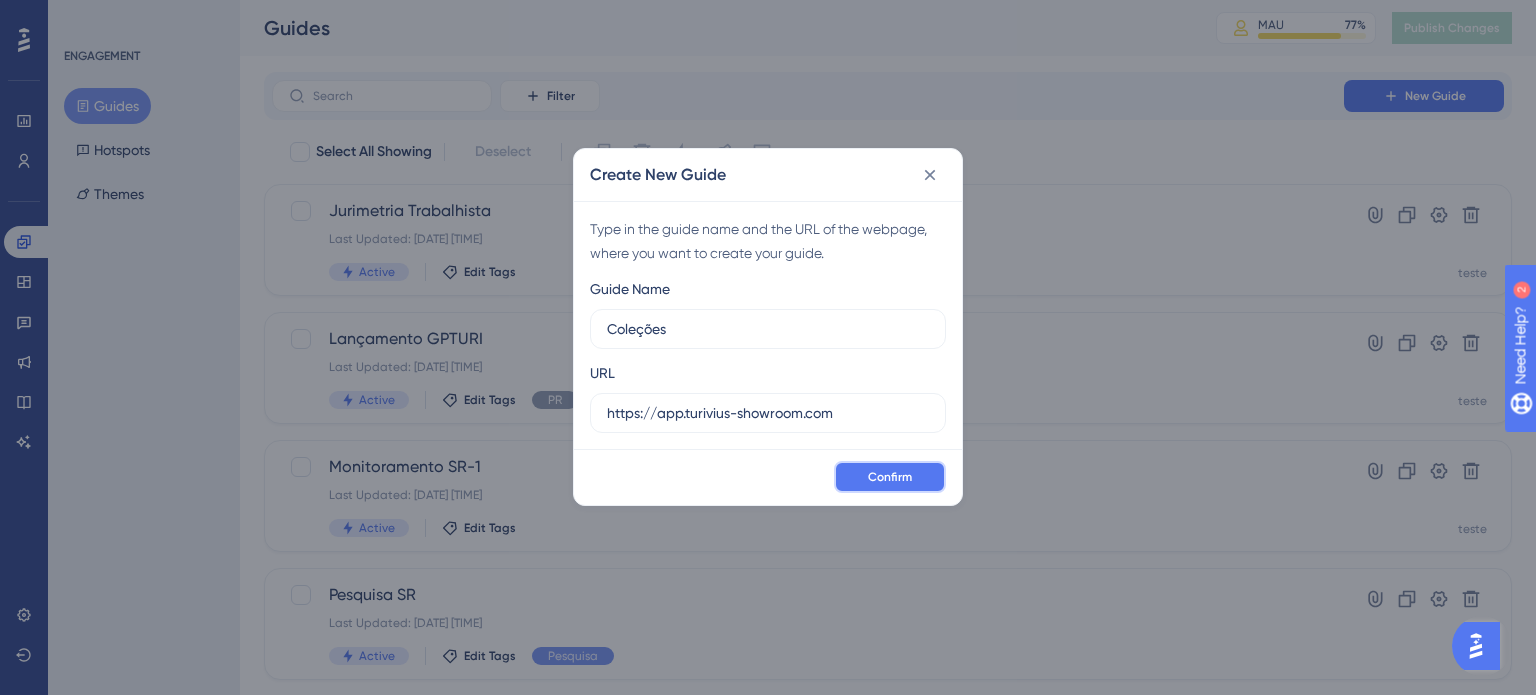 click on "Confirm" at bounding box center [890, 477] 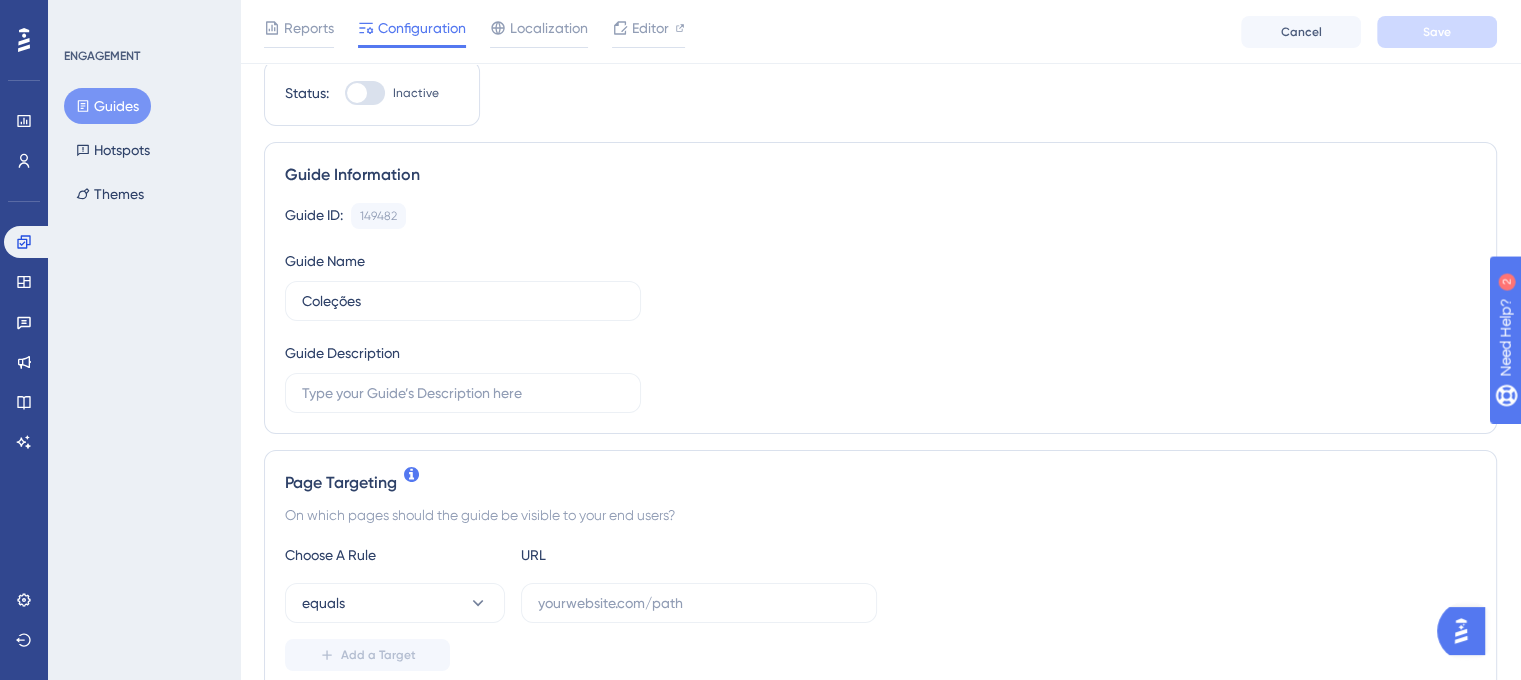 scroll, scrollTop: 200, scrollLeft: 0, axis: vertical 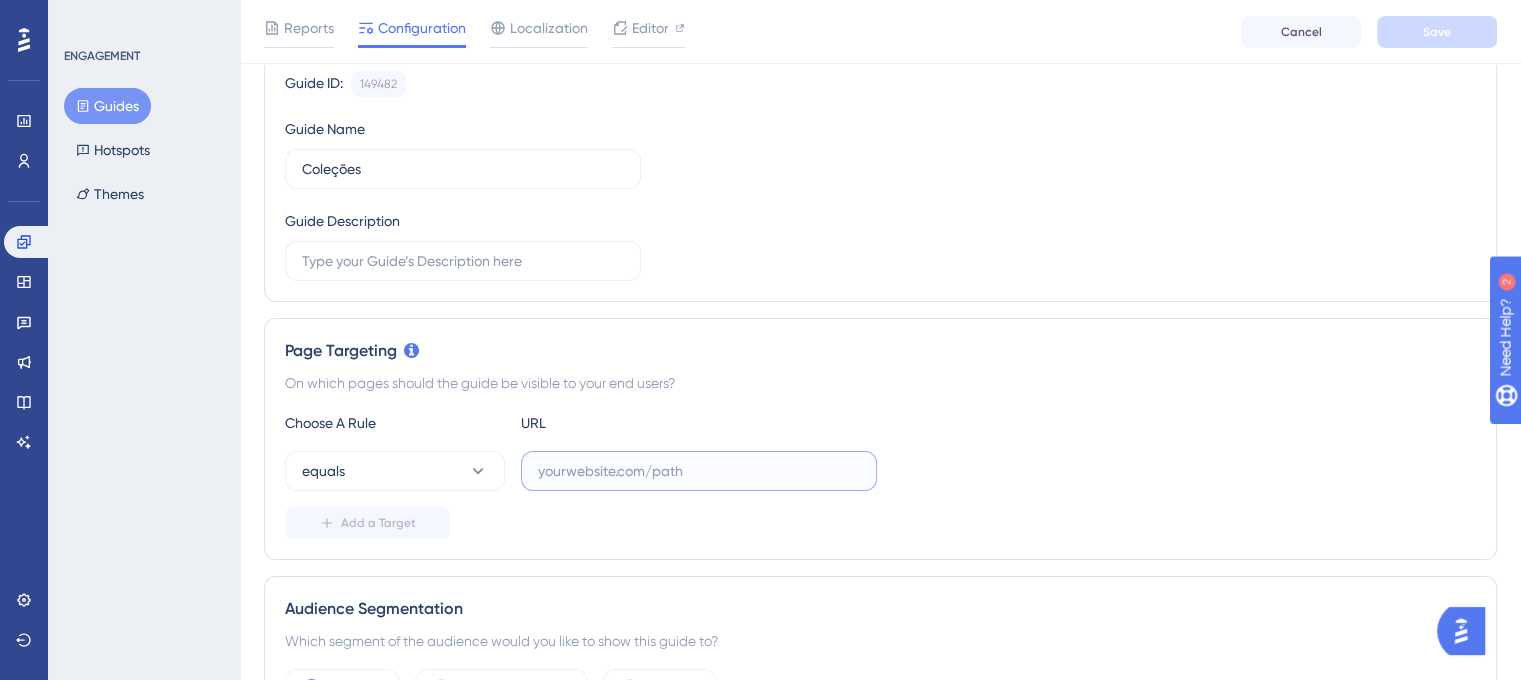 click at bounding box center (699, 471) 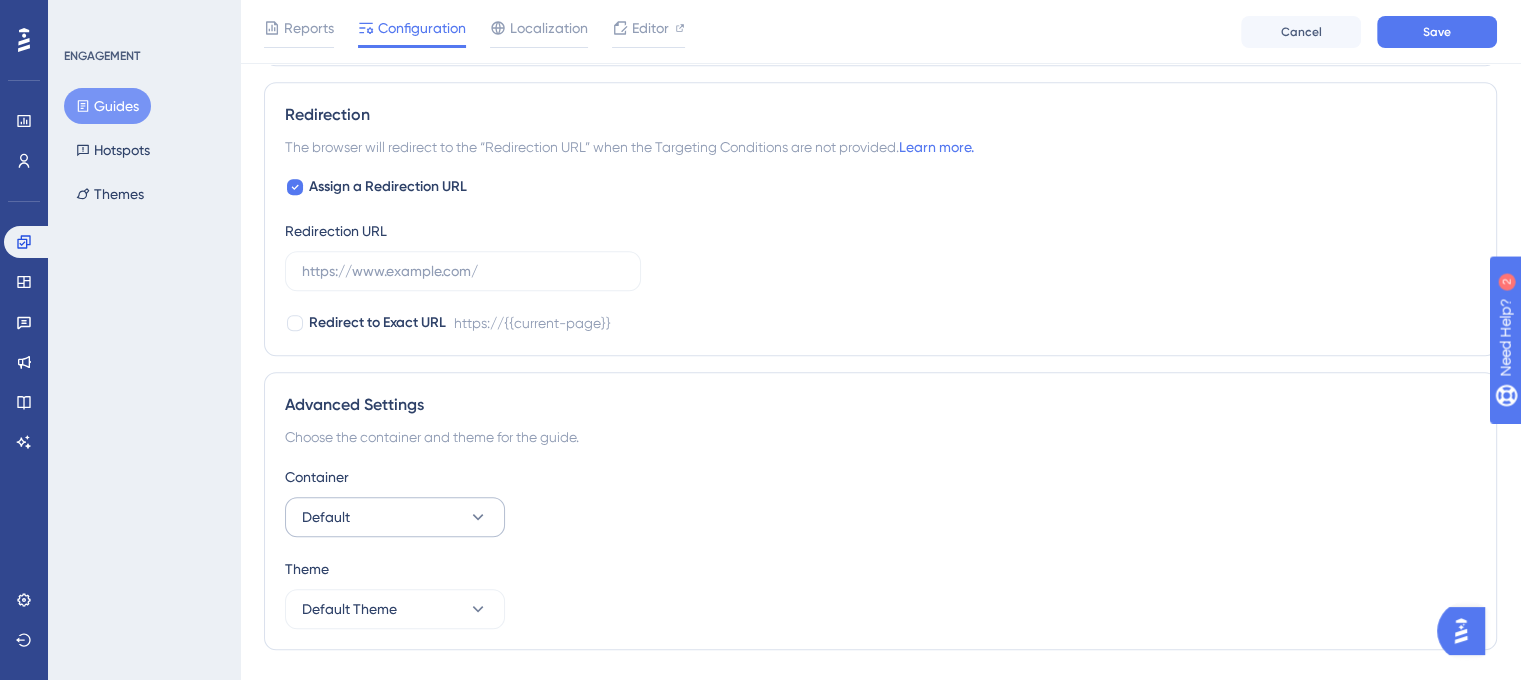 type on "https://app.turivius-showroom.com/colecoes" 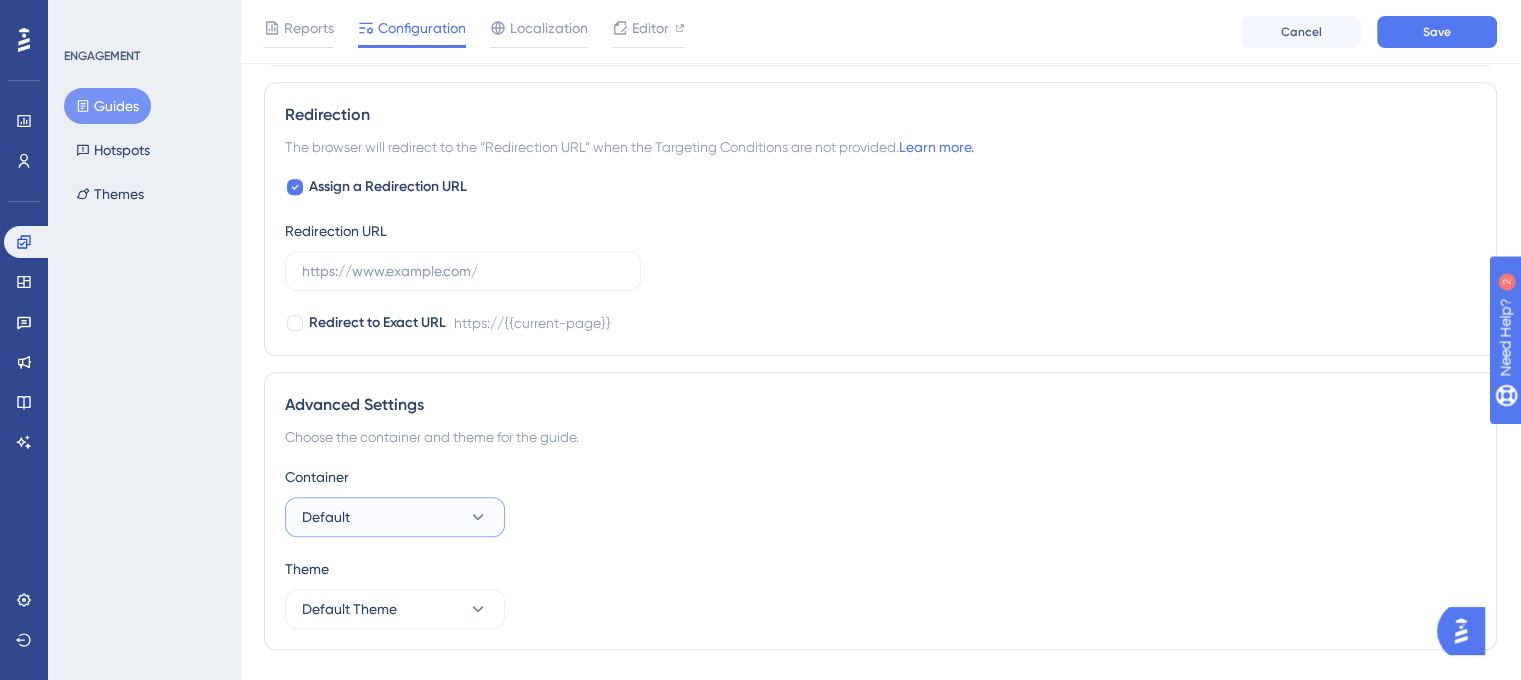 click on "Default" at bounding box center [395, 517] 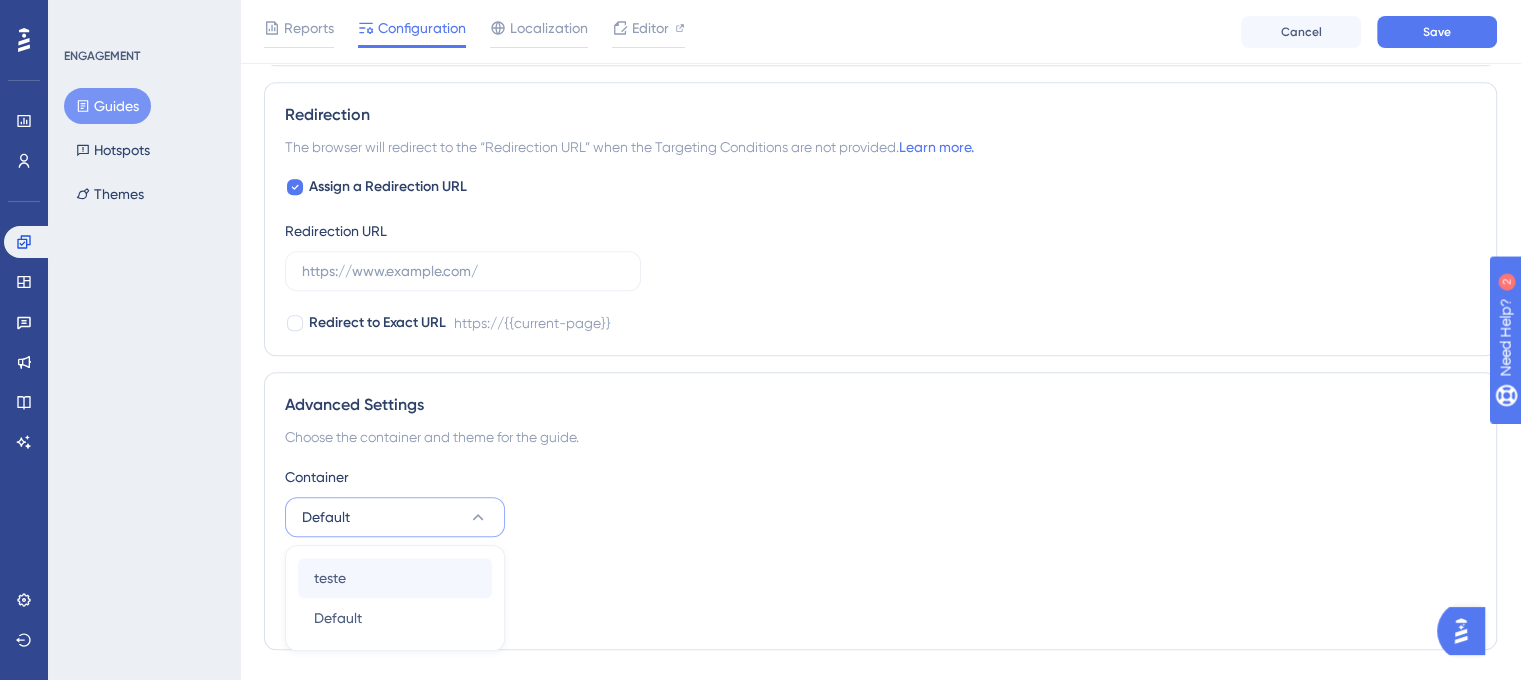 scroll, scrollTop: 1446, scrollLeft: 0, axis: vertical 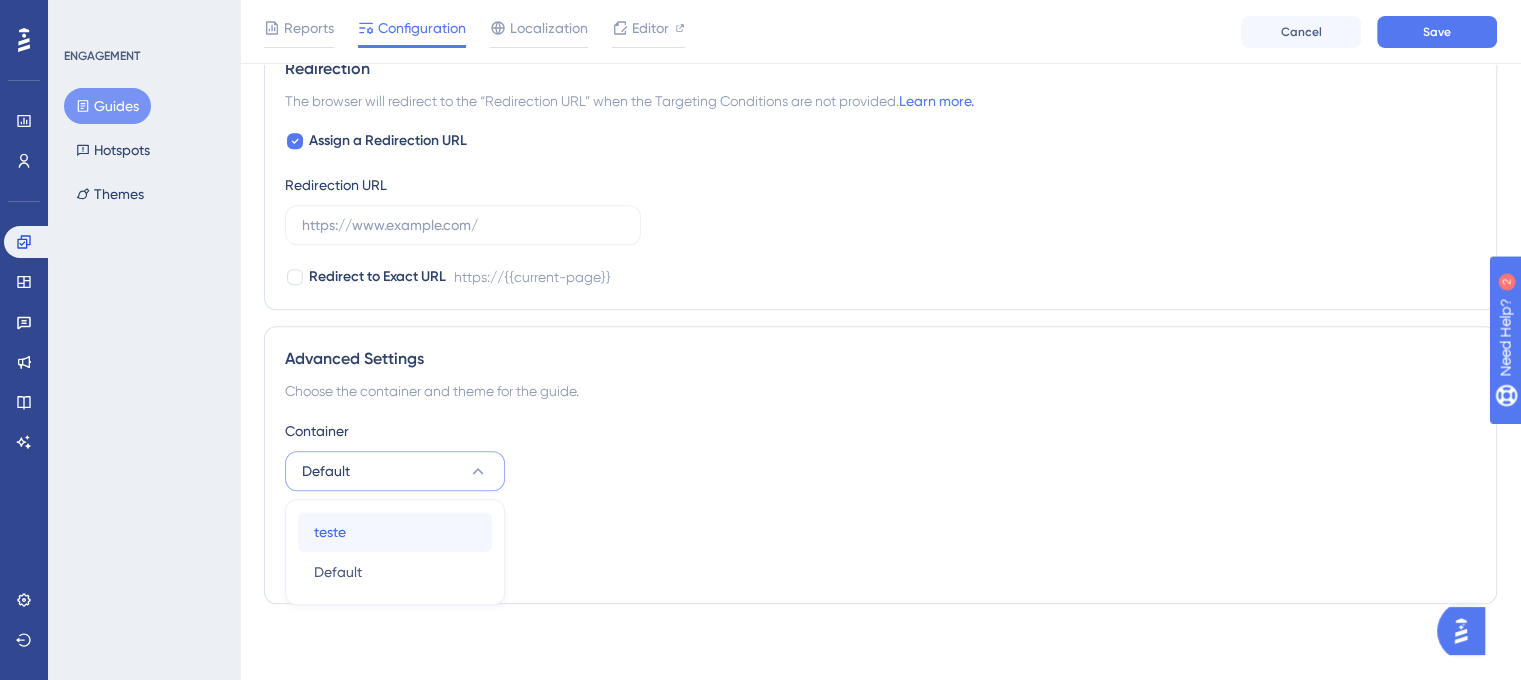 click on "teste teste" at bounding box center (395, 532) 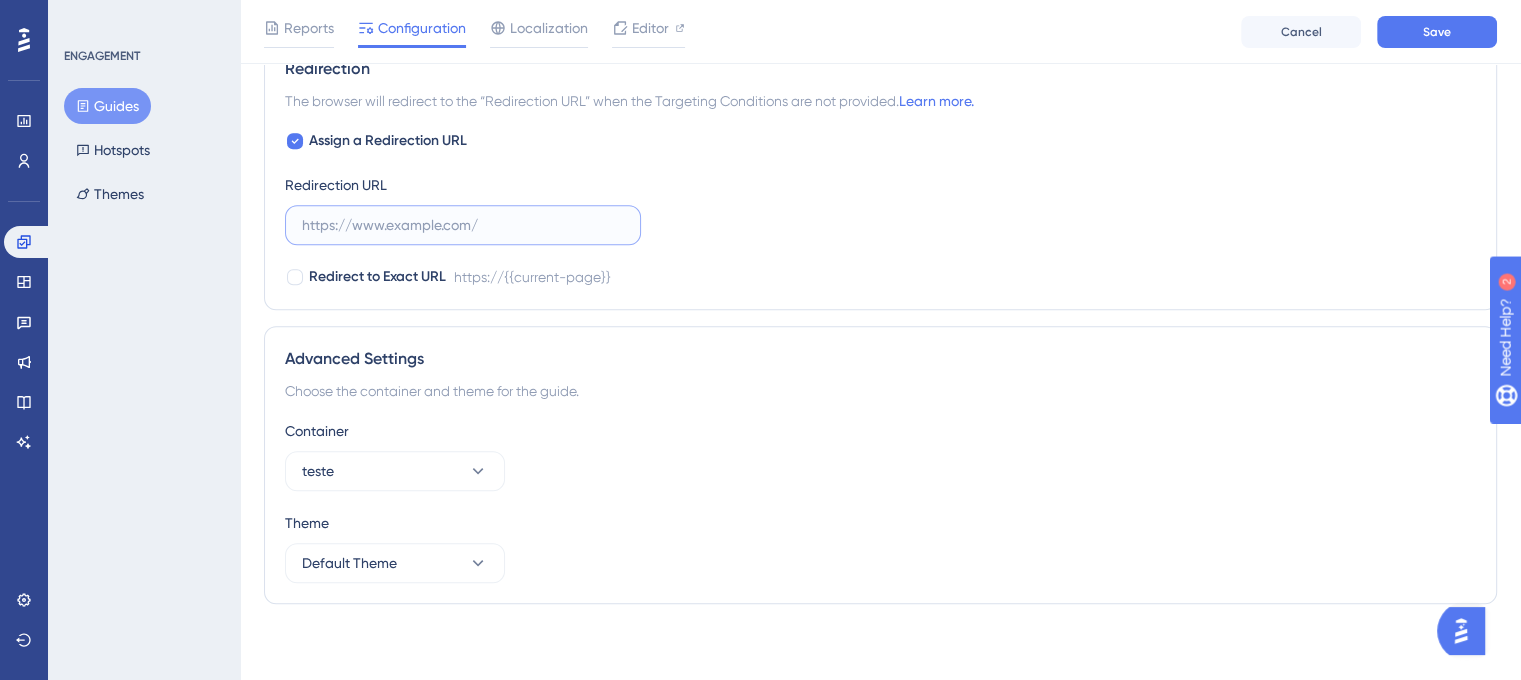 click at bounding box center (463, 225) 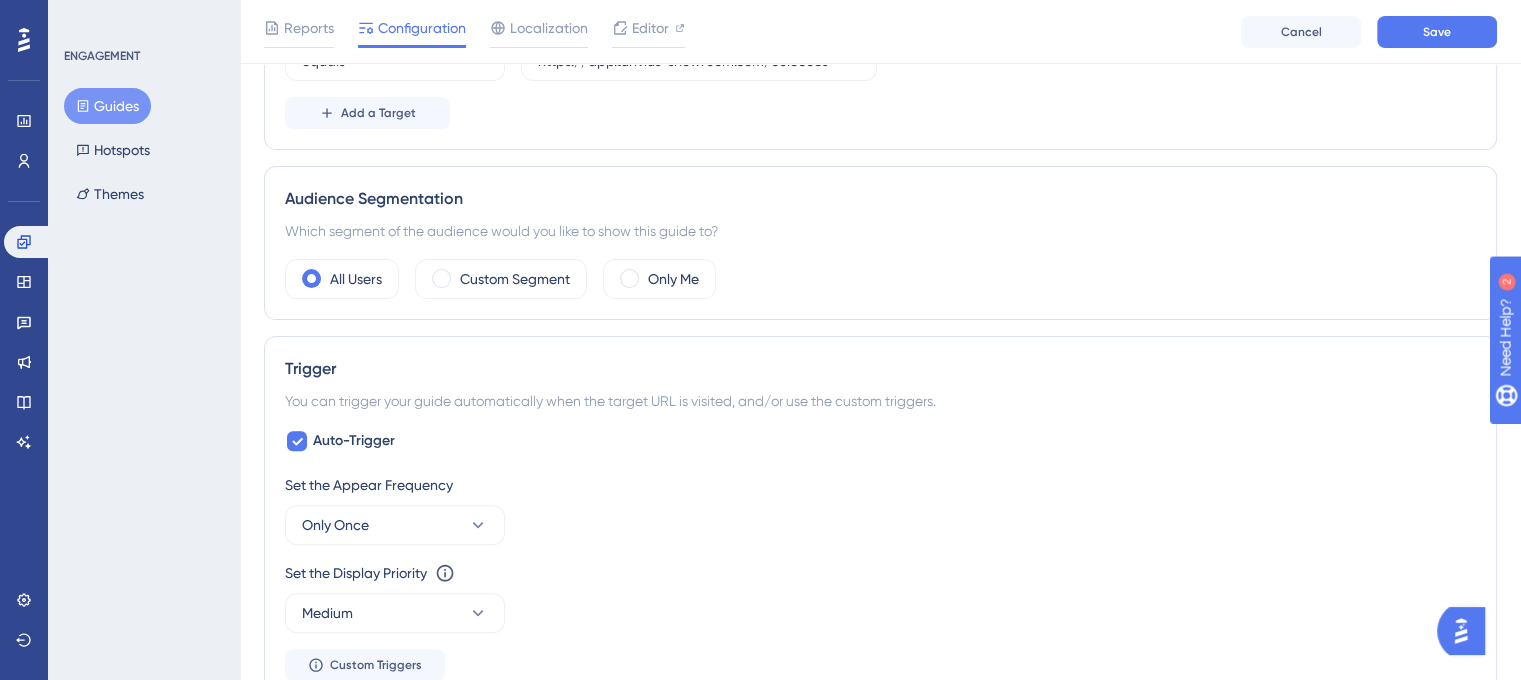 scroll, scrollTop: 746, scrollLeft: 0, axis: vertical 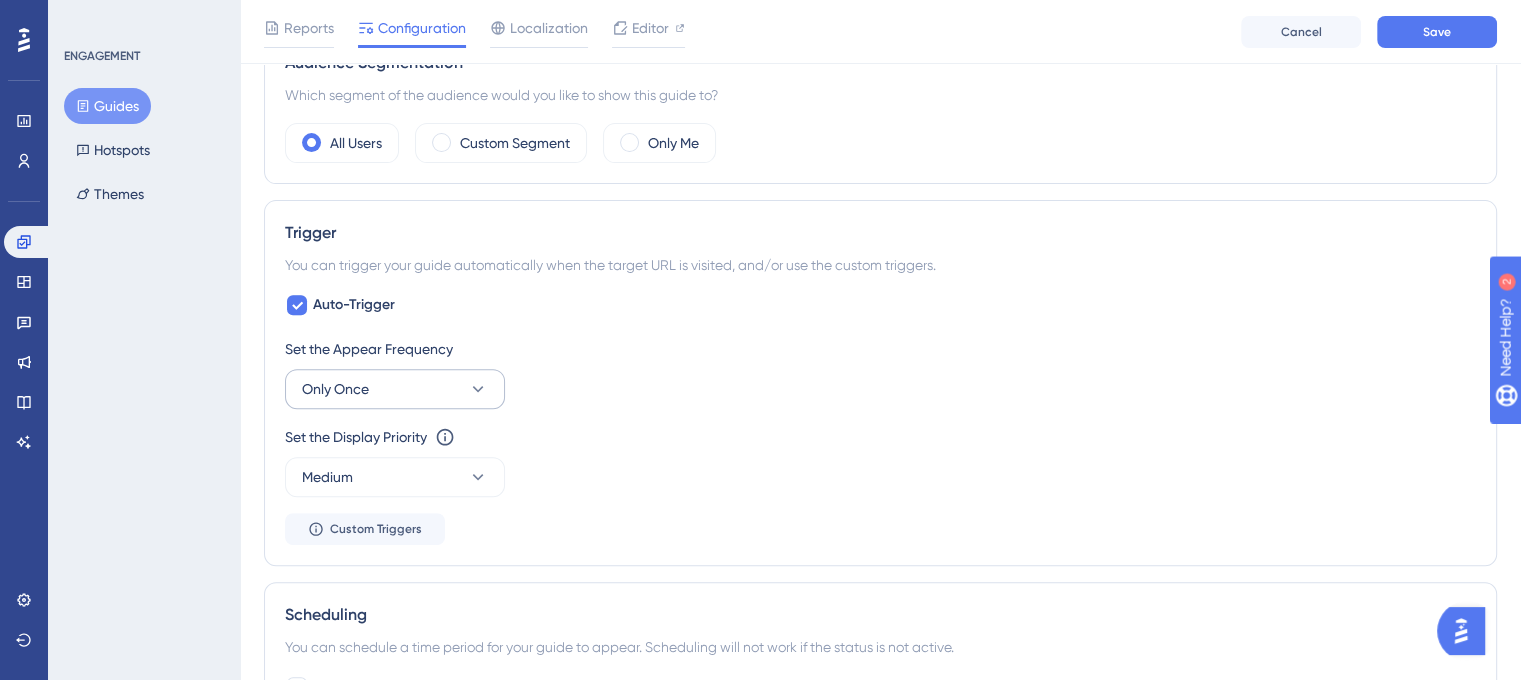 type on "https://app.turivius-showroom.com/colecoes" 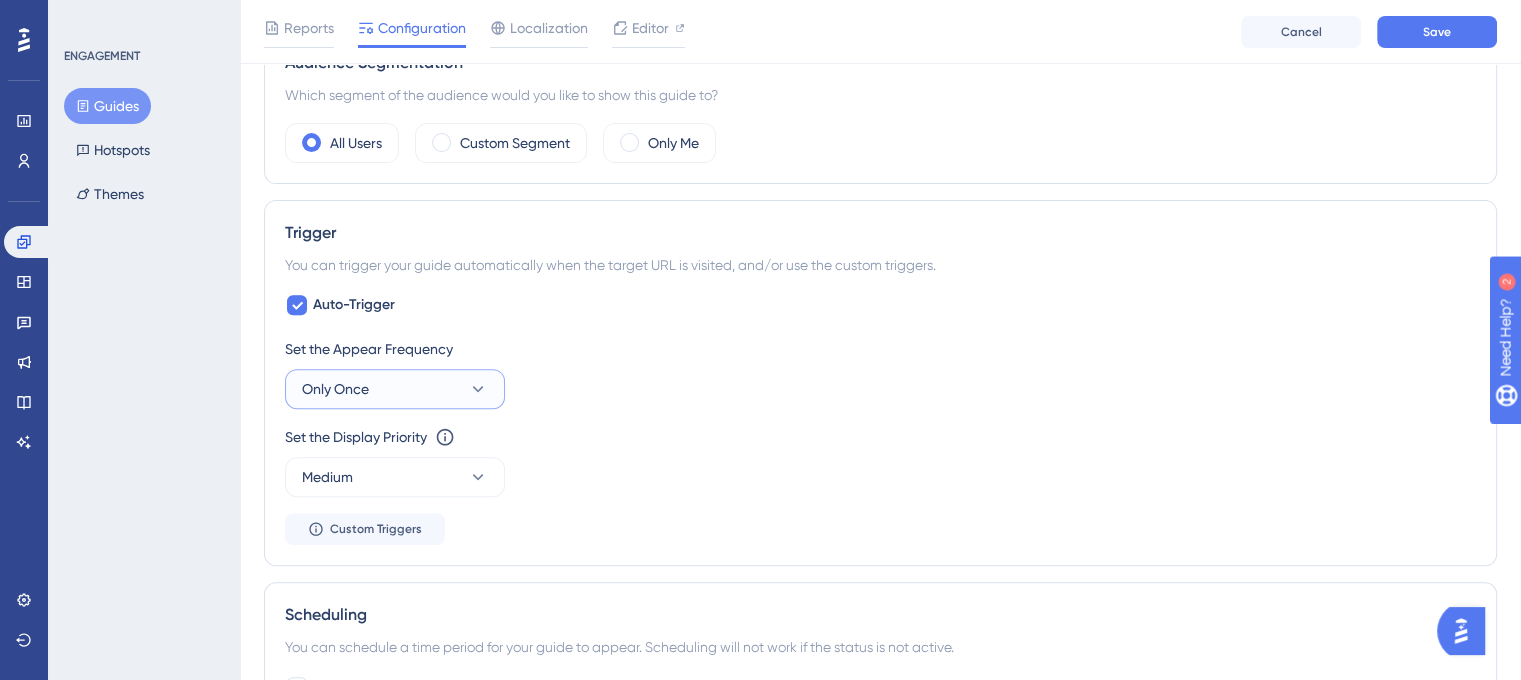 click on "Only Once" at bounding box center (335, 389) 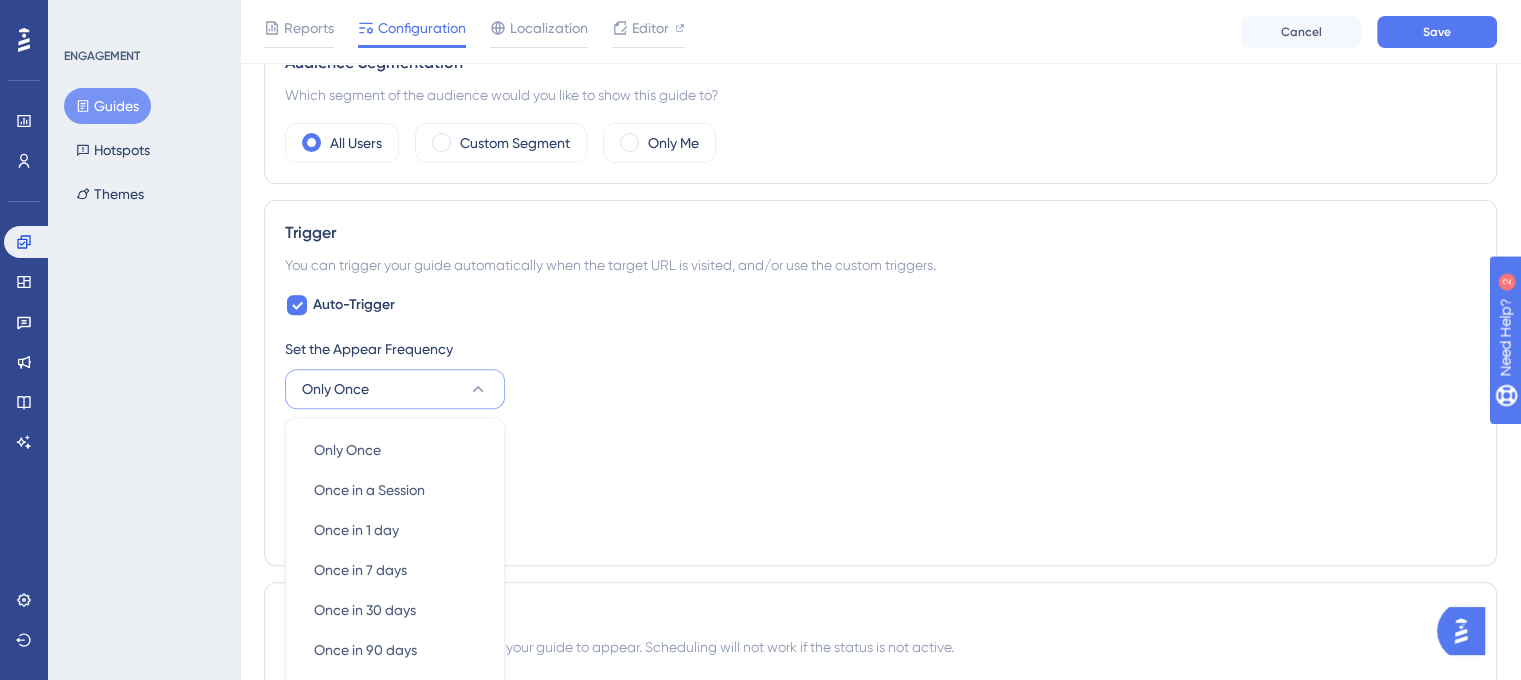 scroll, scrollTop: 973, scrollLeft: 0, axis: vertical 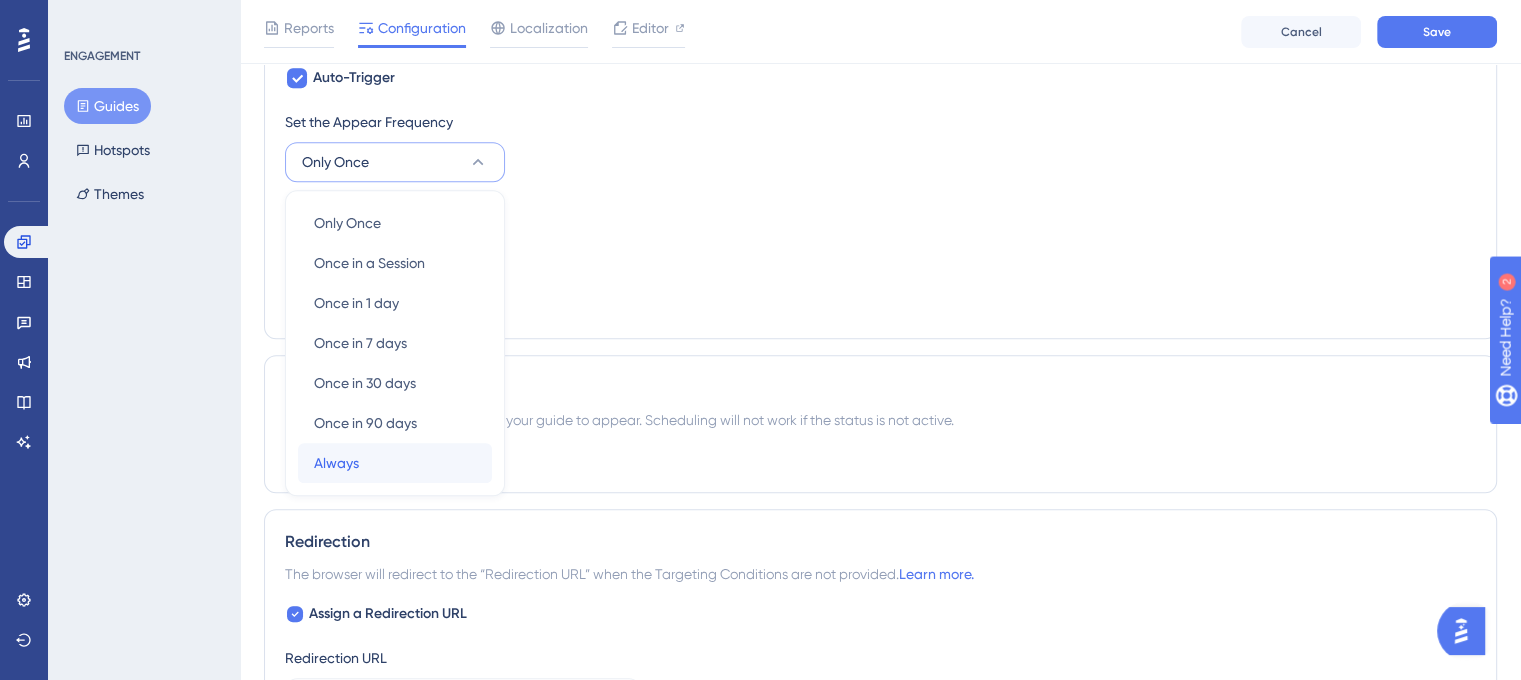 click on "Always Always" at bounding box center [395, 463] 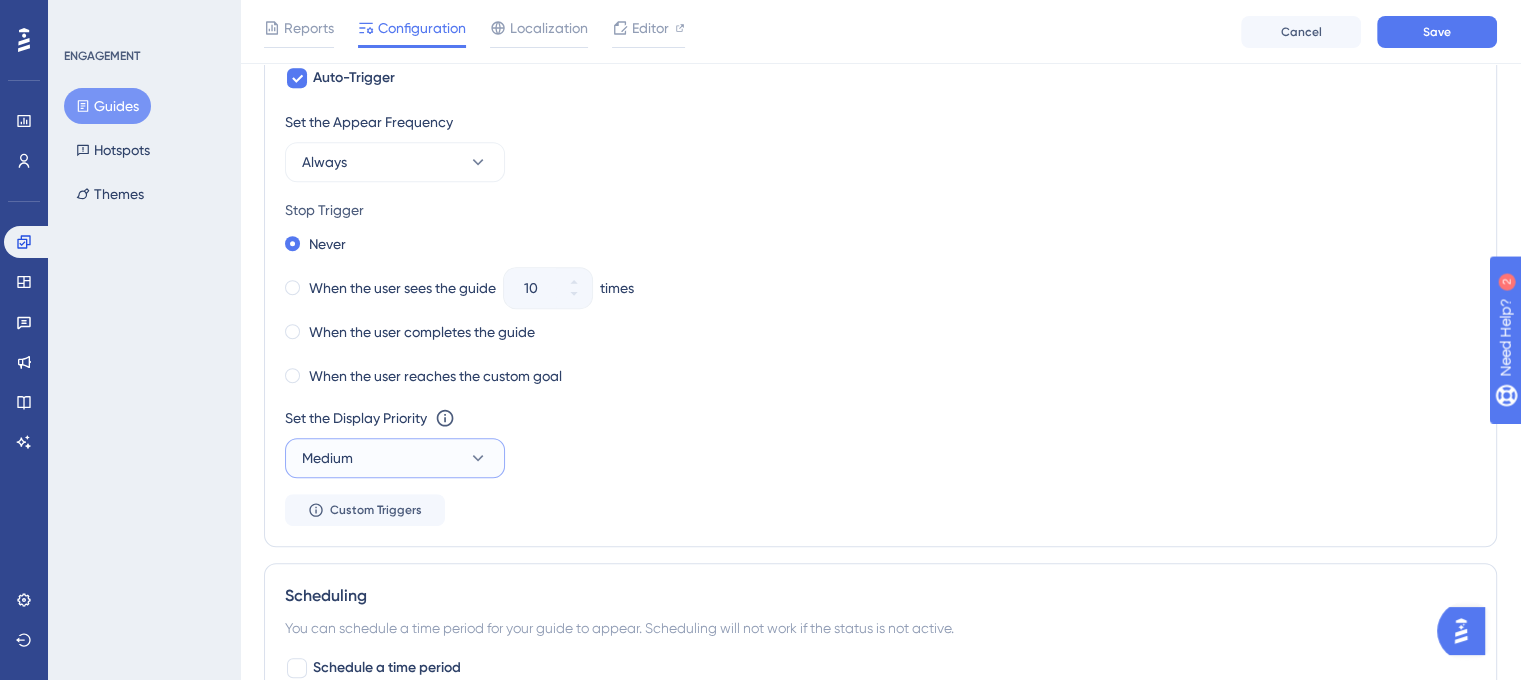click on "Medium" at bounding box center [327, 458] 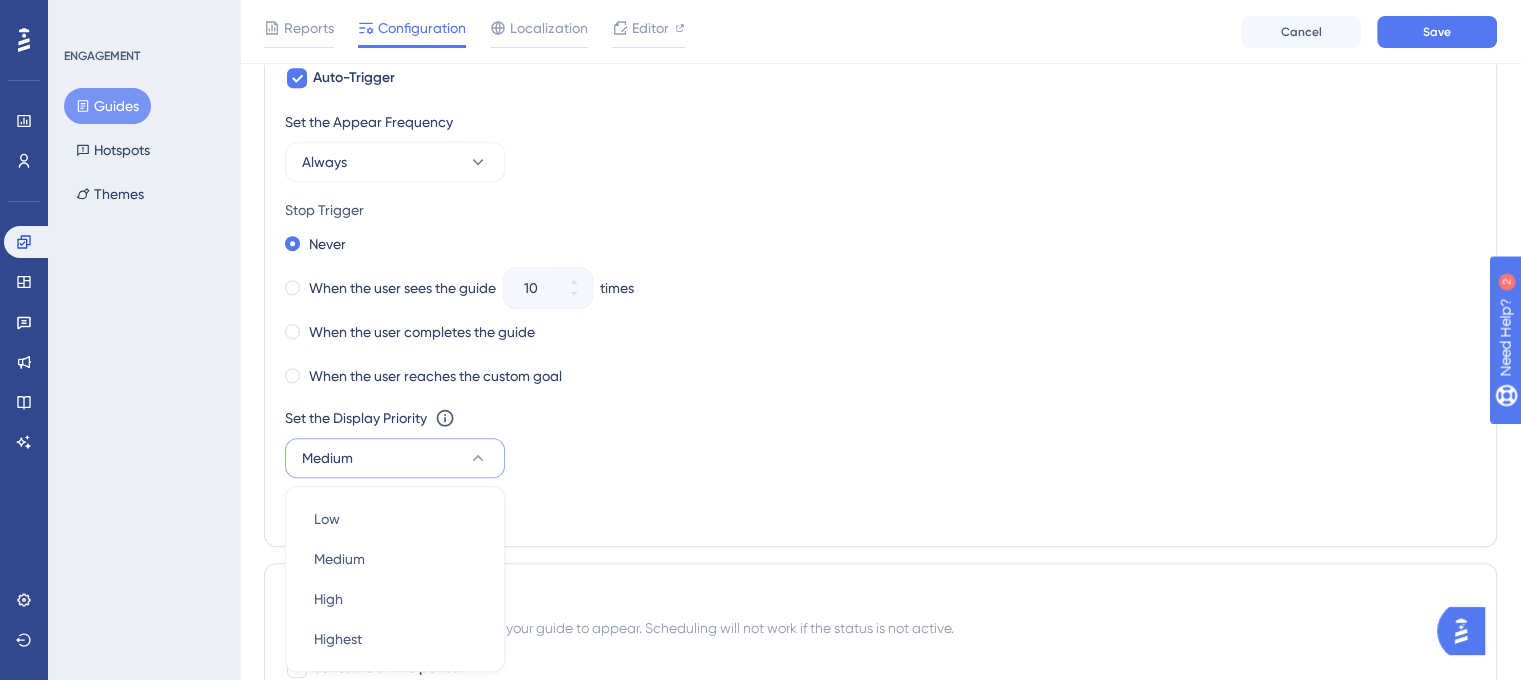 scroll, scrollTop: 1209, scrollLeft: 0, axis: vertical 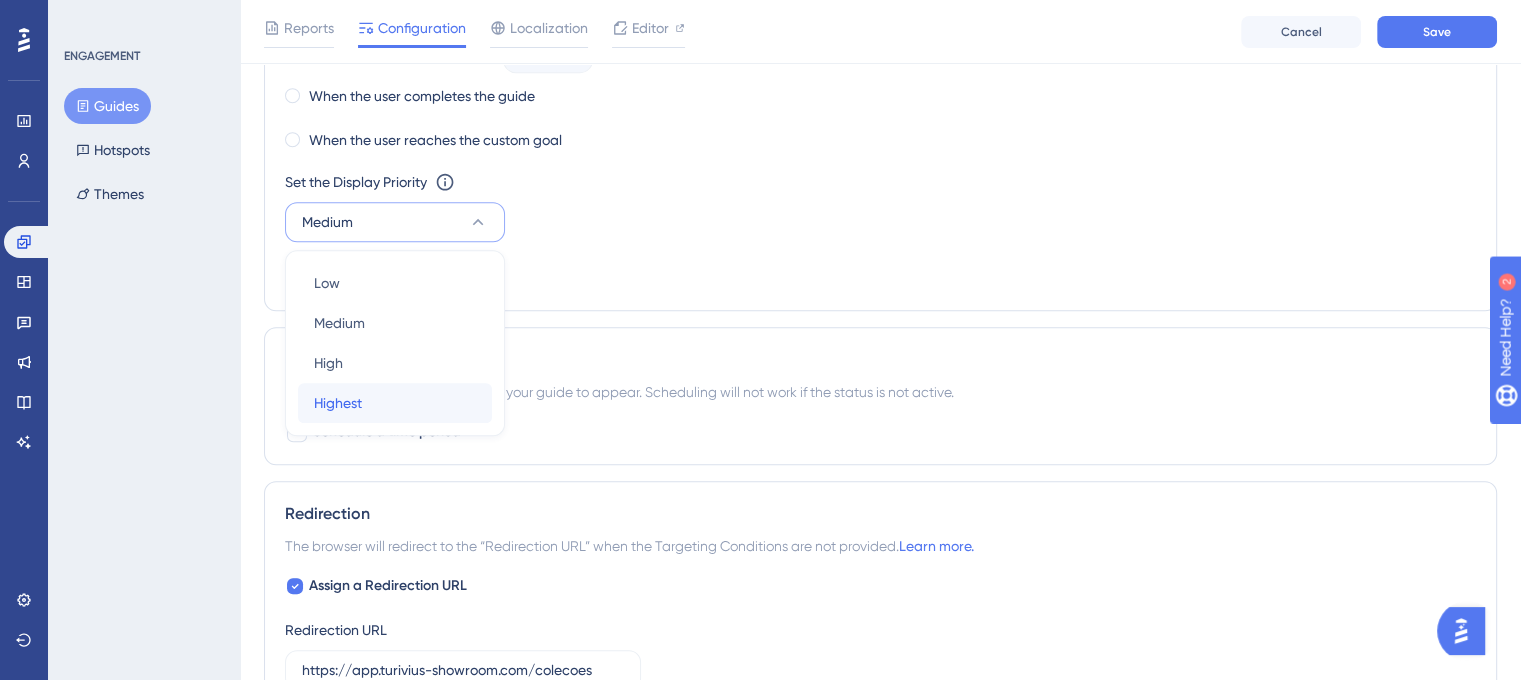 click on "Highest Highest" at bounding box center (395, 403) 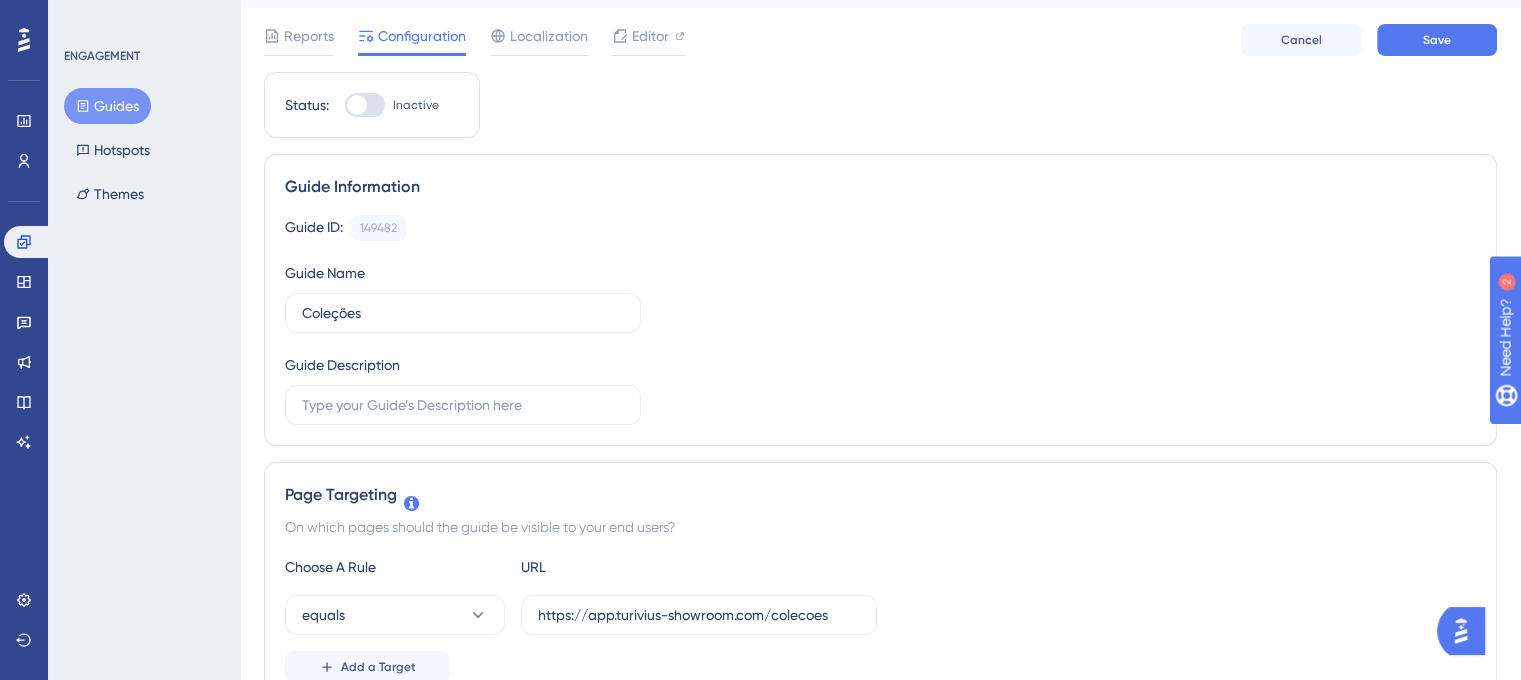 scroll, scrollTop: 0, scrollLeft: 0, axis: both 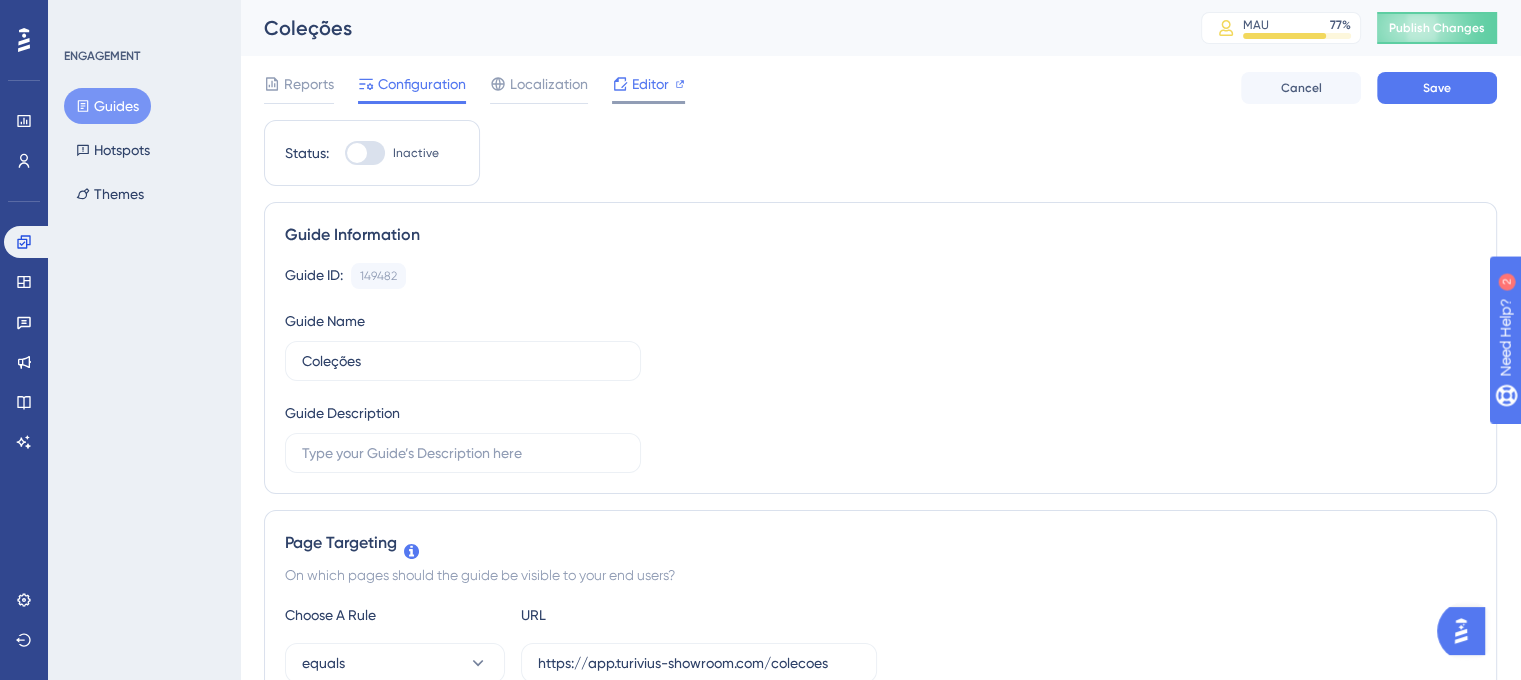 click on "Editor" at bounding box center [648, 88] 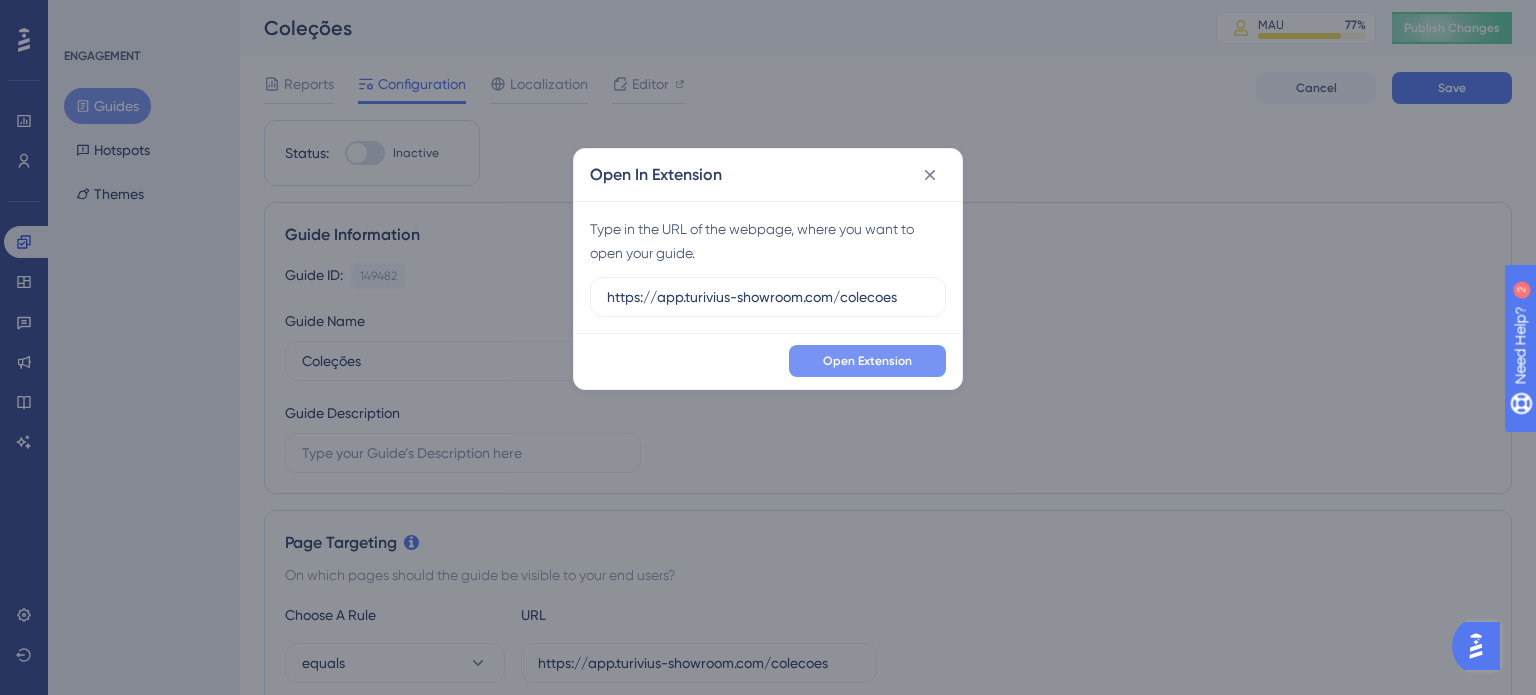 type on "https://app.turivius-showroom.com/colecoes" 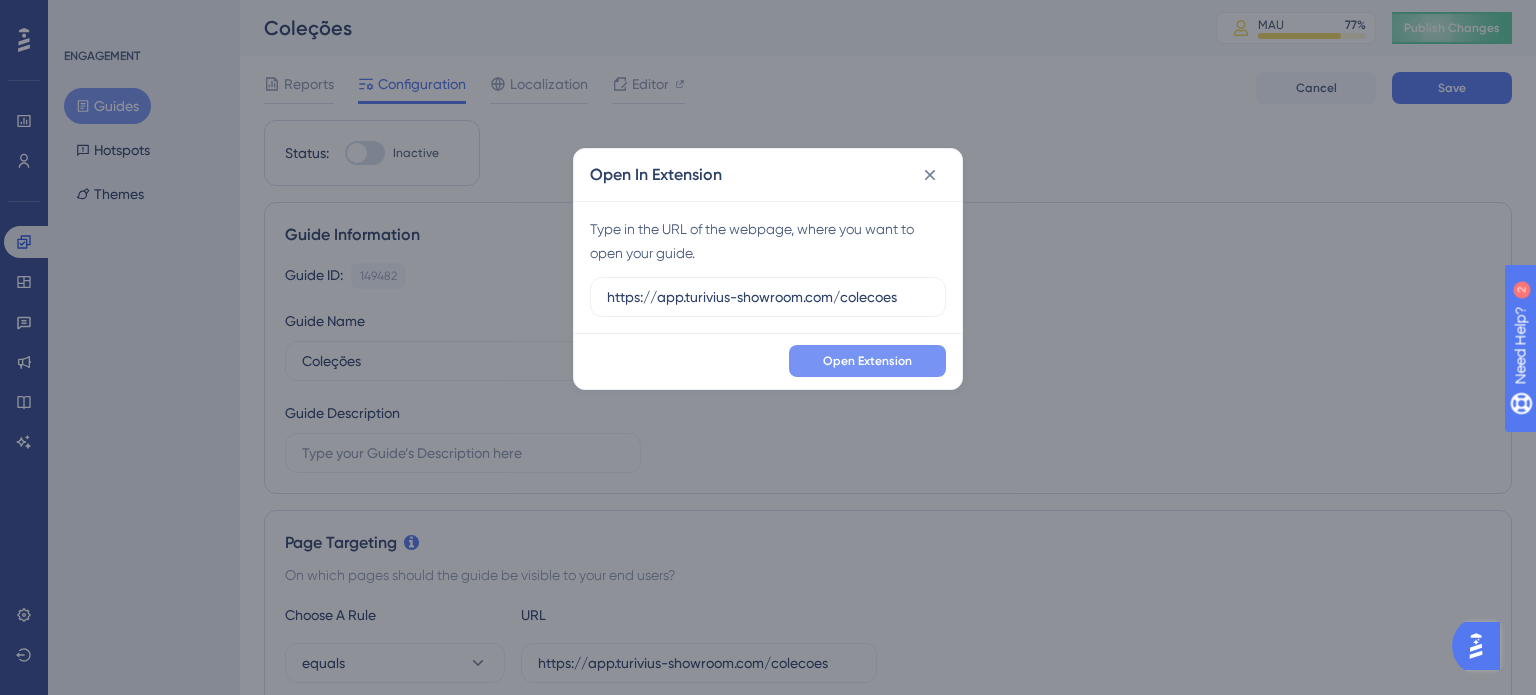 click on "Open Extension" at bounding box center (867, 361) 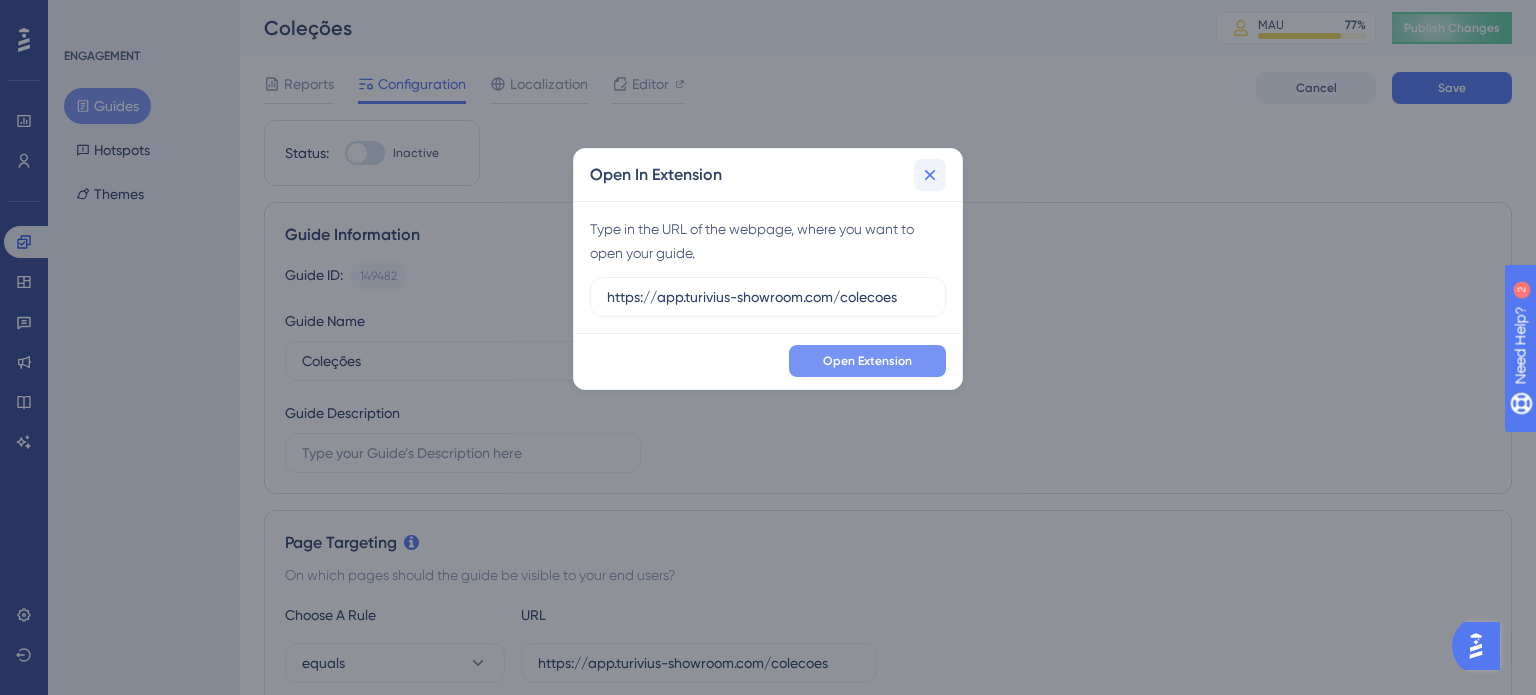 click 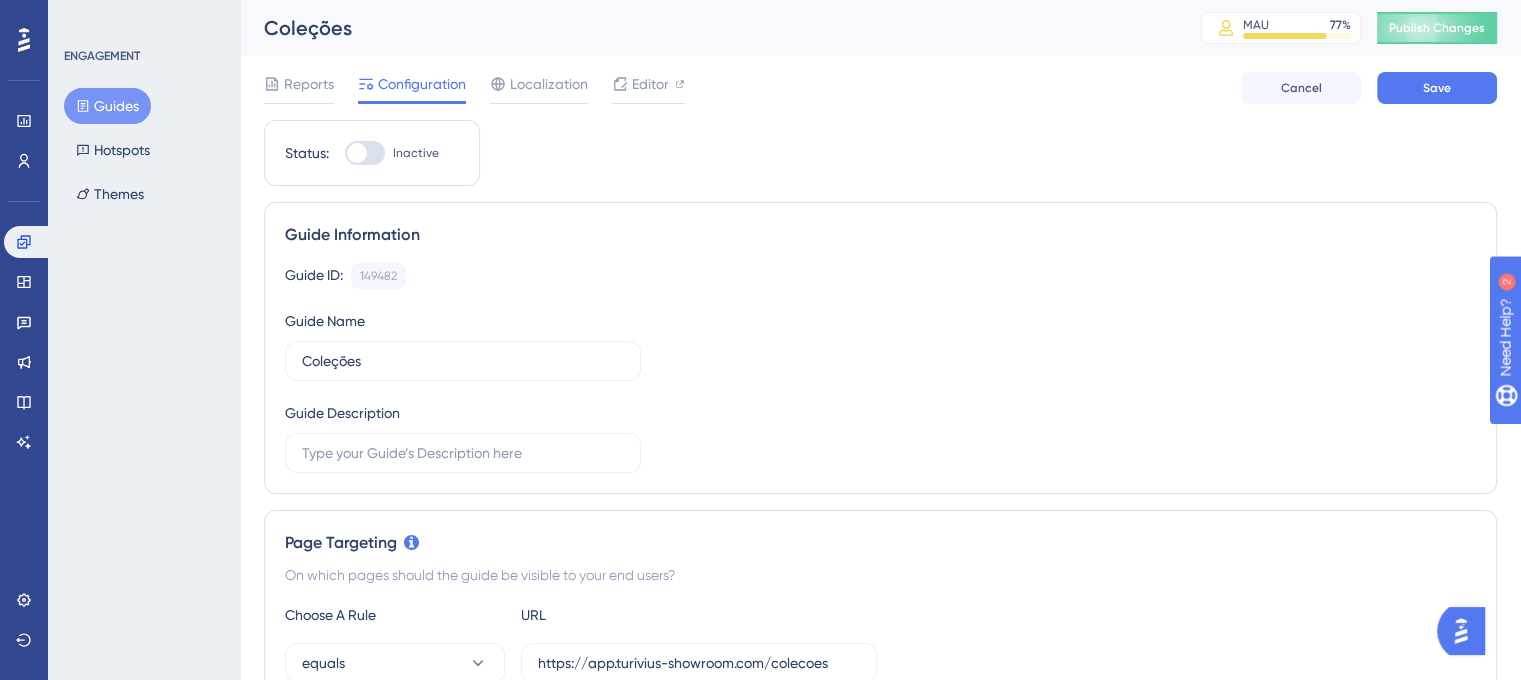 click on "Guides" at bounding box center (107, 106) 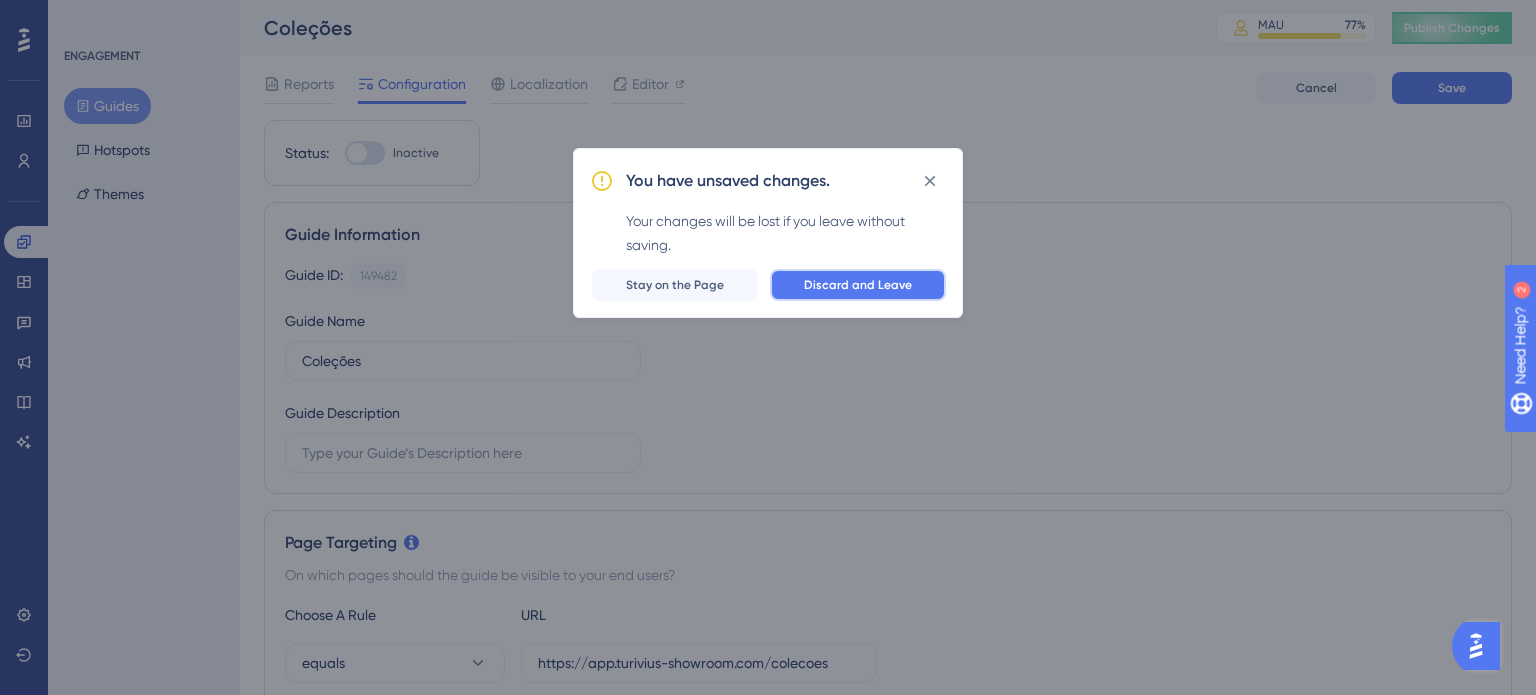 click on "Discard and Leave" at bounding box center [858, 285] 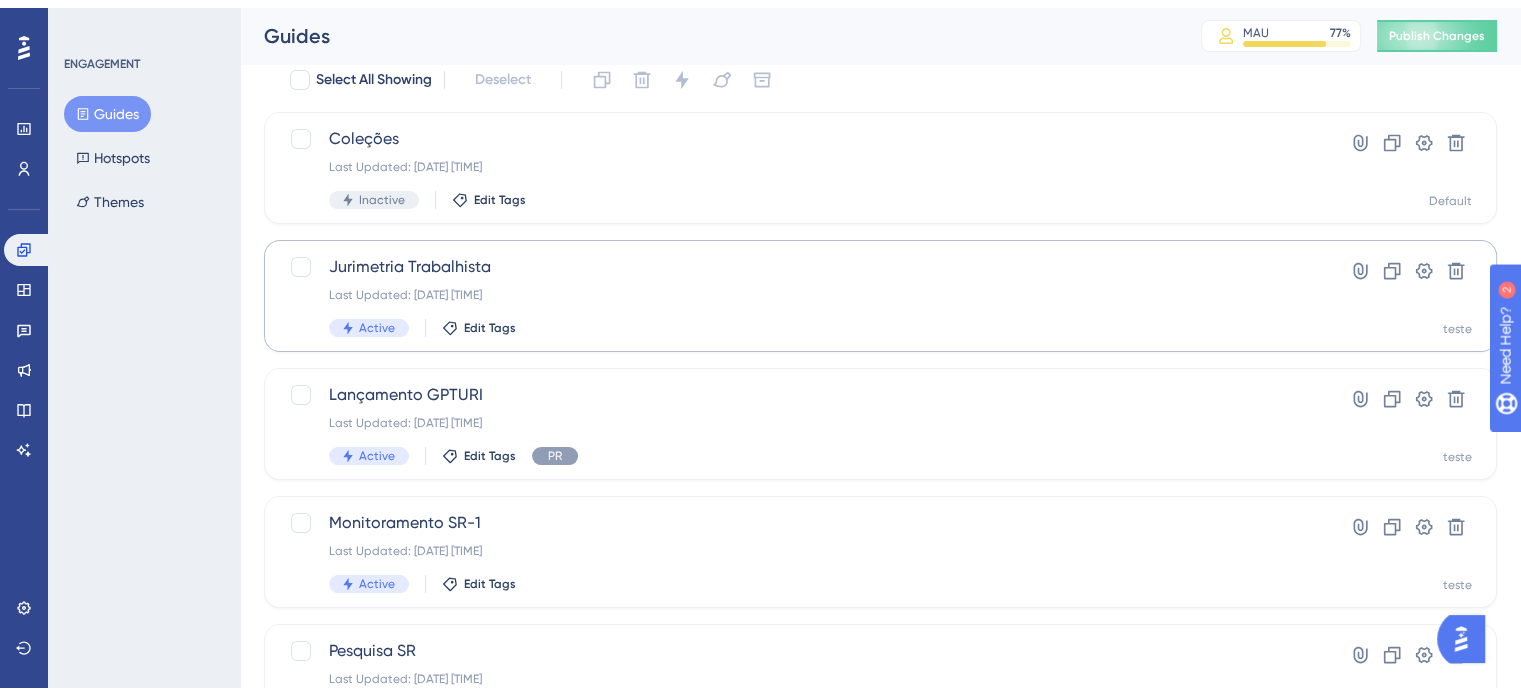 scroll, scrollTop: 176, scrollLeft: 0, axis: vertical 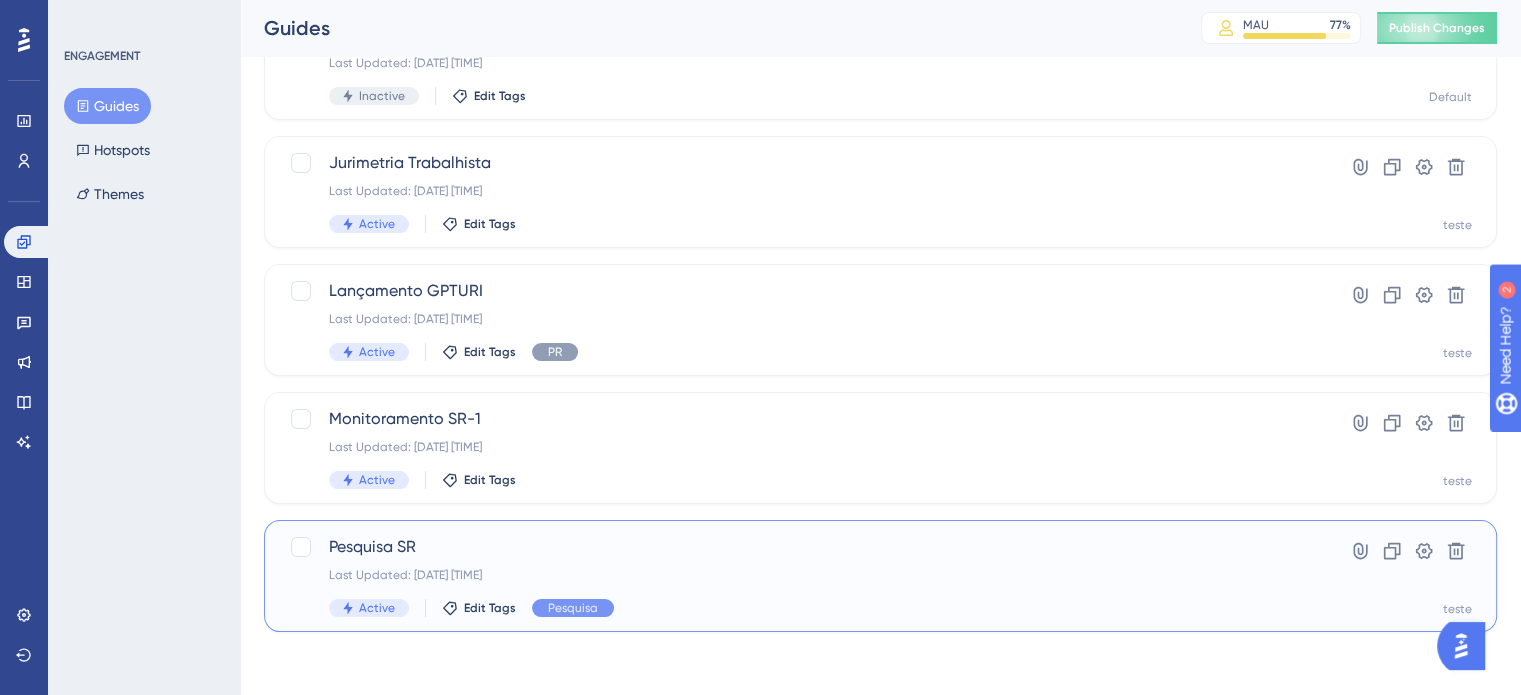 click on "Pesquisa SR" at bounding box center (800, 547) 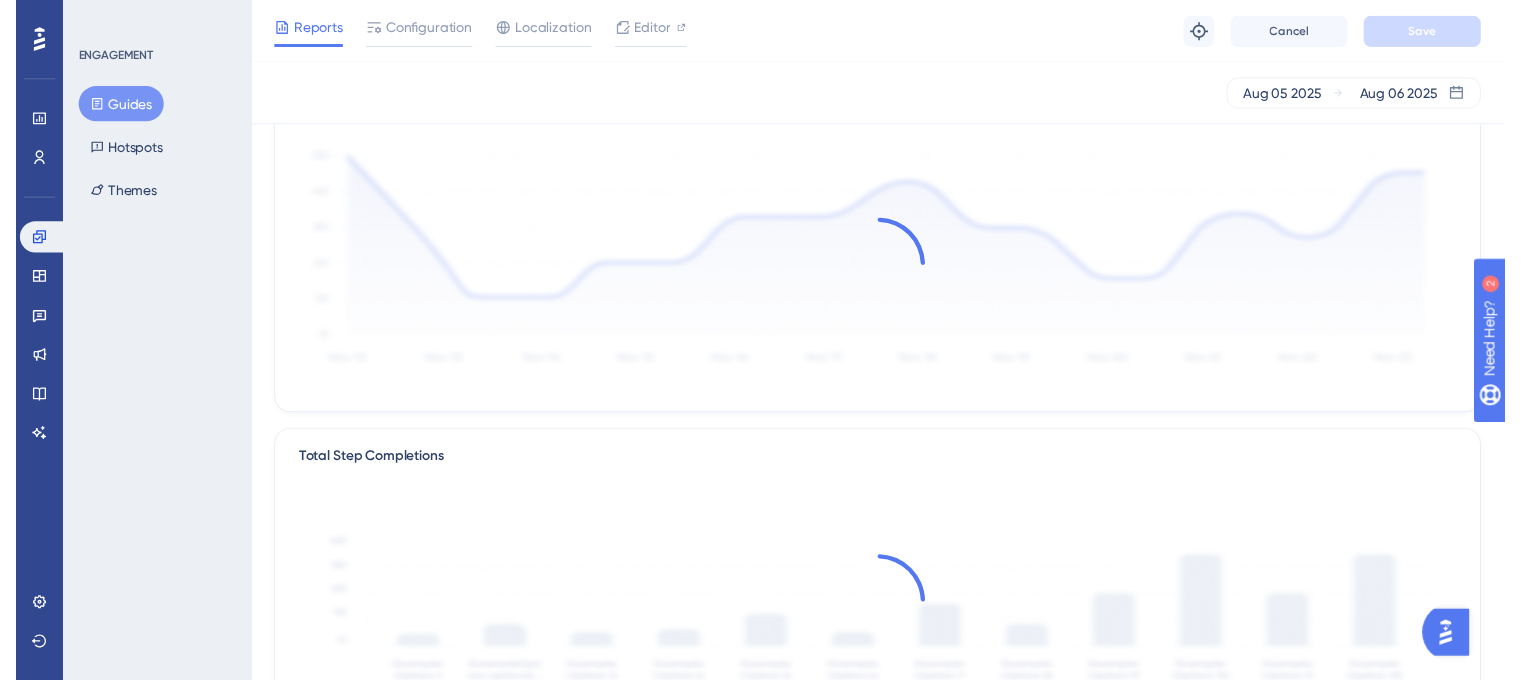 scroll, scrollTop: 0, scrollLeft: 0, axis: both 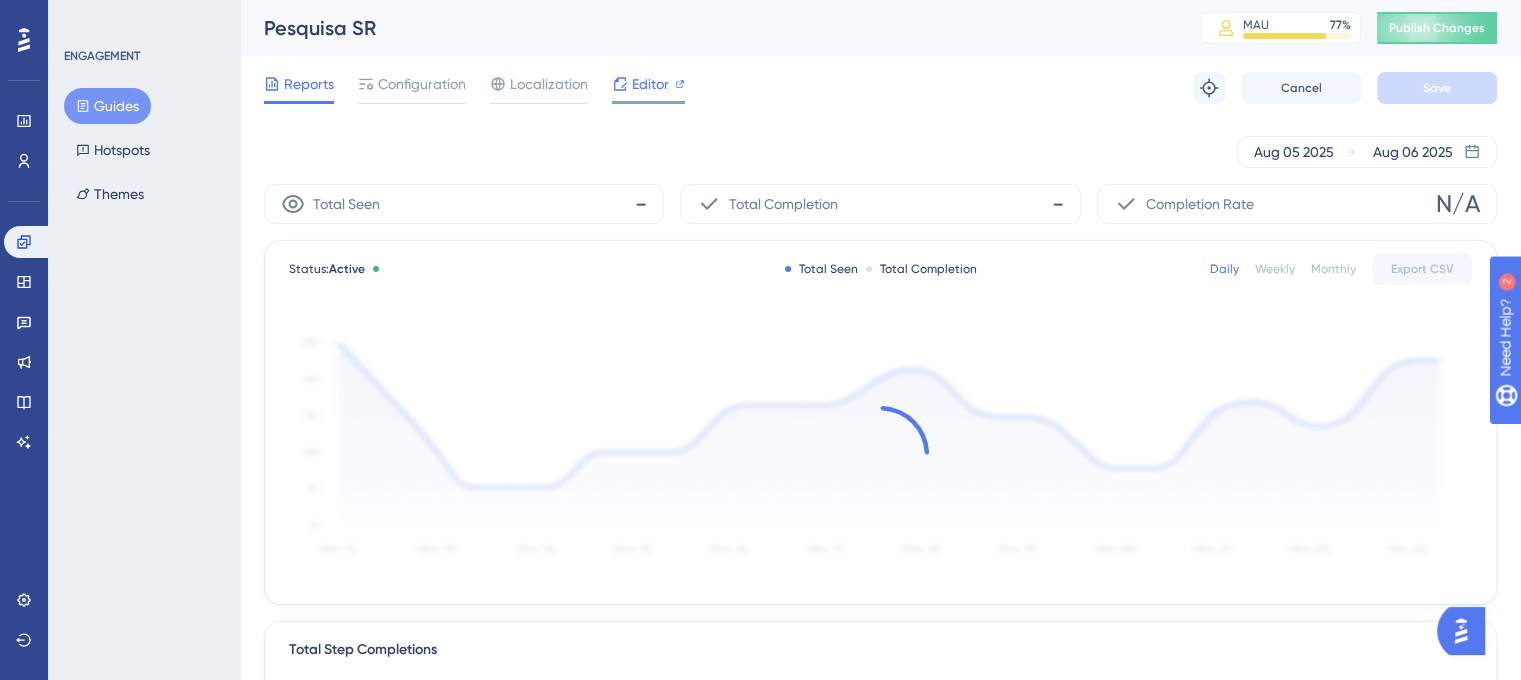 click on "Editor" at bounding box center (650, 84) 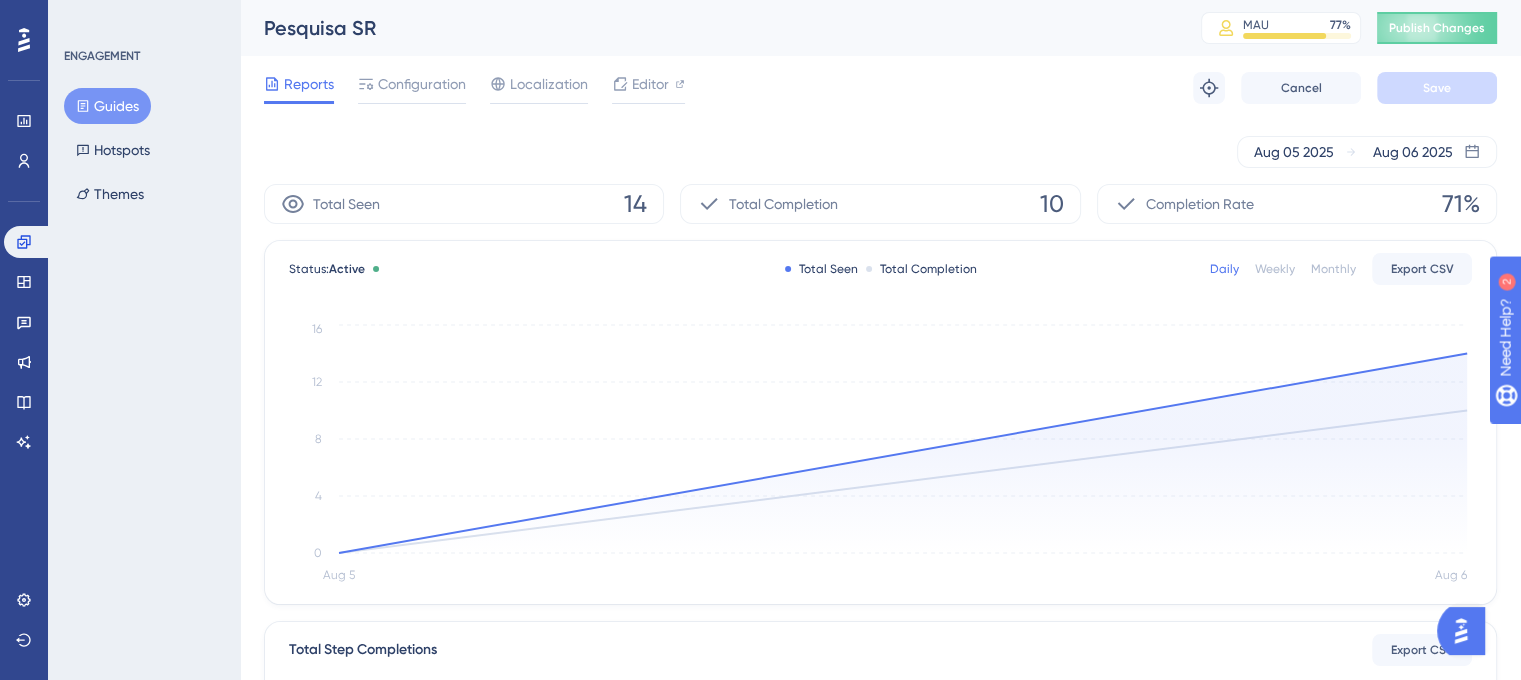 click on "Guides" at bounding box center (107, 106) 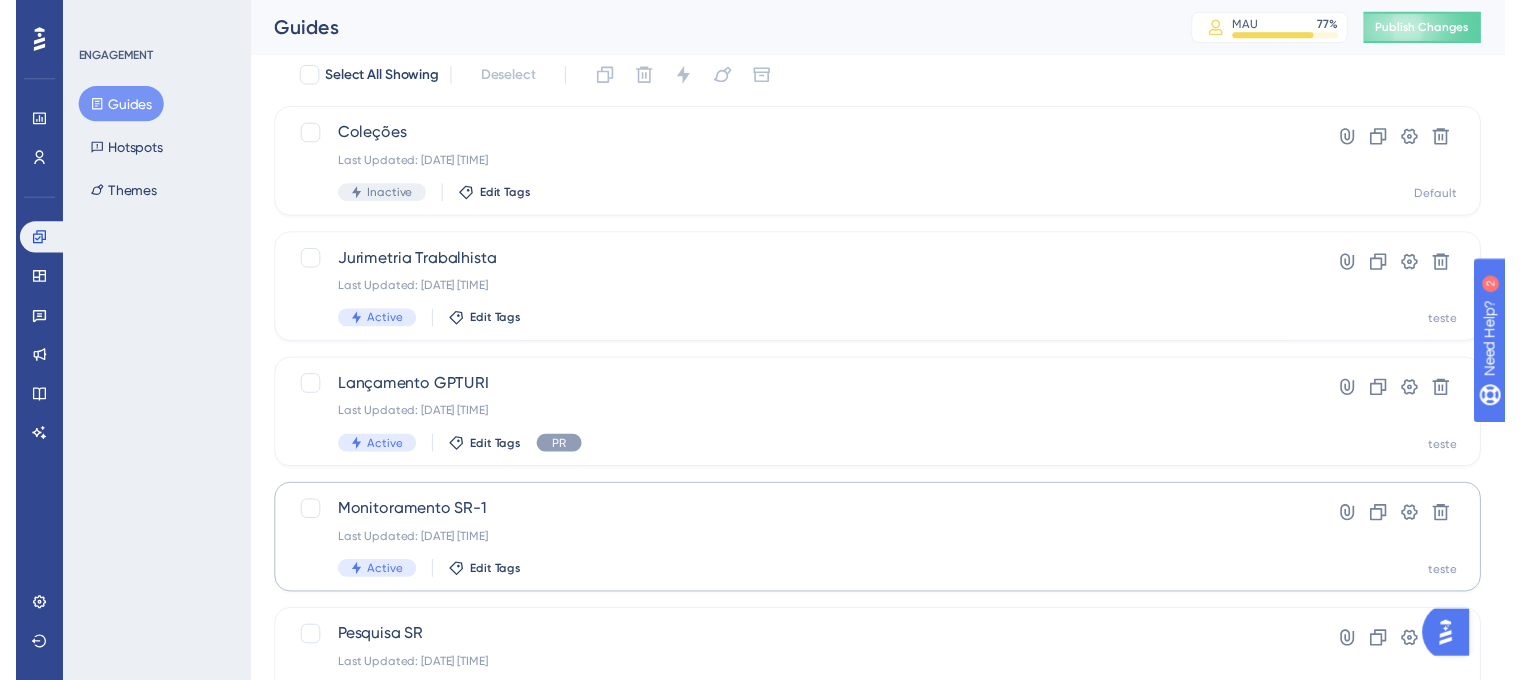 scroll, scrollTop: 0, scrollLeft: 0, axis: both 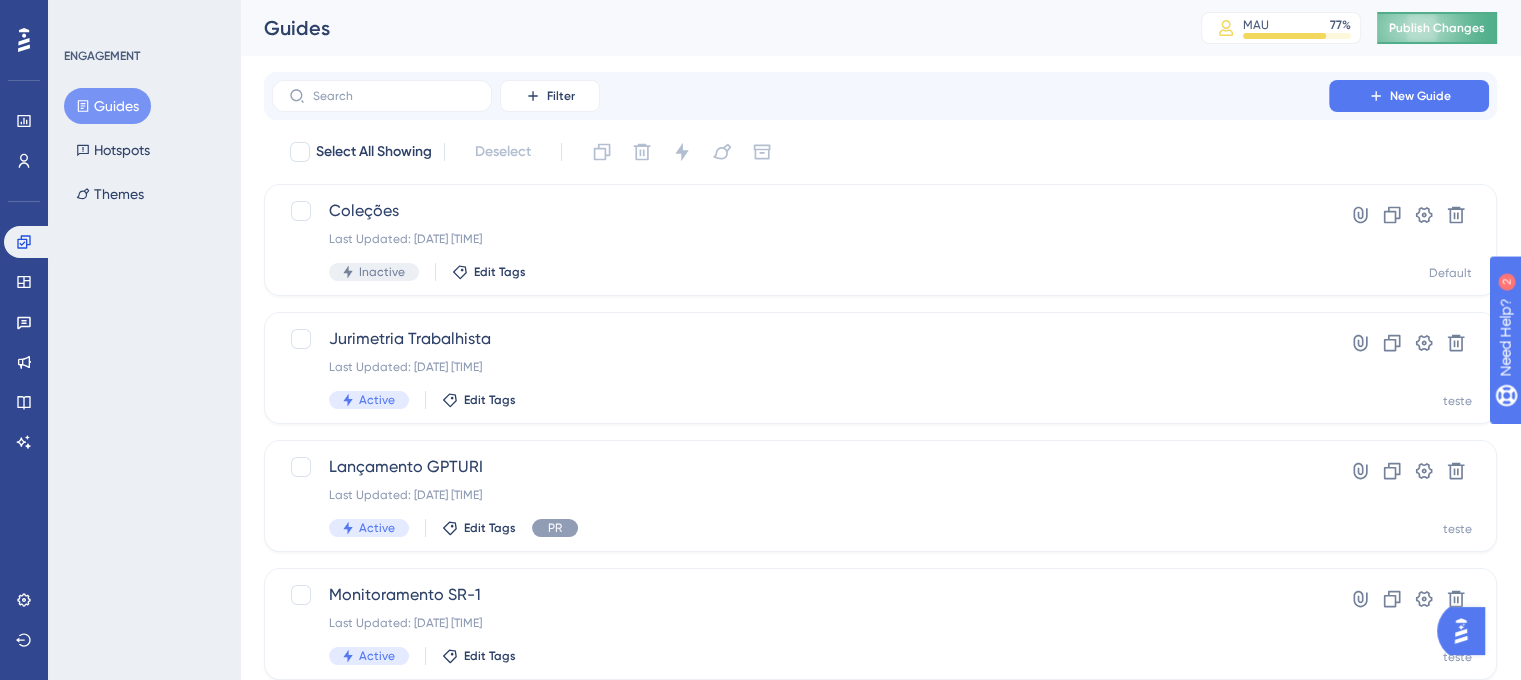 click on "Publish Changes" at bounding box center [1437, 28] 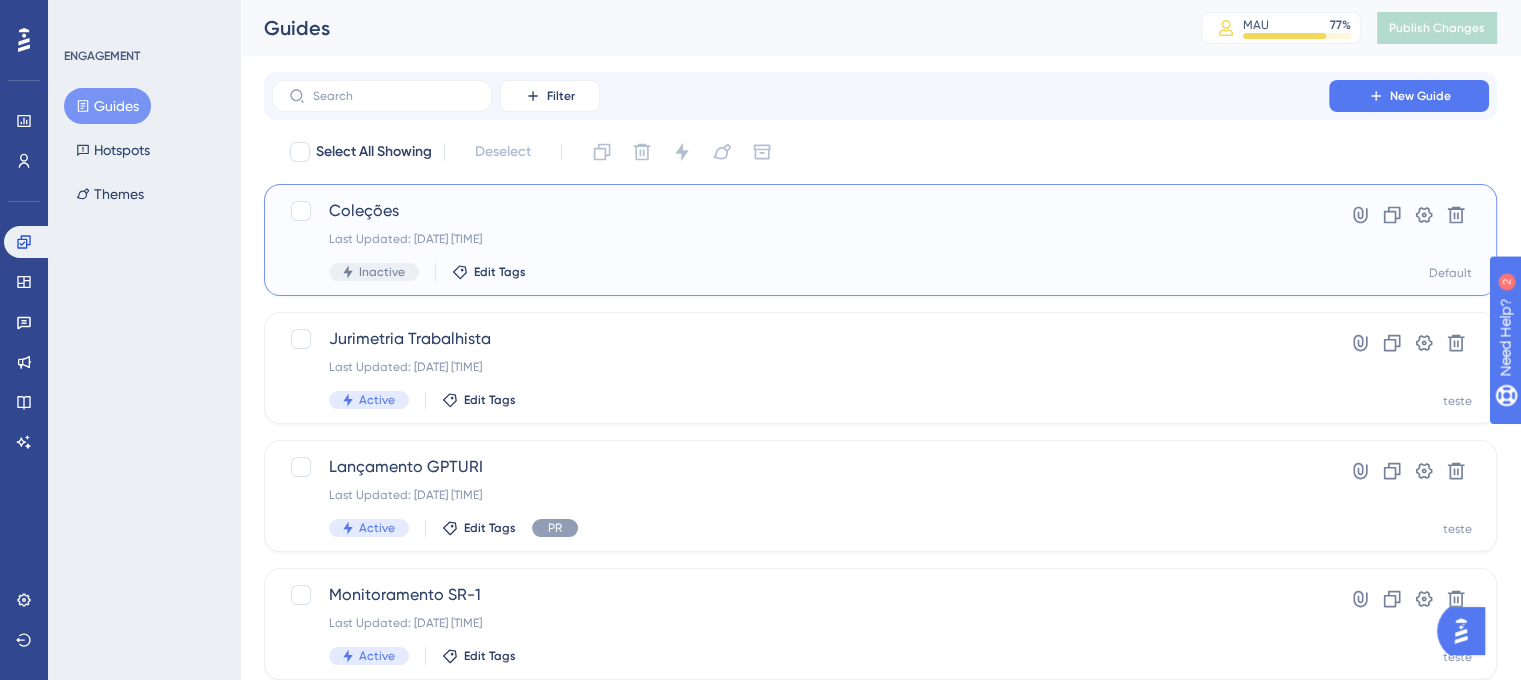 click on "Last Updated: 06 de ago. de 2025 03:18 PM" at bounding box center (800, 239) 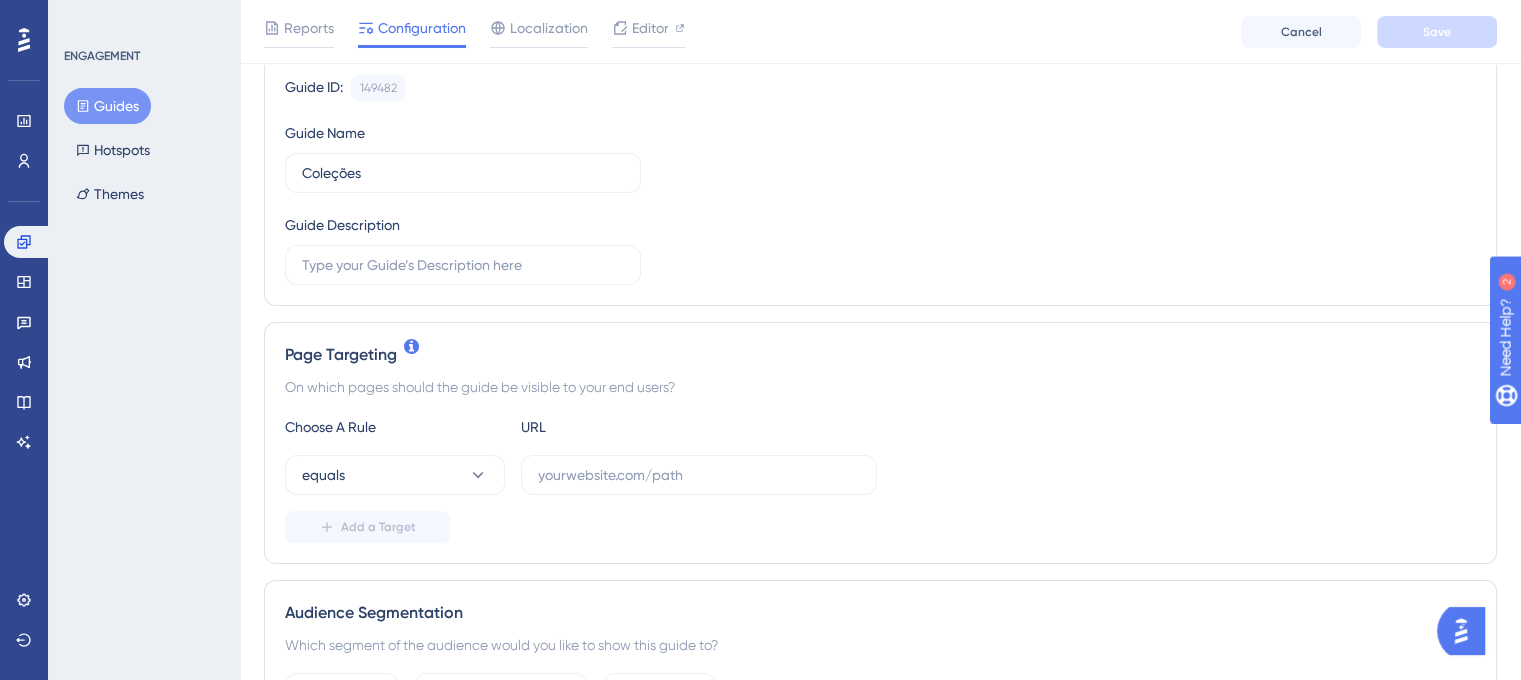 scroll, scrollTop: 200, scrollLeft: 0, axis: vertical 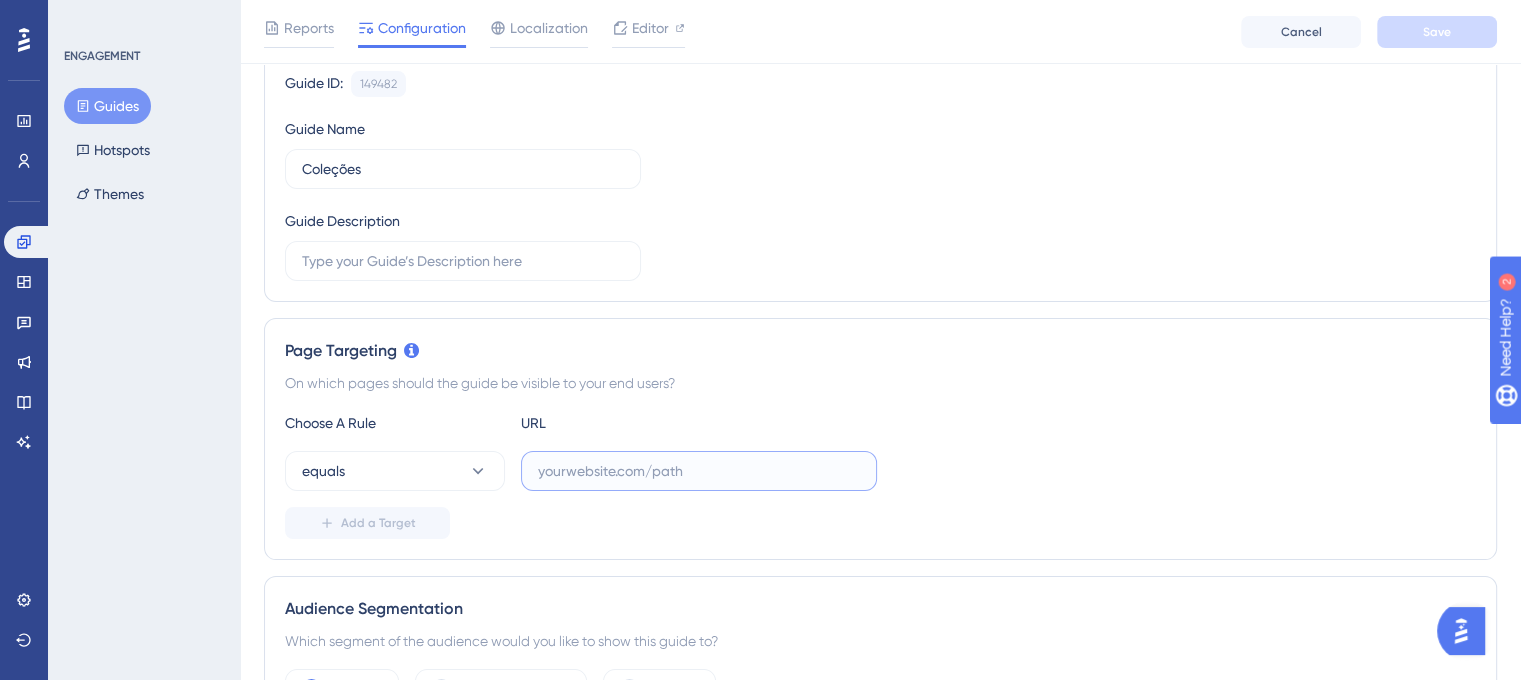 click at bounding box center [699, 471] 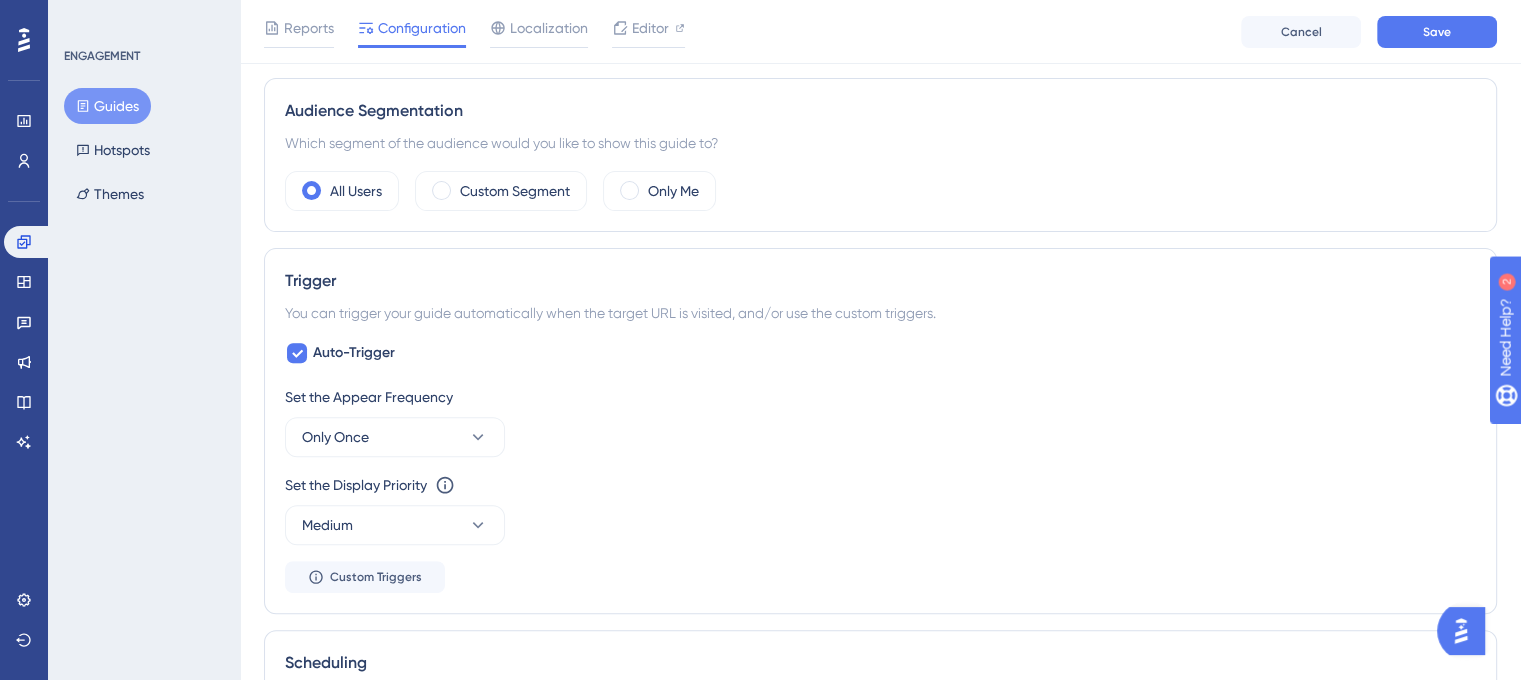 scroll, scrollTop: 700, scrollLeft: 0, axis: vertical 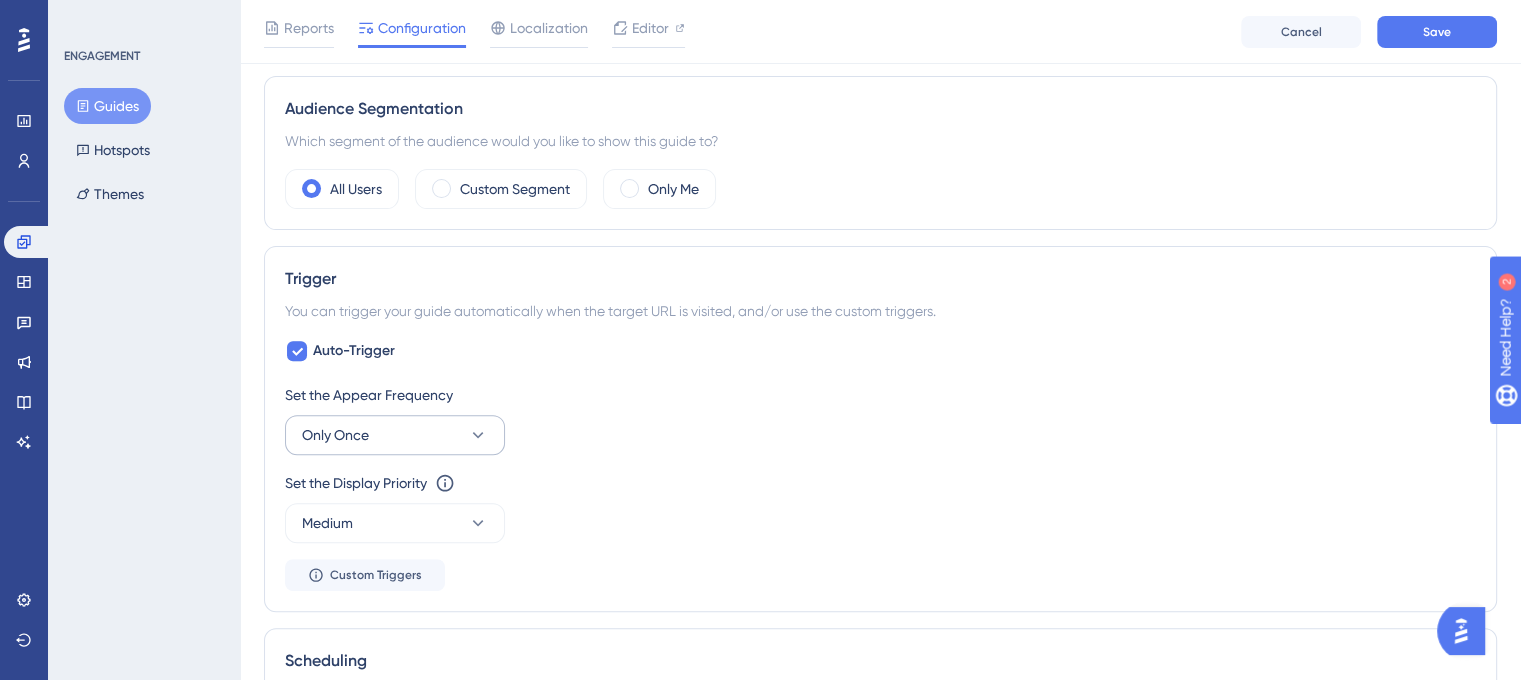 type on "https://app.turivius-showroom.com/colecoes" 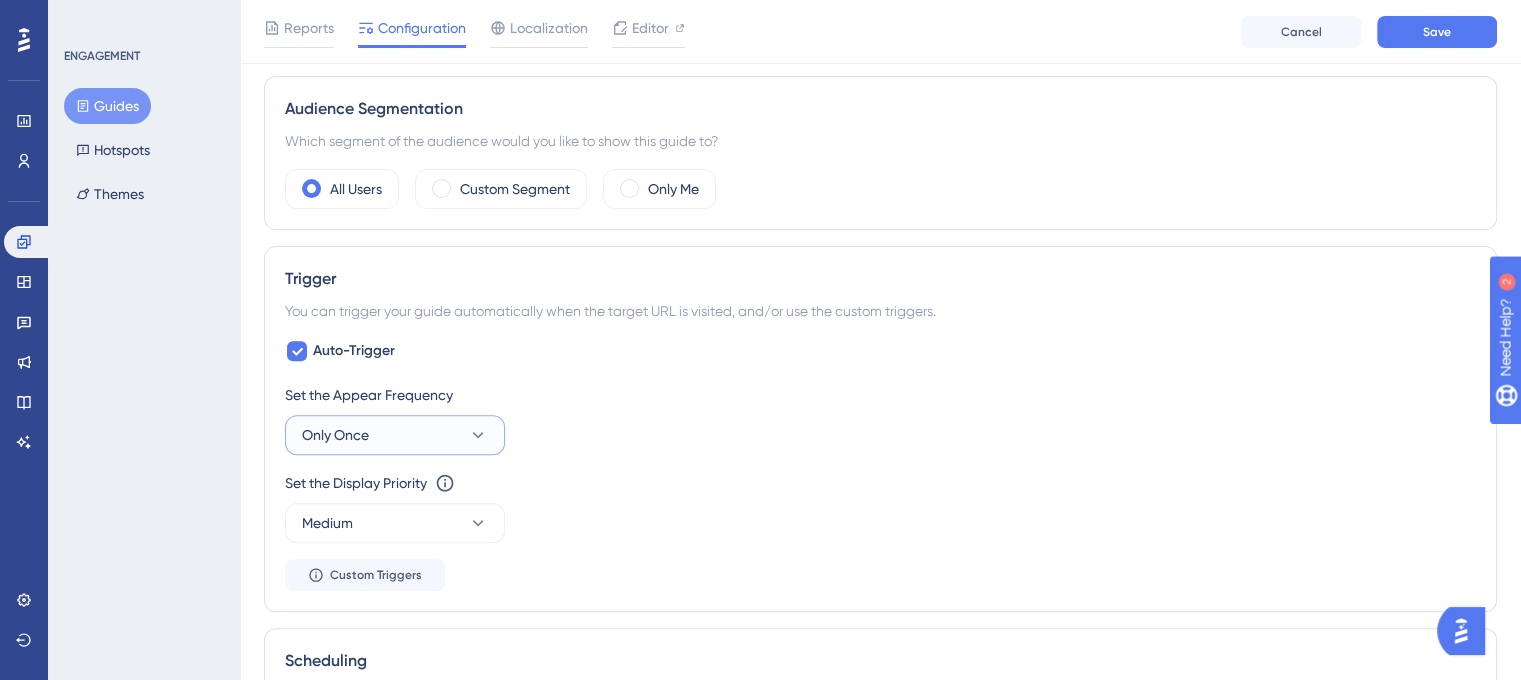 click on "Only Once" at bounding box center [335, 435] 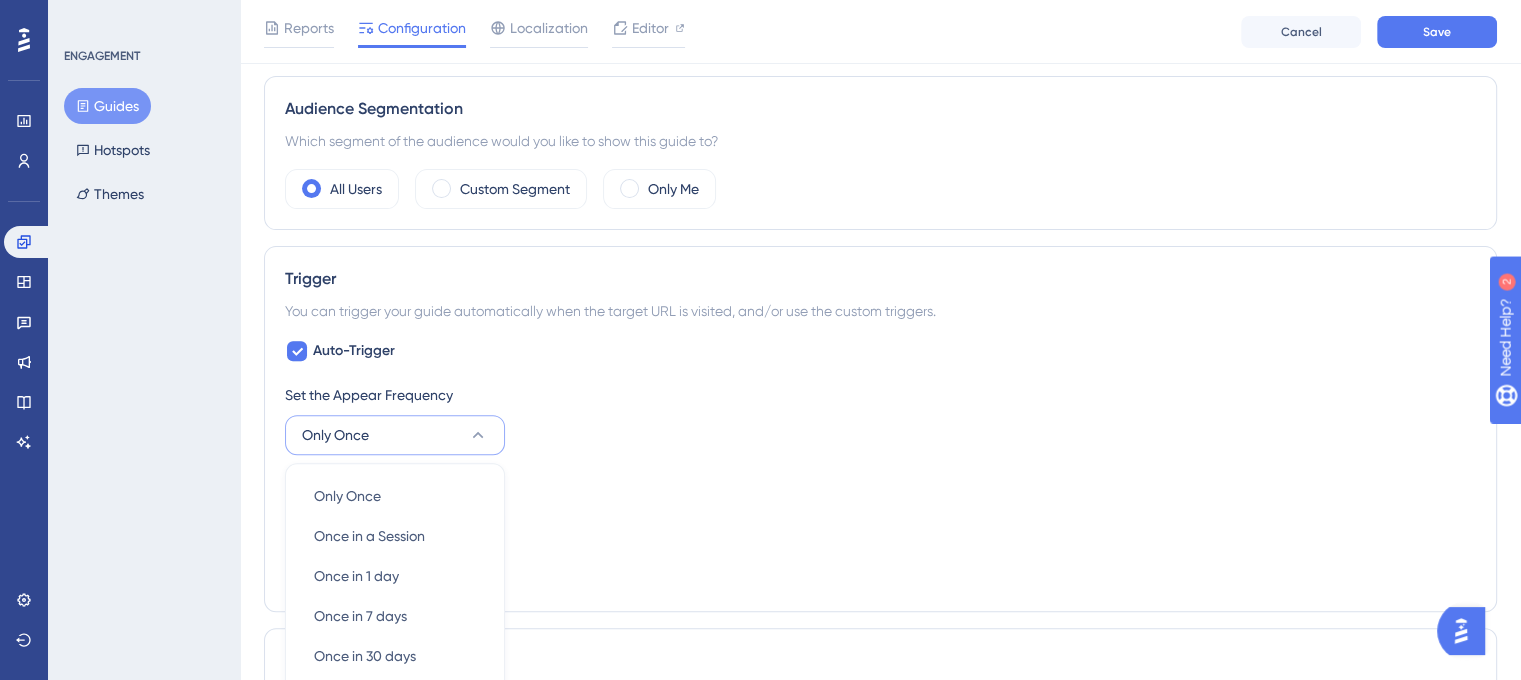 scroll, scrollTop: 972, scrollLeft: 0, axis: vertical 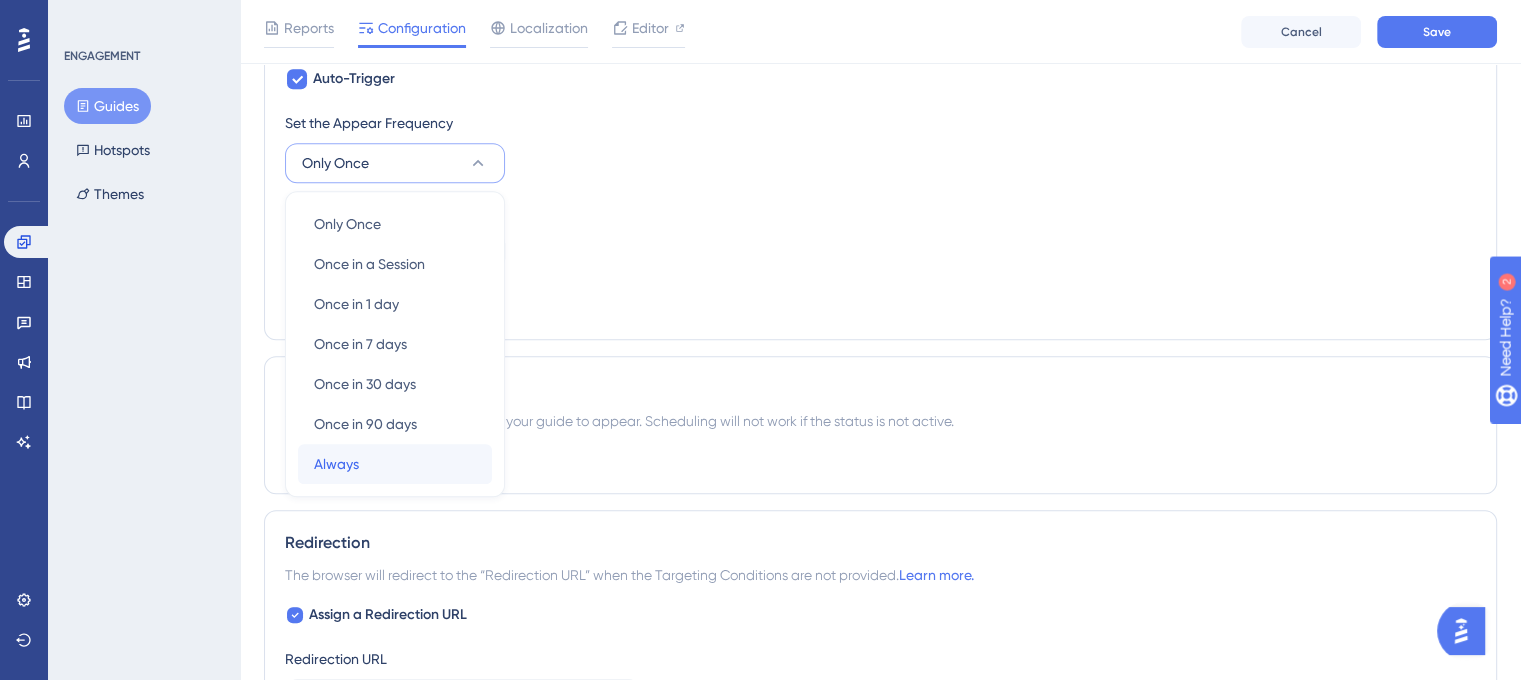 click on "Always Always" at bounding box center [395, 464] 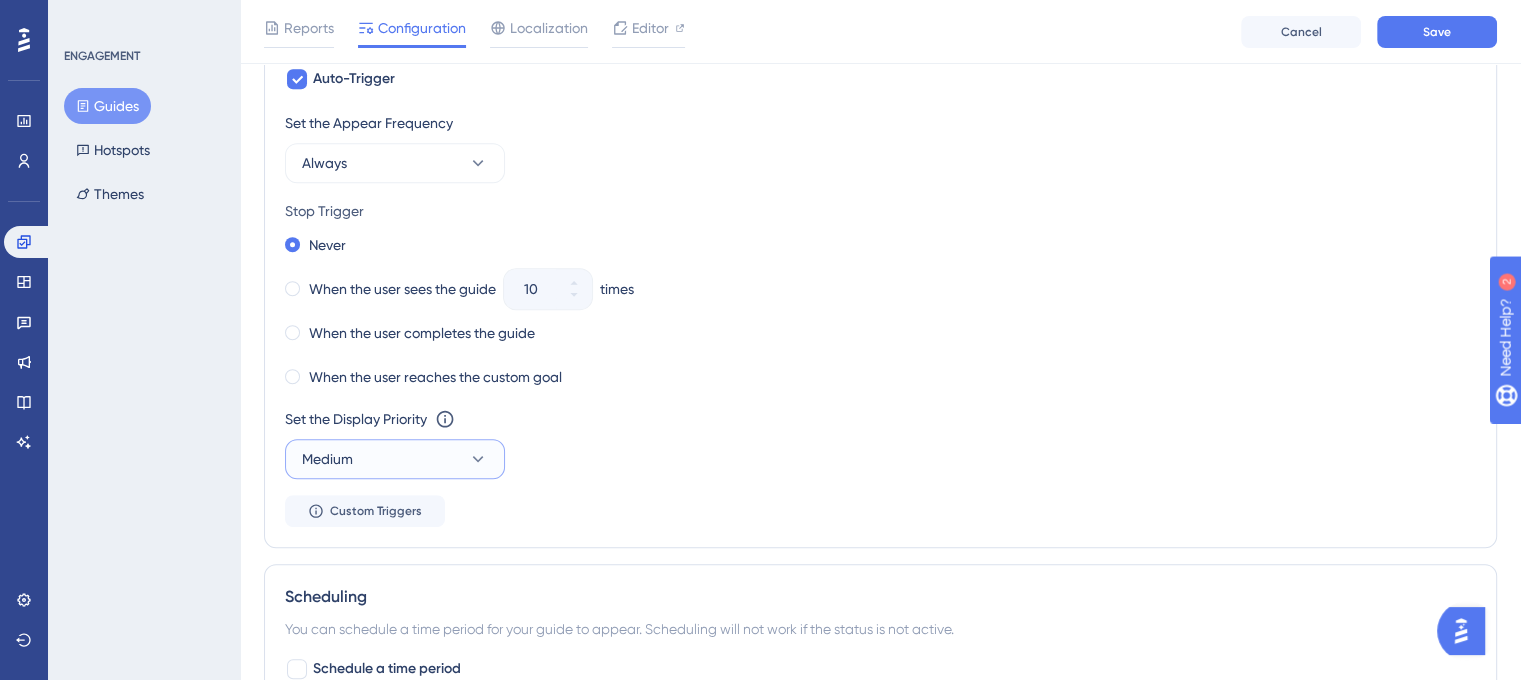 click on "Medium" at bounding box center [395, 459] 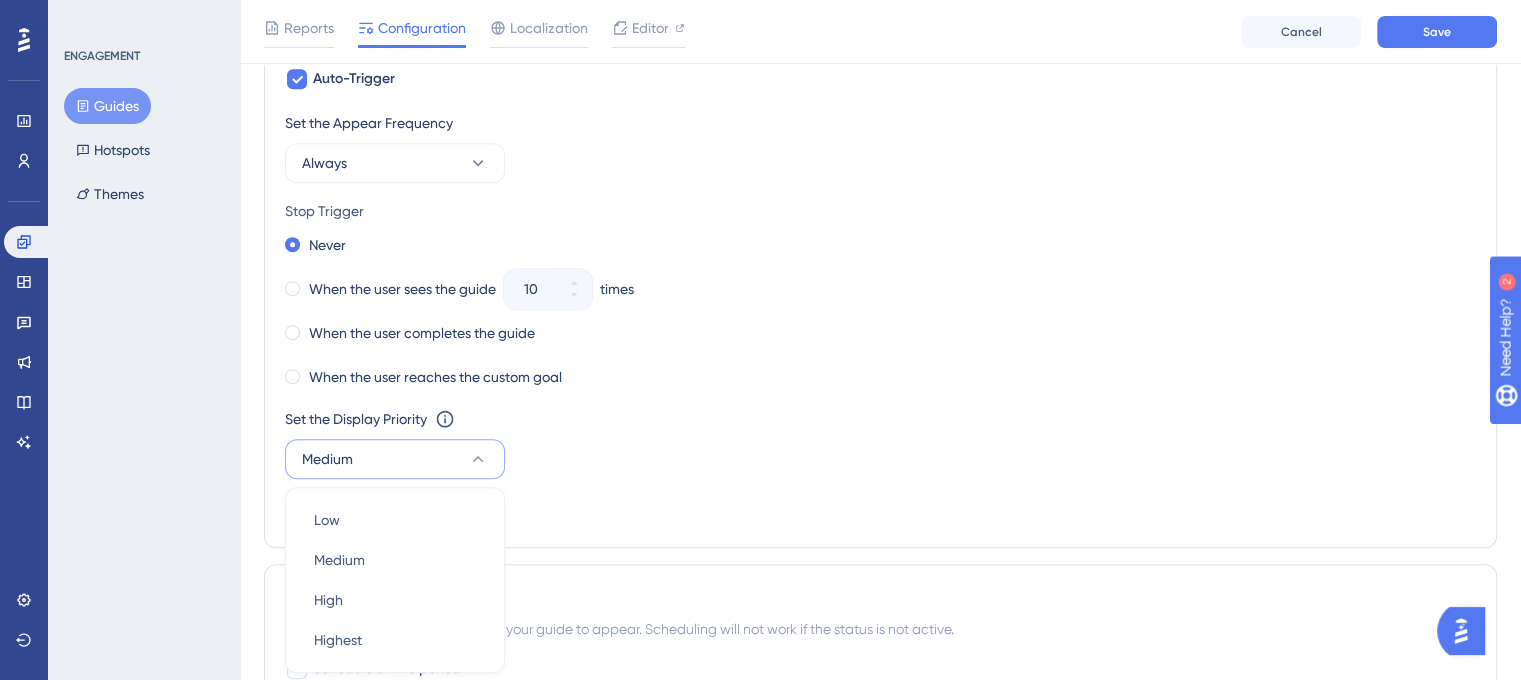 scroll, scrollTop: 1209, scrollLeft: 0, axis: vertical 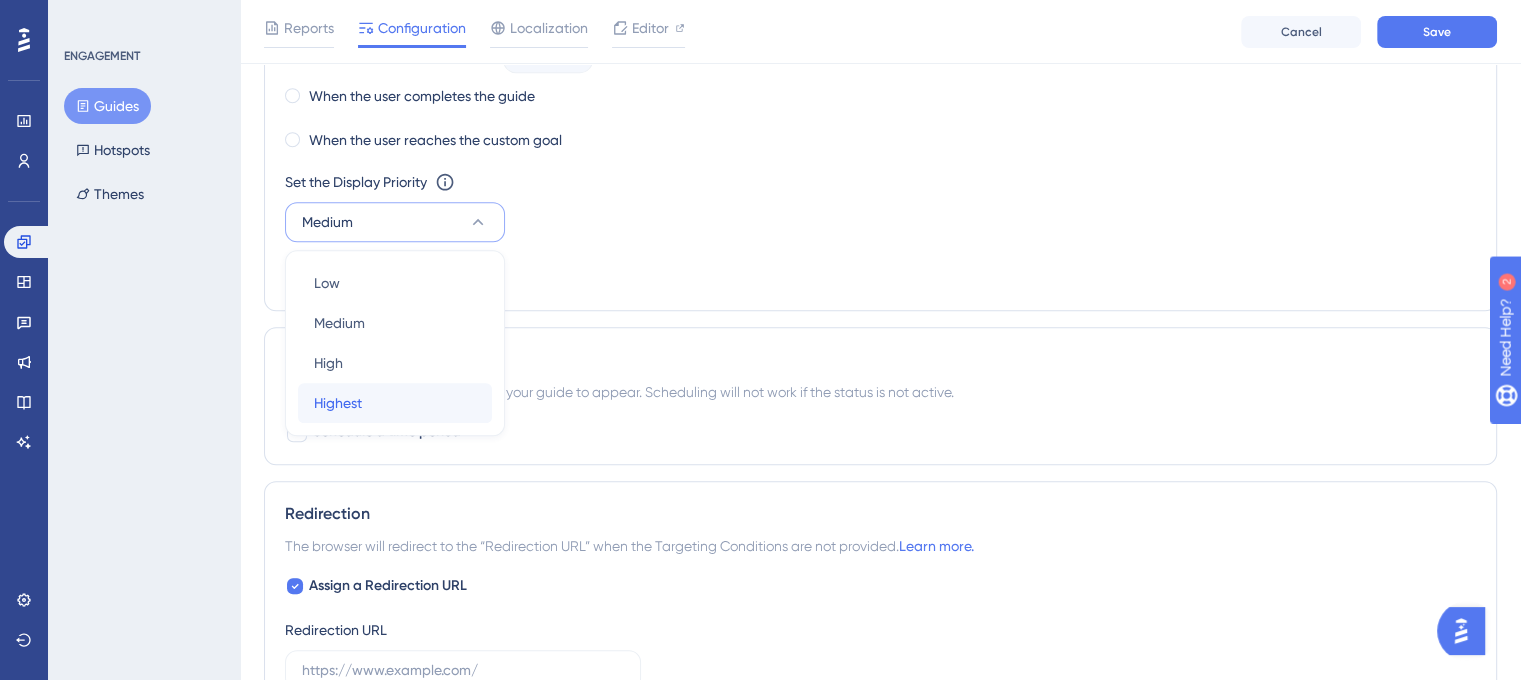click on "Highest Highest" at bounding box center [395, 403] 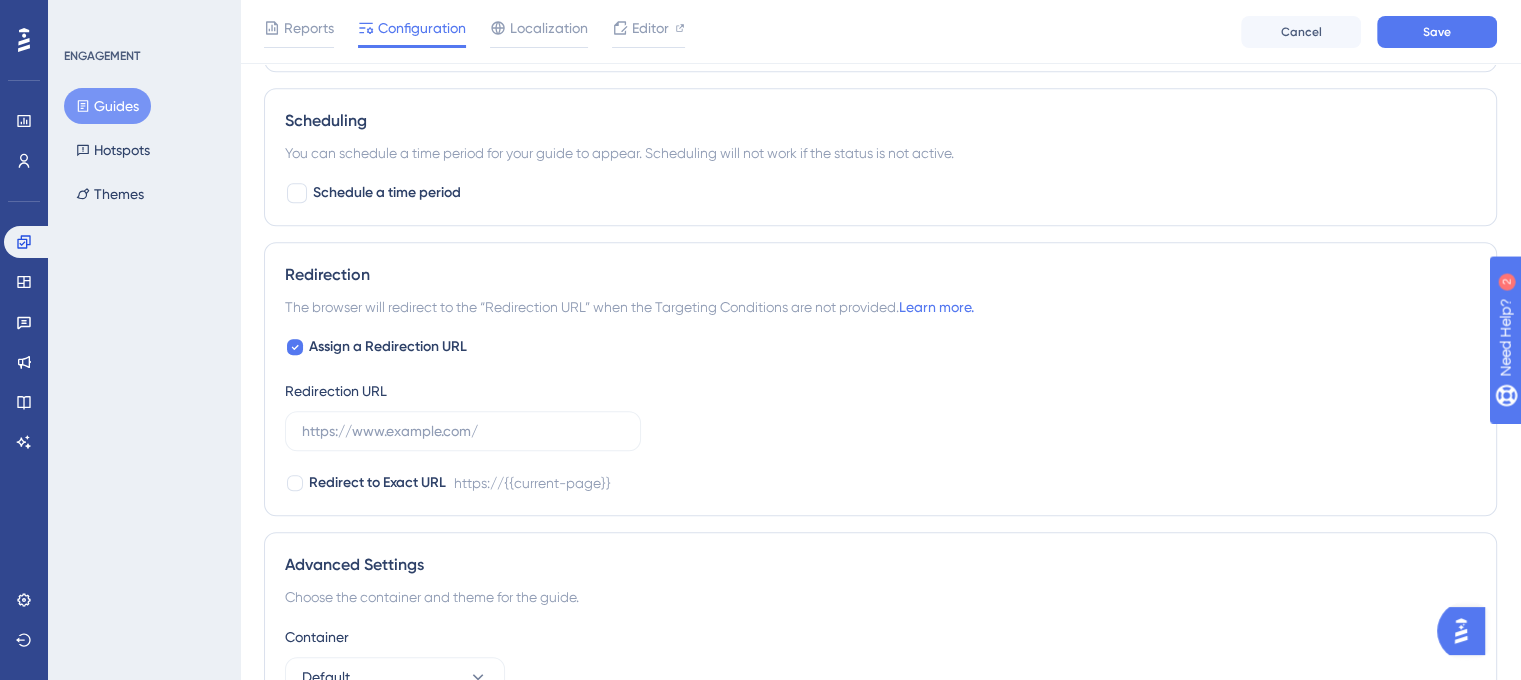 scroll, scrollTop: 1509, scrollLeft: 0, axis: vertical 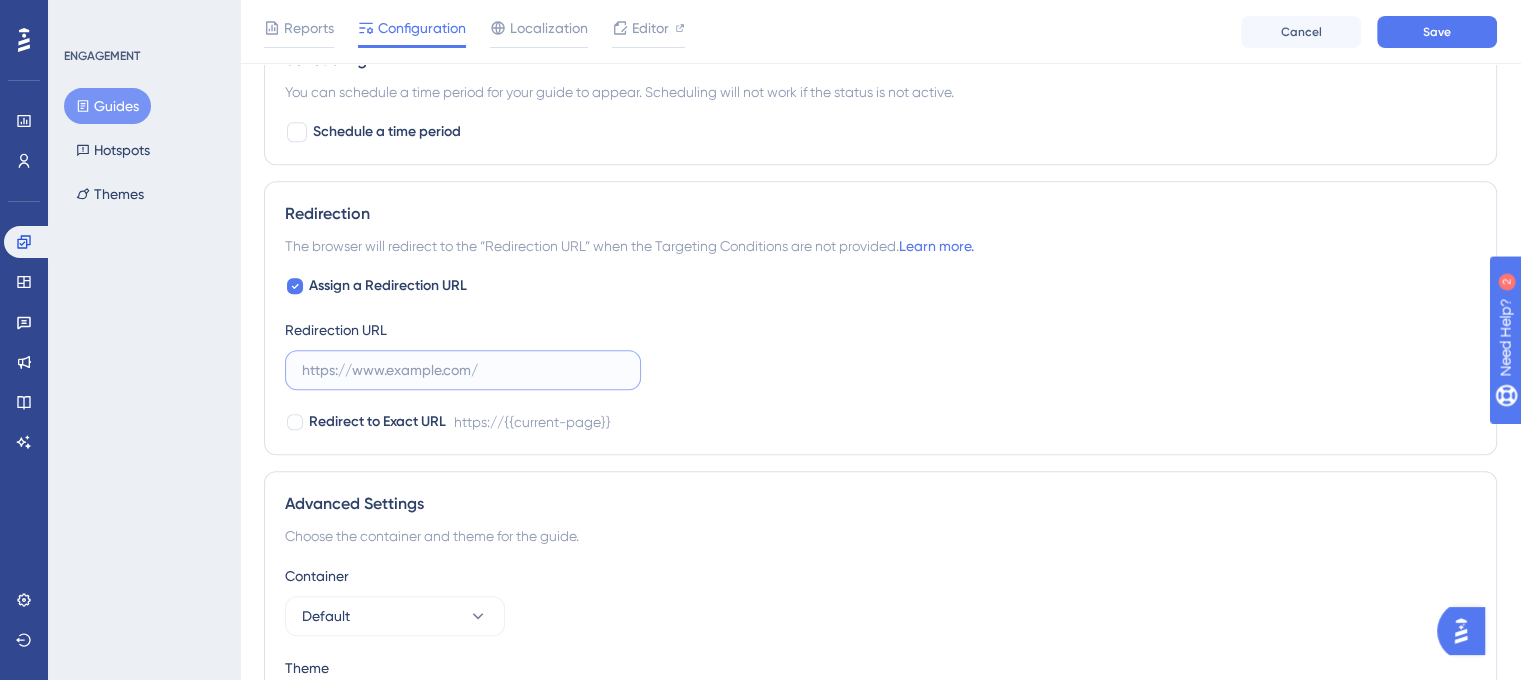 click at bounding box center [463, 370] 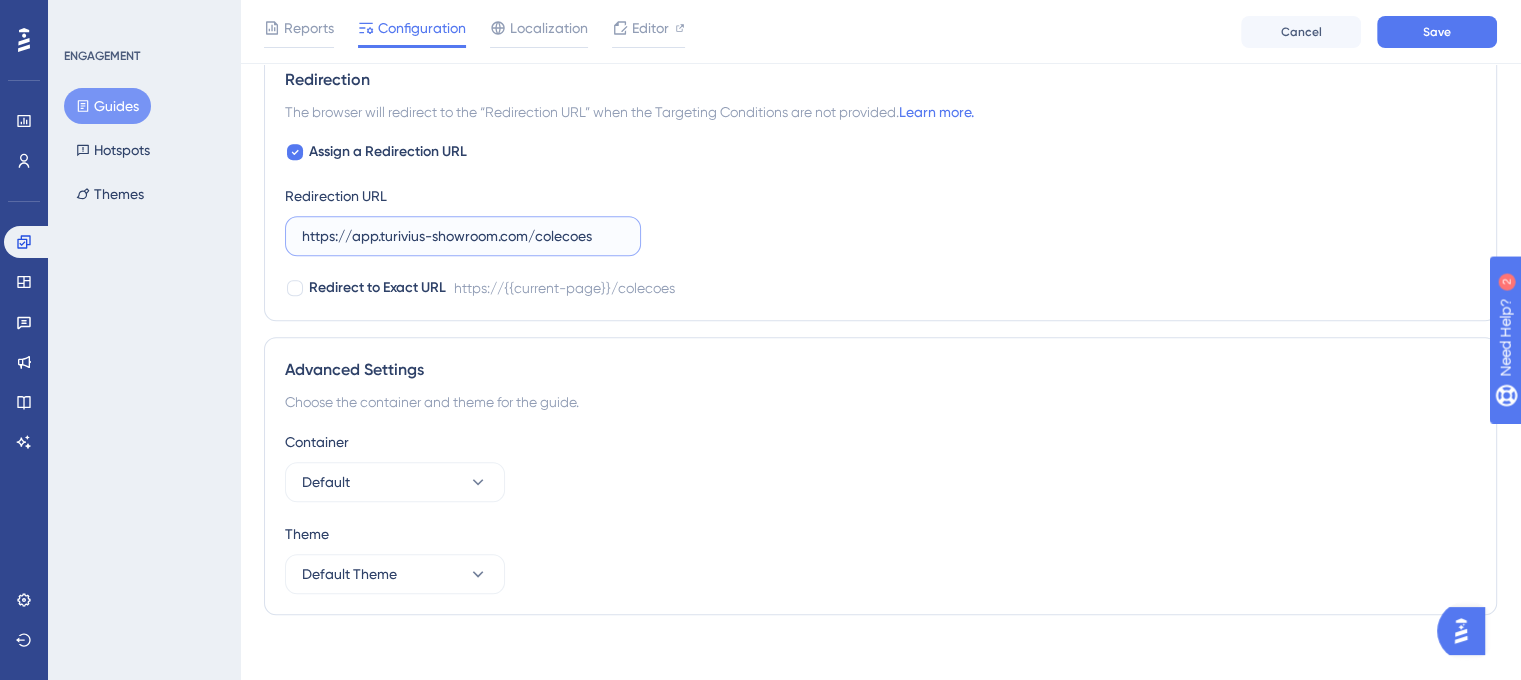 scroll, scrollTop: 1654, scrollLeft: 0, axis: vertical 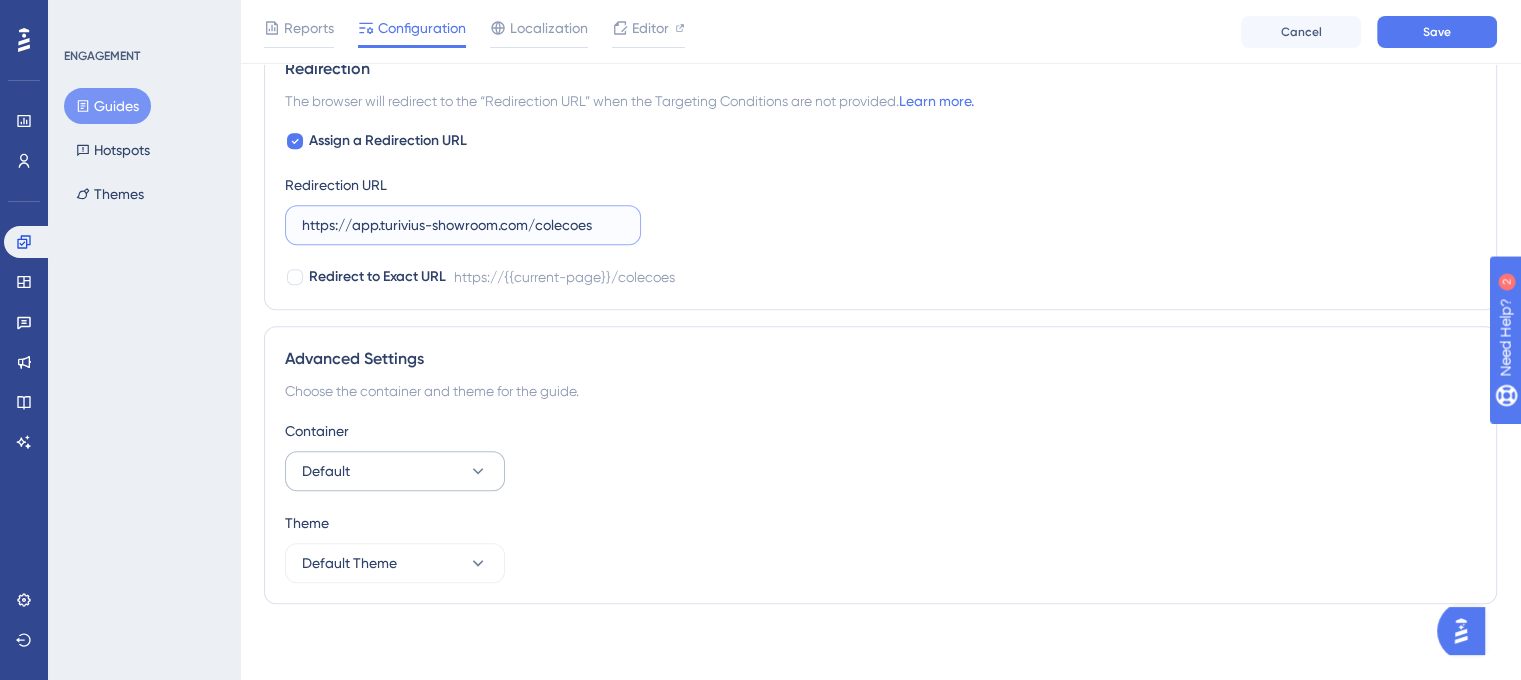 type on "https://app.turivius-showroom.com/colecoes" 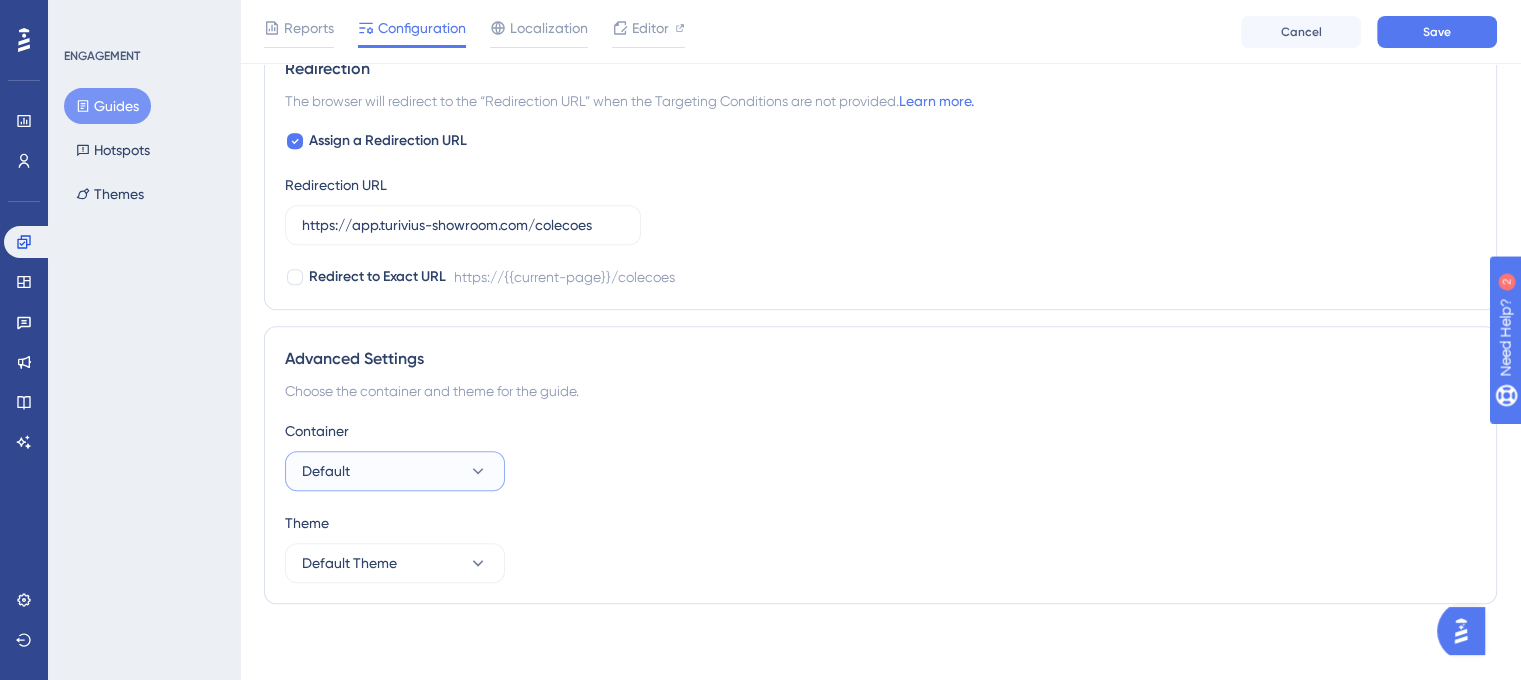 click on "Default" at bounding box center [395, 471] 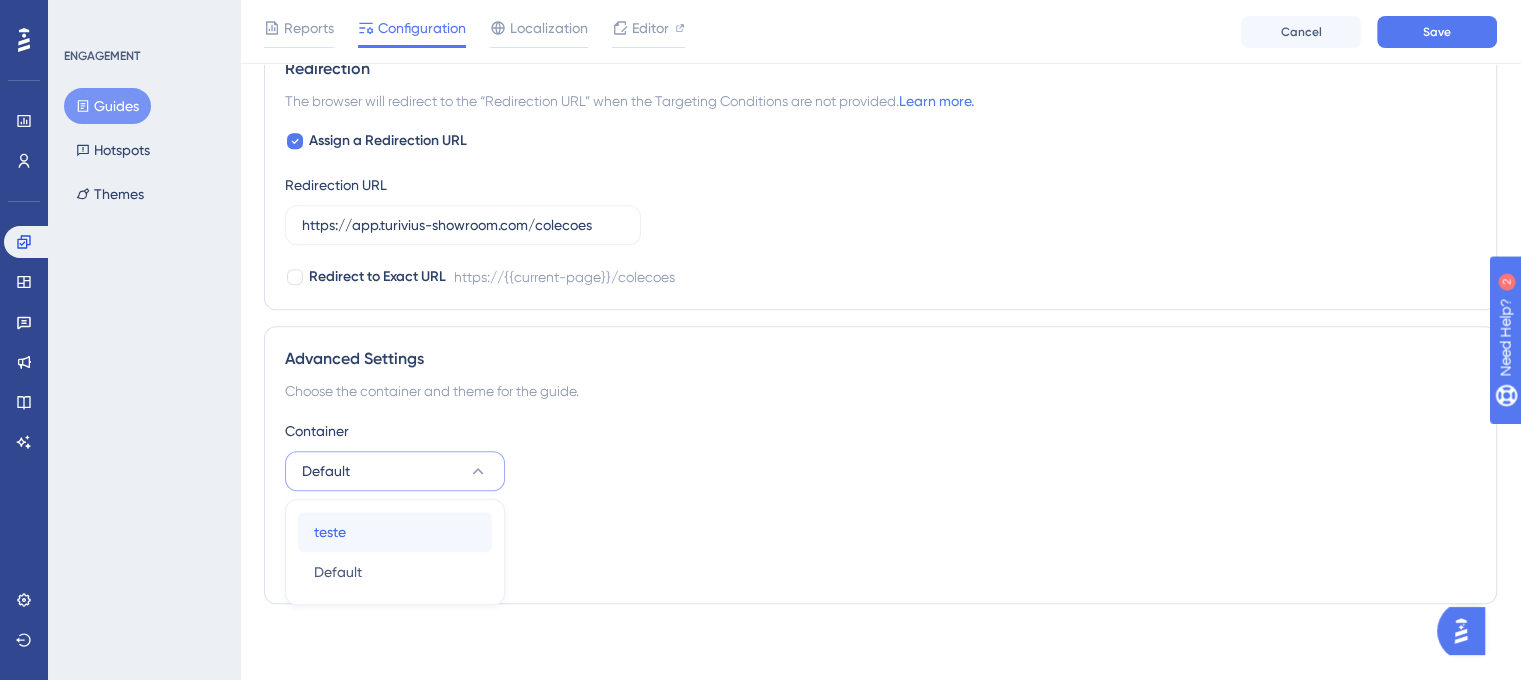 click on "teste teste" at bounding box center [395, 532] 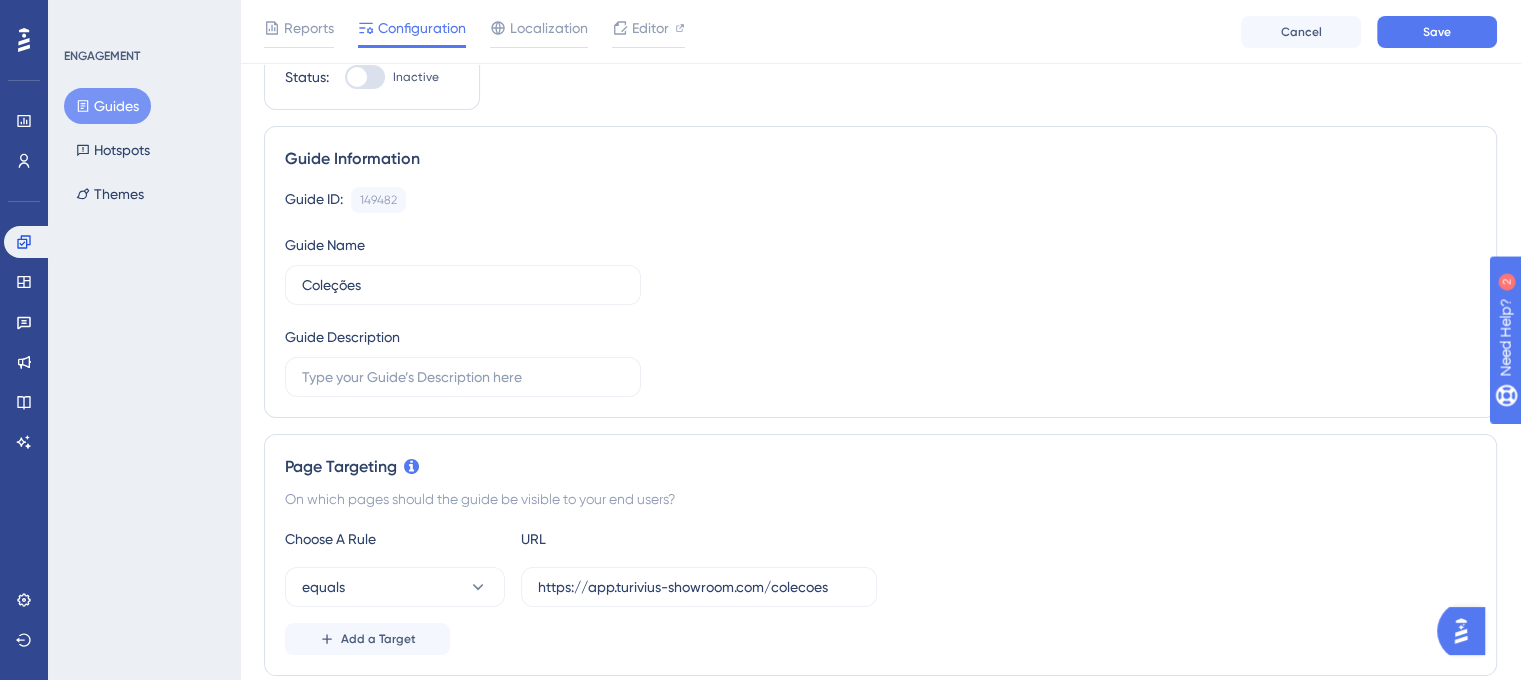 scroll, scrollTop: 0, scrollLeft: 0, axis: both 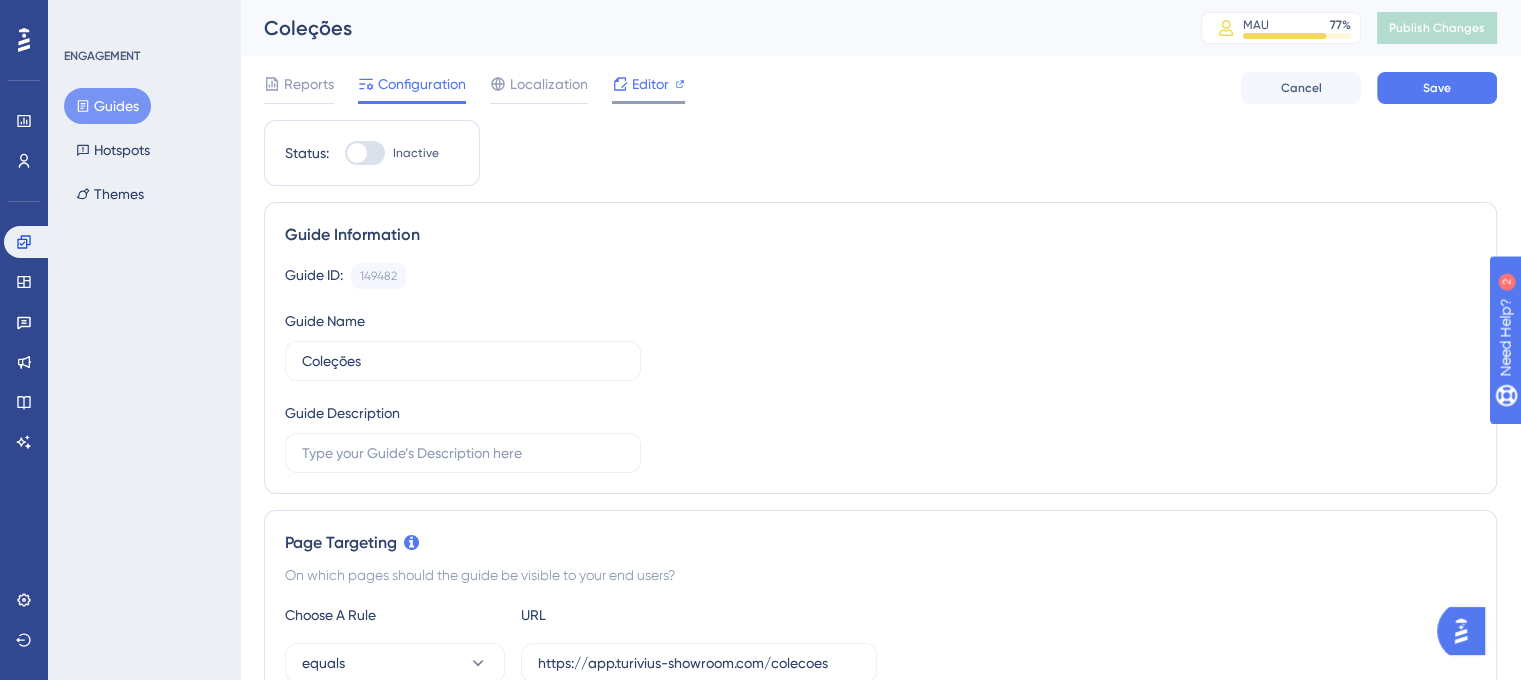 click on "Editor" at bounding box center (650, 84) 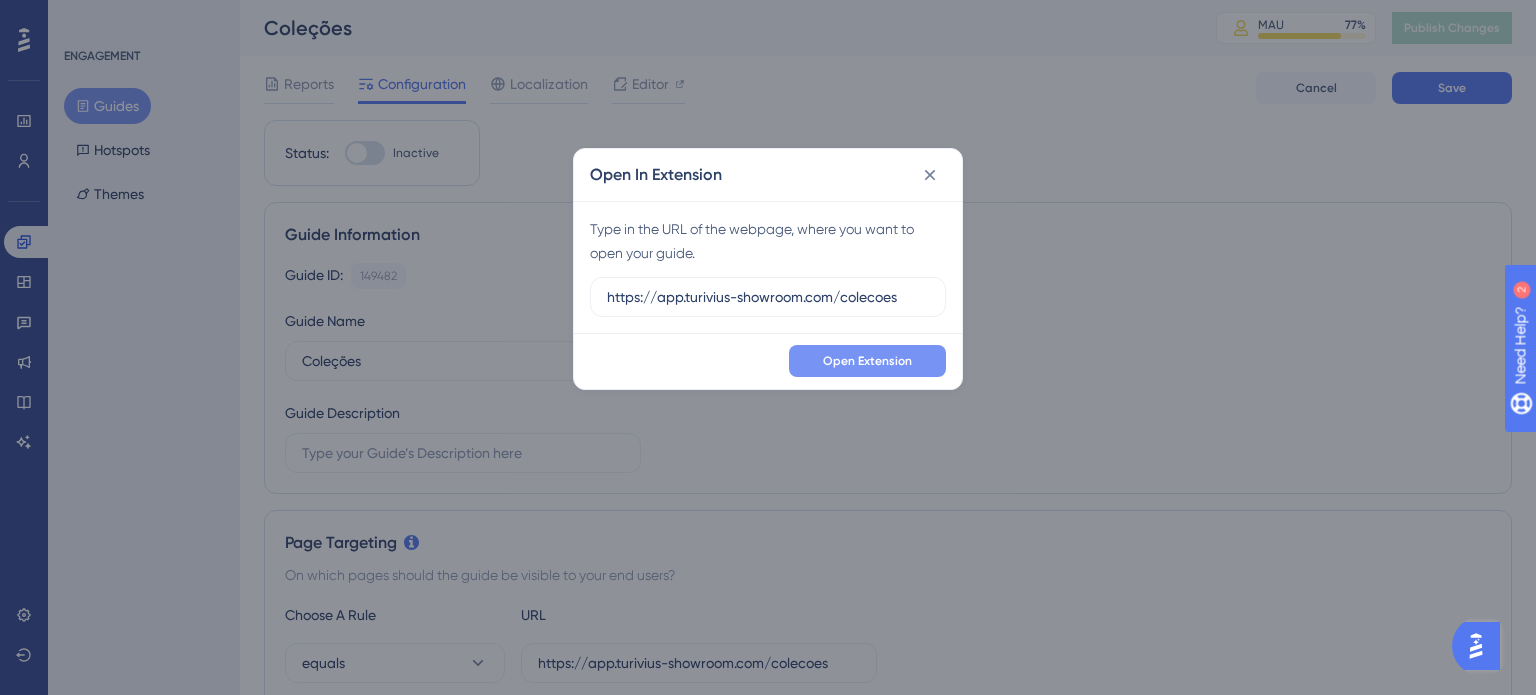 type on "https://app.turivius-showroom.com/colecoes" 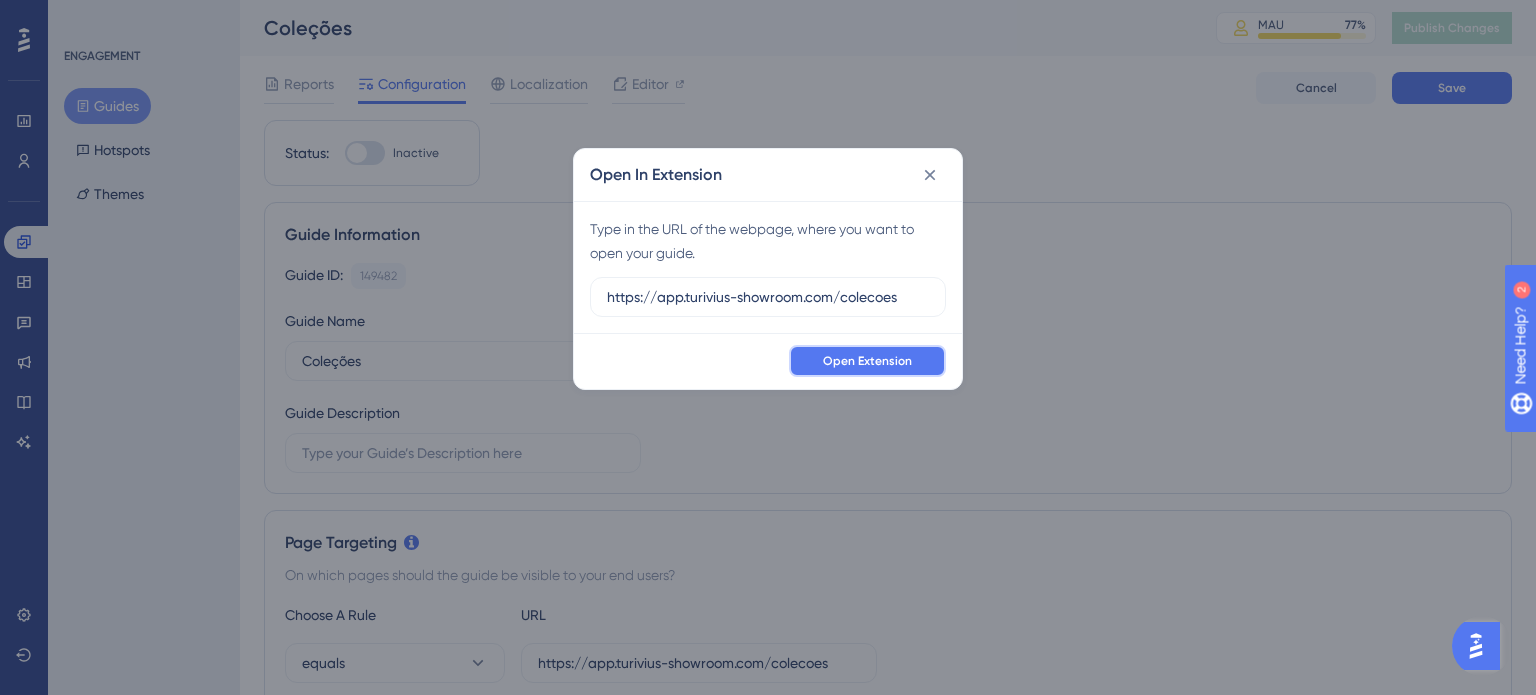 click on "Open Extension" at bounding box center [867, 361] 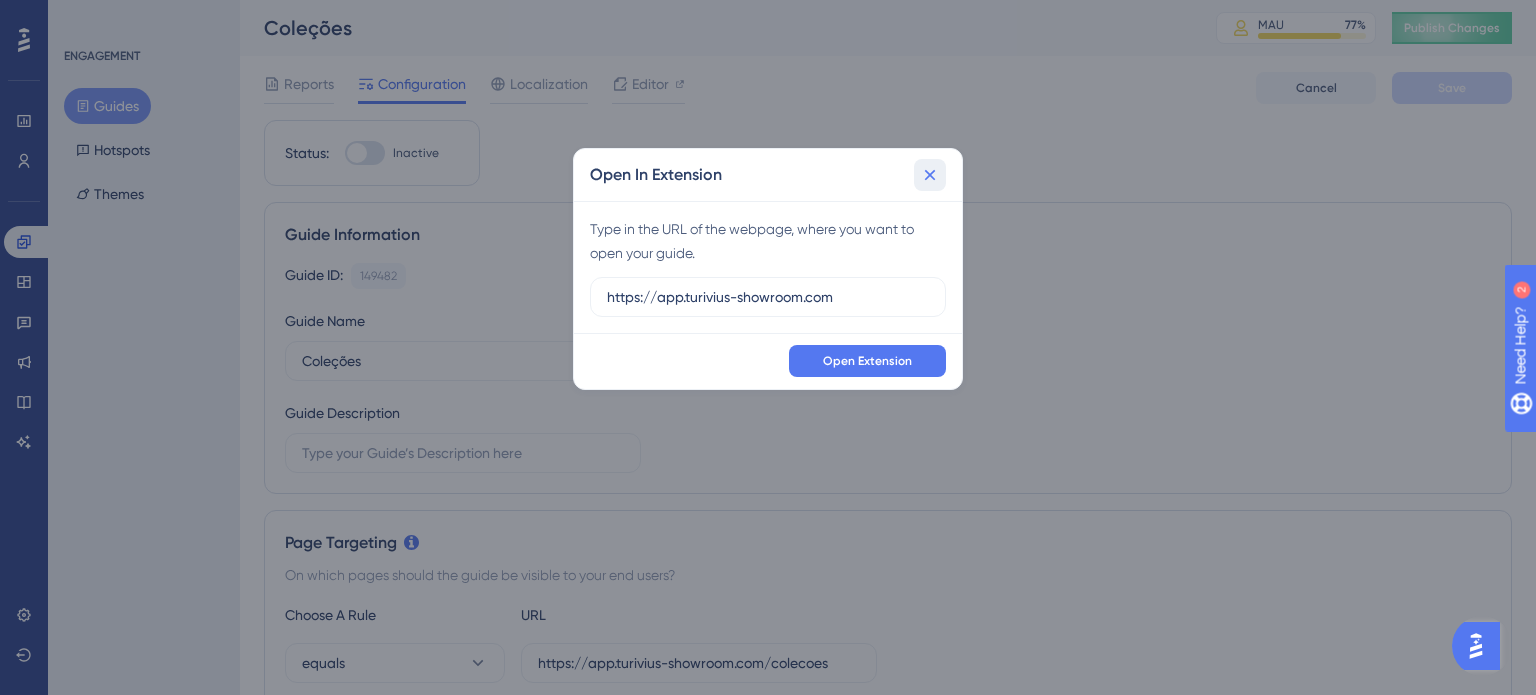 click 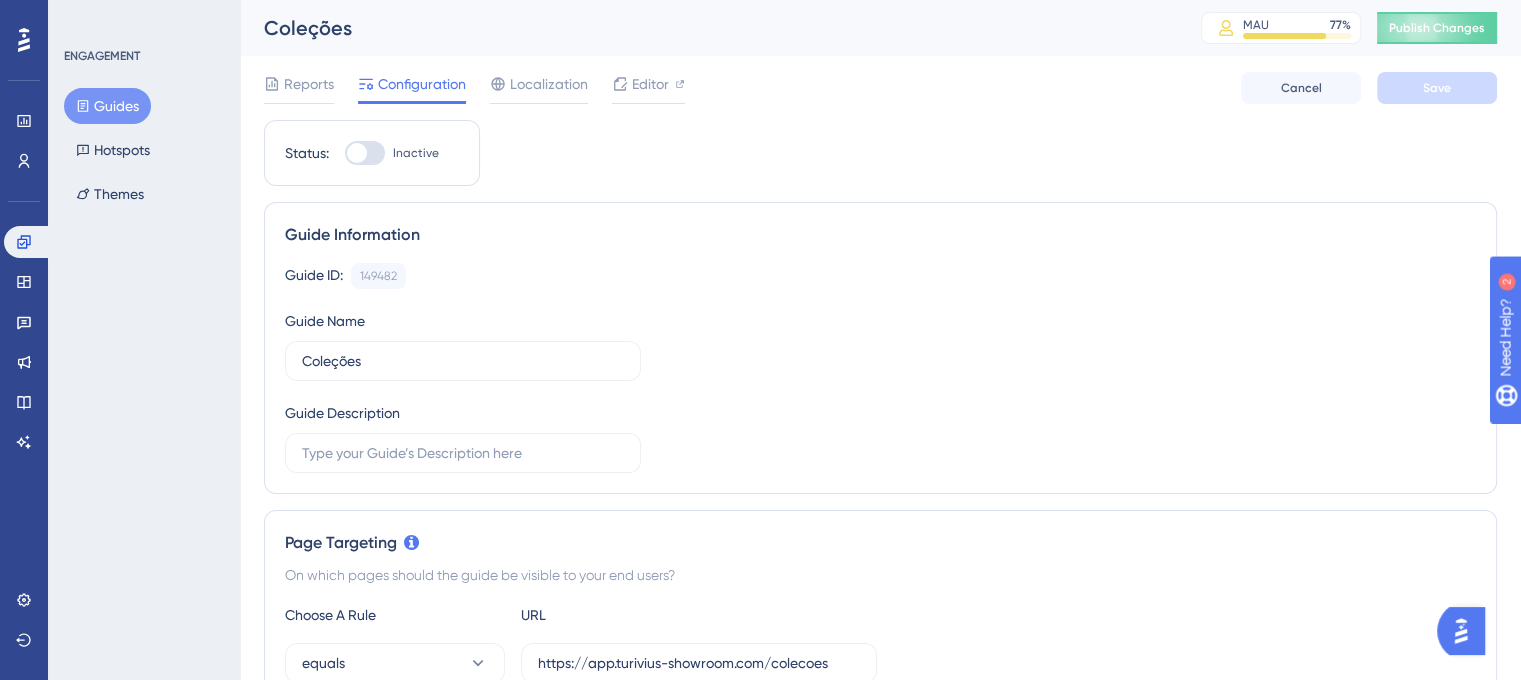 click at bounding box center (365, 153) 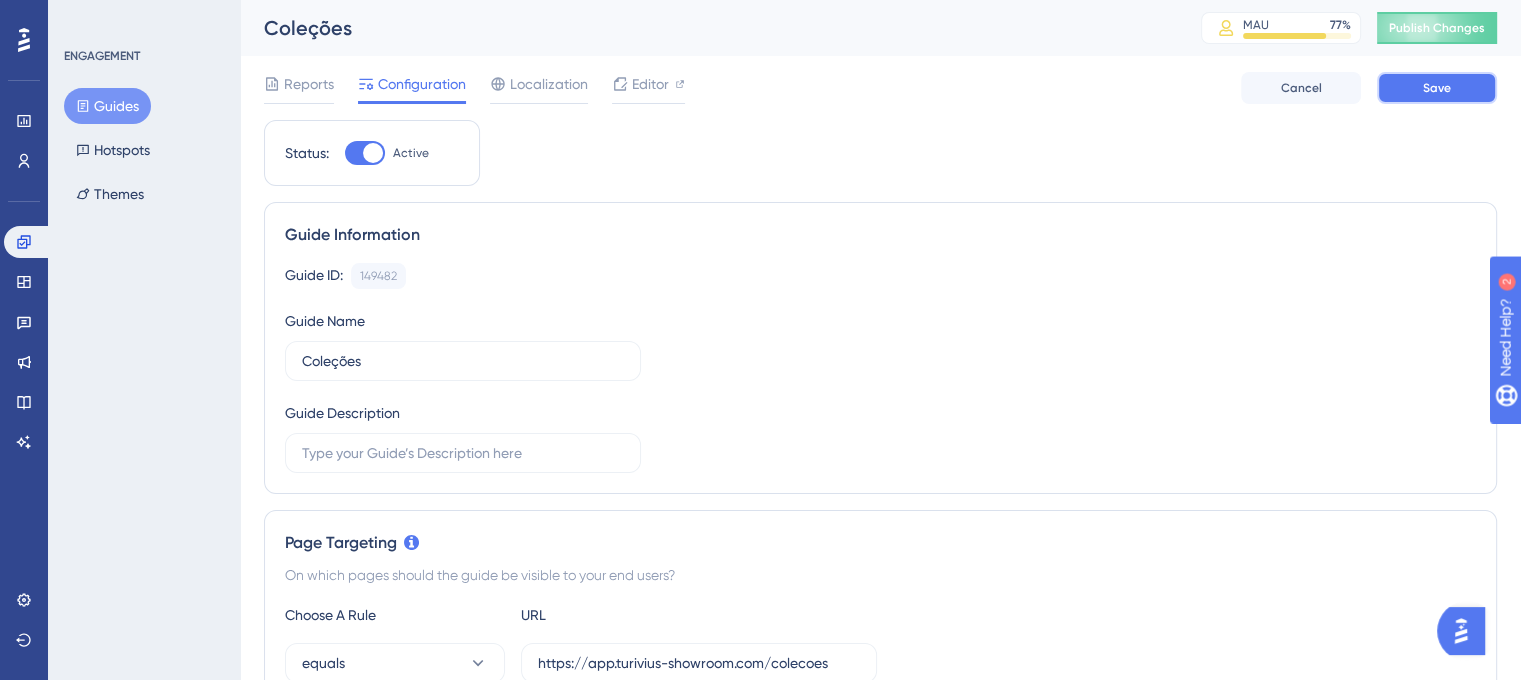 click on "Save" at bounding box center (1437, 88) 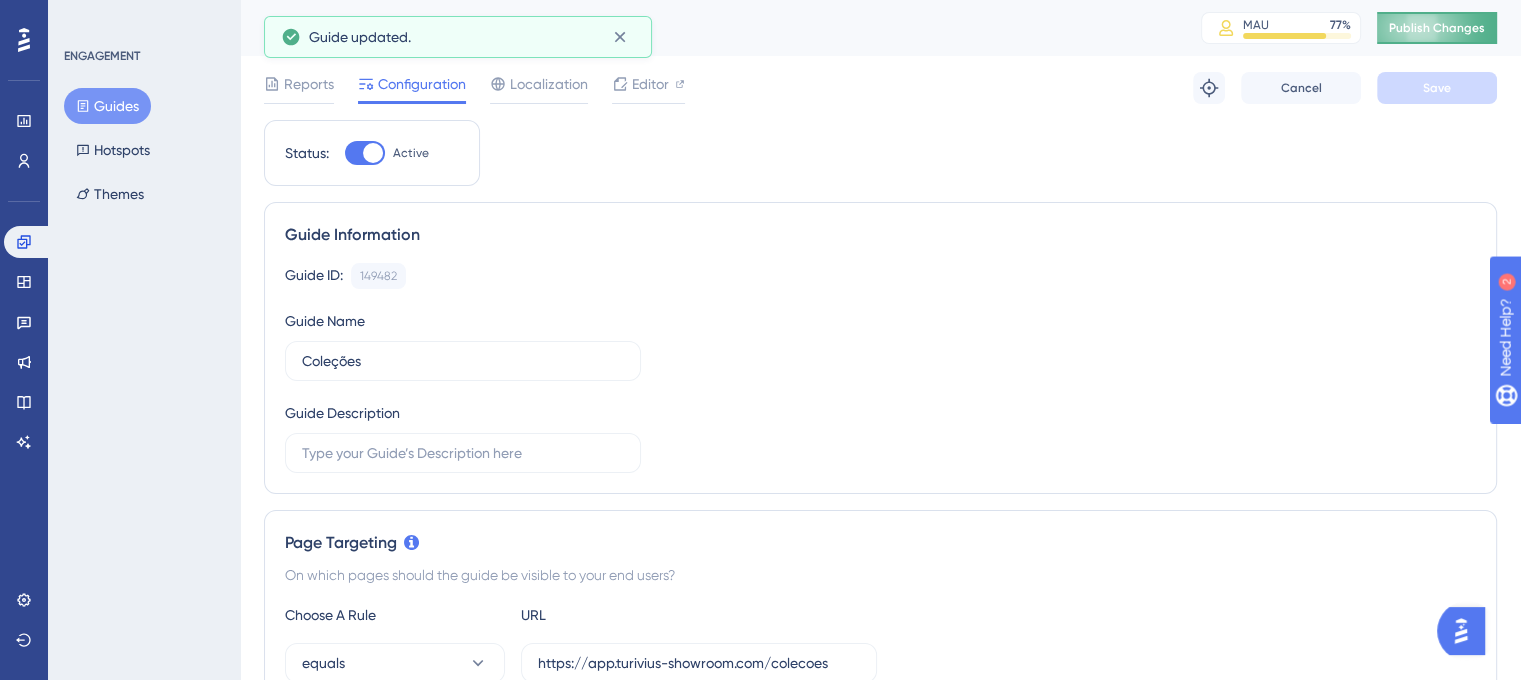 click on "Publish Changes" at bounding box center (1437, 28) 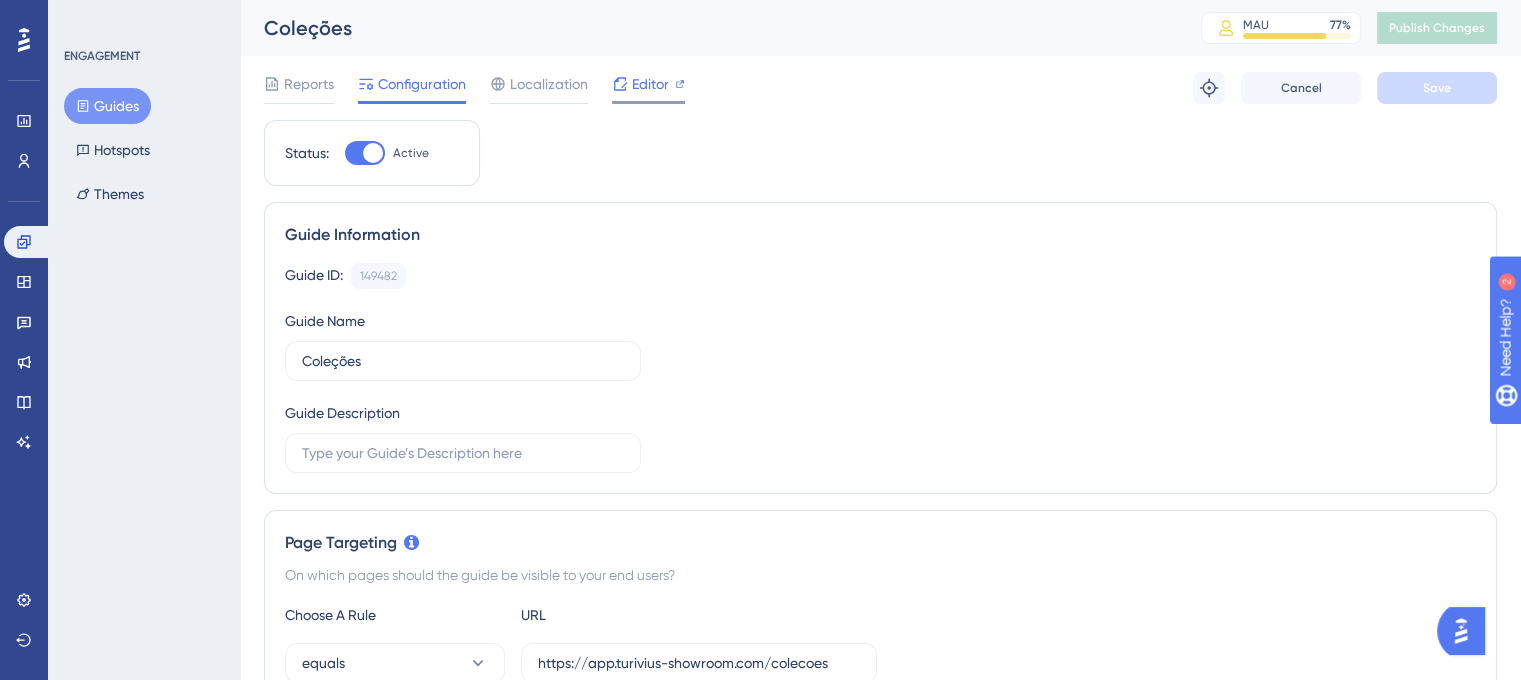 click on "Editor" at bounding box center [650, 84] 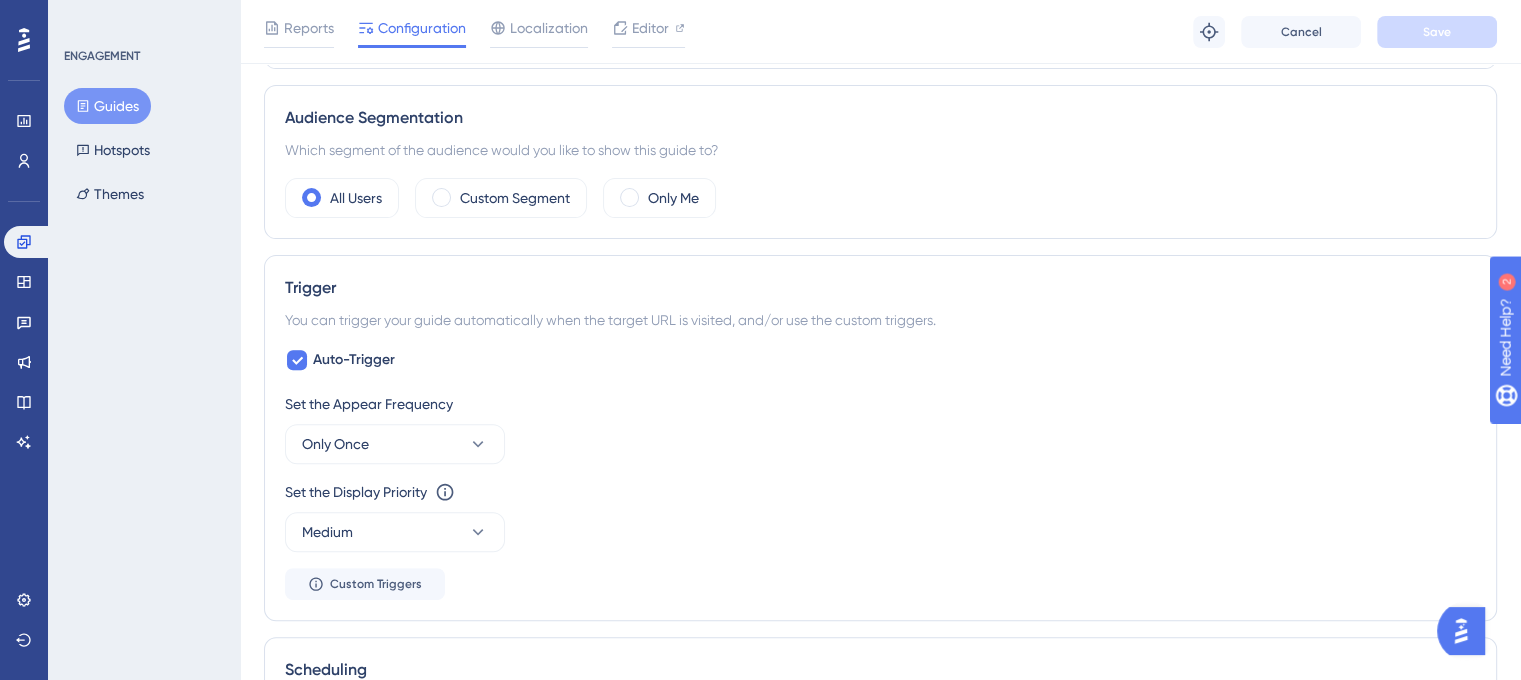 scroll, scrollTop: 800, scrollLeft: 0, axis: vertical 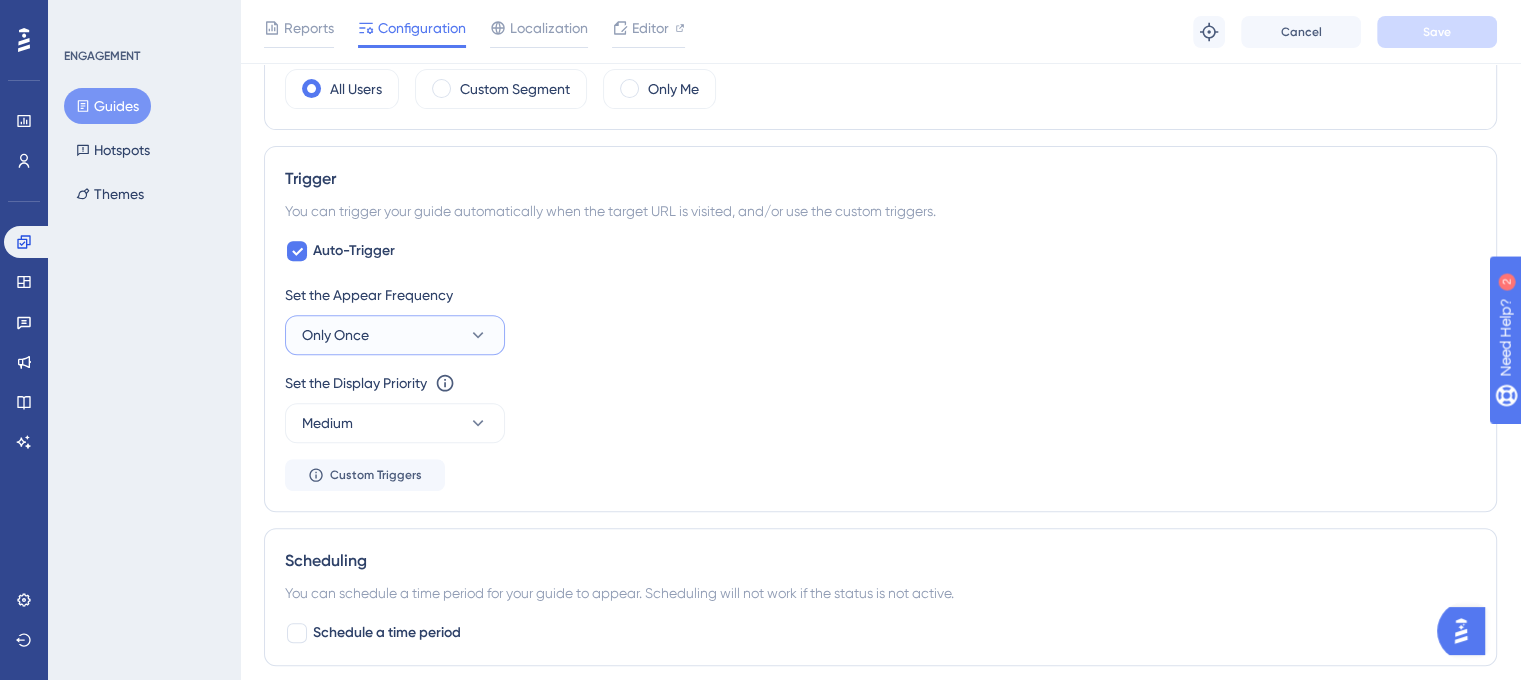 click on "Only Once" at bounding box center [395, 335] 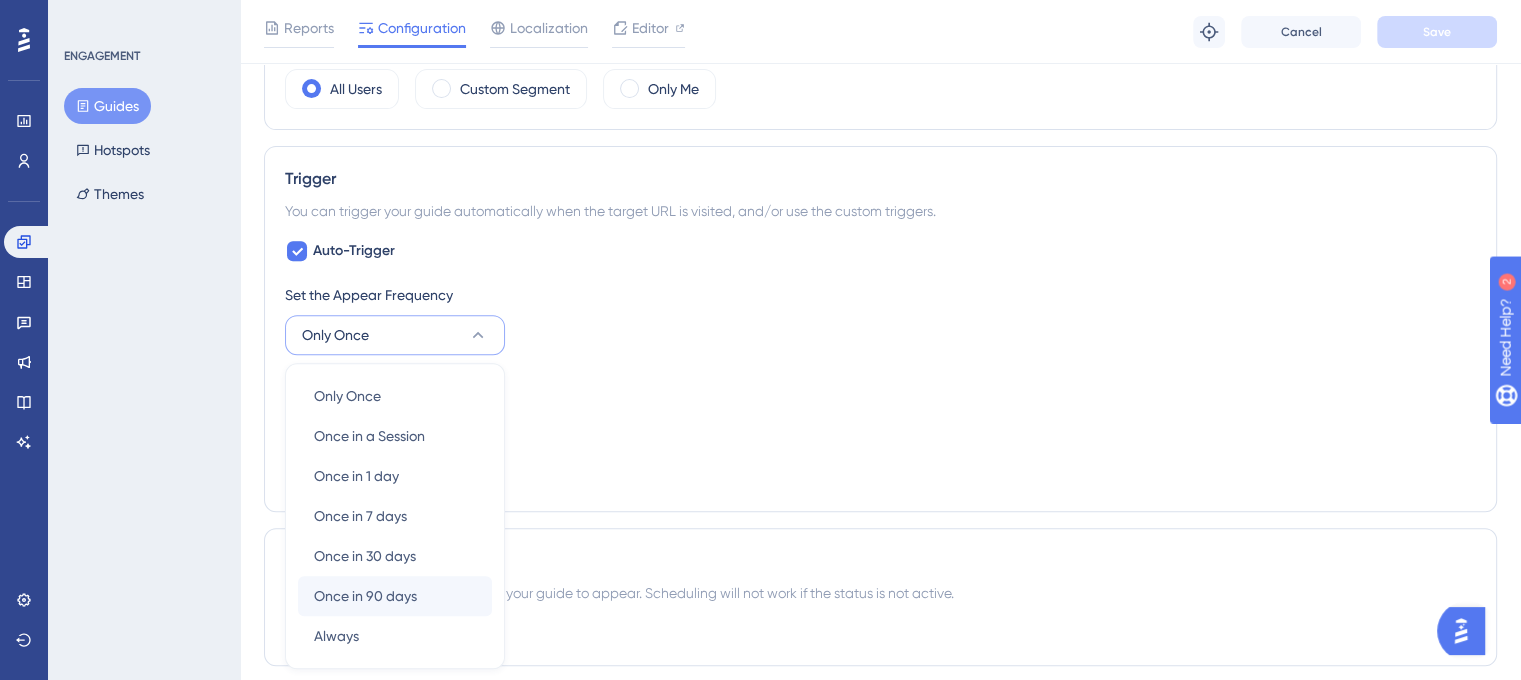 scroll, scrollTop: 973, scrollLeft: 0, axis: vertical 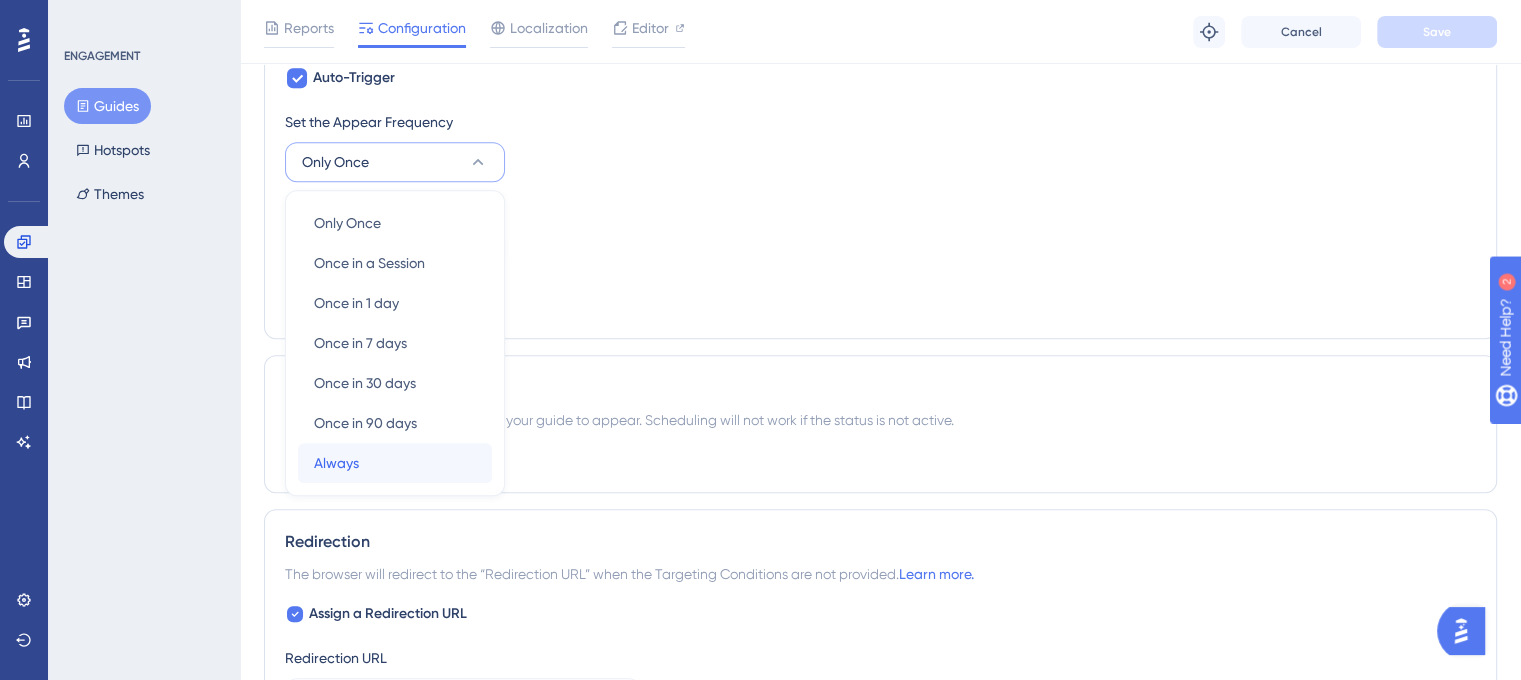 click on "Always Always" at bounding box center (395, 463) 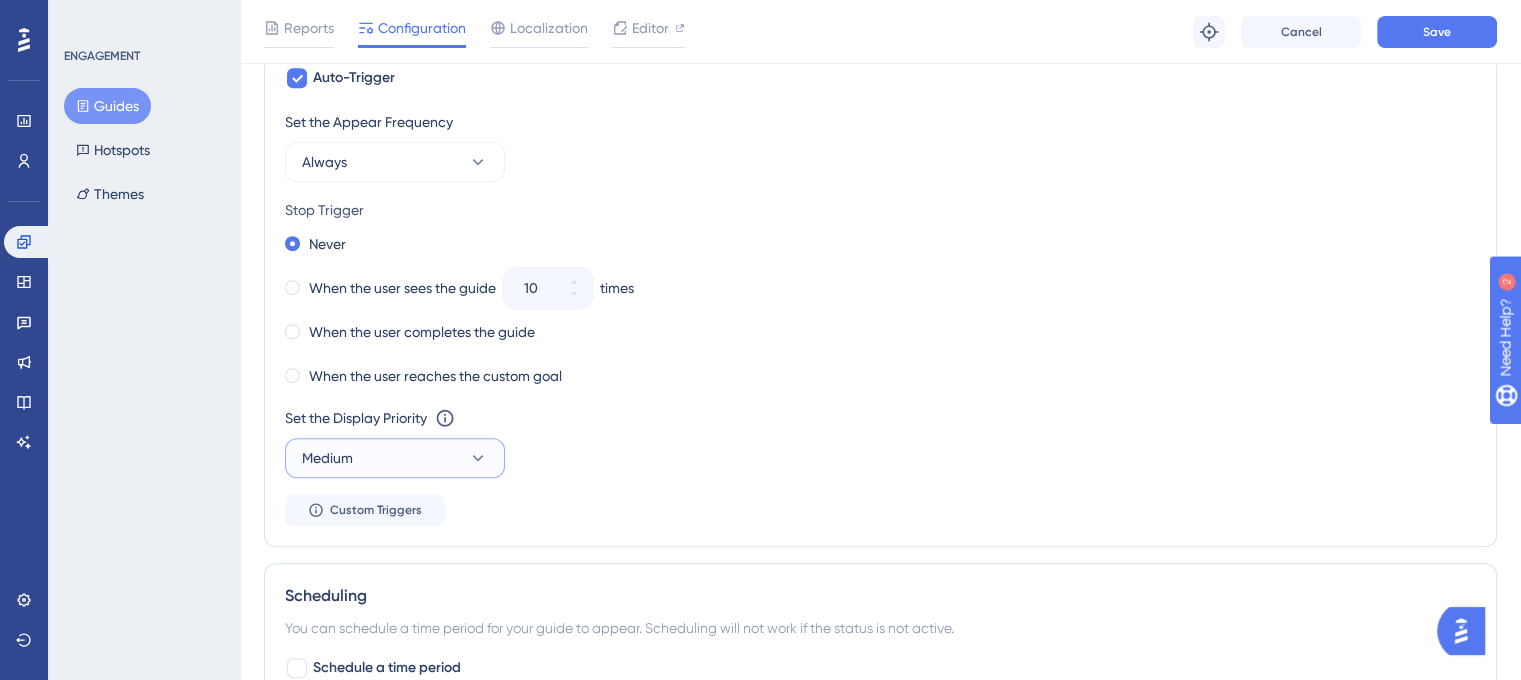 click on "Medium" at bounding box center [395, 458] 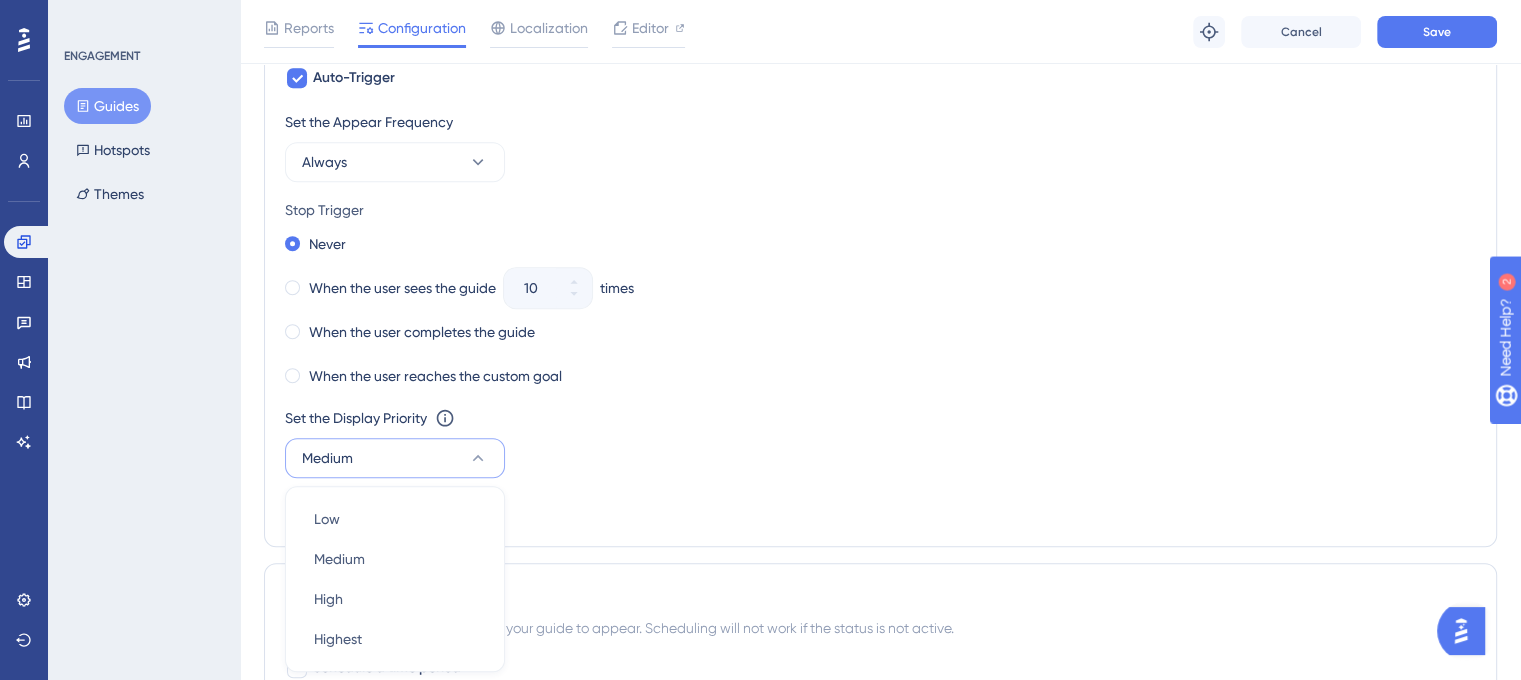 scroll, scrollTop: 1209, scrollLeft: 0, axis: vertical 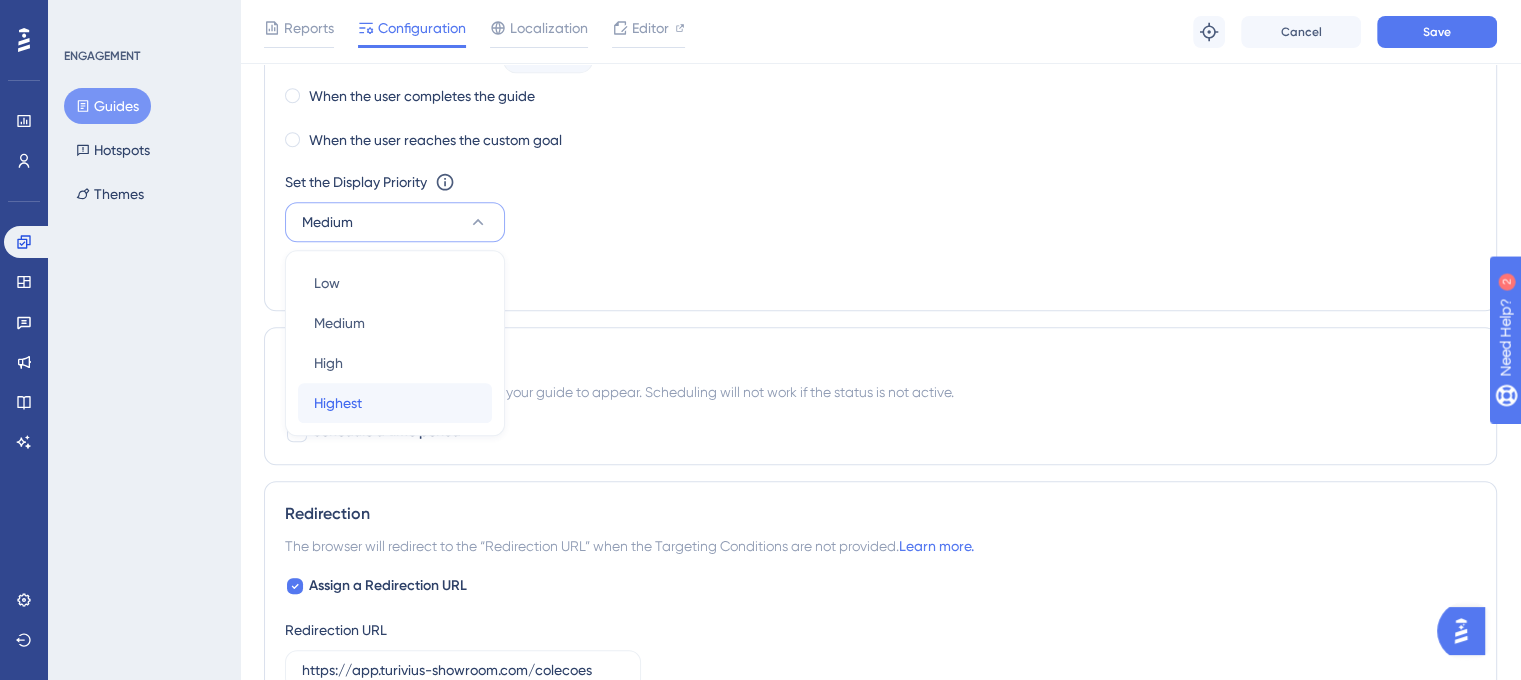 click on "Highest" at bounding box center (338, 403) 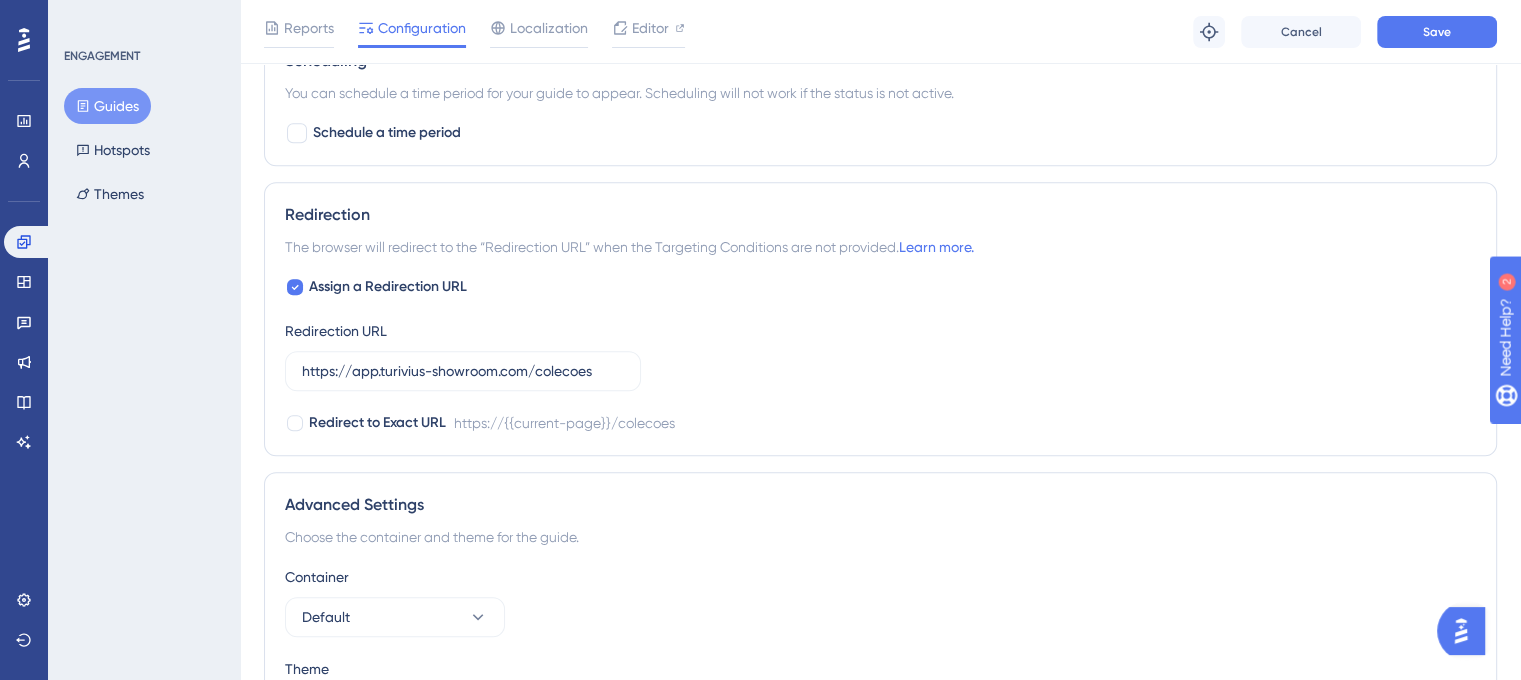scroll, scrollTop: 1609, scrollLeft: 0, axis: vertical 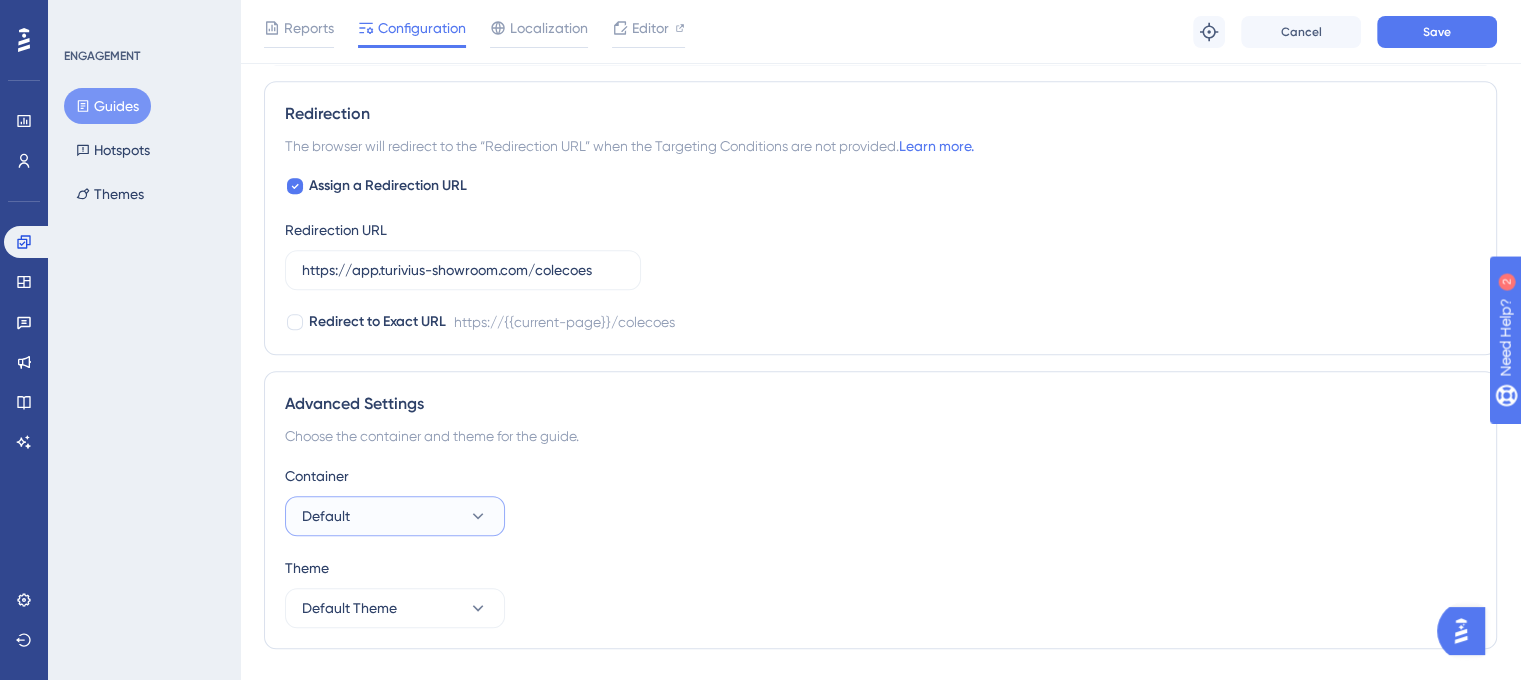 click on "Default" at bounding box center [395, 516] 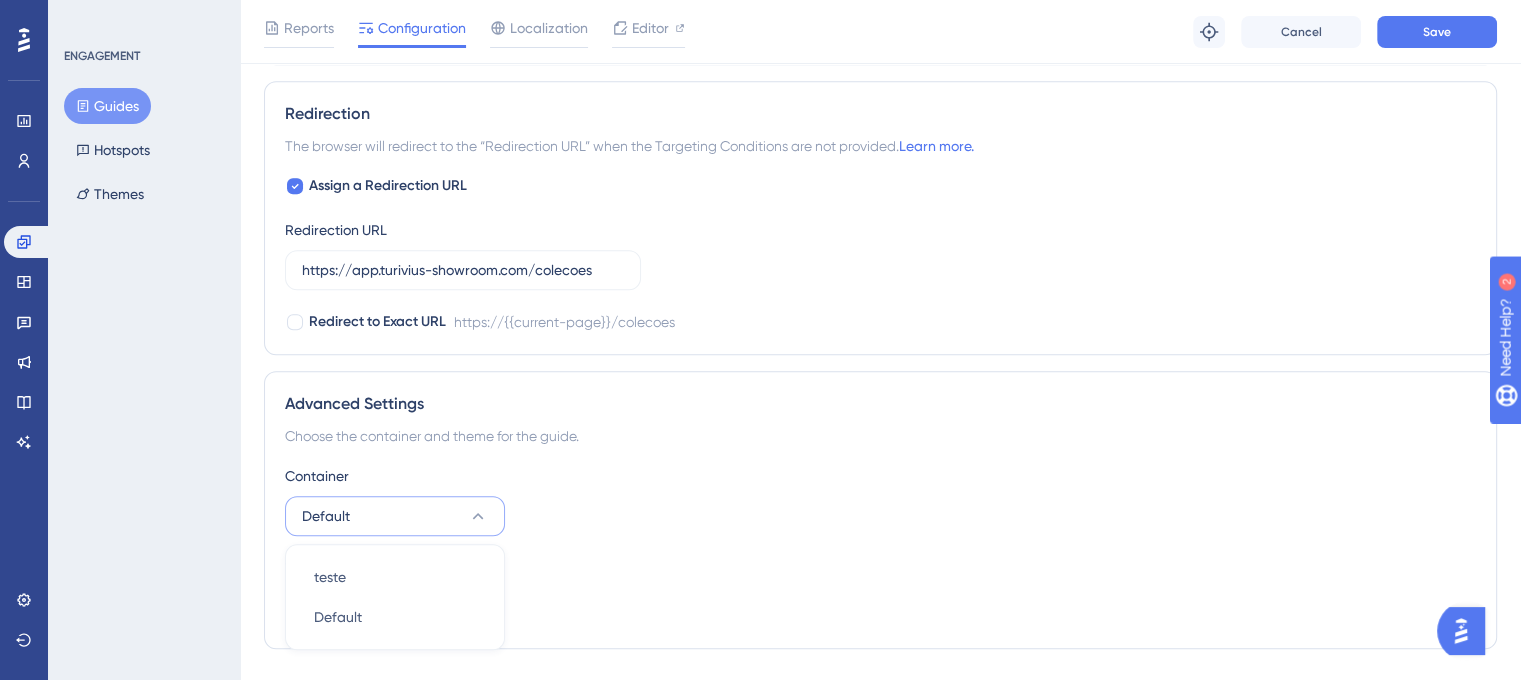 scroll, scrollTop: 1654, scrollLeft: 0, axis: vertical 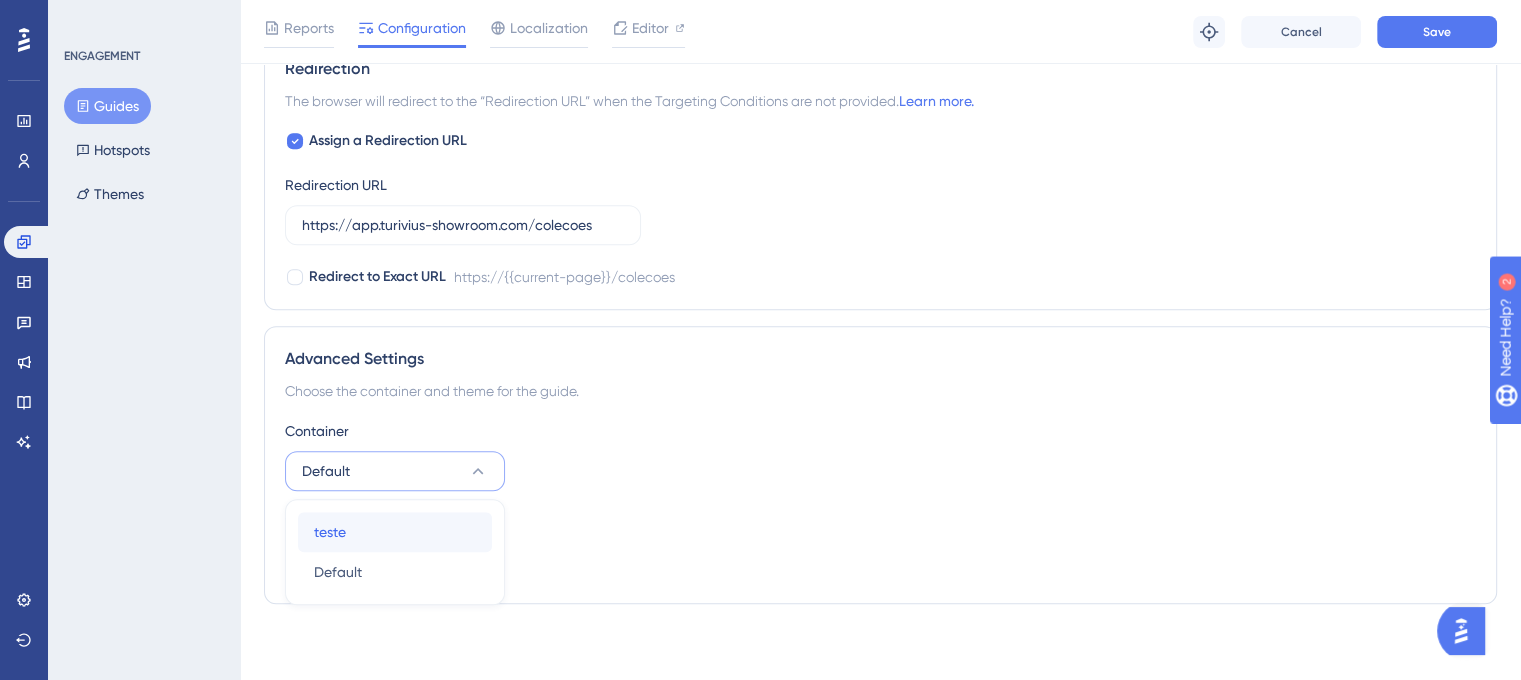 click on "teste" at bounding box center [330, 532] 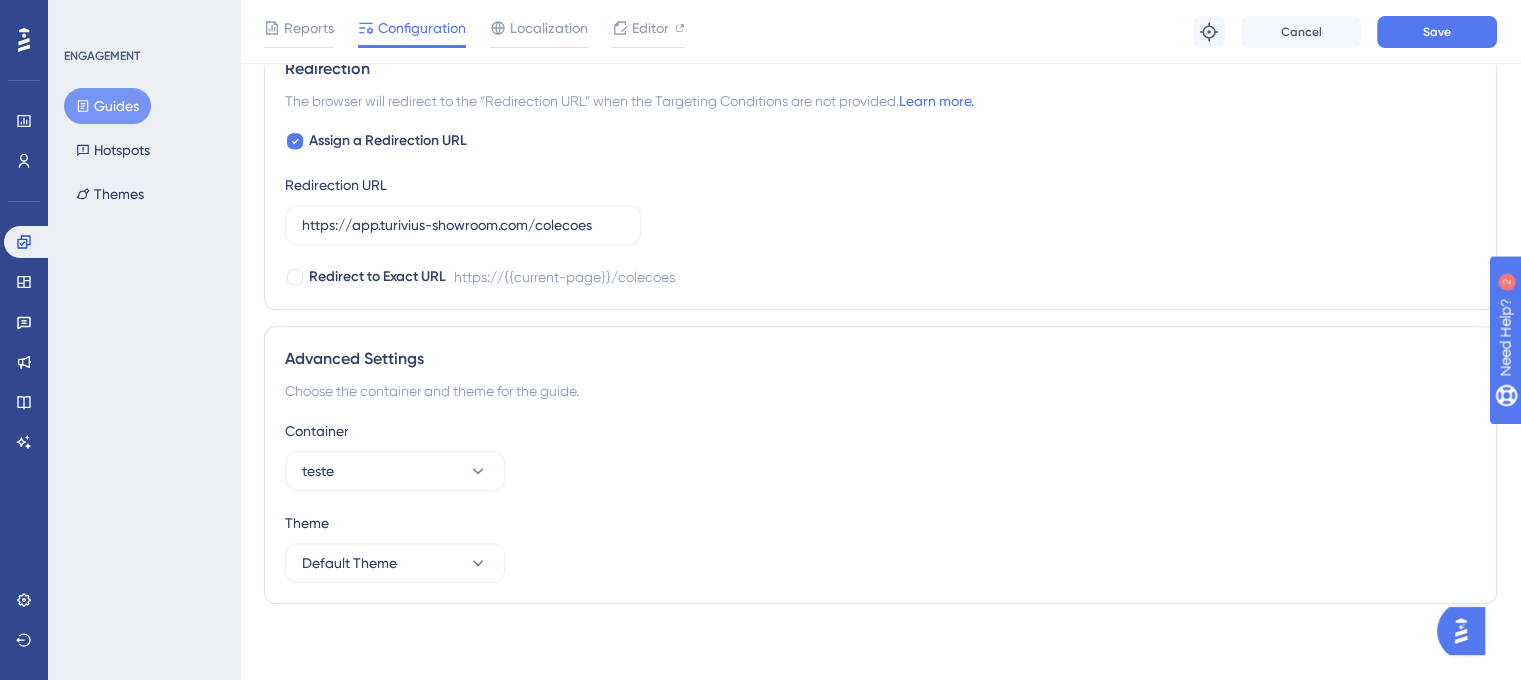 click on "Container teste Theme Default Theme" at bounding box center (880, 501) 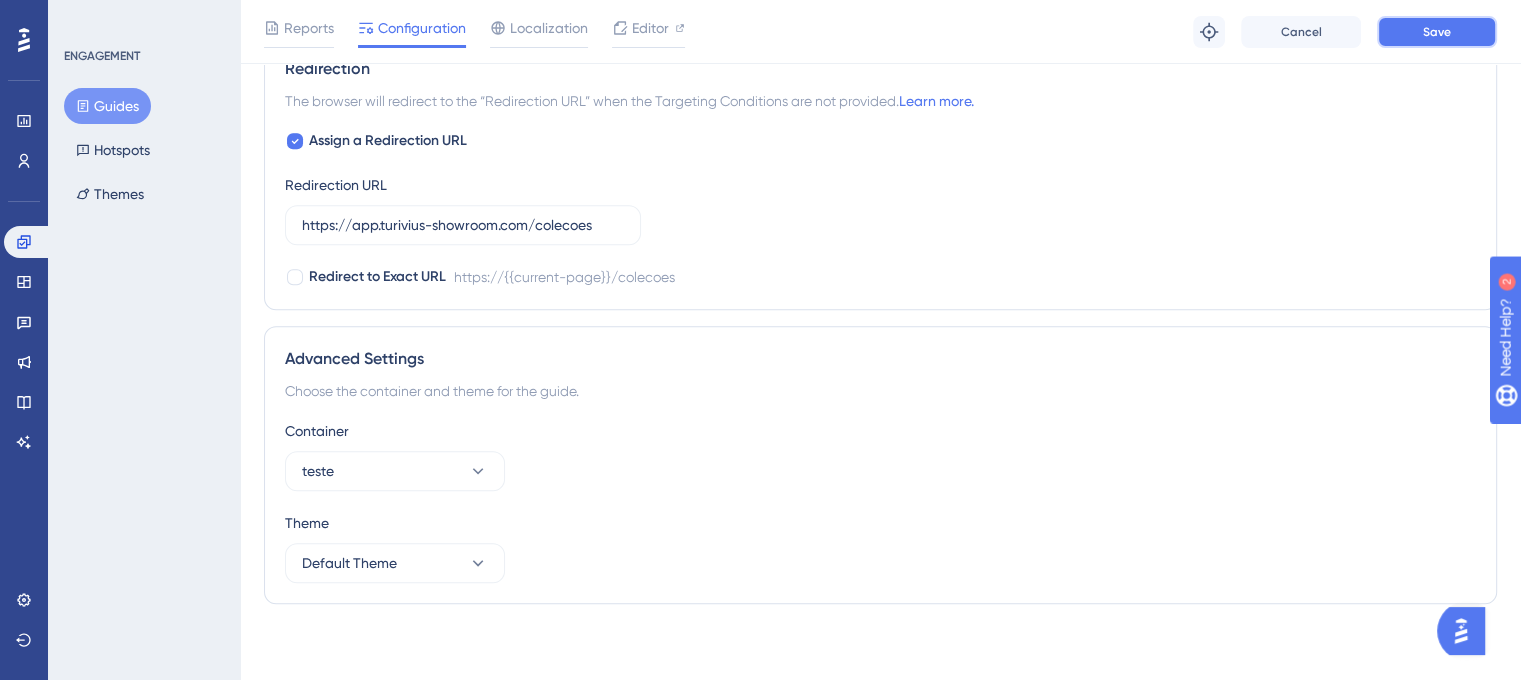 click on "Save" at bounding box center (1437, 32) 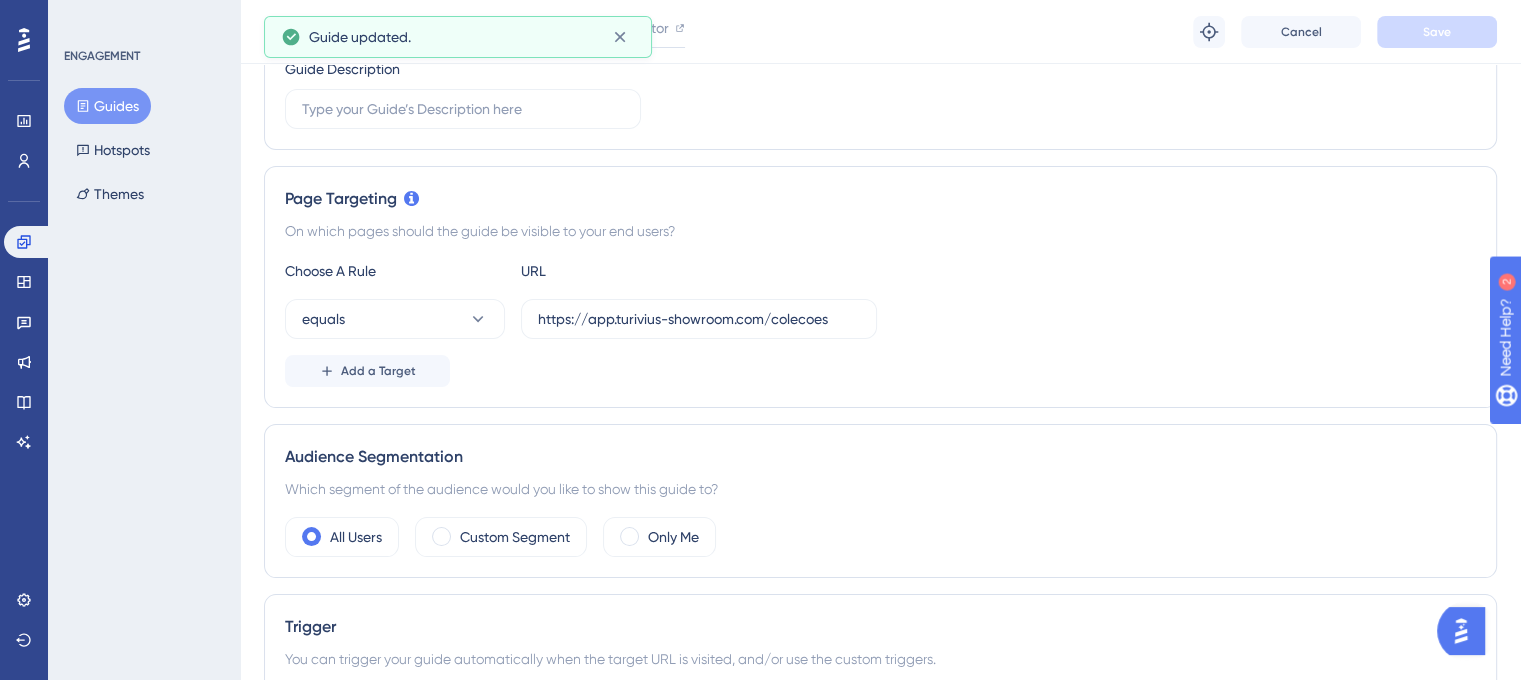 scroll, scrollTop: 0, scrollLeft: 0, axis: both 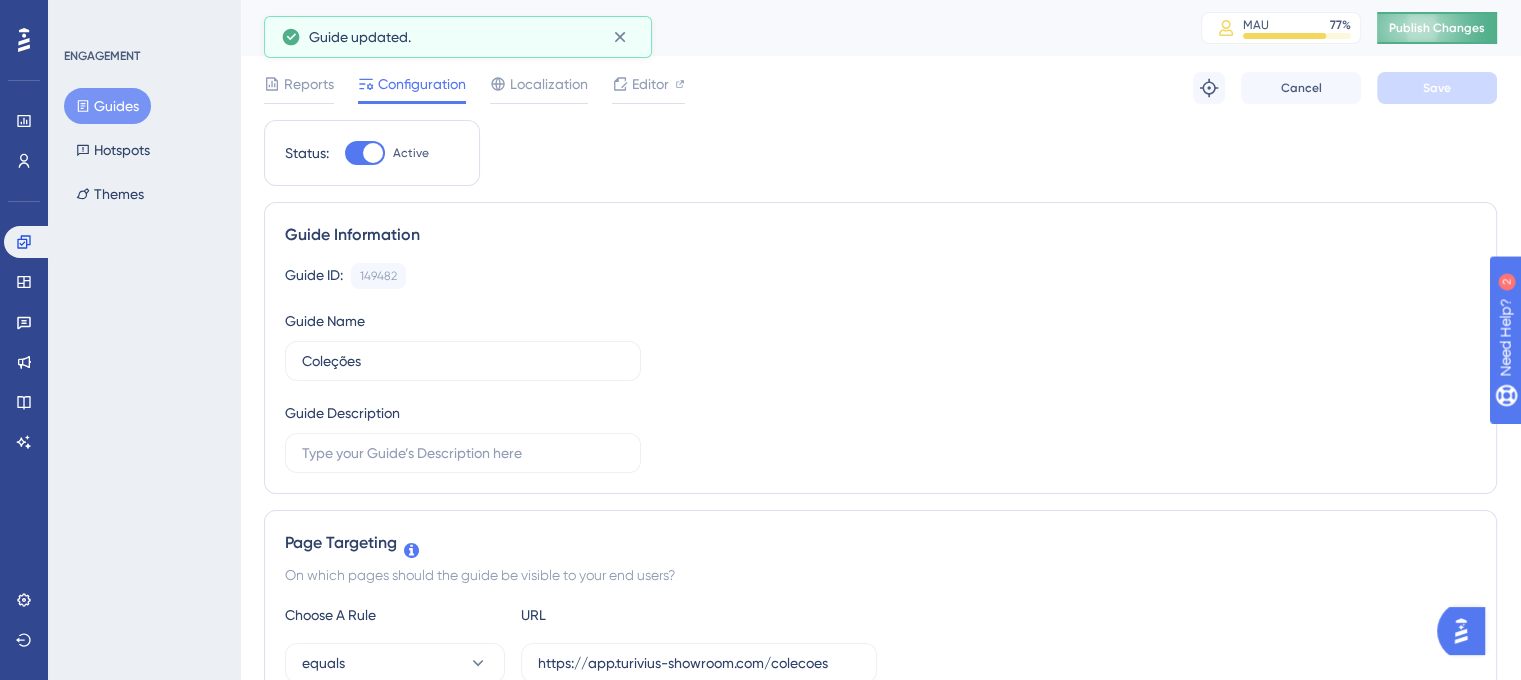 click on "Publish Changes" at bounding box center [1437, 28] 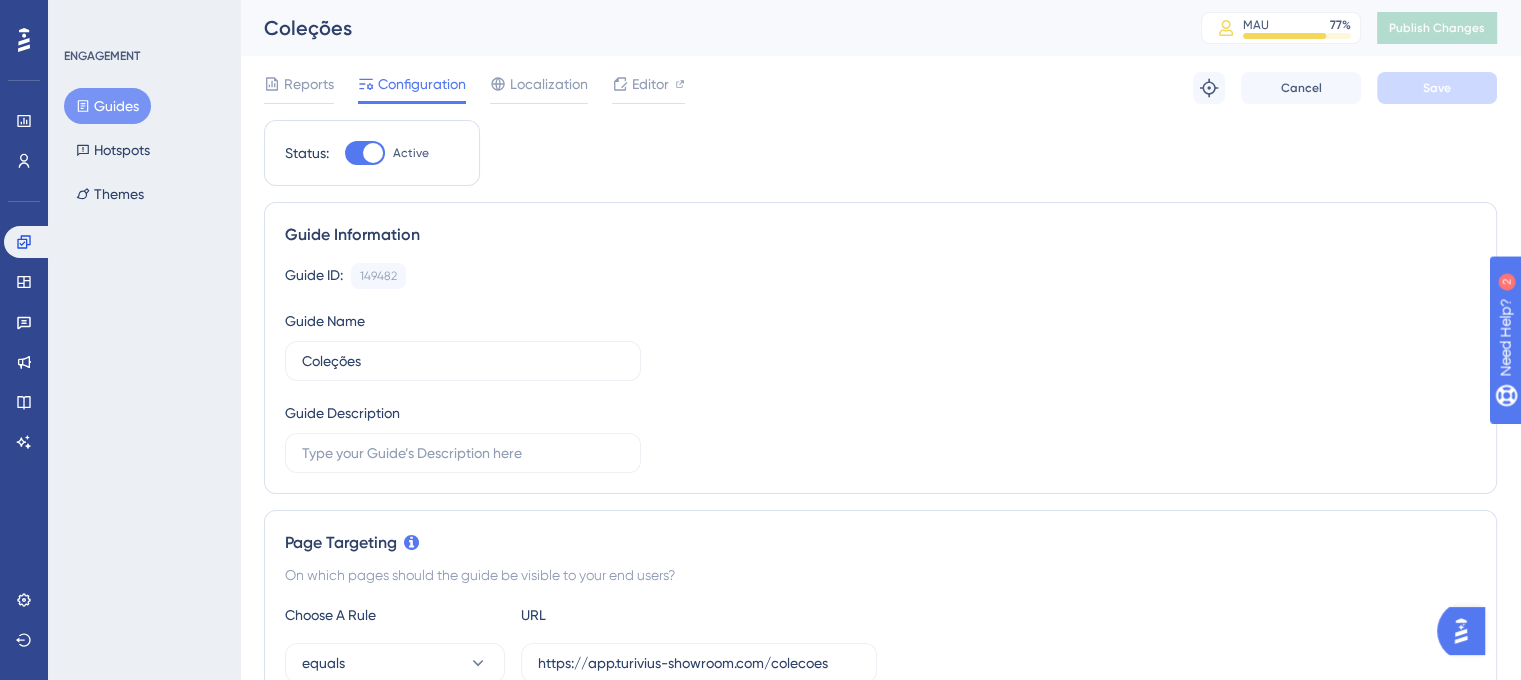 click on "Guides" at bounding box center [107, 106] 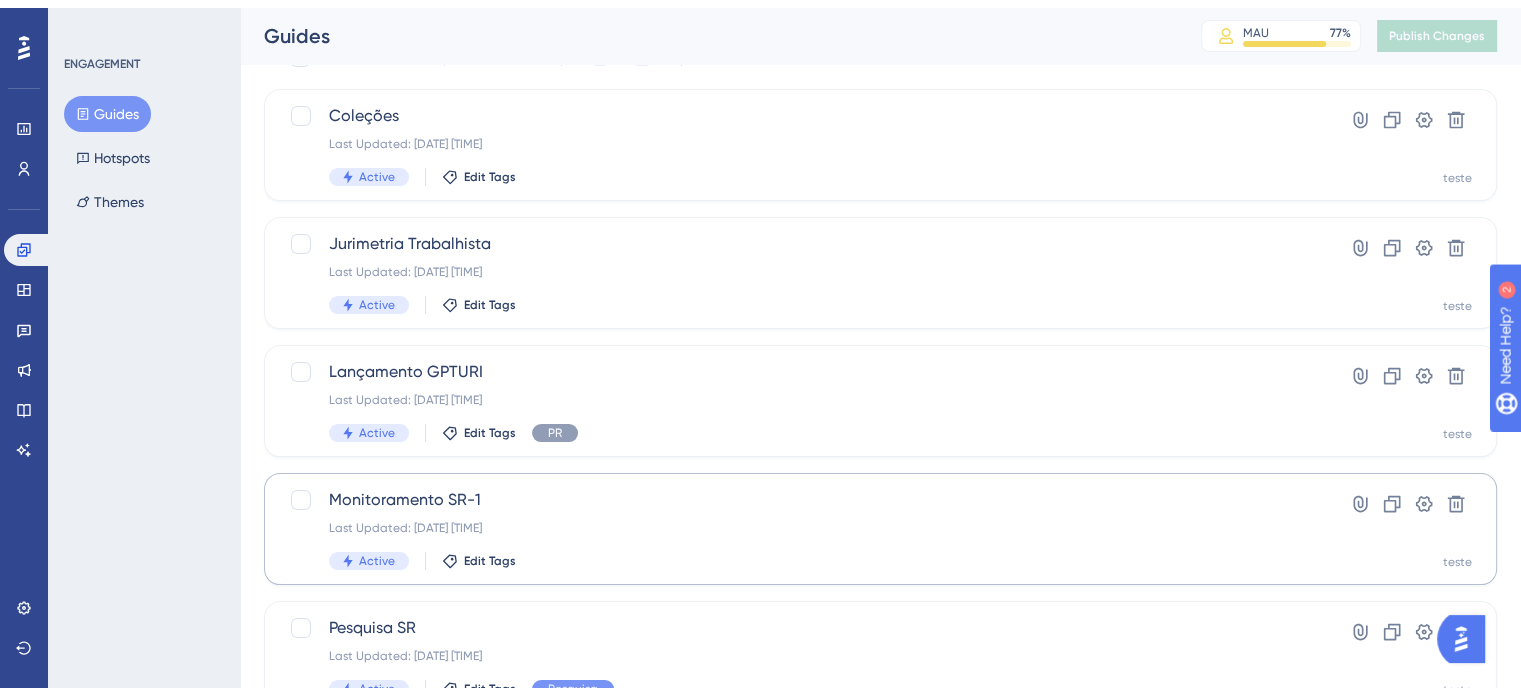 scroll, scrollTop: 176, scrollLeft: 0, axis: vertical 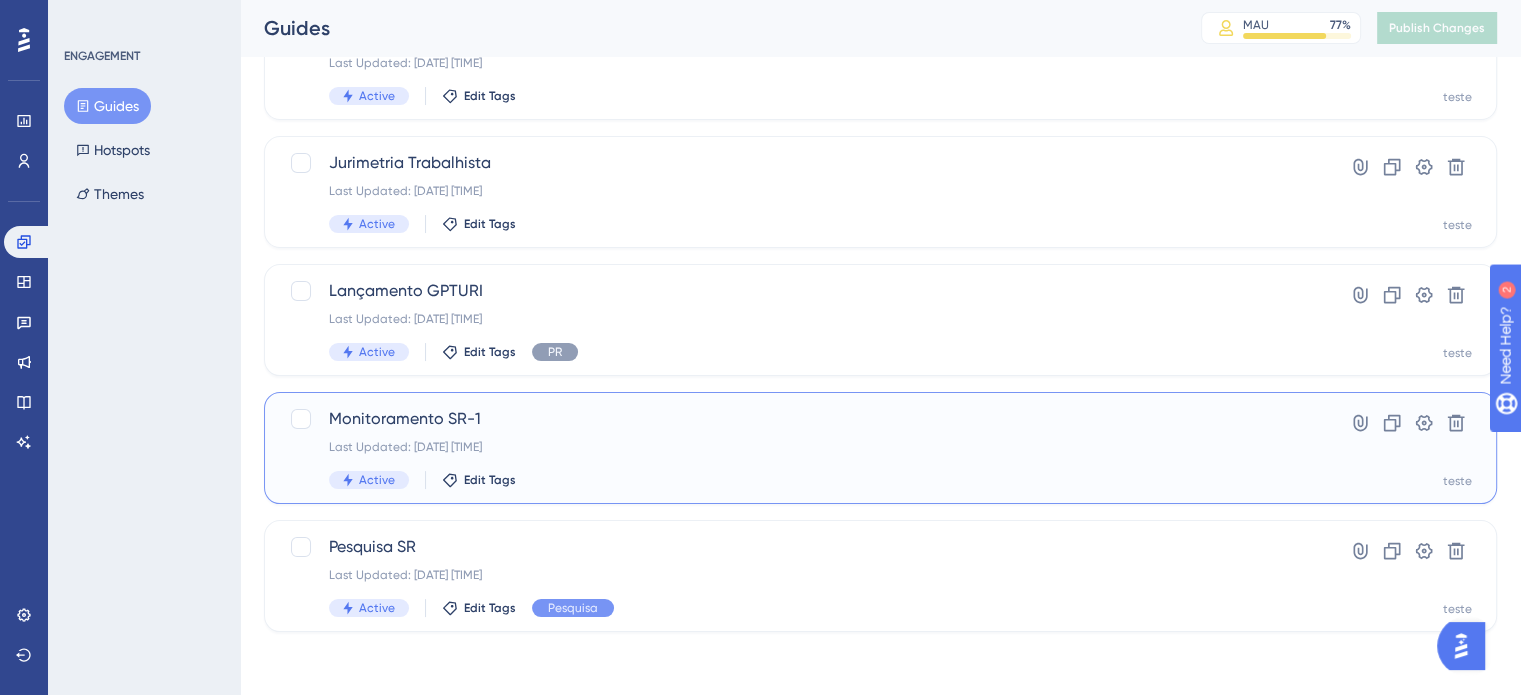 click on "Monitoramento SR-1" at bounding box center [800, 419] 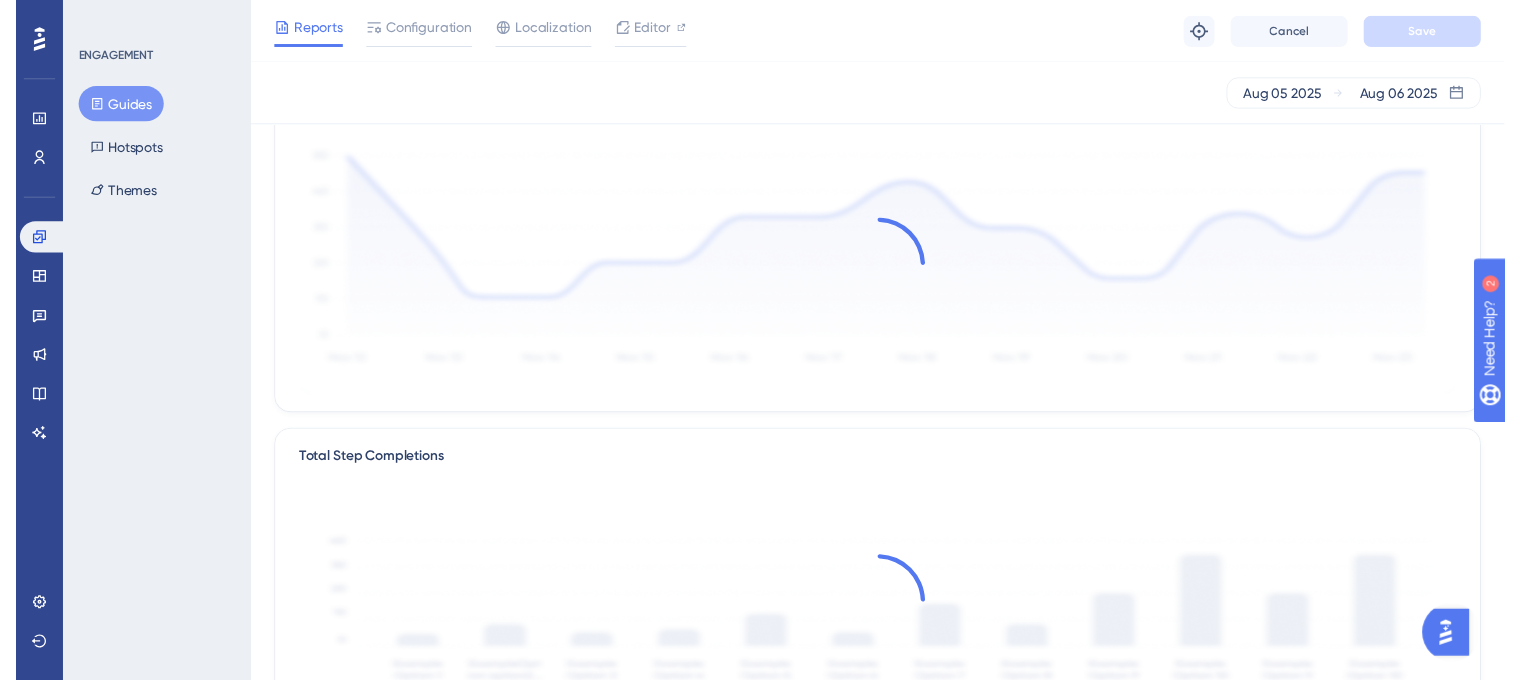 scroll, scrollTop: 0, scrollLeft: 0, axis: both 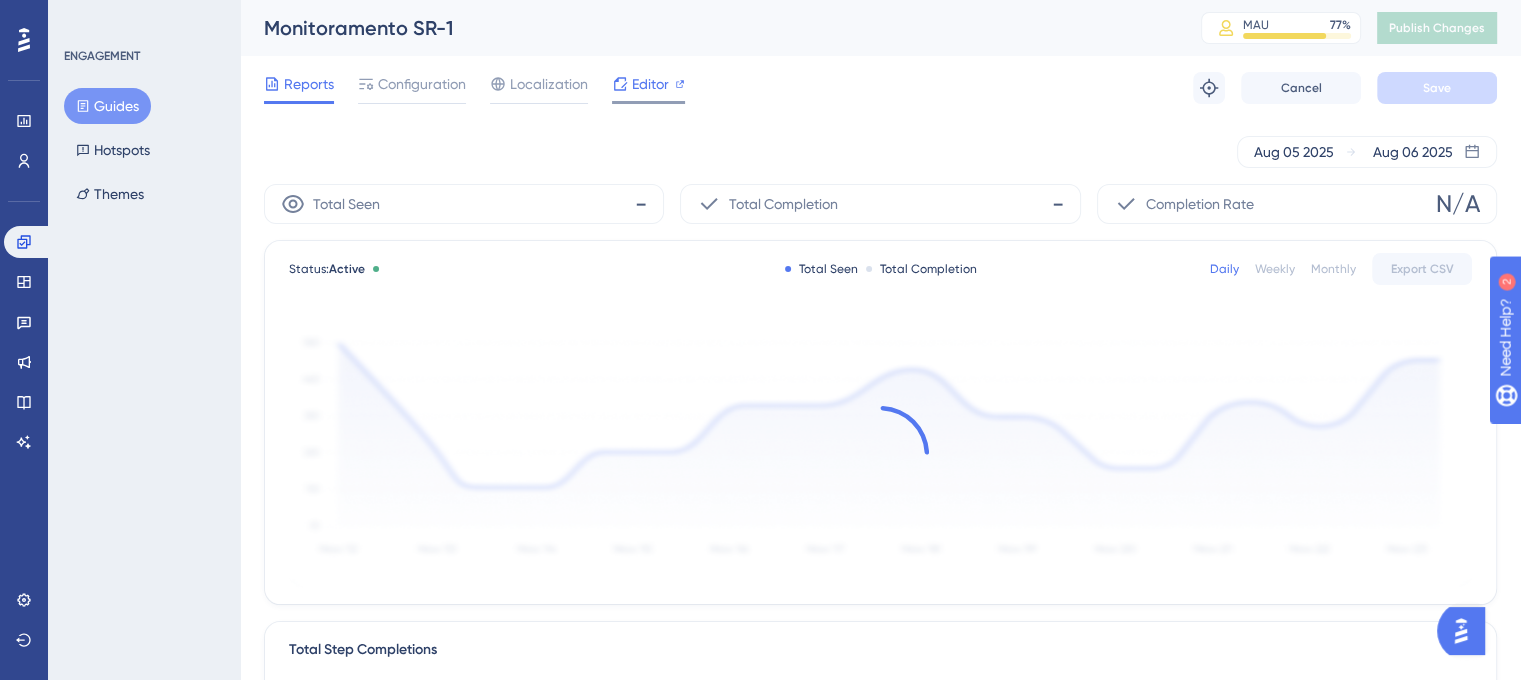 click on "Editor" at bounding box center (650, 84) 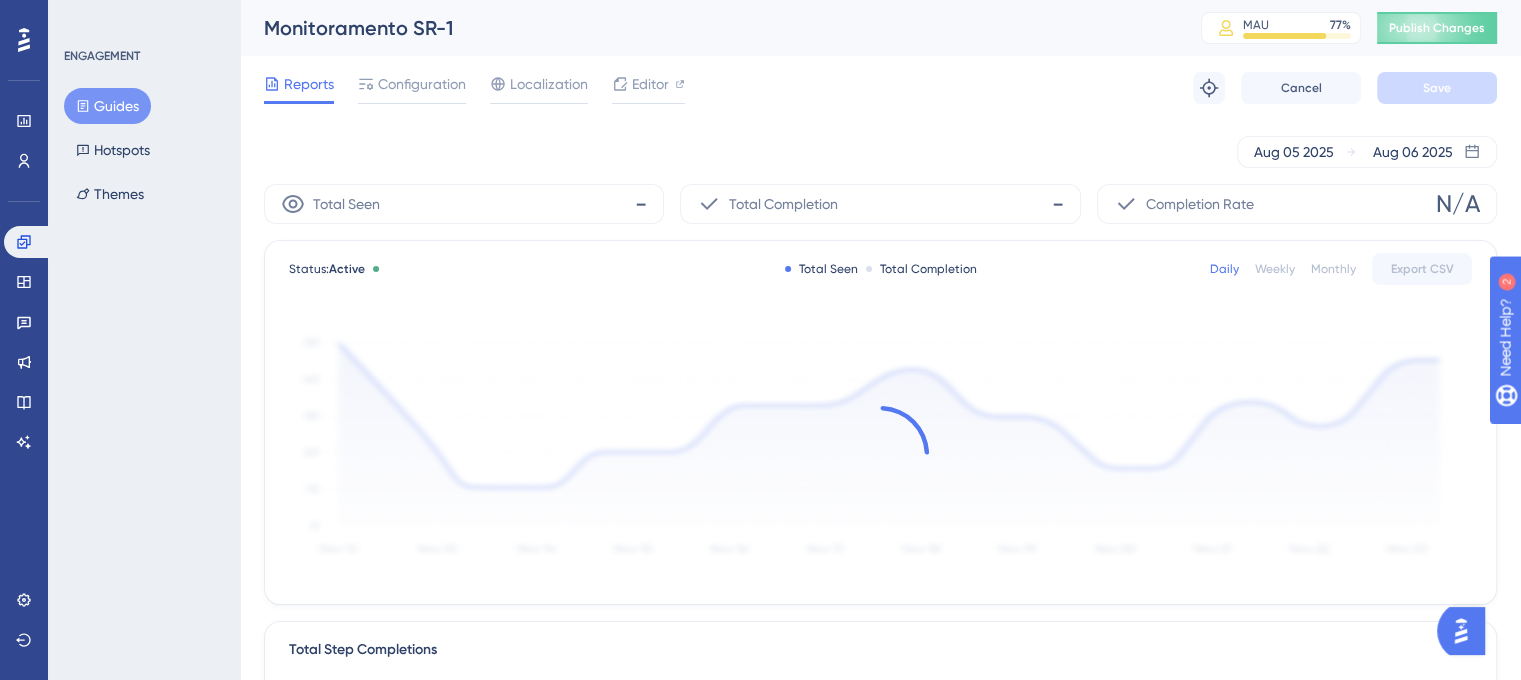 click on "Guides" at bounding box center [107, 106] 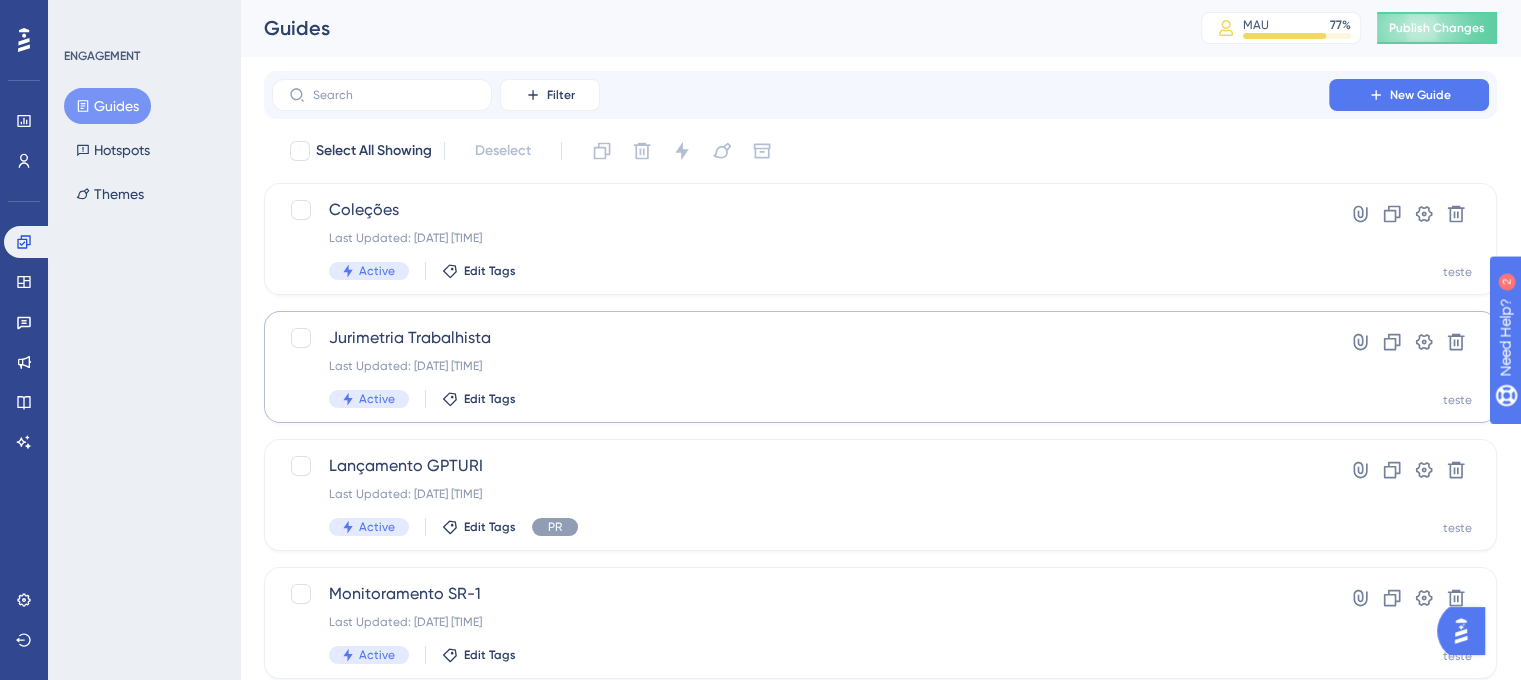 scroll, scrollTop: 0, scrollLeft: 0, axis: both 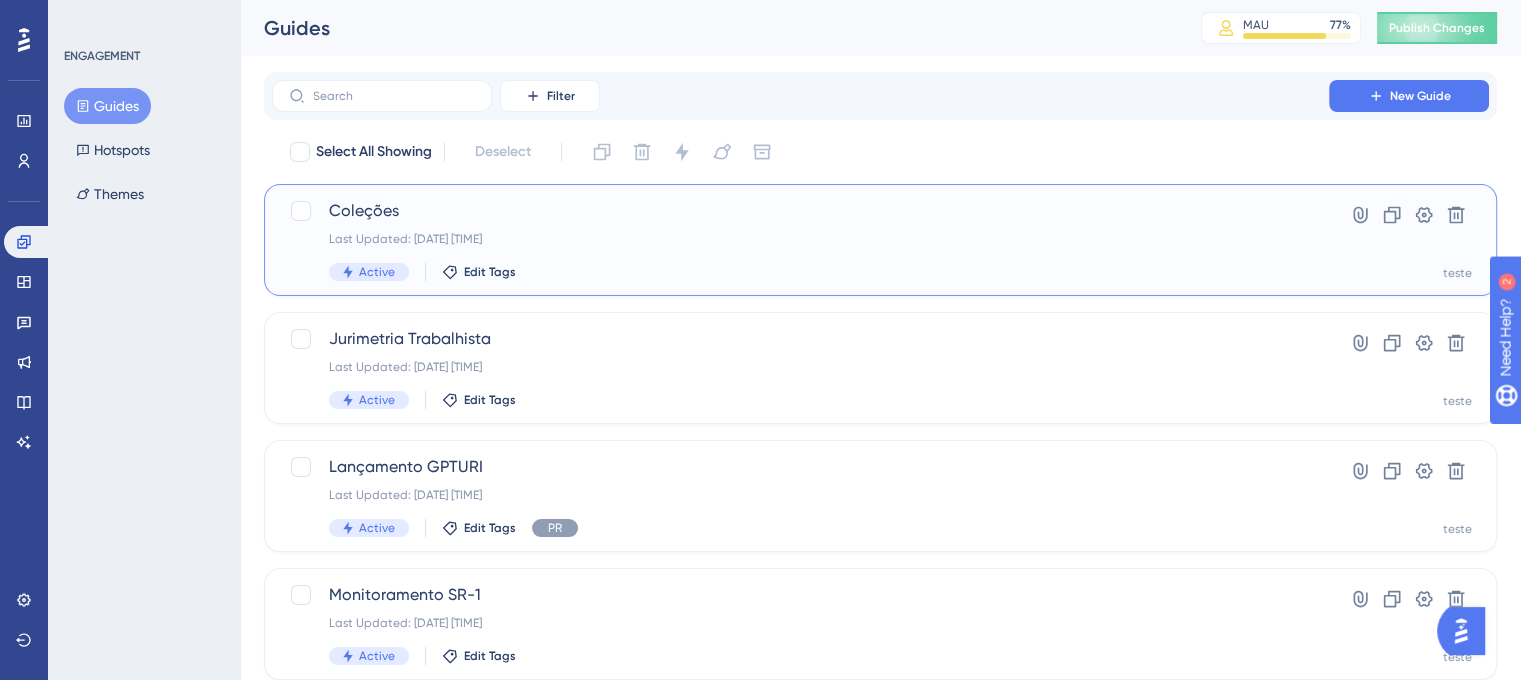 click on "Coleções" at bounding box center [800, 211] 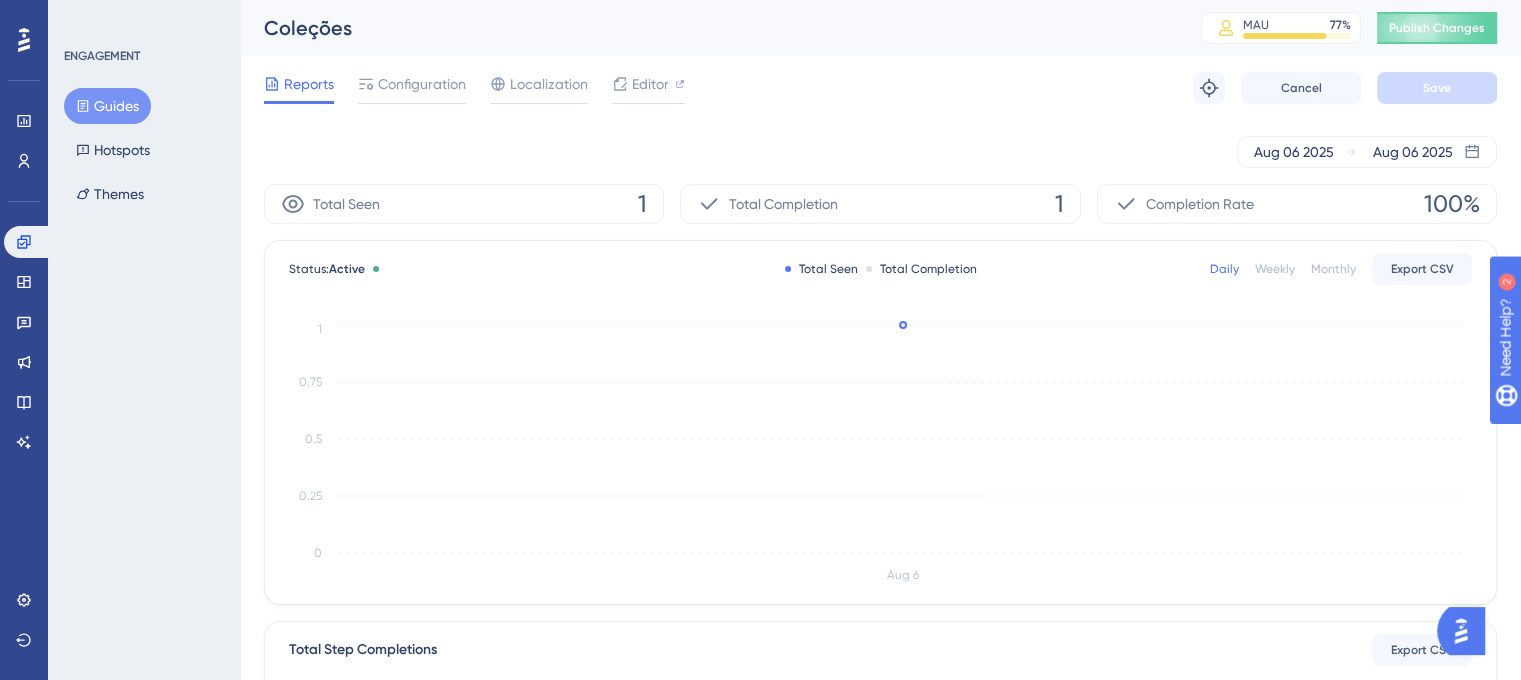 click on "Guides" at bounding box center [107, 106] 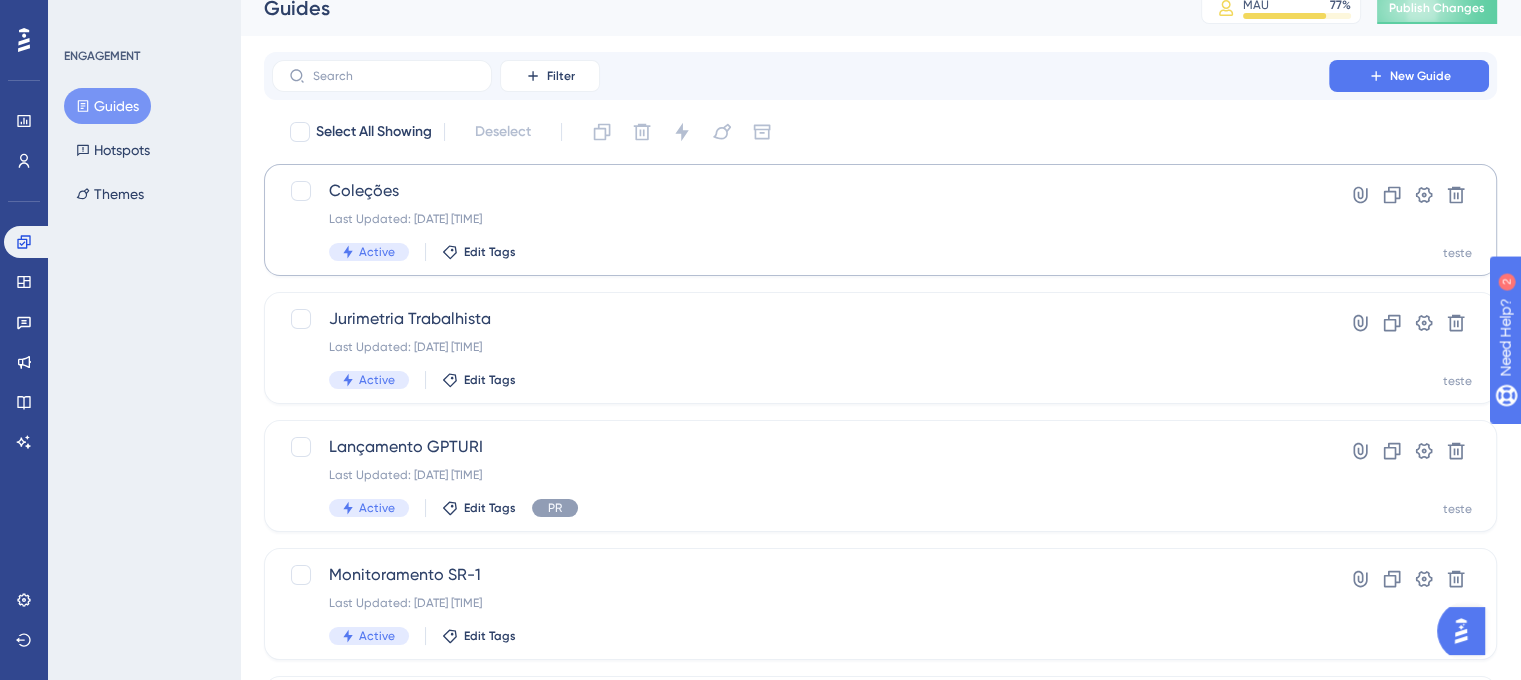 scroll, scrollTop: 0, scrollLeft: 0, axis: both 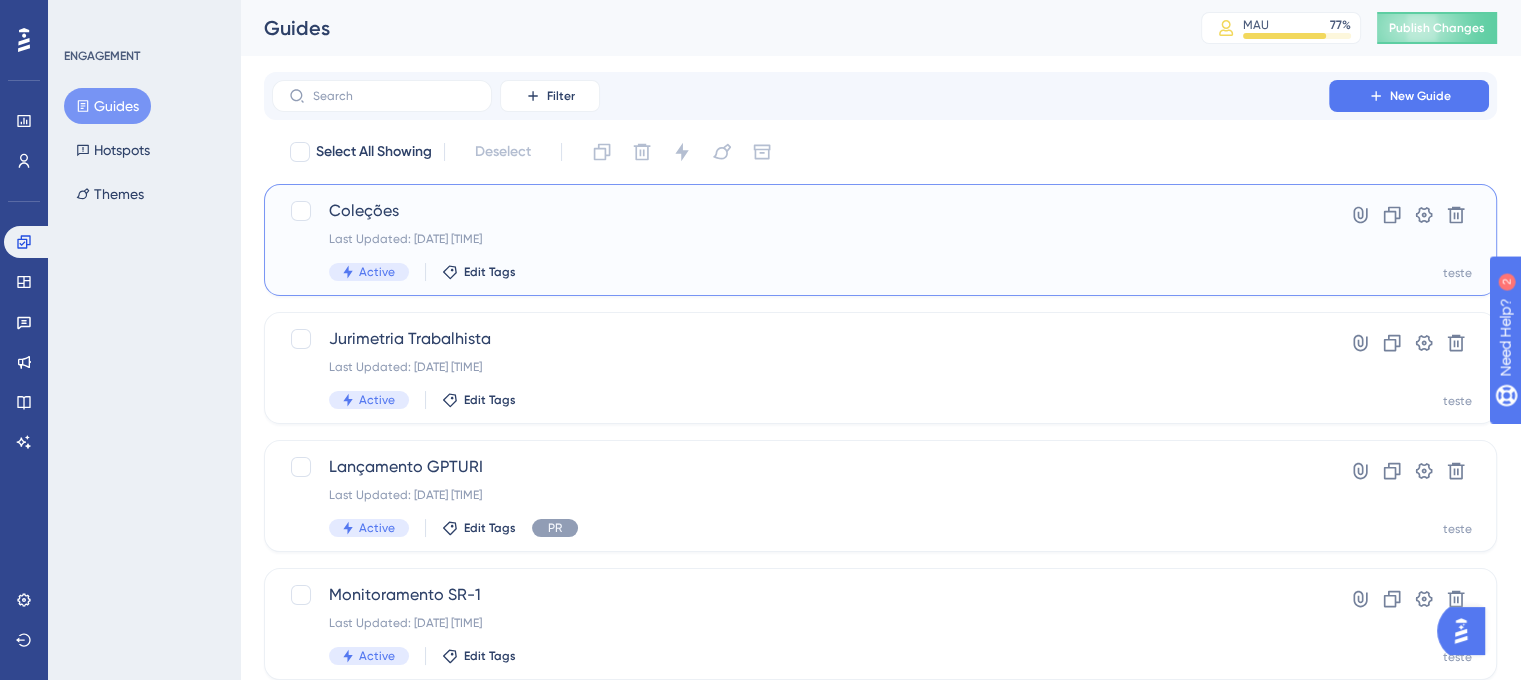 click on "Coleções Last Updated: 06 de ago. de 2025 03:38 PM Active Edit Tags" at bounding box center (800, 240) 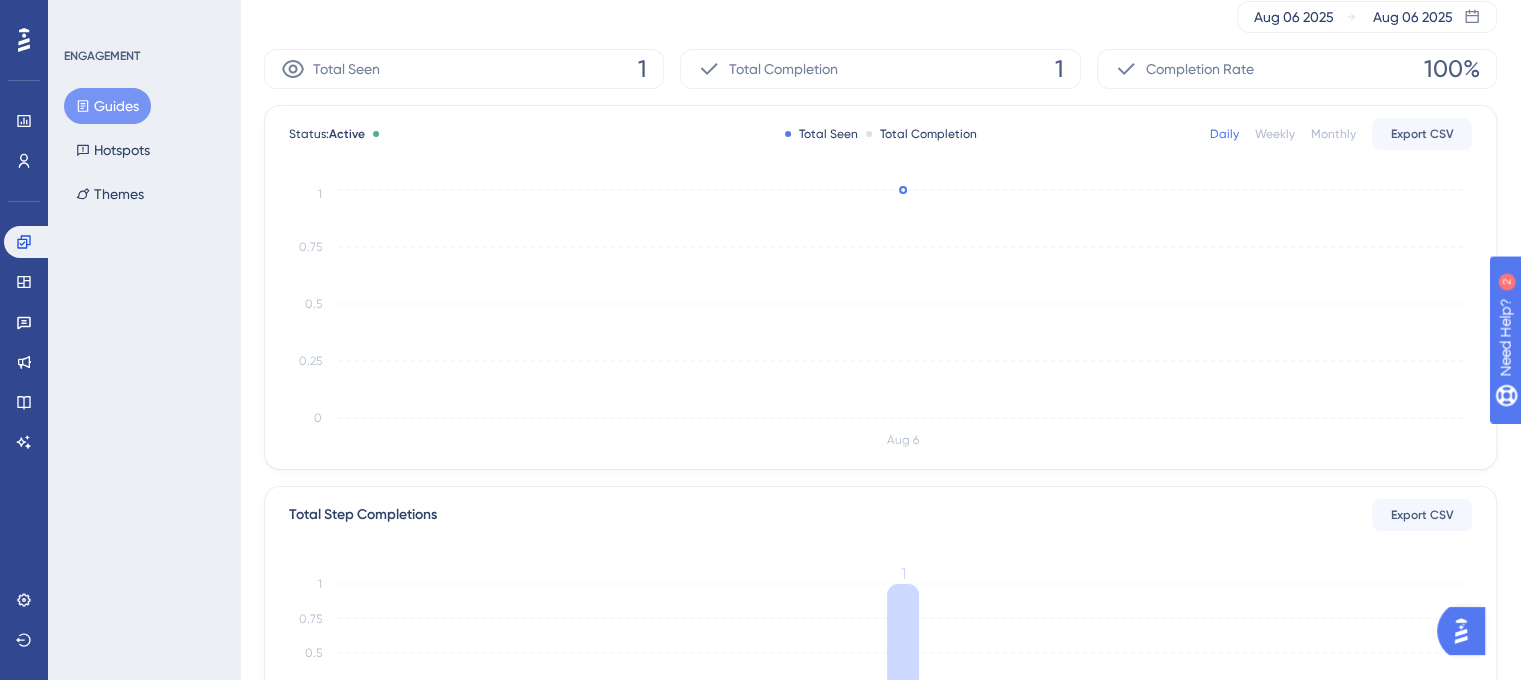scroll, scrollTop: 0, scrollLeft: 0, axis: both 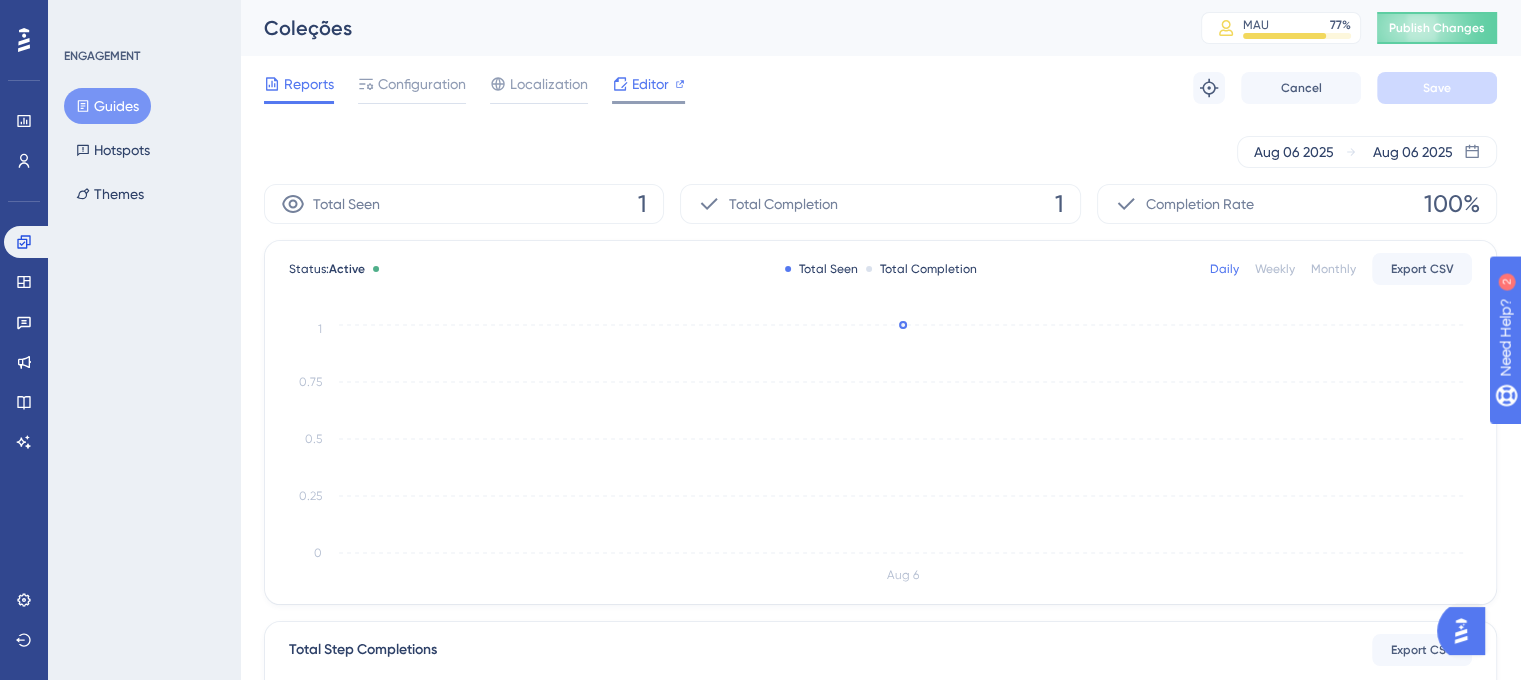 click on "Editor" at bounding box center [650, 84] 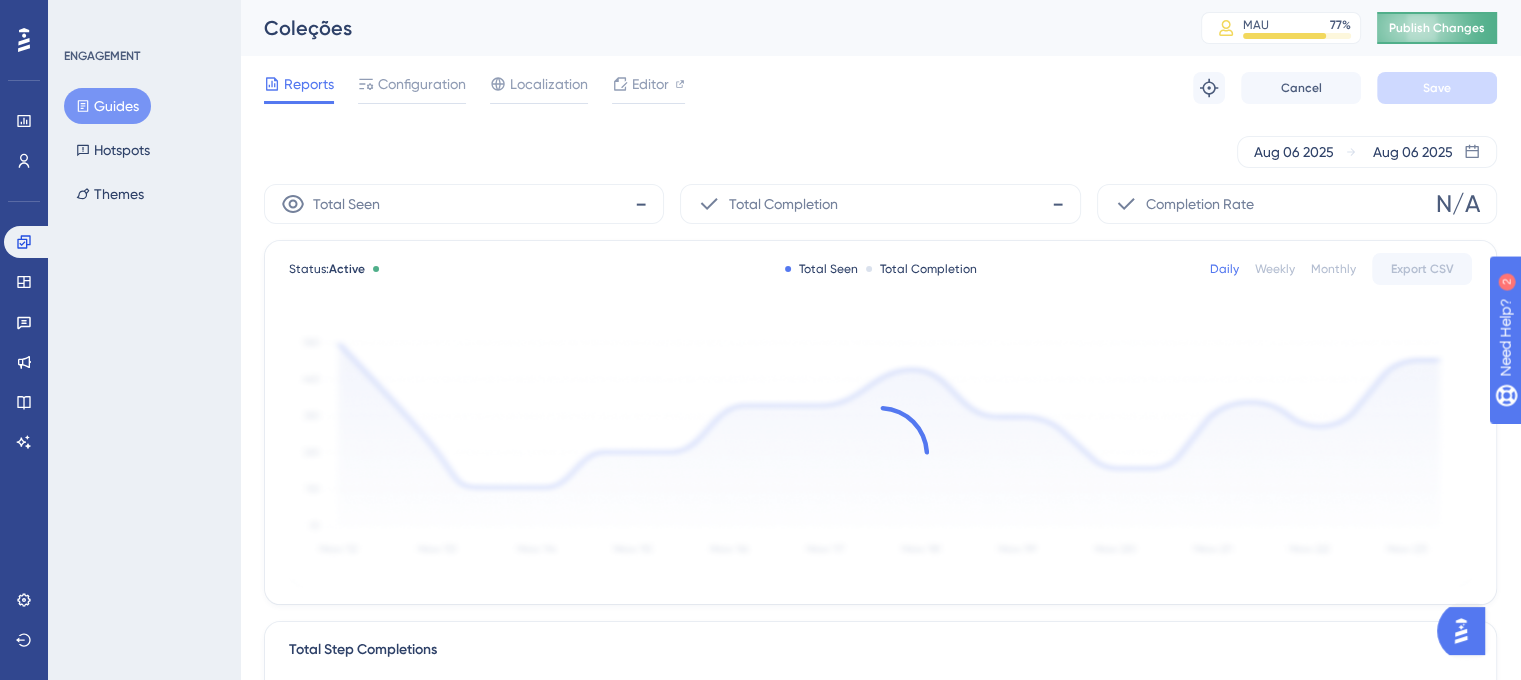click on "Publish Changes" at bounding box center [1437, 28] 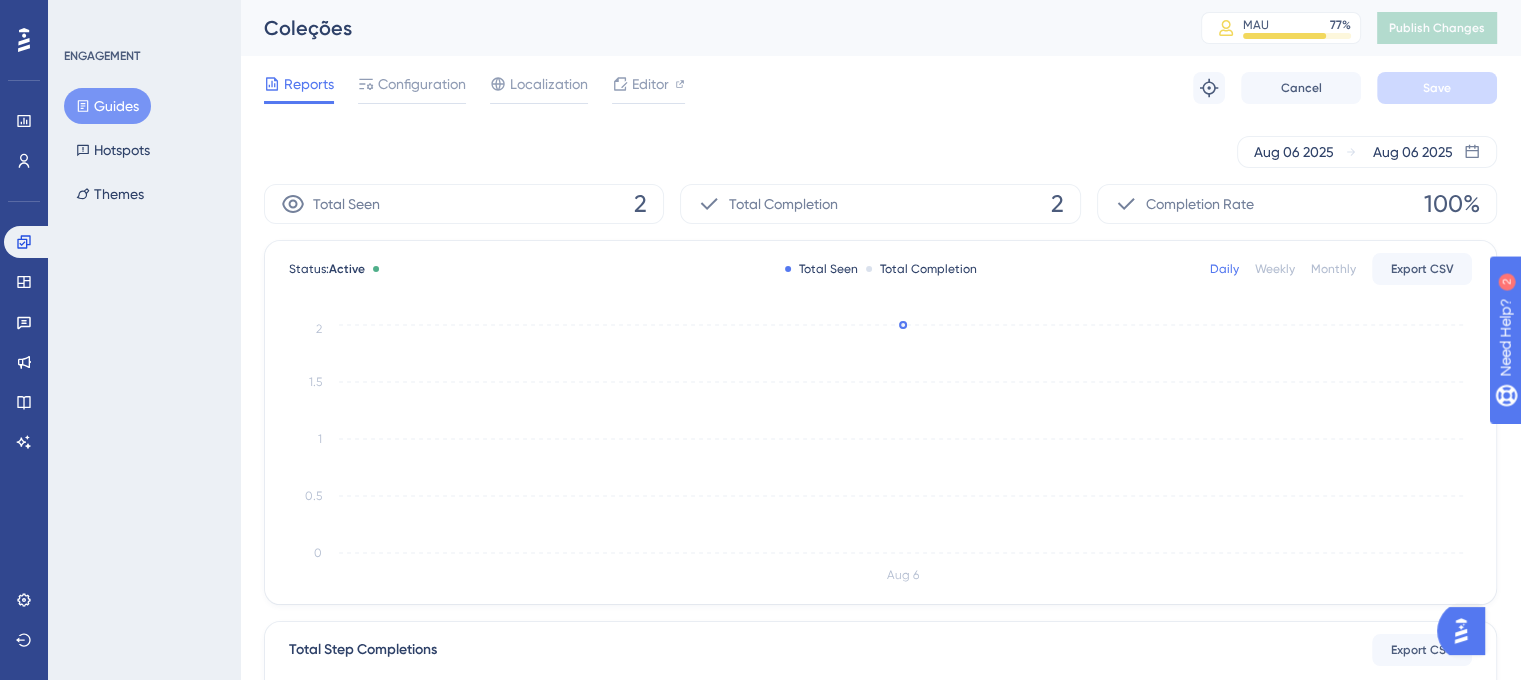 click on "Guides" at bounding box center [107, 106] 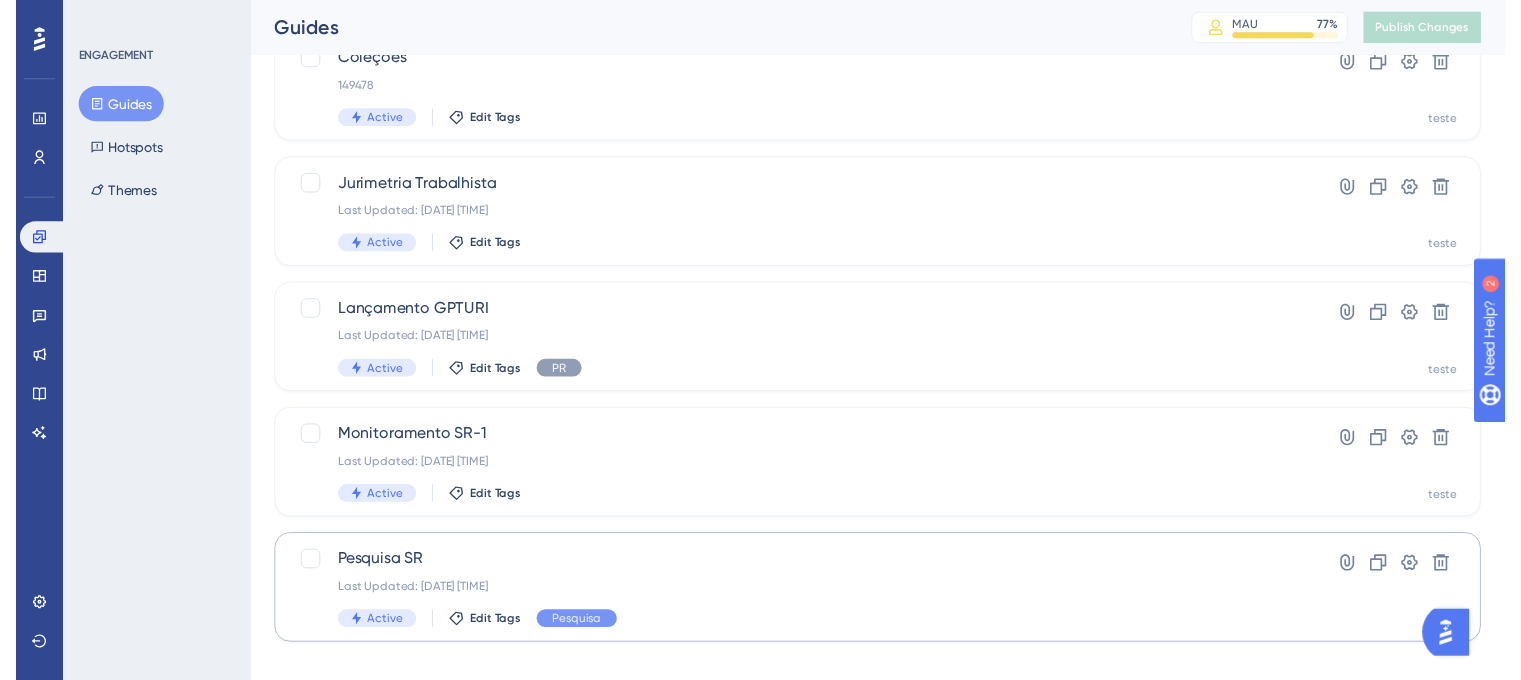 scroll, scrollTop: 0, scrollLeft: 0, axis: both 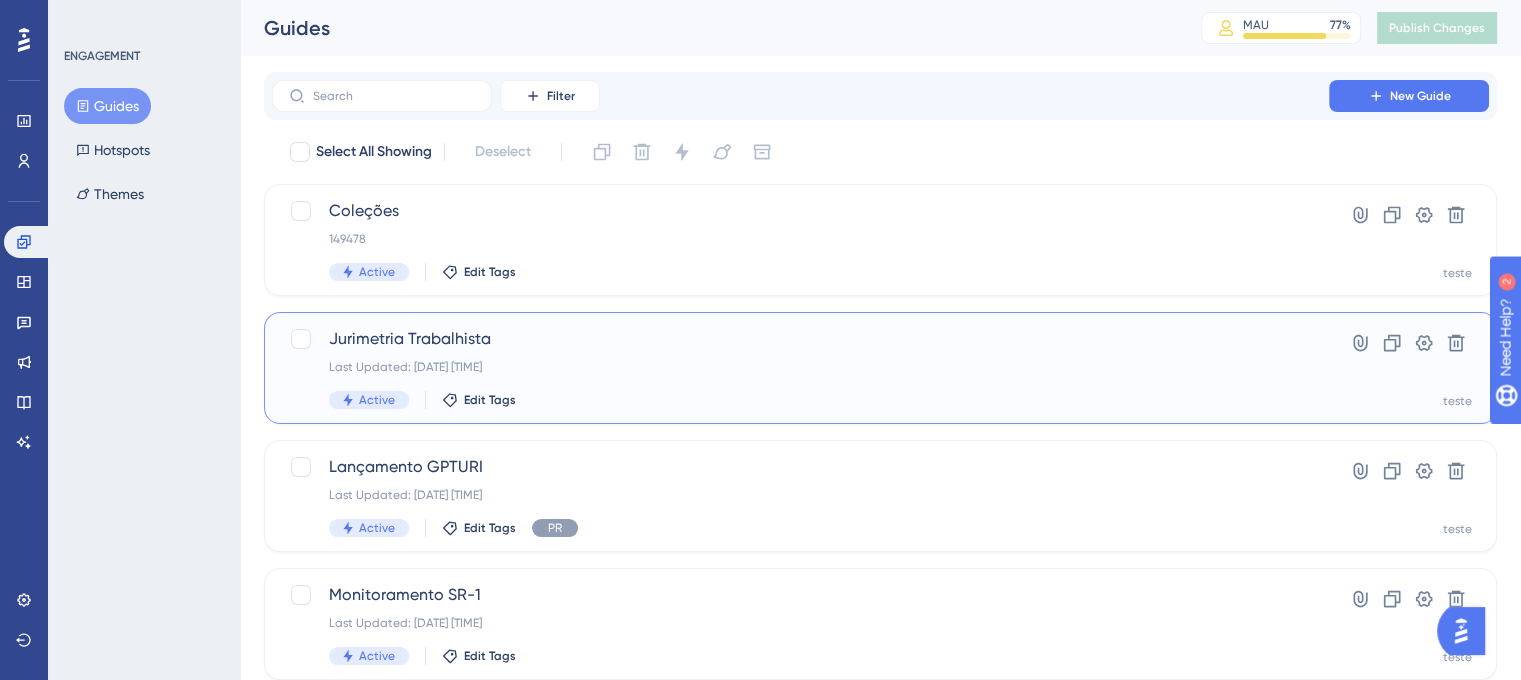 click on "Last Updated: 06 de ago. de 2025 03:17 PM" at bounding box center (800, 367) 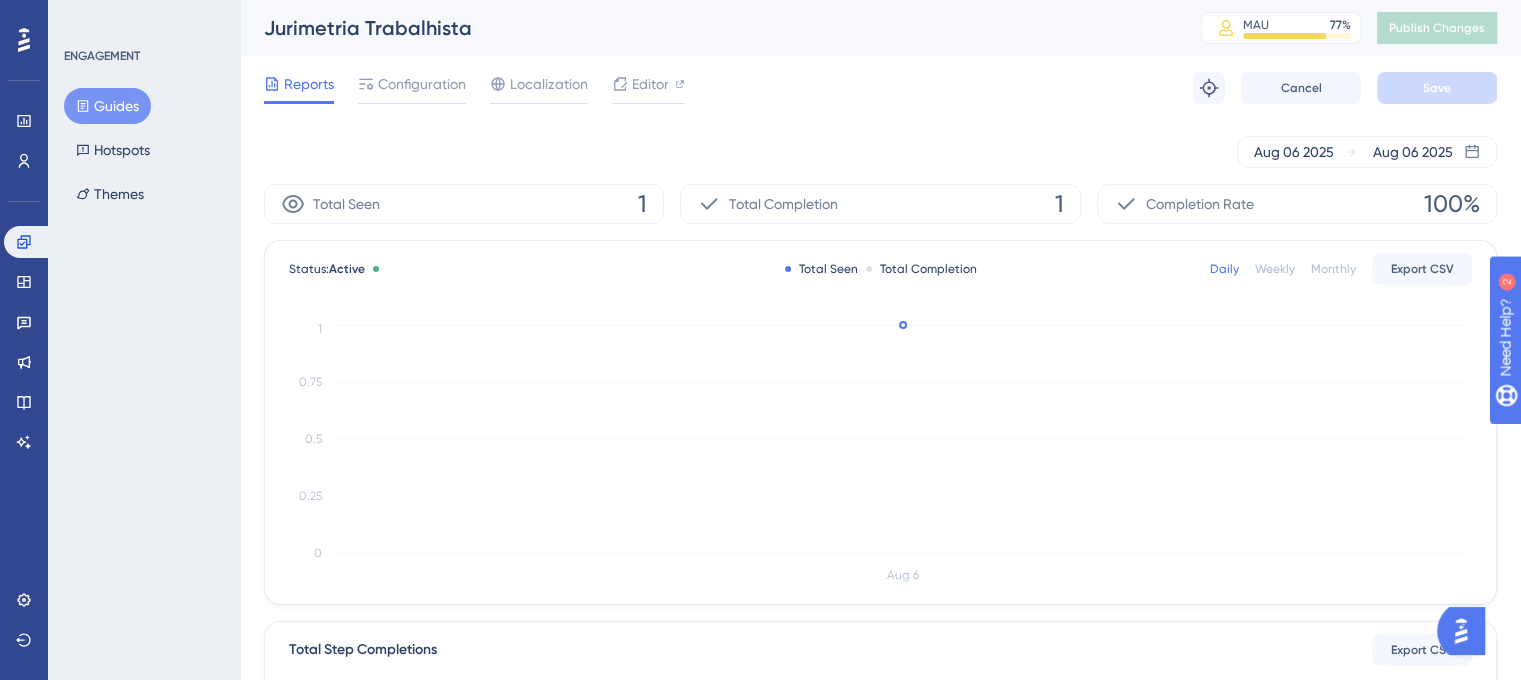 click on "Reports" at bounding box center (309, 84) 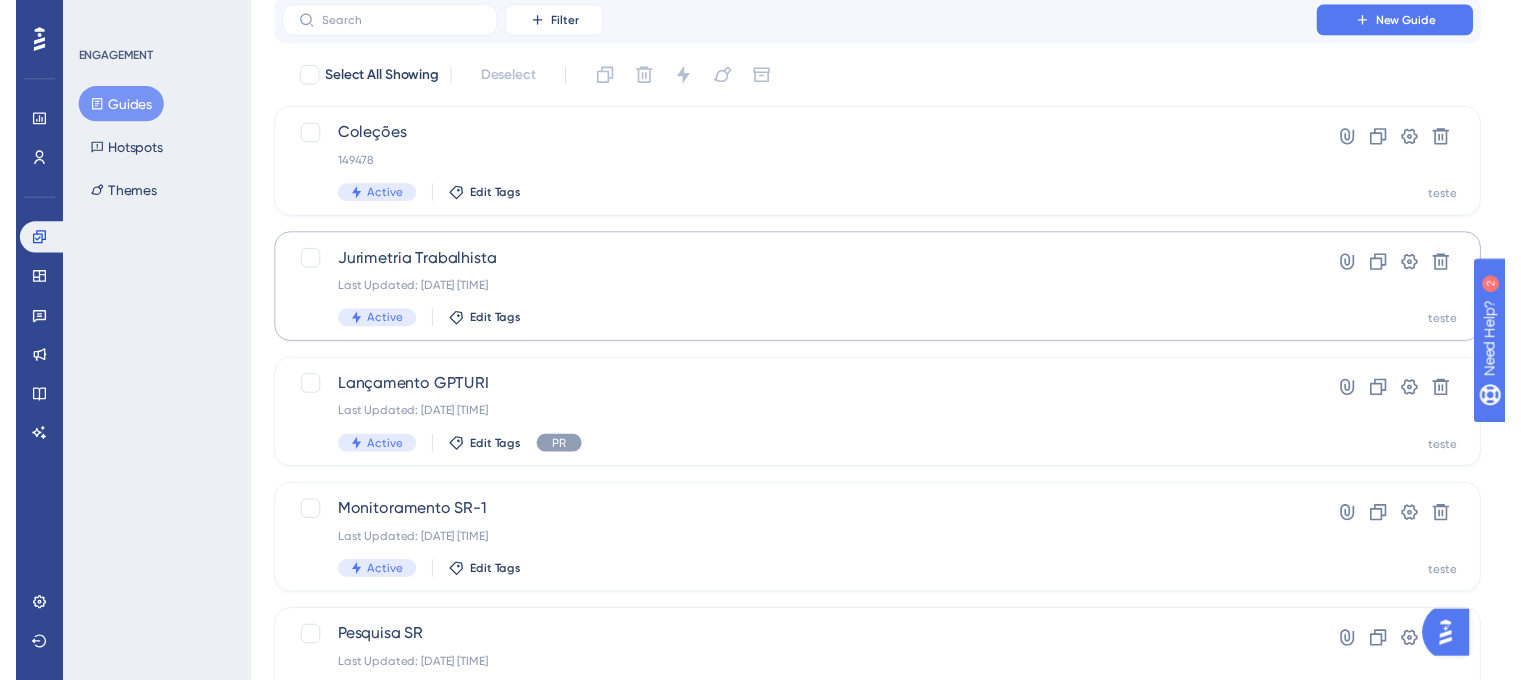 scroll, scrollTop: 0, scrollLeft: 0, axis: both 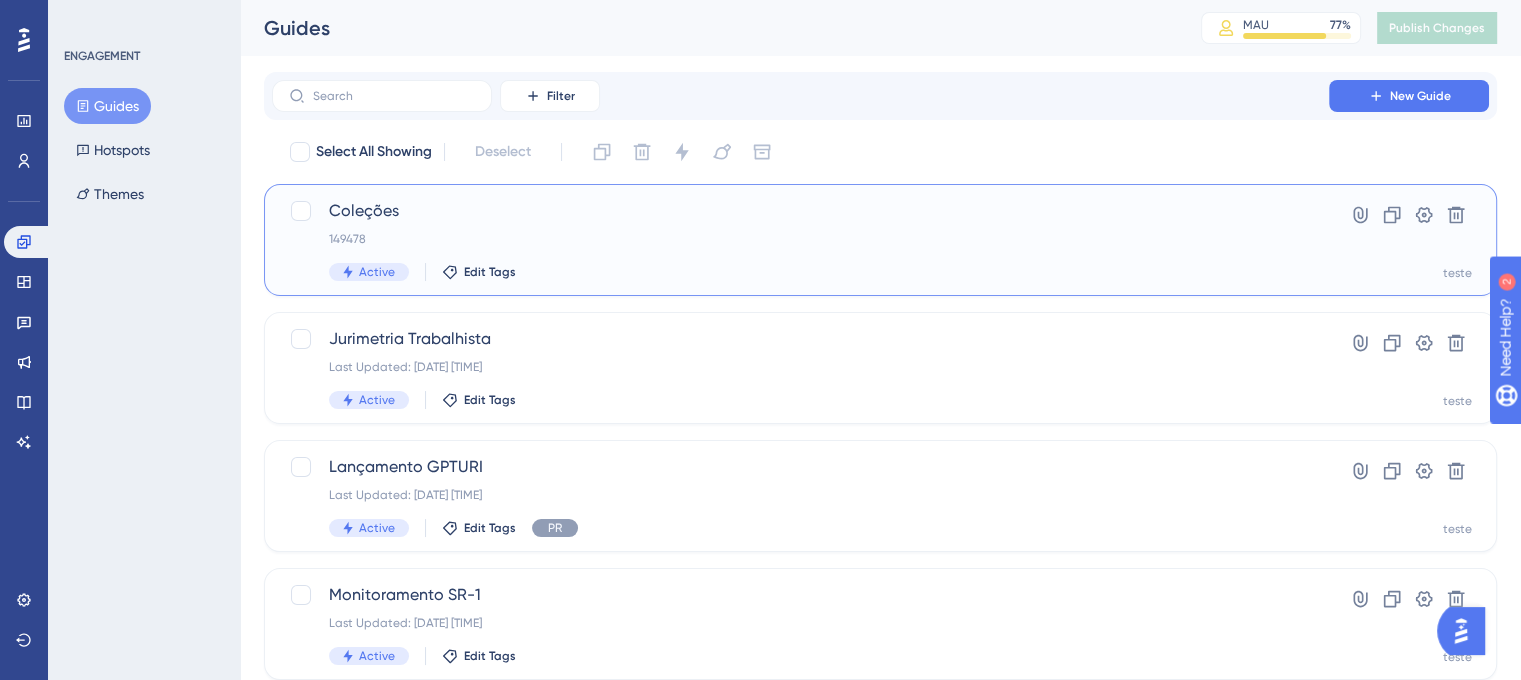 click on "Coleções Last Updated: 06 de ago. de 2025 03:45 PM Active Edit Tags" at bounding box center [800, 240] 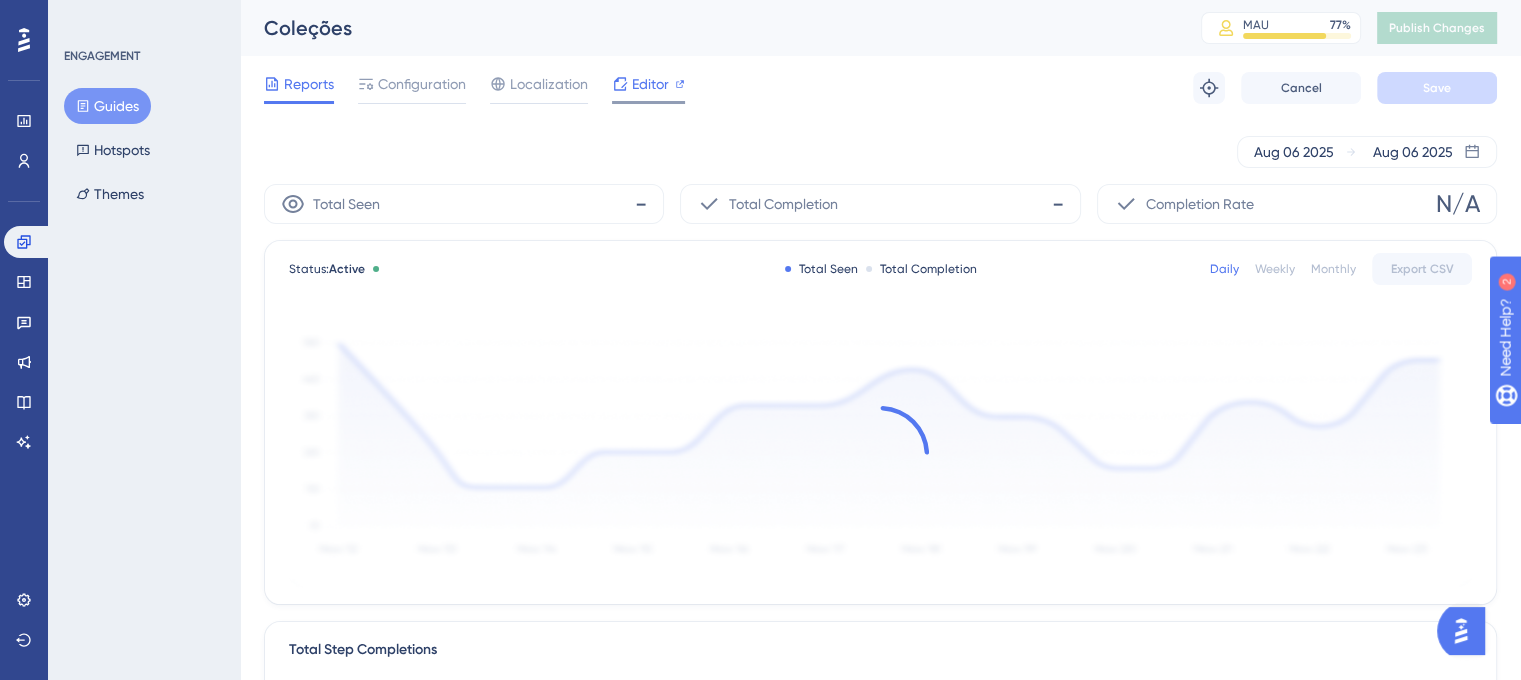 click 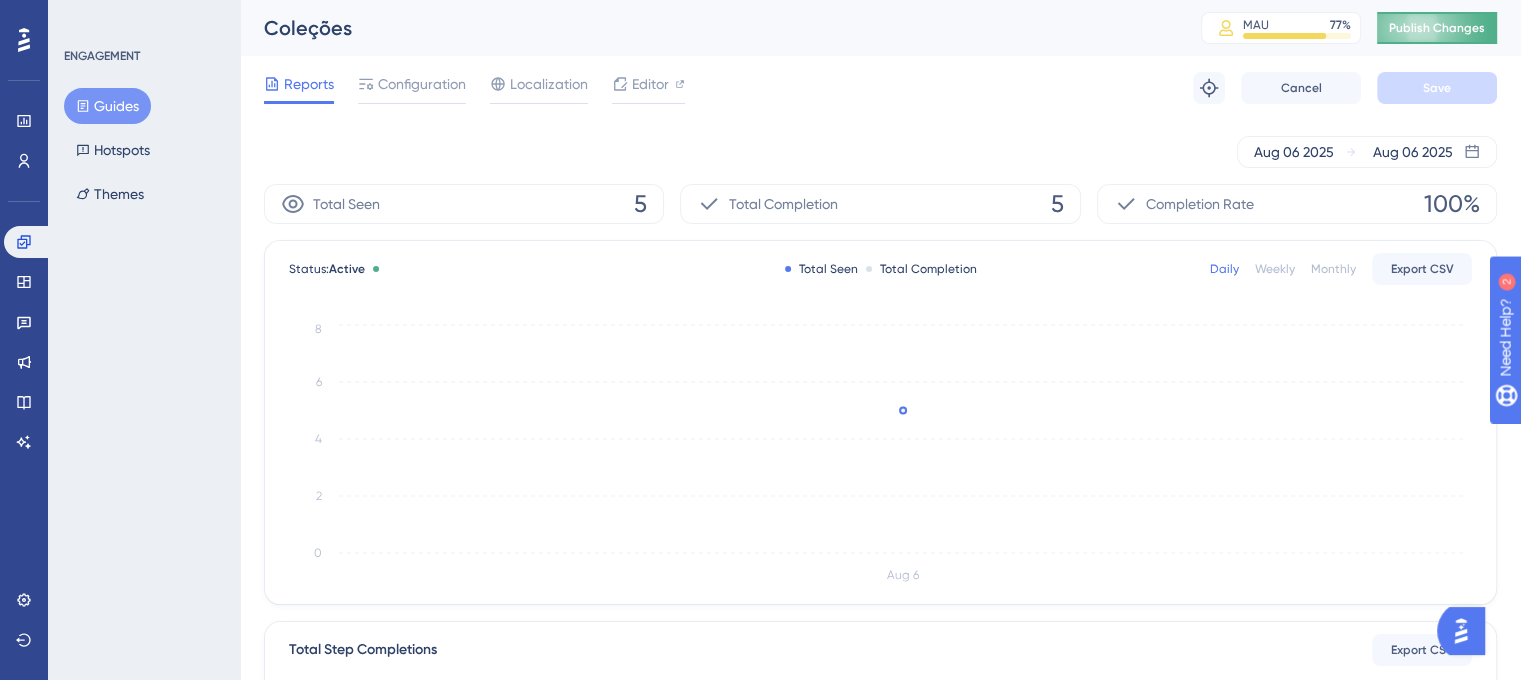 click on "Publish Changes" at bounding box center (1437, 28) 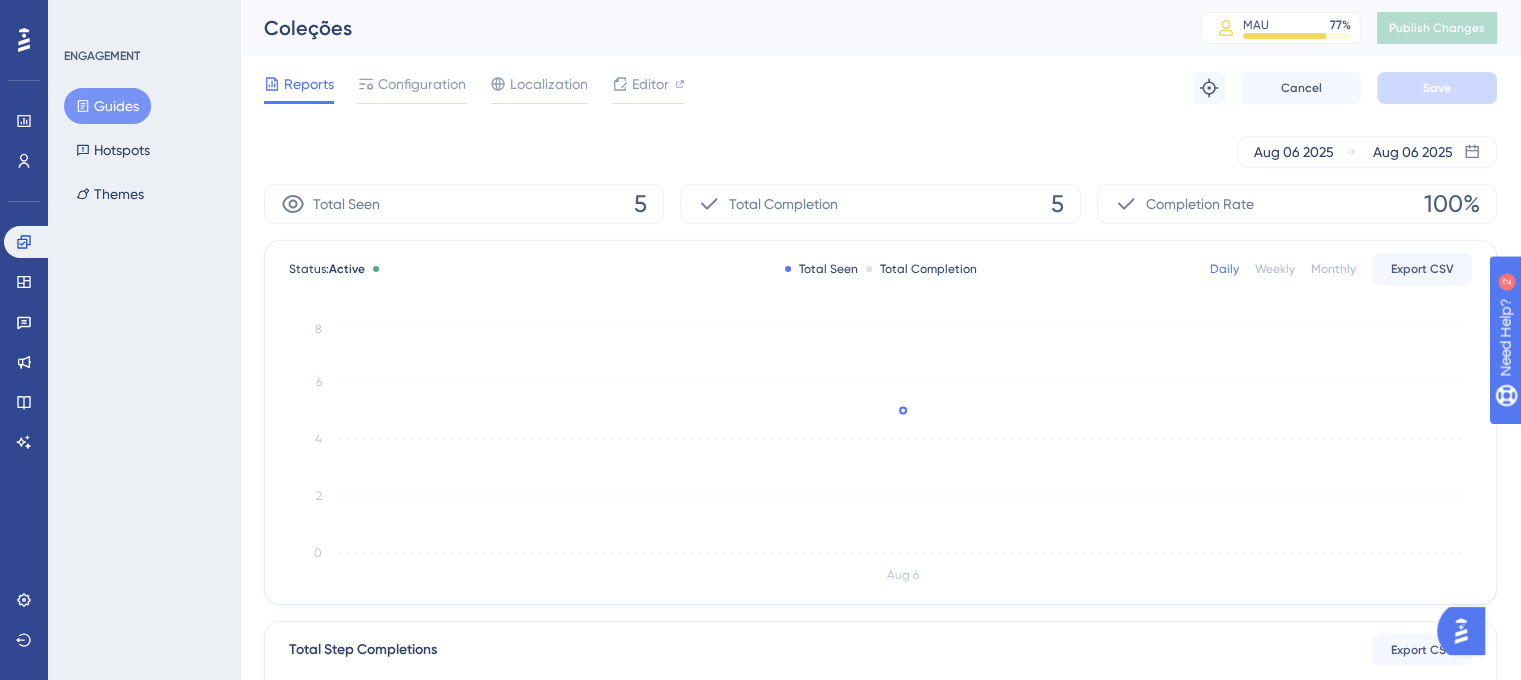 click on "Guides" at bounding box center [107, 106] 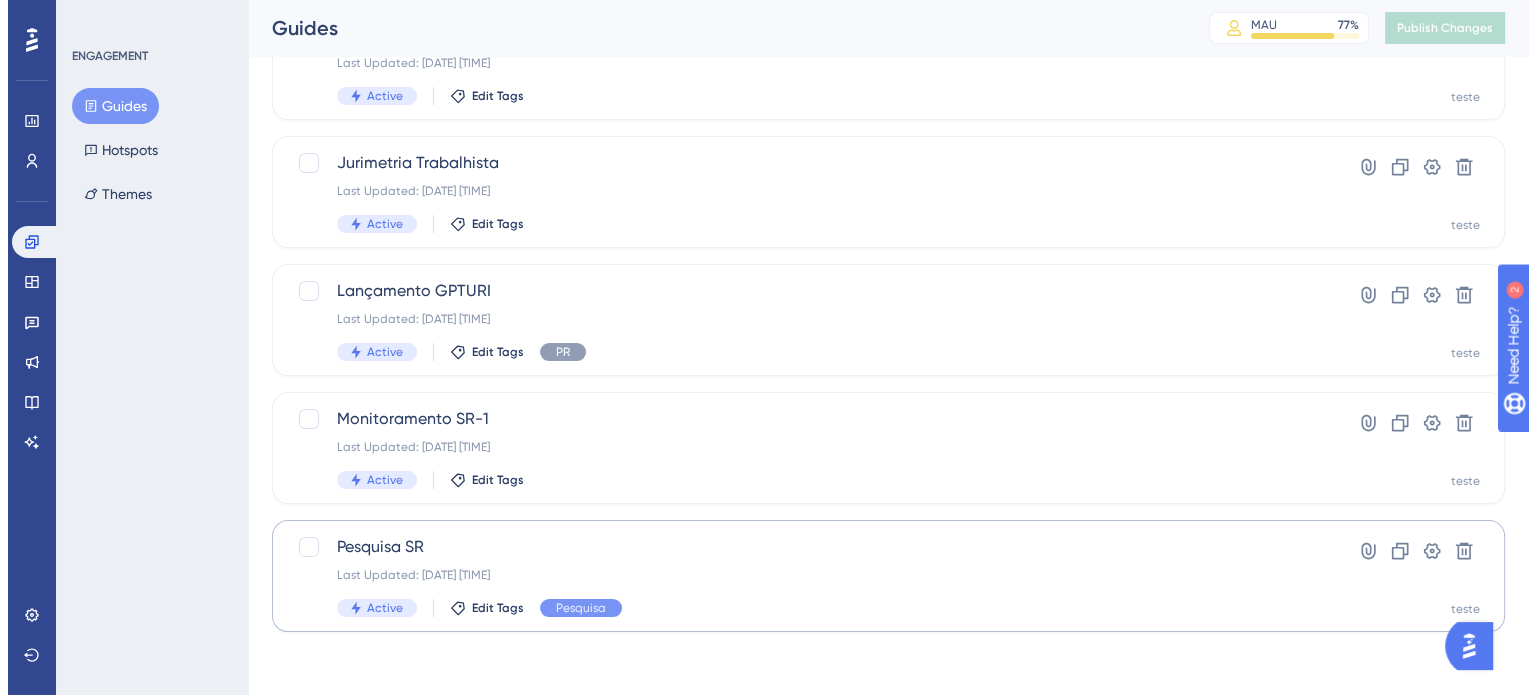 scroll, scrollTop: 0, scrollLeft: 0, axis: both 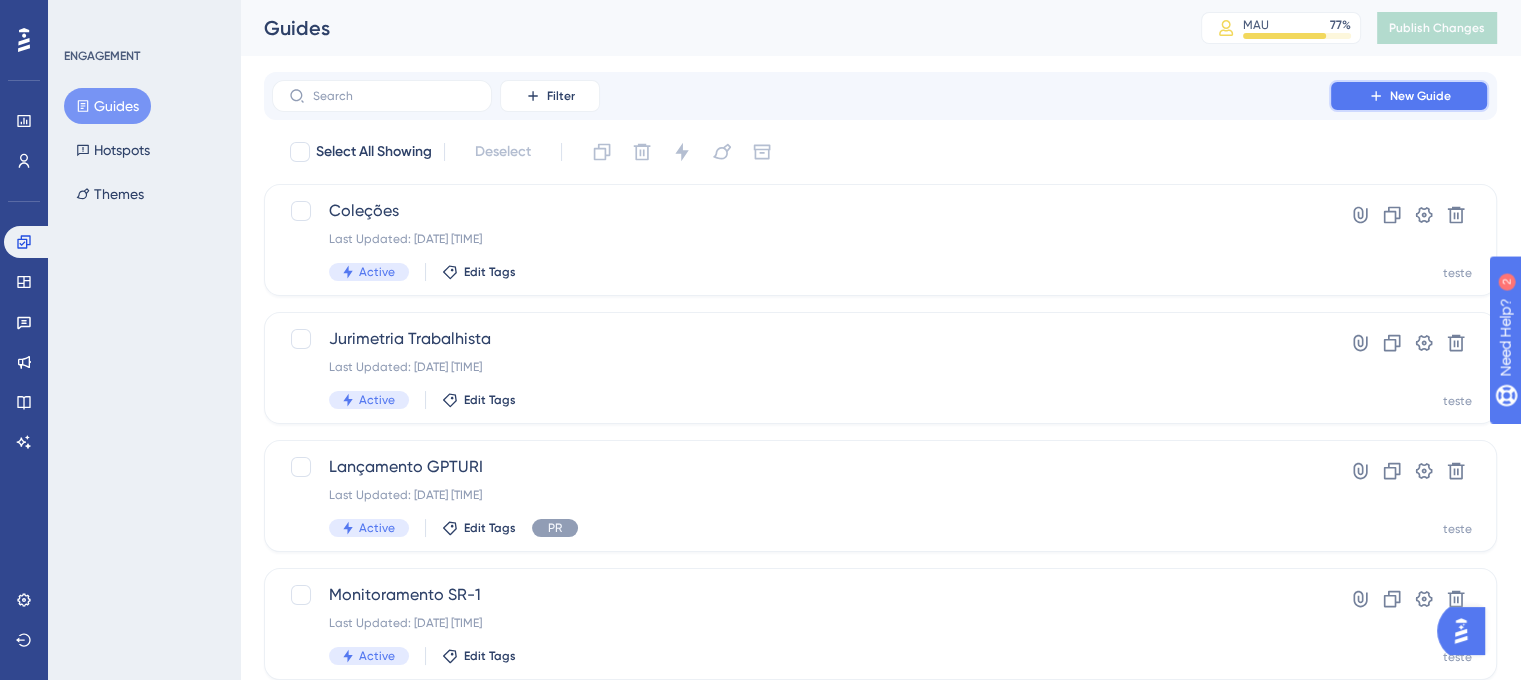 click on "New Guide" at bounding box center [1409, 96] 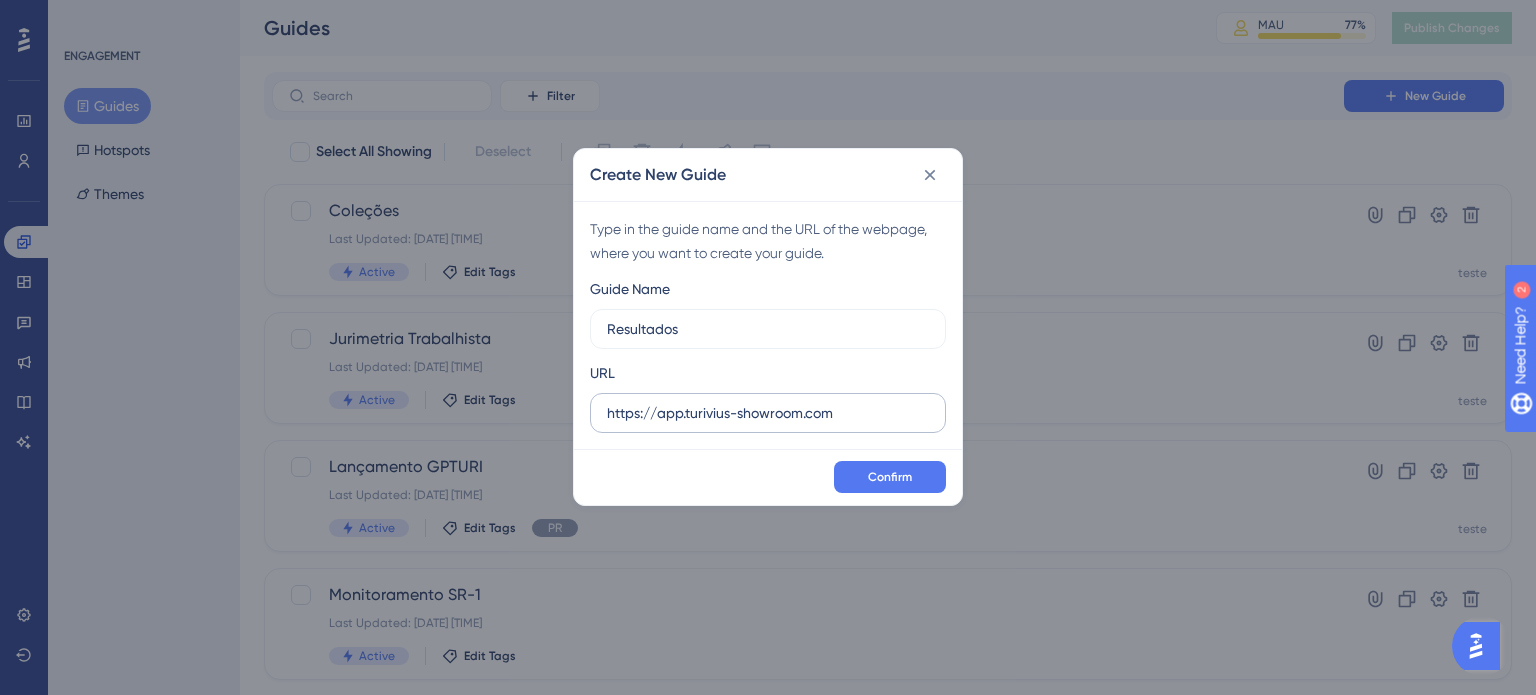 type on "Resultados" 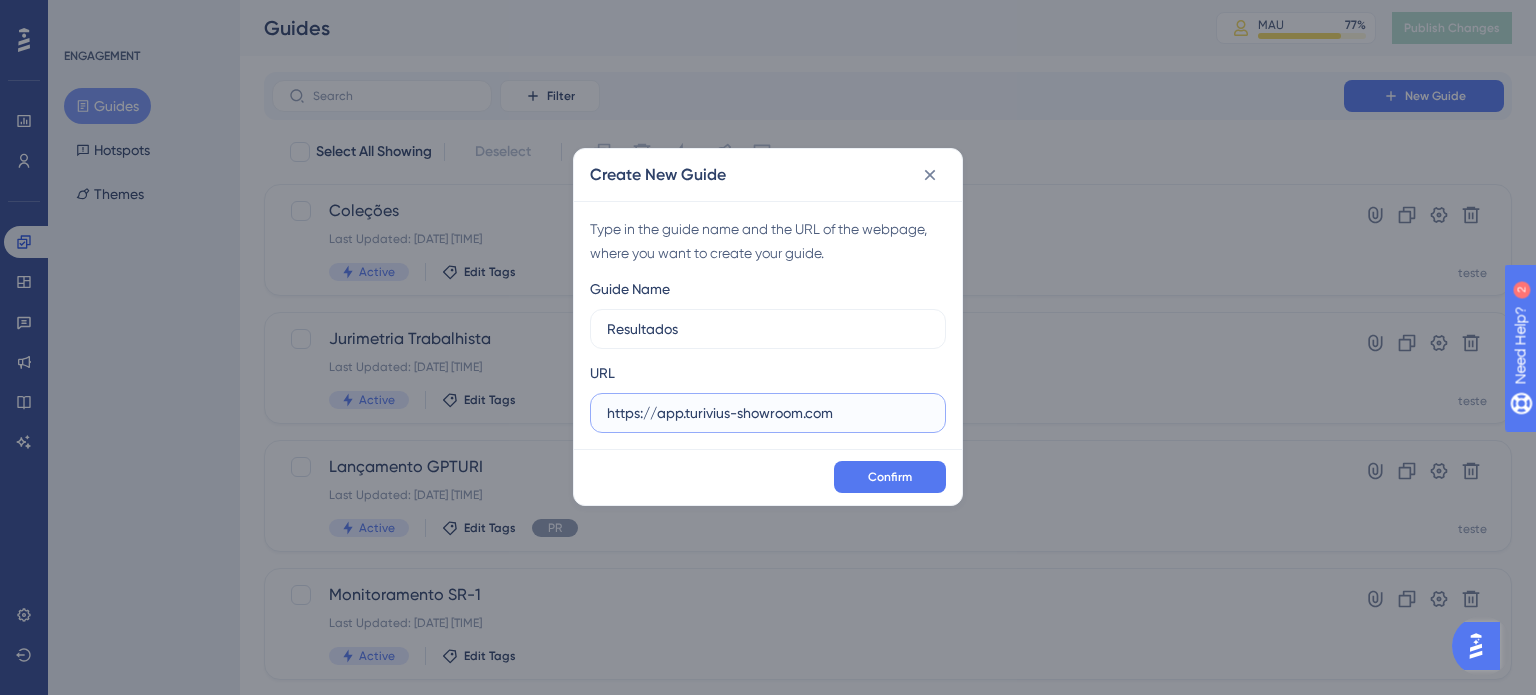 click on "https://app.turivius-showroom.com" at bounding box center [768, 413] 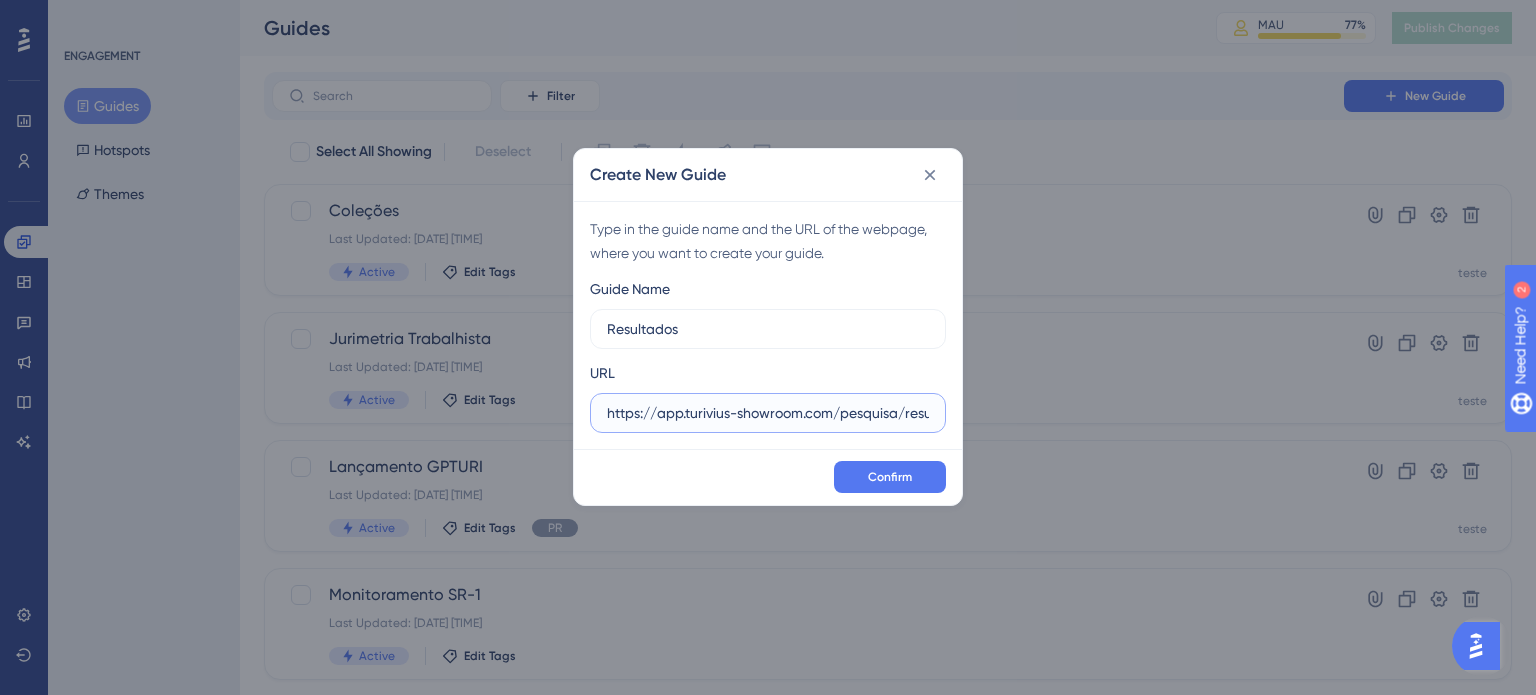 scroll, scrollTop: 0, scrollLeft: 46, axis: horizontal 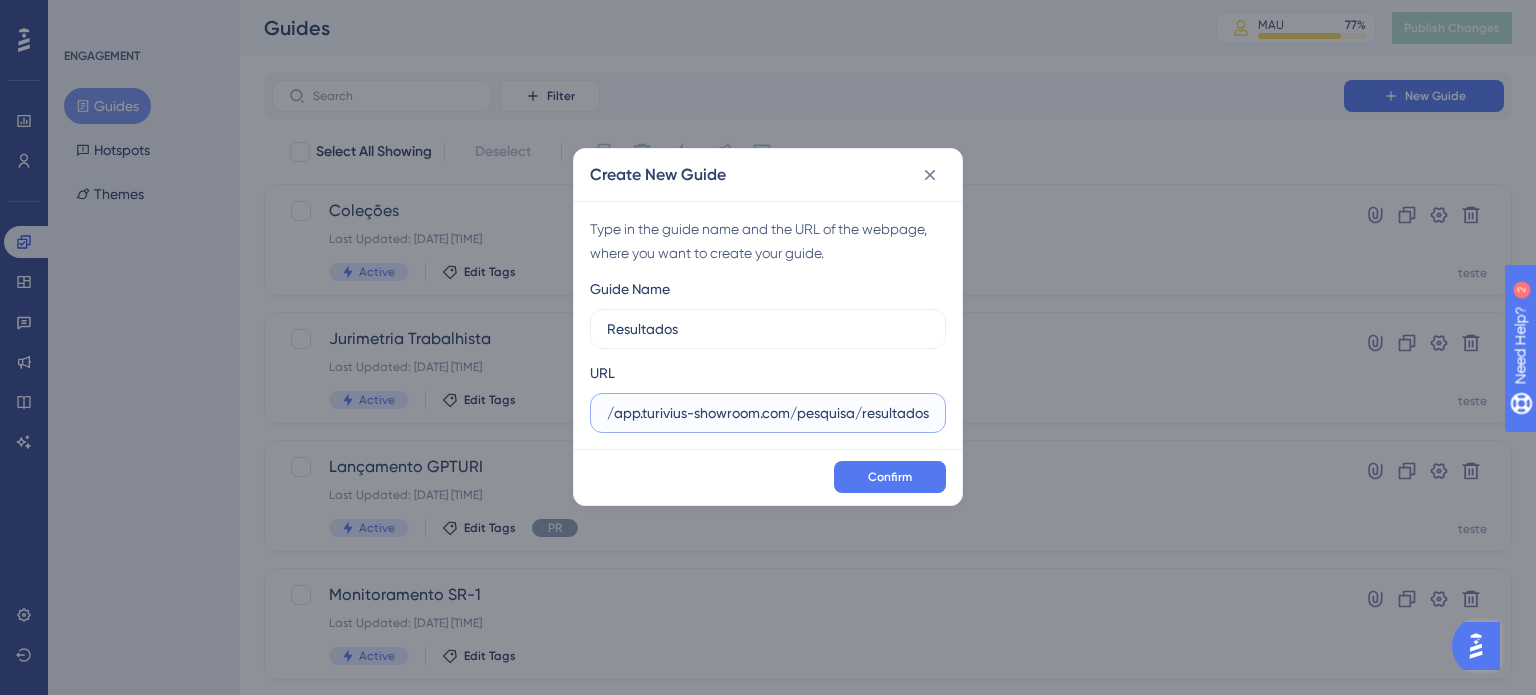 type on "https://app.turivius-showroom.com/pesquisa/resultados" 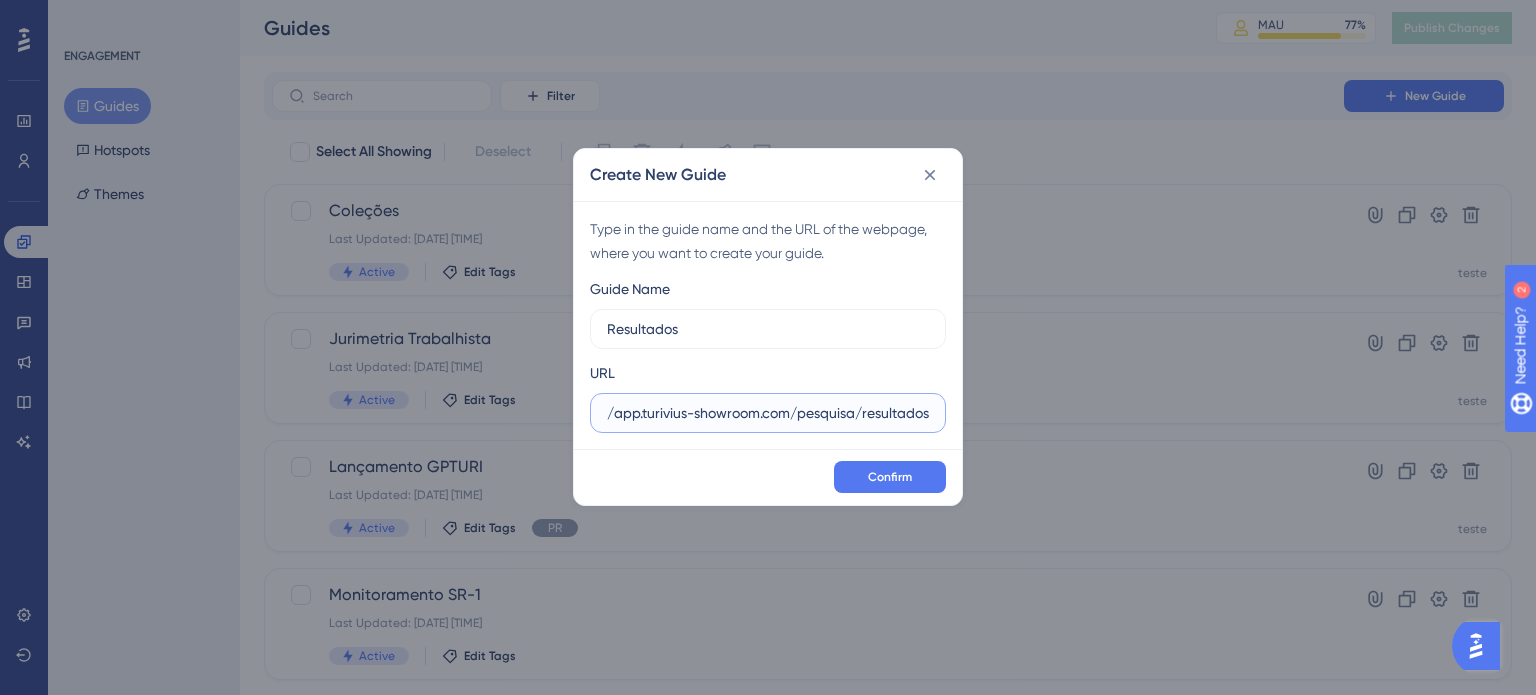 scroll, scrollTop: 0, scrollLeft: 0, axis: both 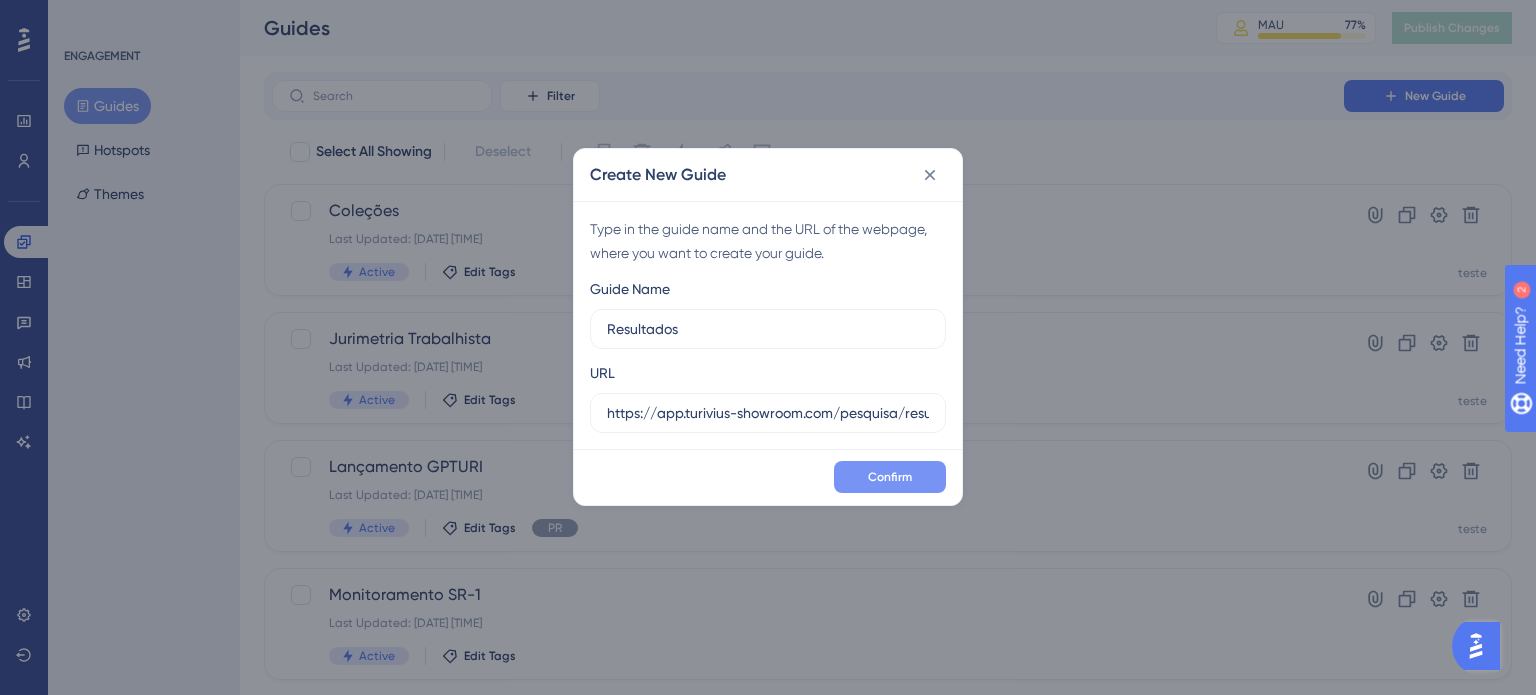 click on "Confirm" at bounding box center (890, 477) 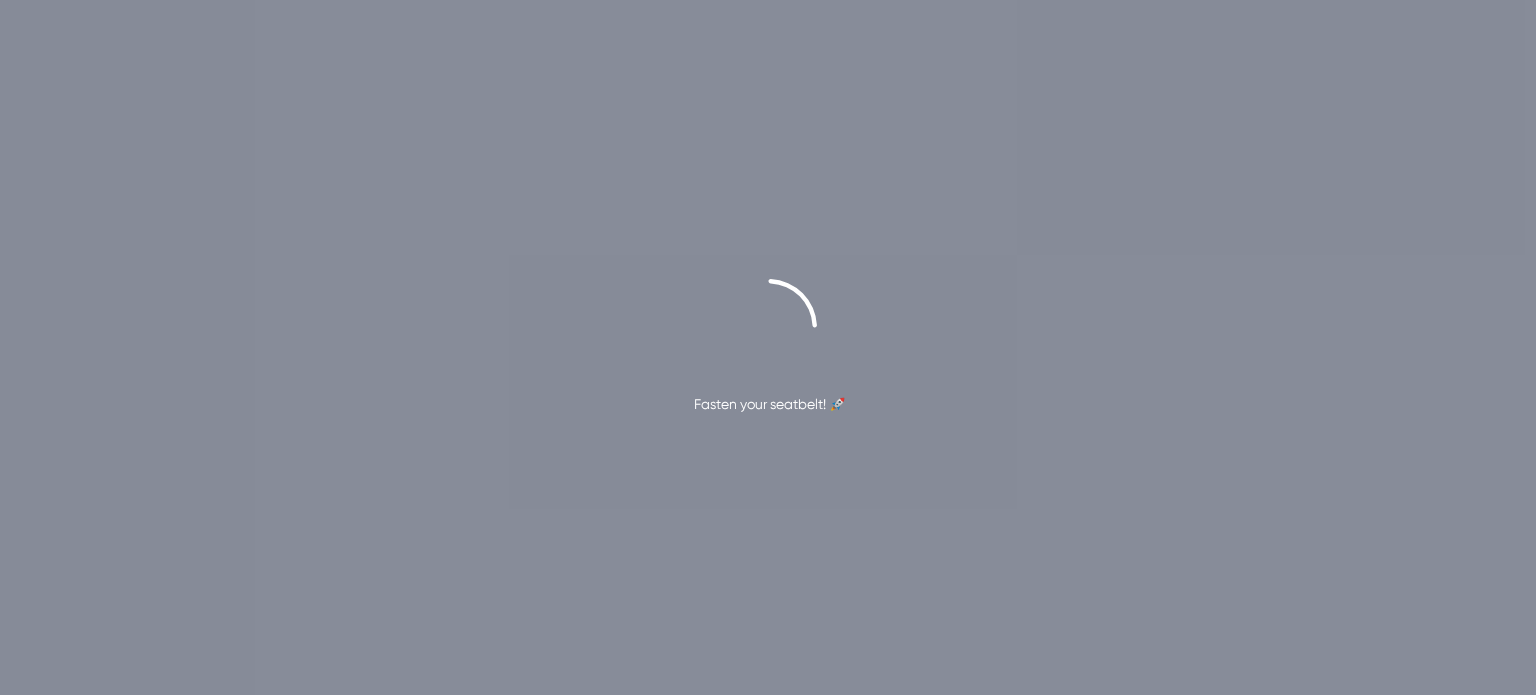 scroll, scrollTop: 0, scrollLeft: 0, axis: both 